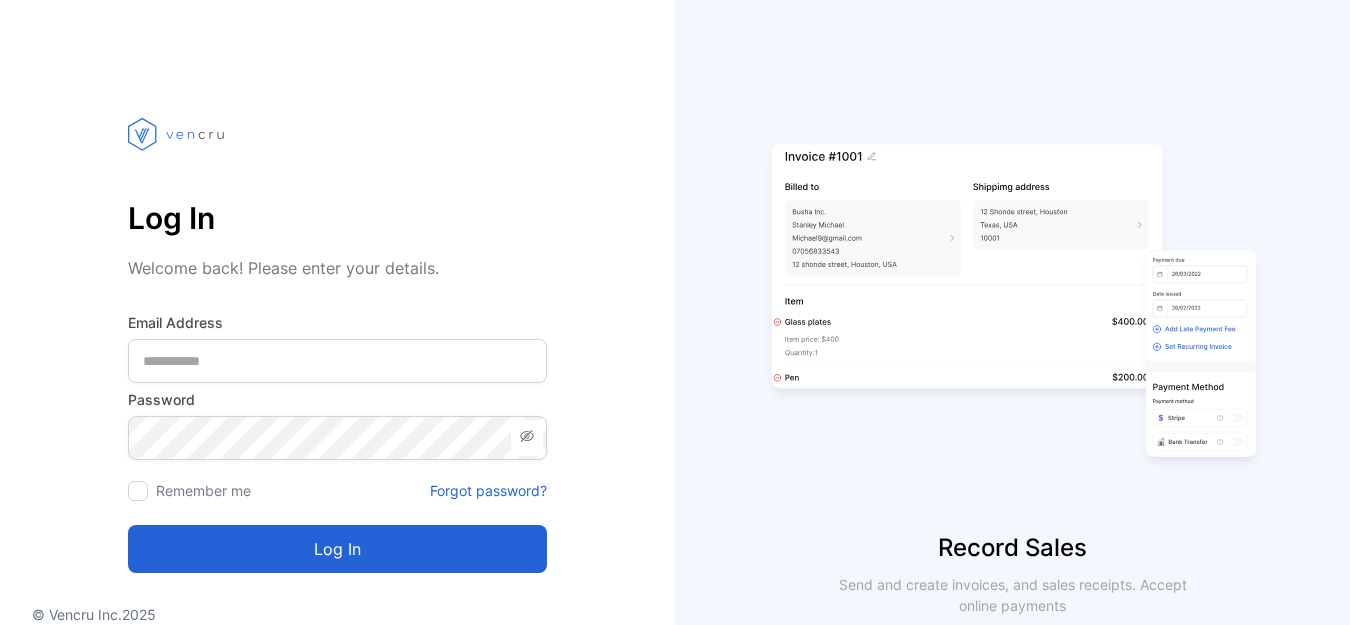 scroll, scrollTop: 0, scrollLeft: 0, axis: both 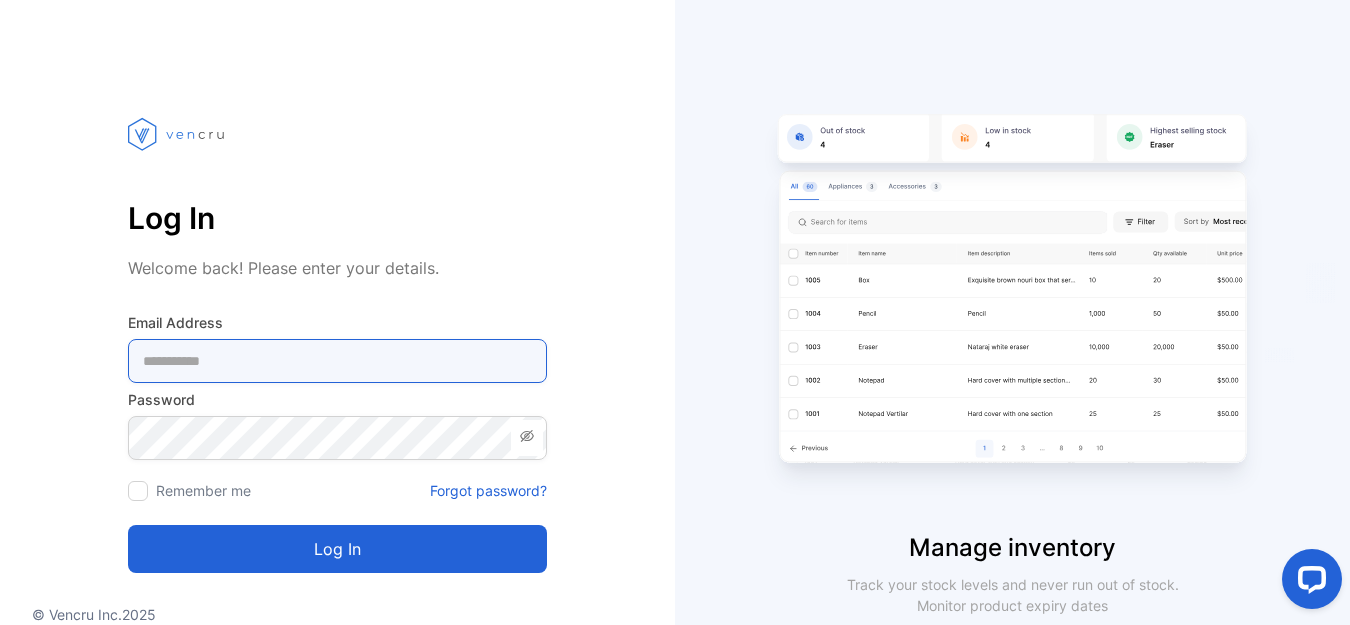 type on "**********" 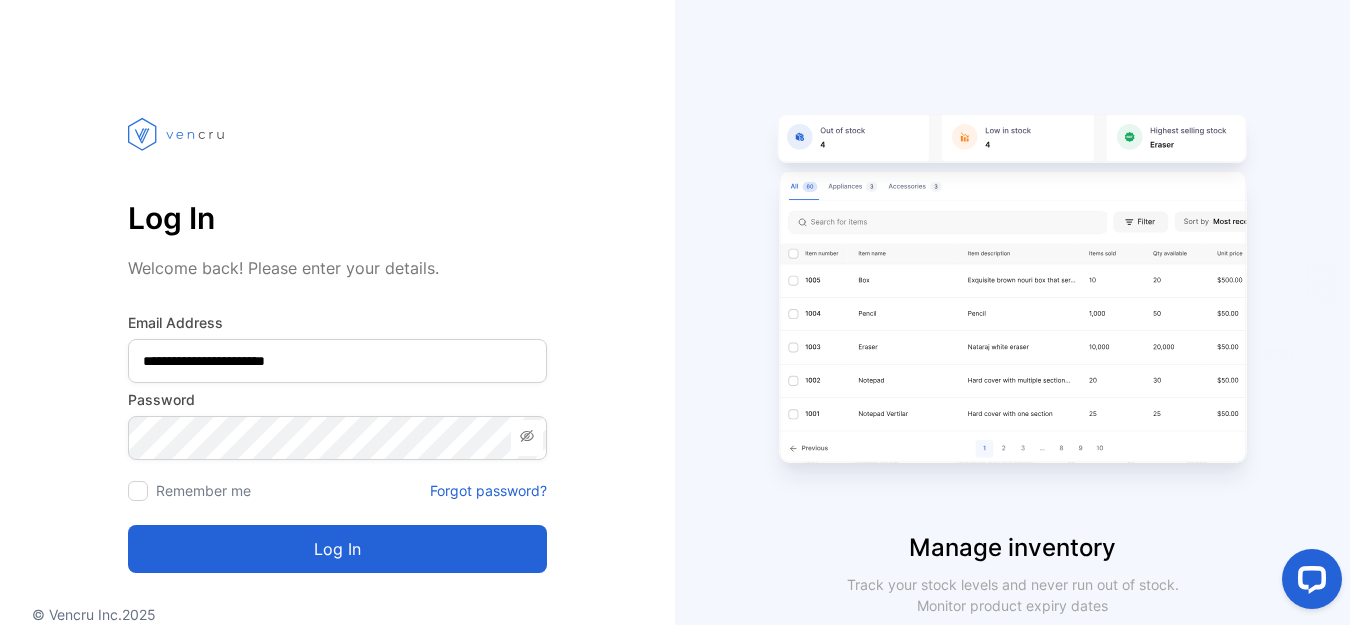 click on "Manage inventory Track your stock levels and never run out of stock. Monitor product expiry dates" at bounding box center (1012, 376) 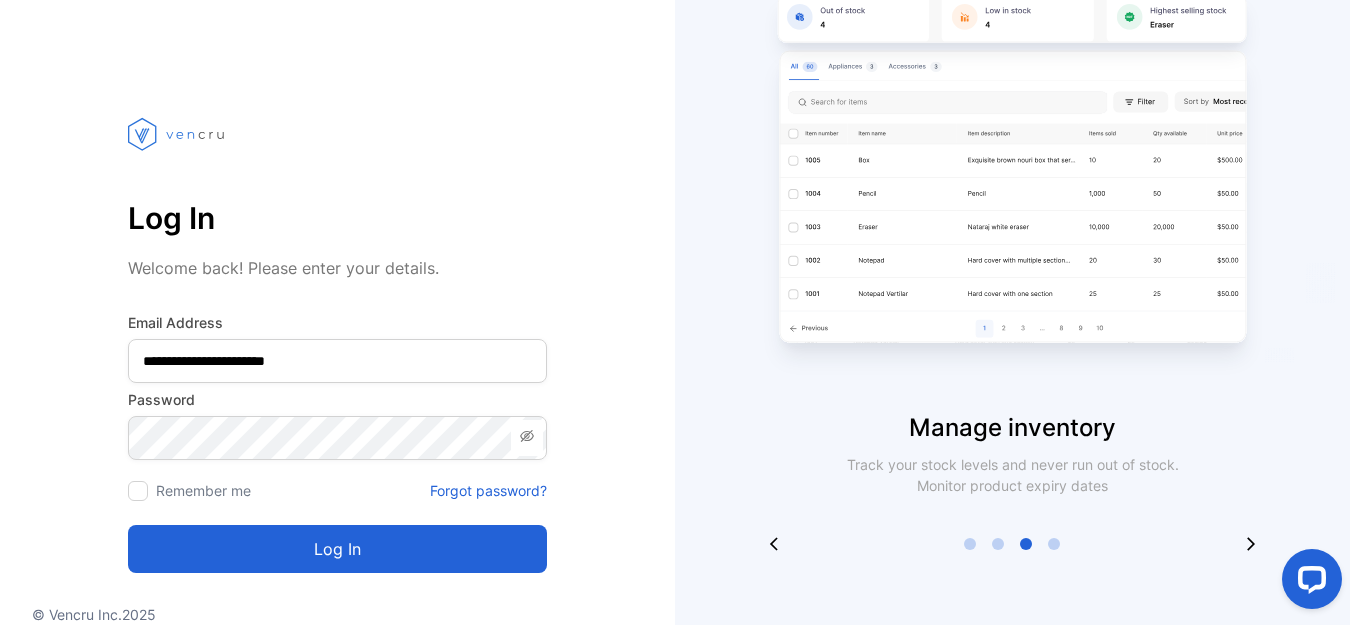 scroll, scrollTop: 106, scrollLeft: 0, axis: vertical 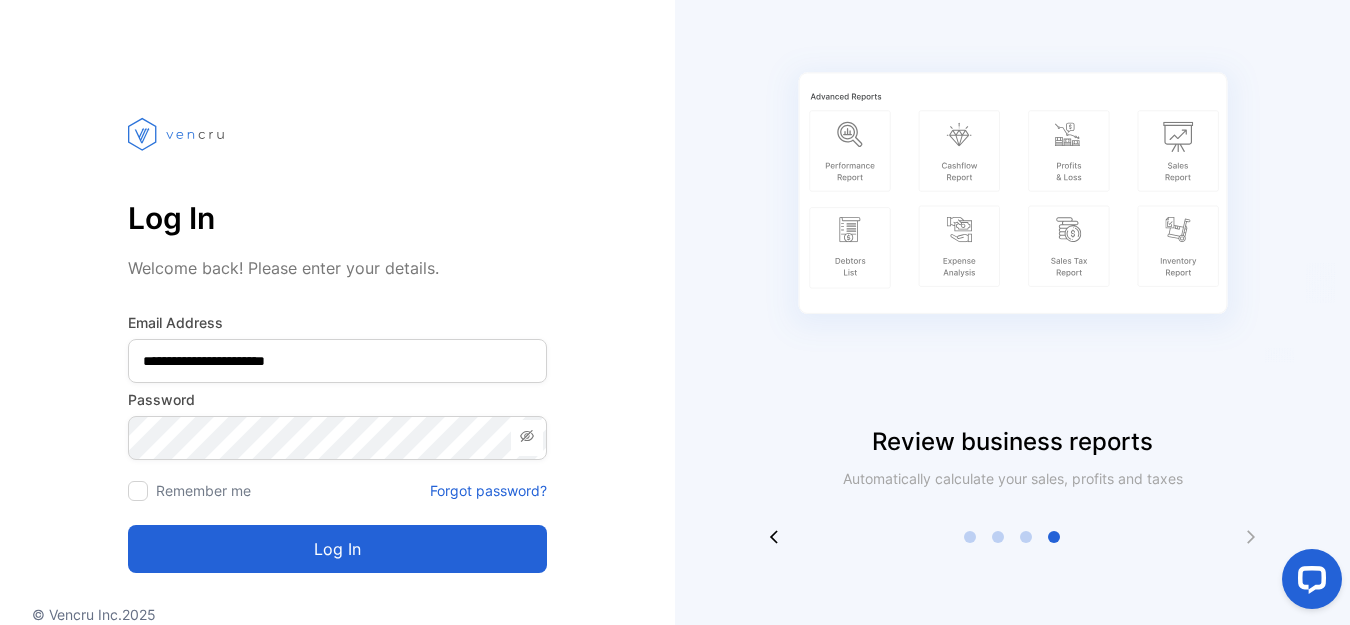 click on "**********" at bounding box center [337, 353] 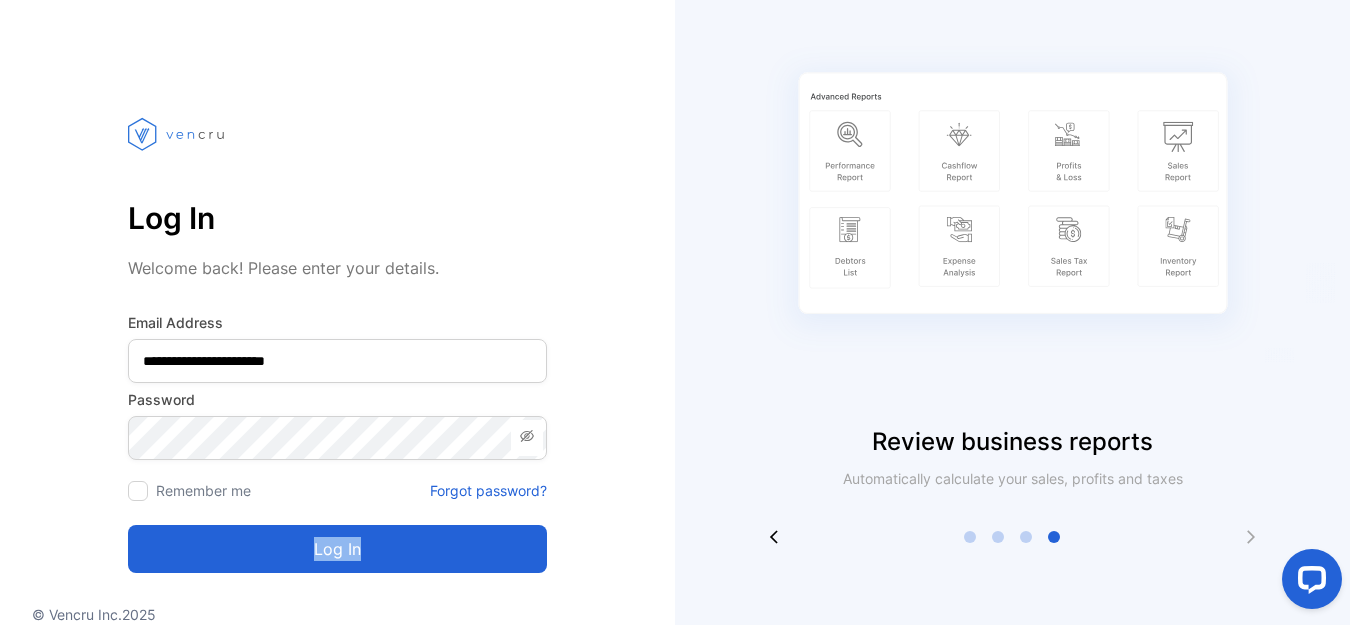 click on "**********" at bounding box center [337, 353] 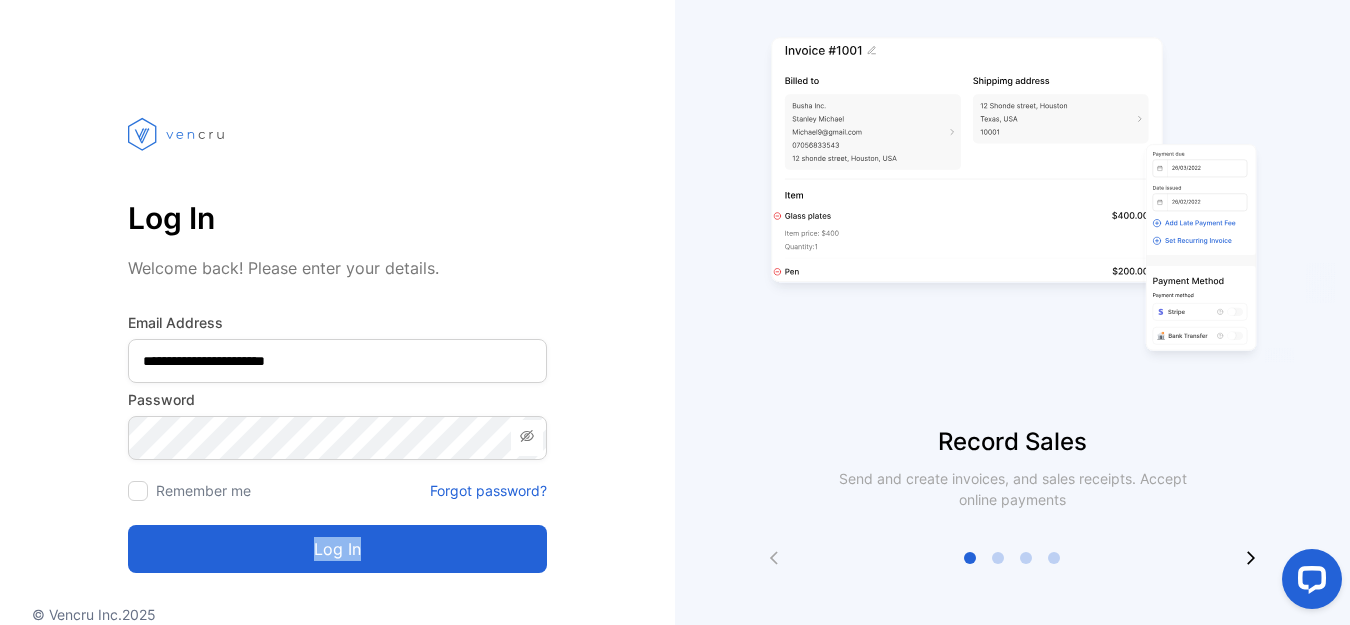 scroll, scrollTop: 120, scrollLeft: 0, axis: vertical 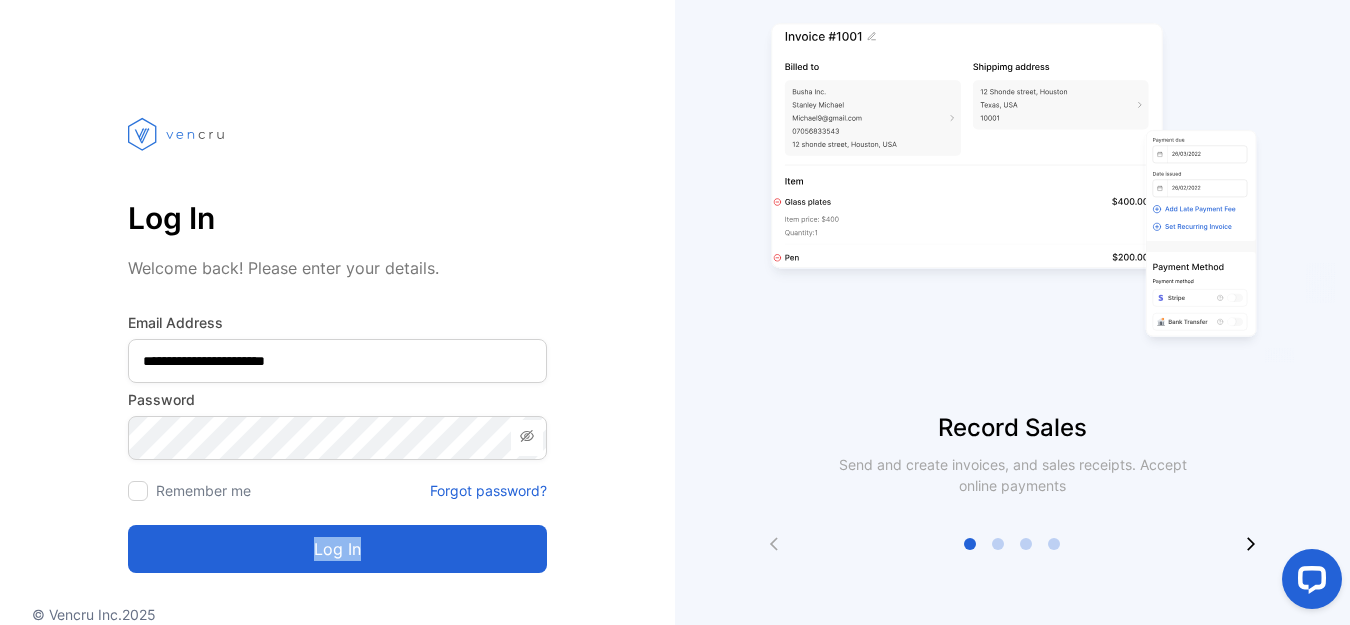 click on "Log in" at bounding box center [337, 549] 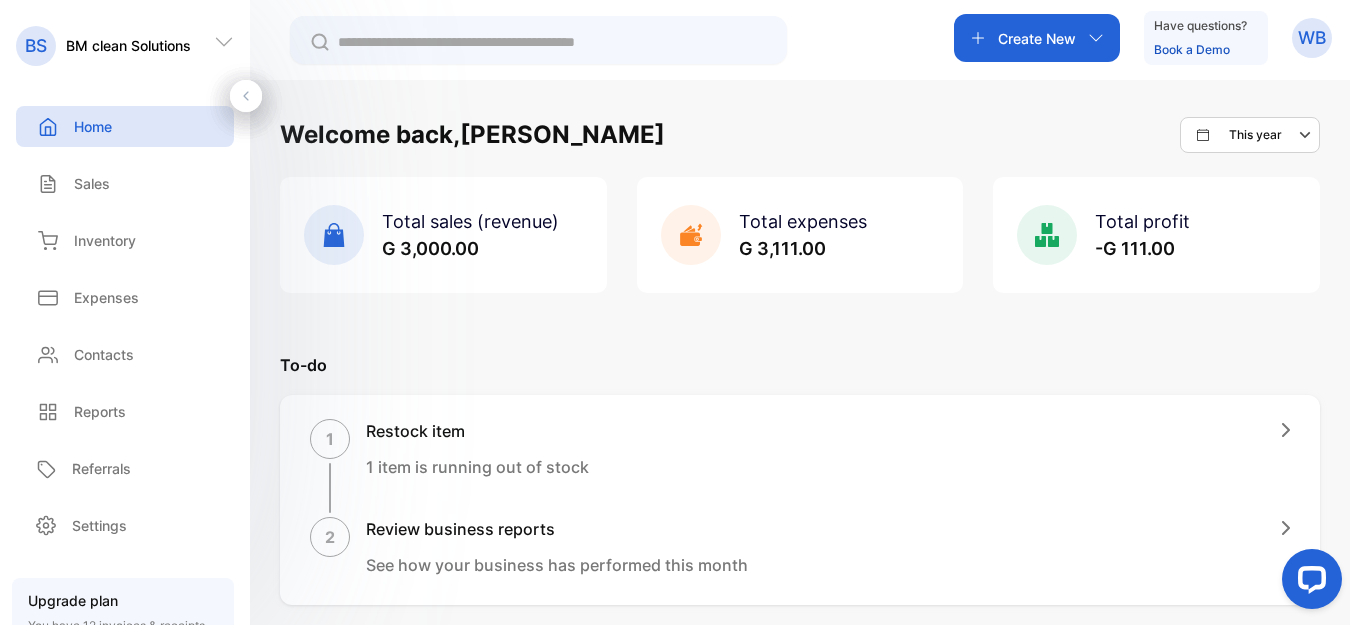 click on "BM clean Solutions" at bounding box center [128, 45] 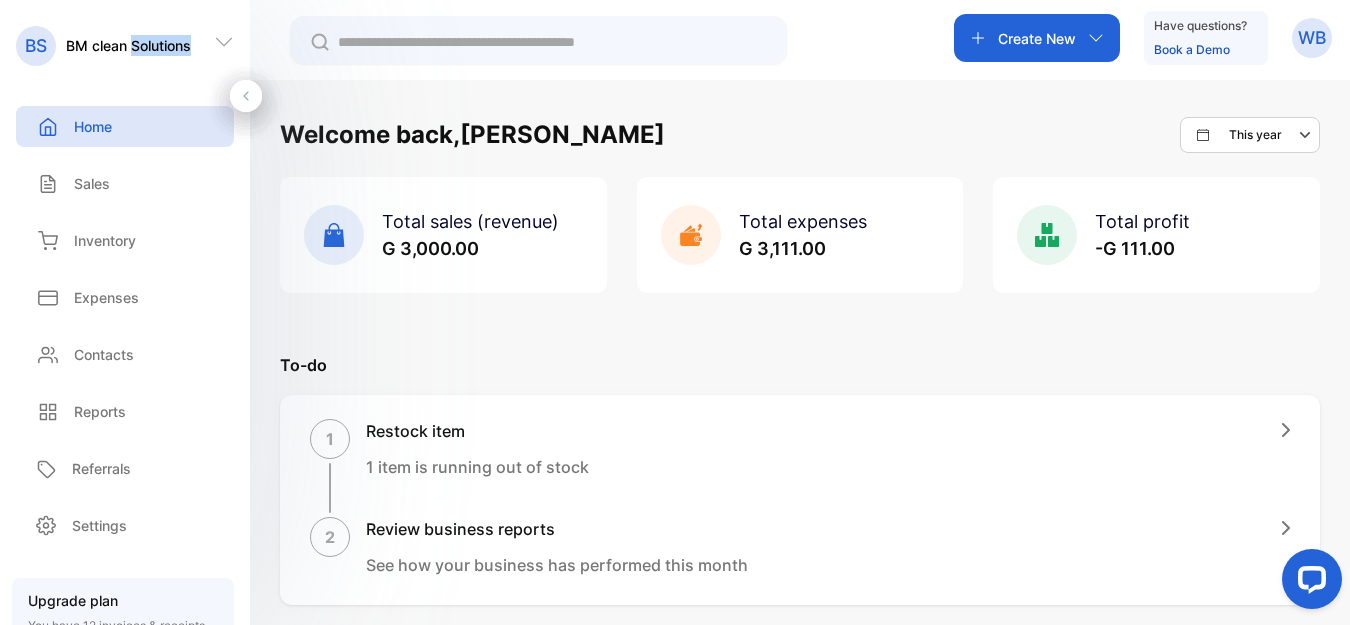 click on "BM clean Solutions" at bounding box center (128, 45) 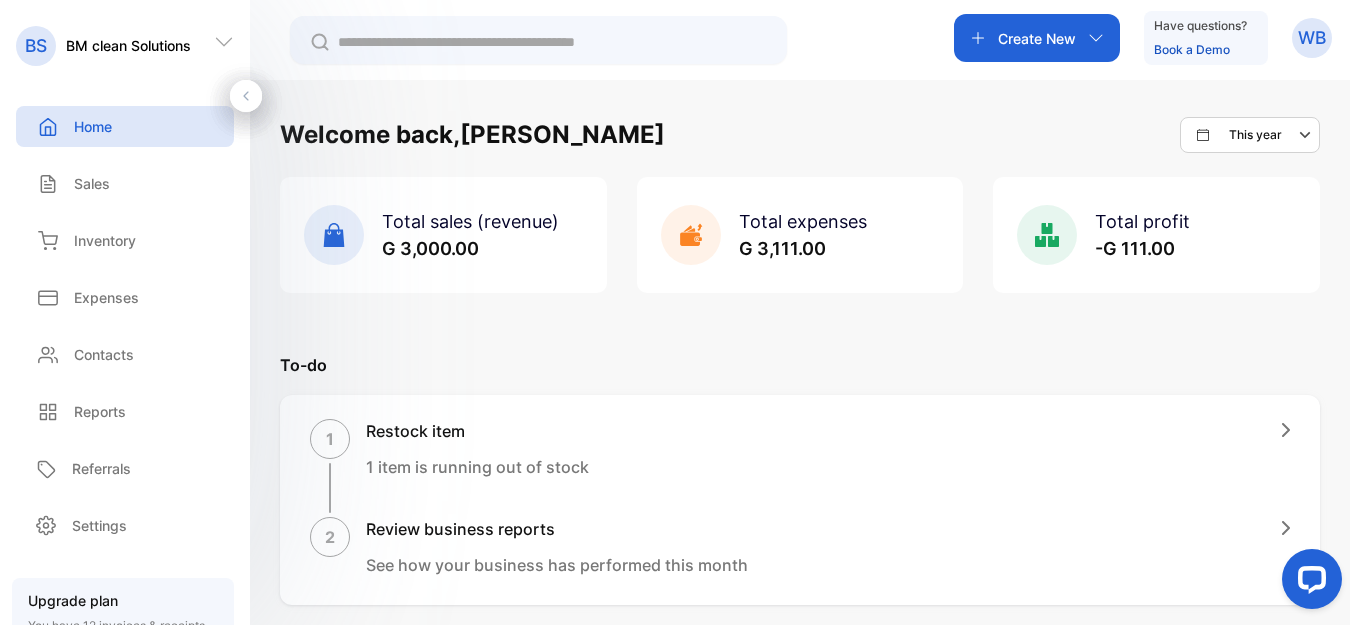 click on "G 3,000.00" at bounding box center (430, 248) 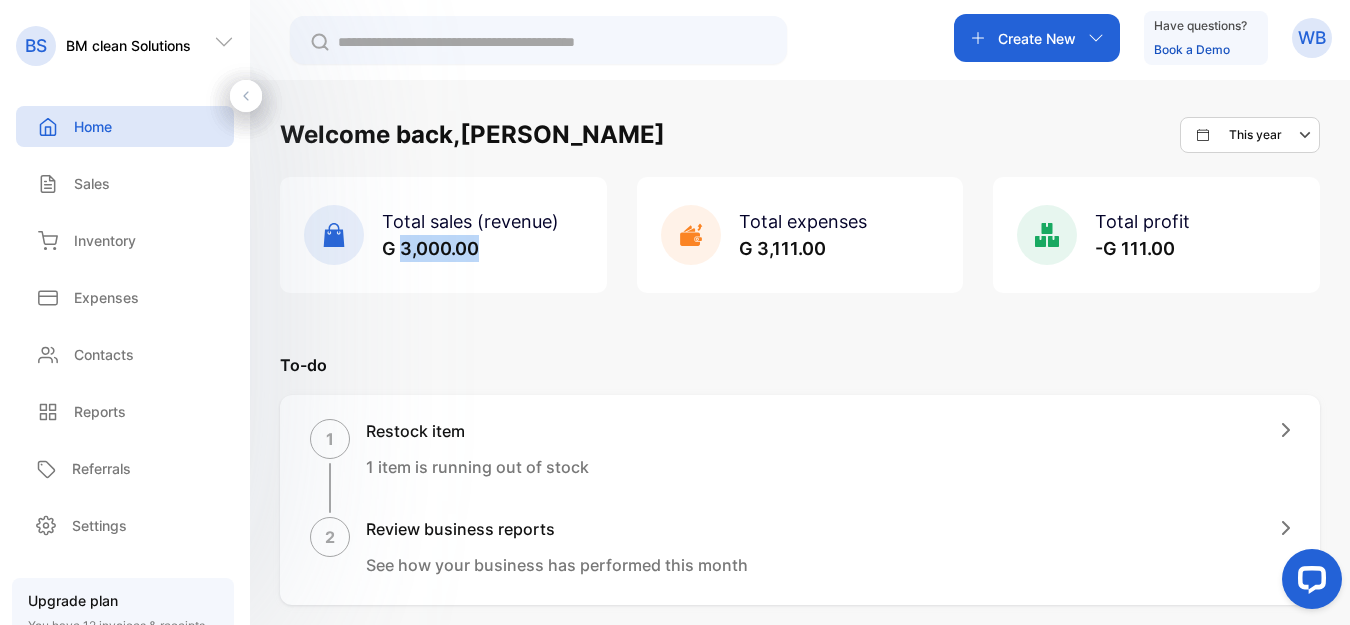 click on "G 3,000.00" at bounding box center (430, 248) 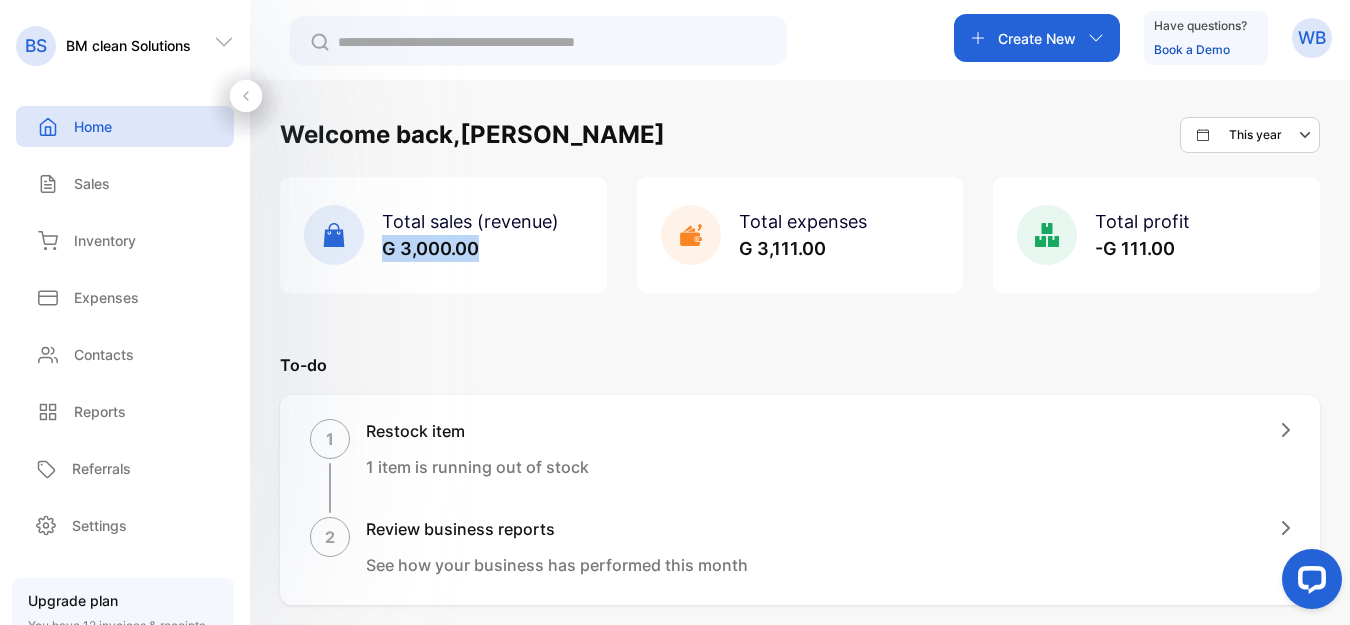click on "G 3,000.00" at bounding box center [430, 248] 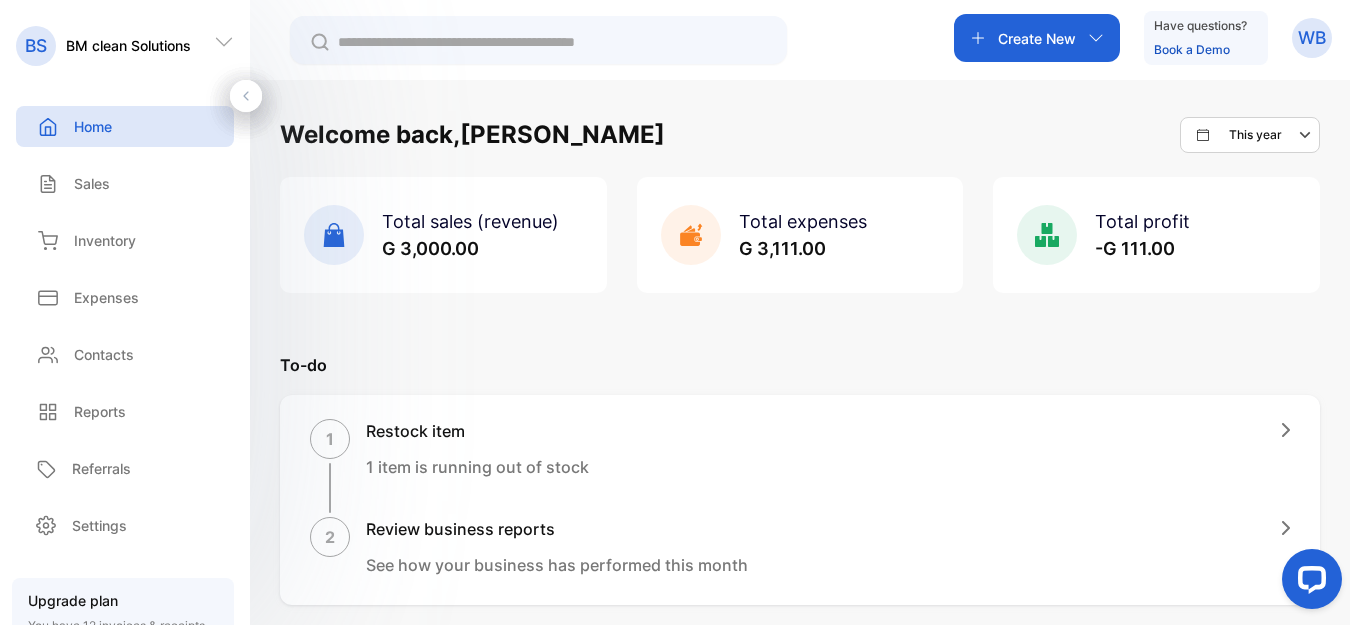 click on "BS" at bounding box center [36, 46] 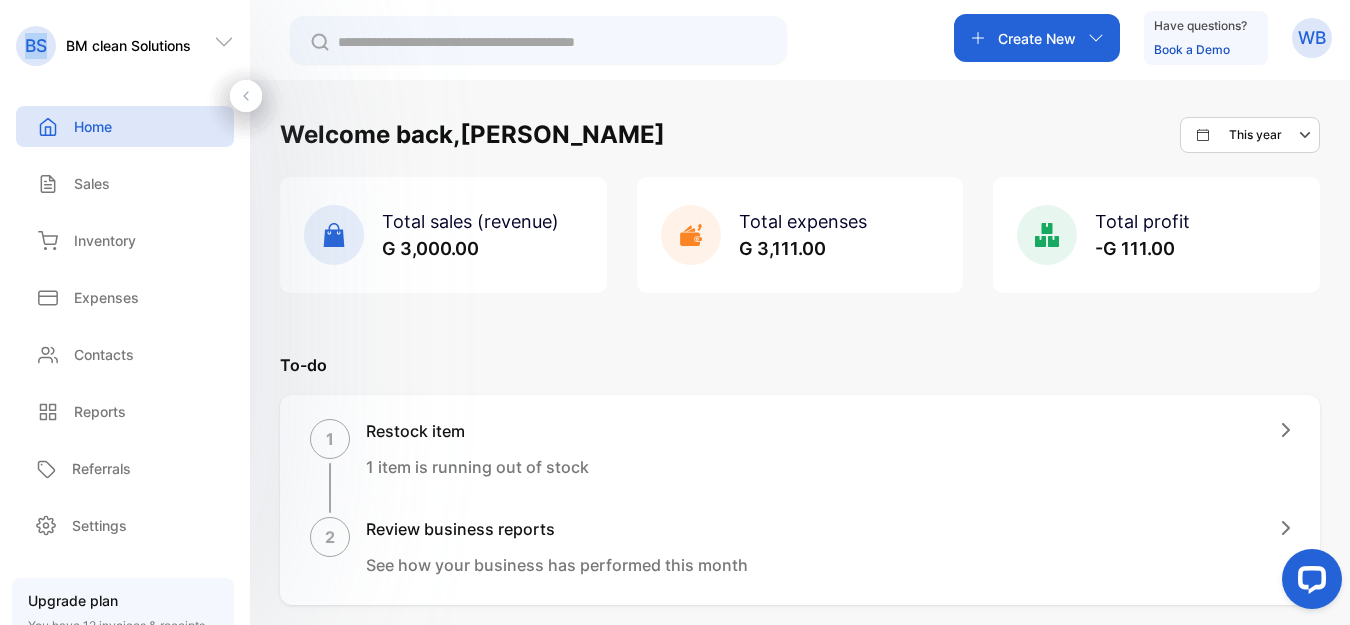 click on "BS" at bounding box center (36, 46) 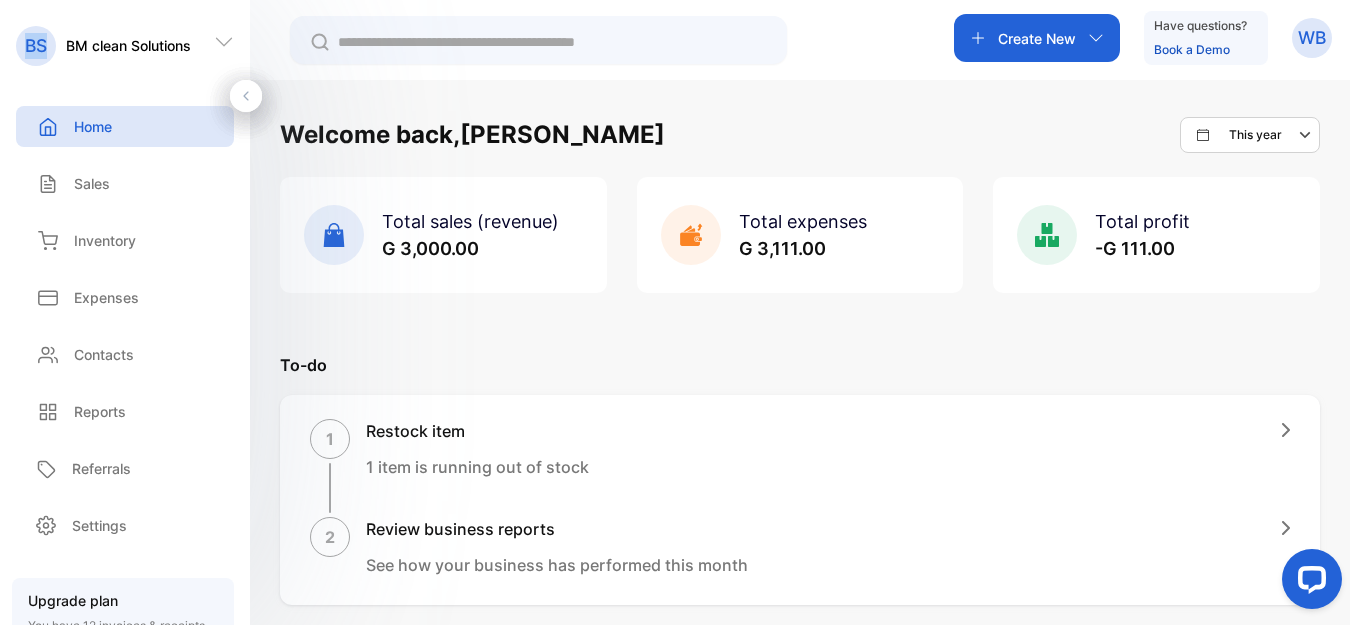 click 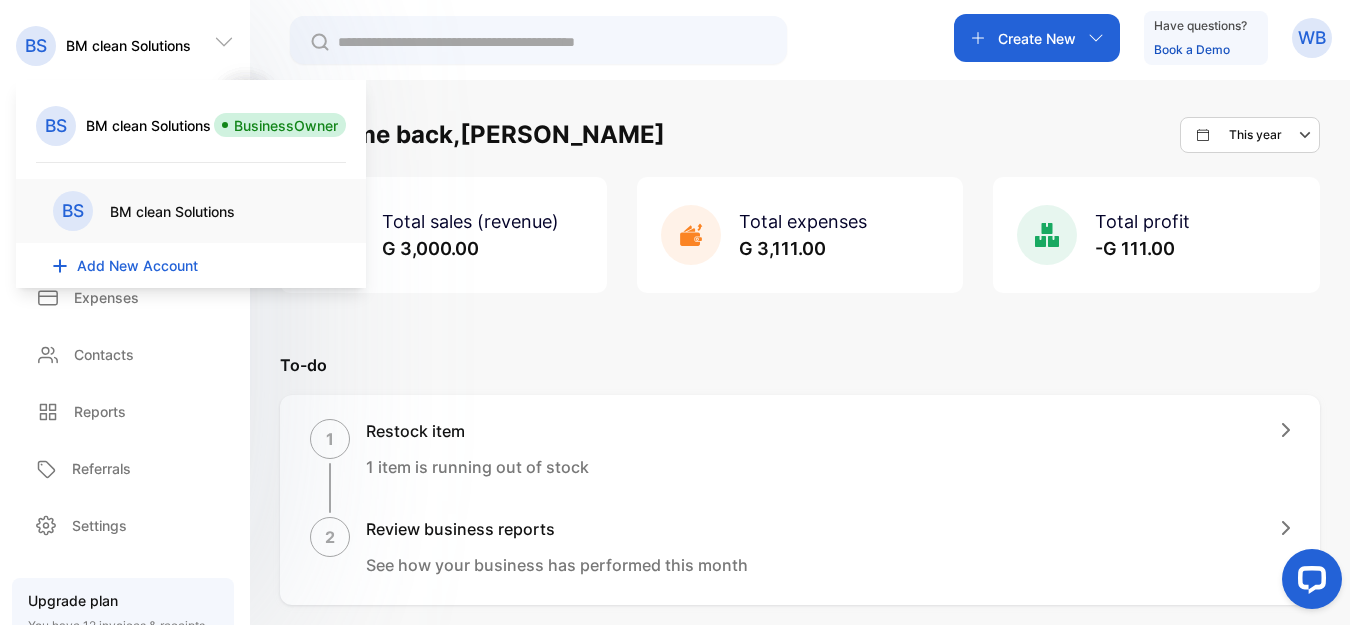 click on "BusinessOwner" at bounding box center [286, 125] 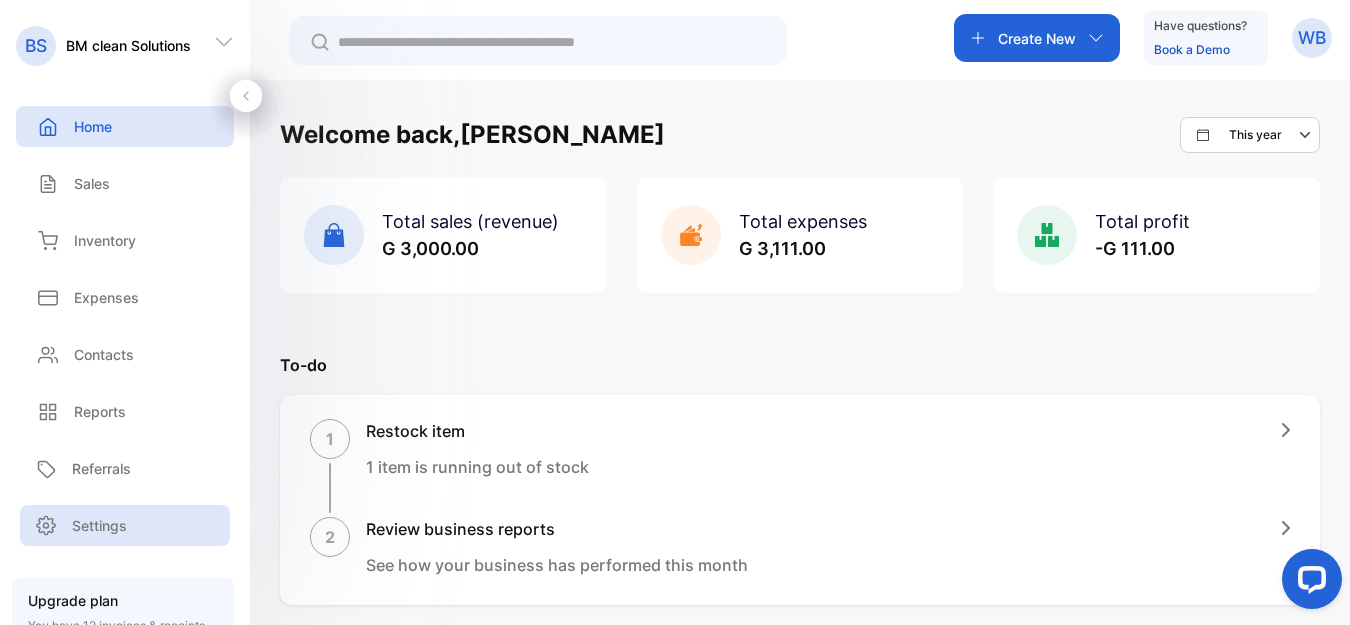 click on "Settings" at bounding box center [81, 525] 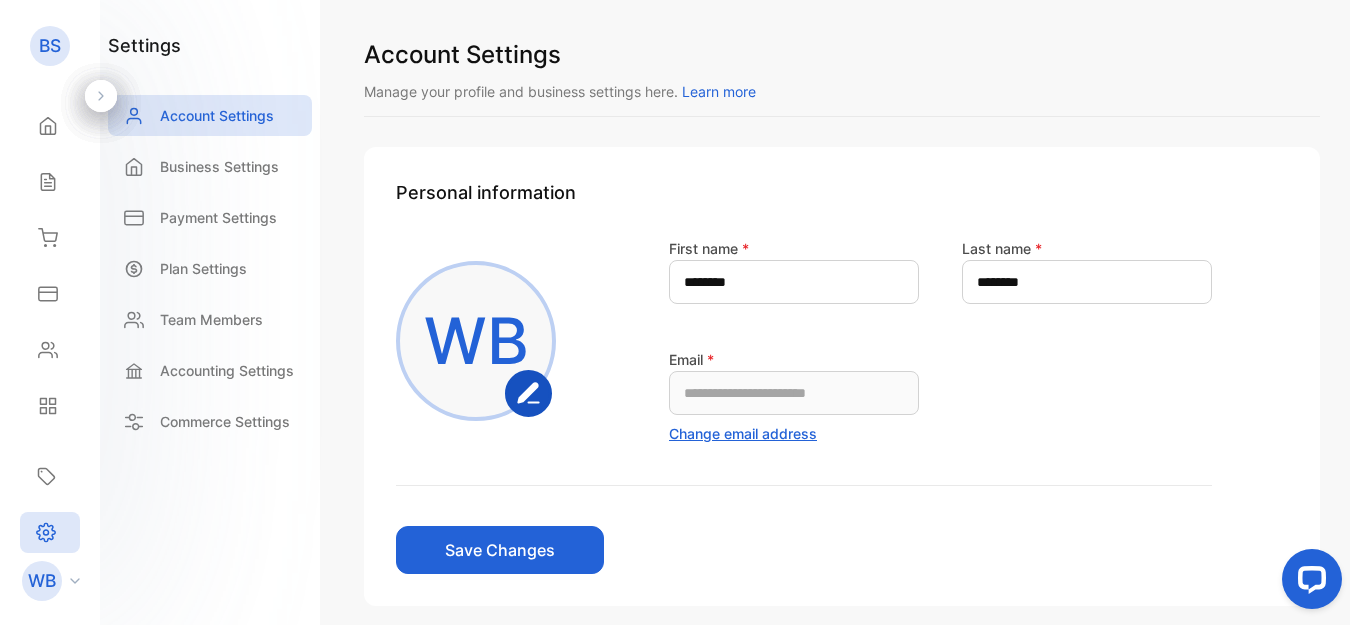 click on "**********" at bounding box center (804, 405) 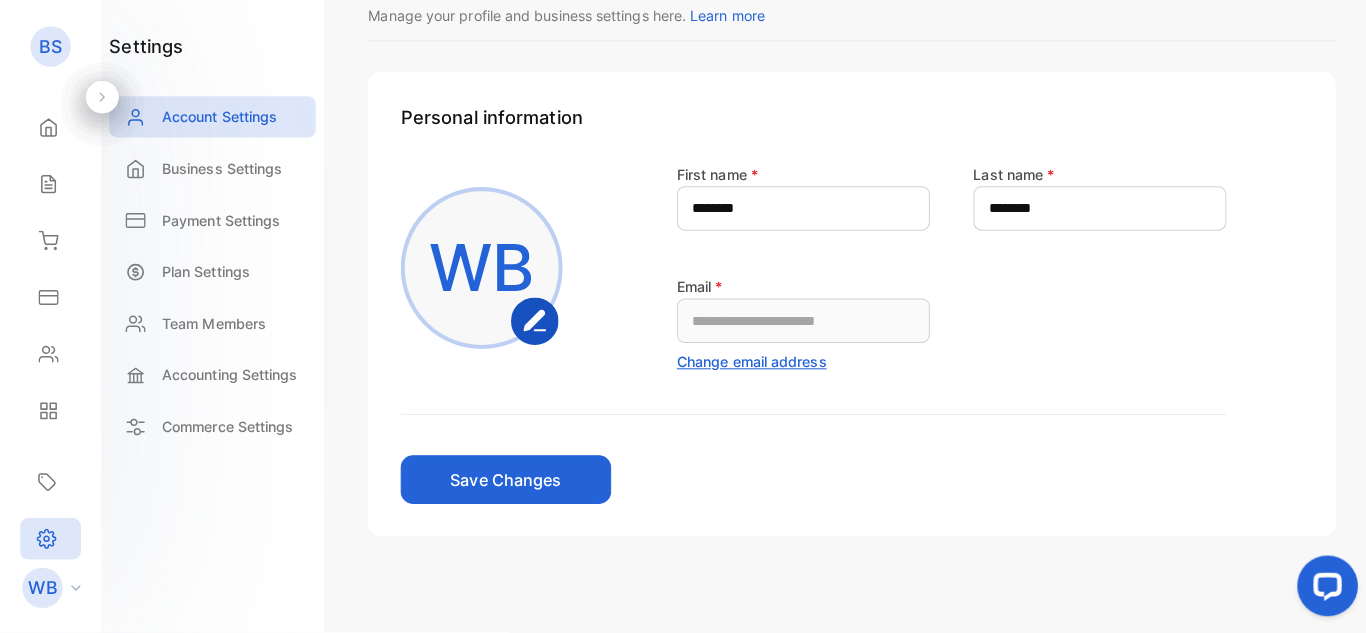 scroll, scrollTop: 93, scrollLeft: 0, axis: vertical 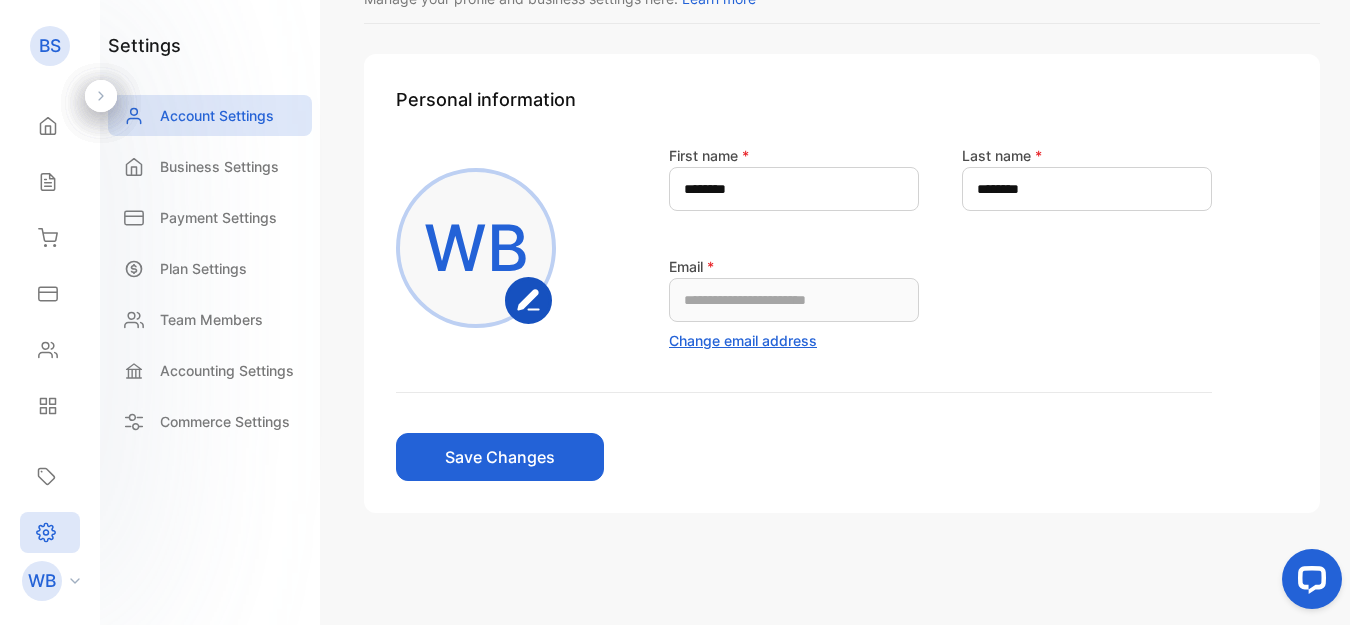 click 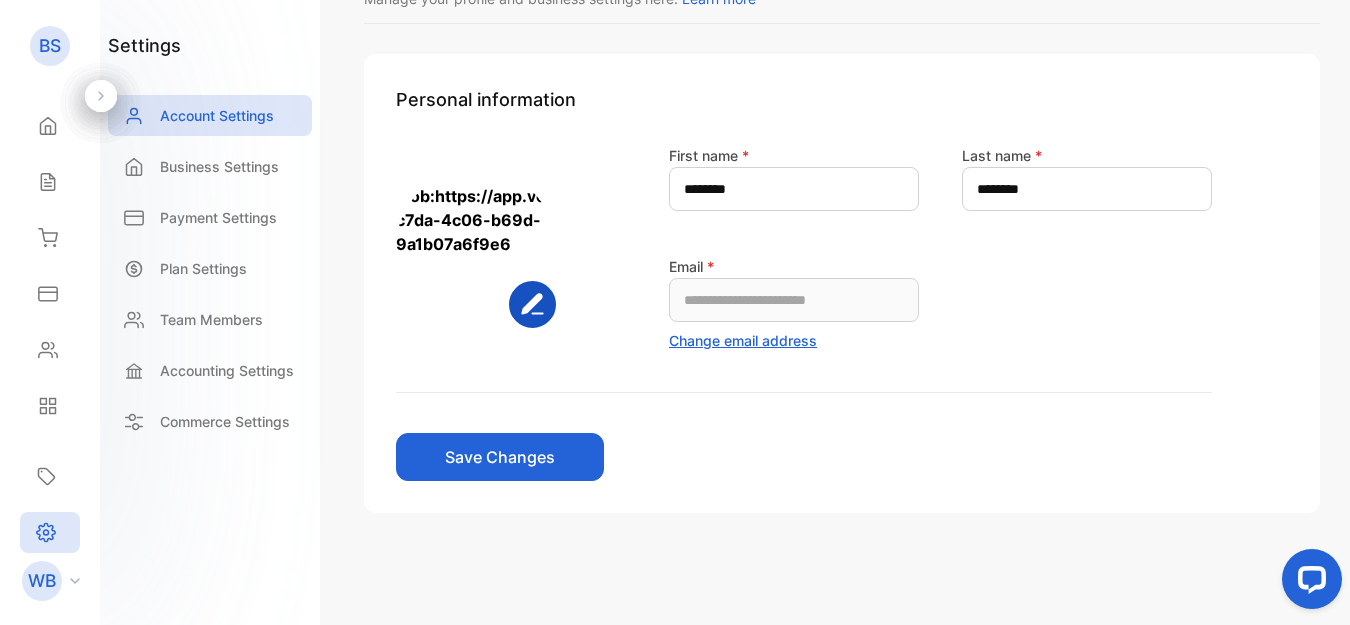 click on "**********" at bounding box center [804, 268] 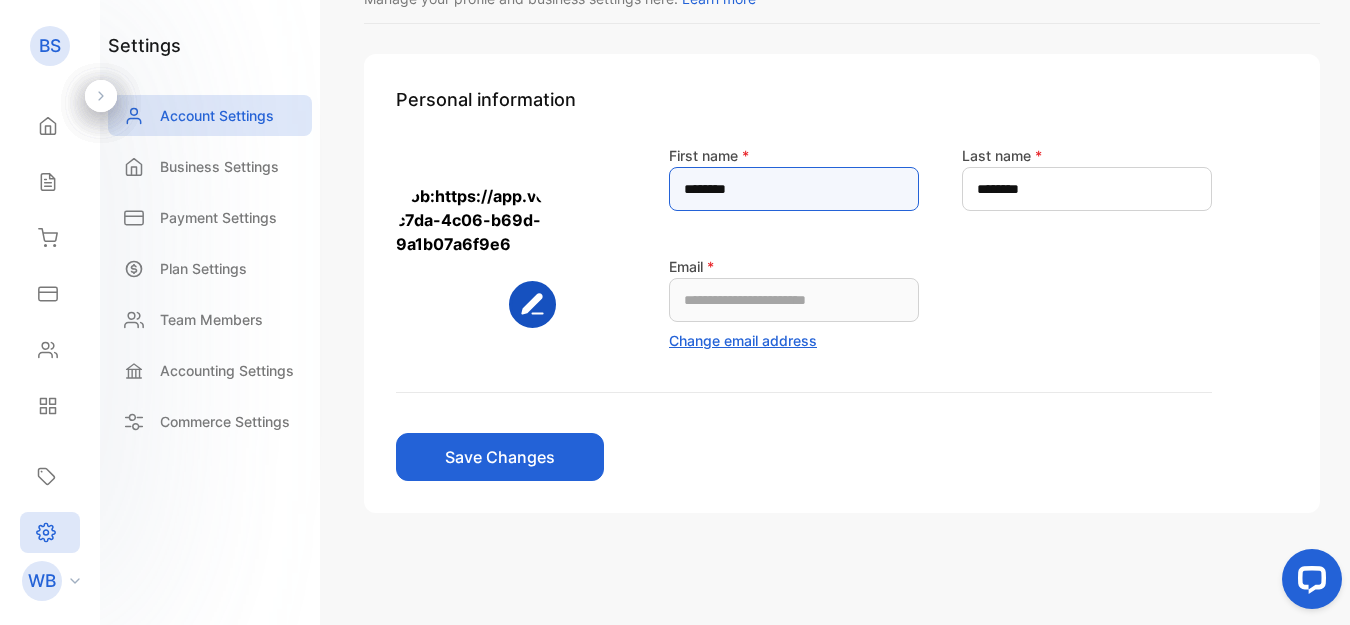 click on "*******" at bounding box center [794, 189] 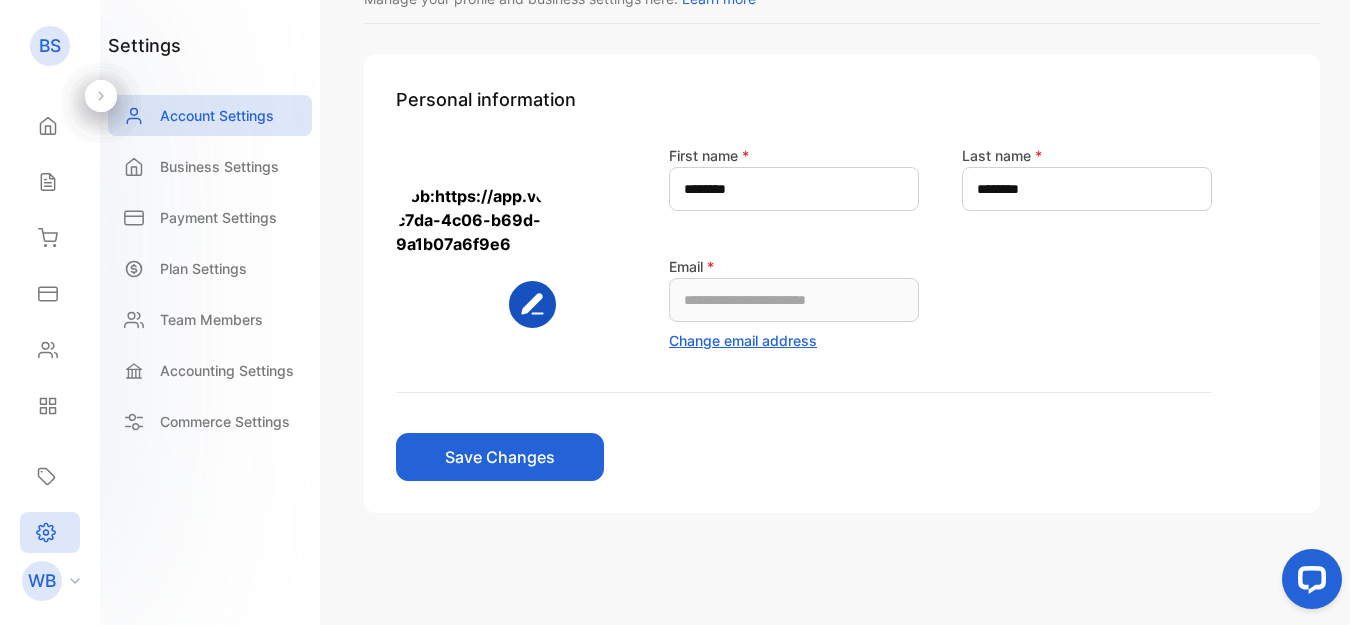click on "**********" at bounding box center (804, 312) 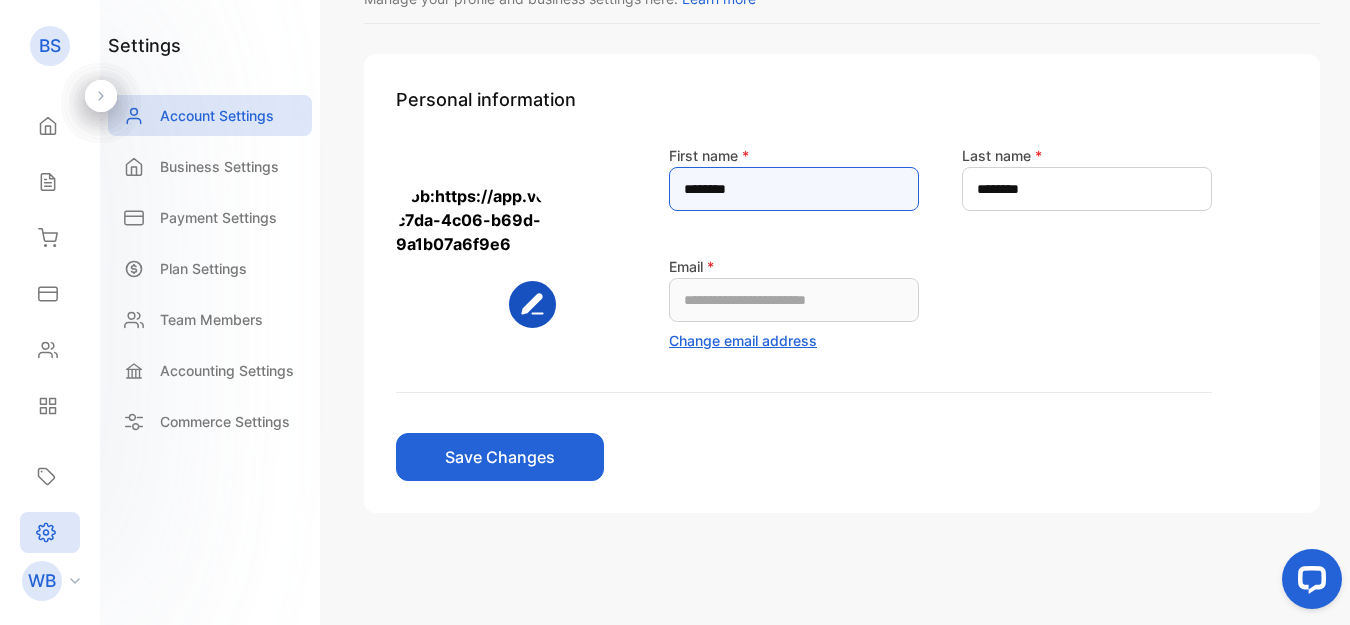 click on "*******" at bounding box center (794, 189) 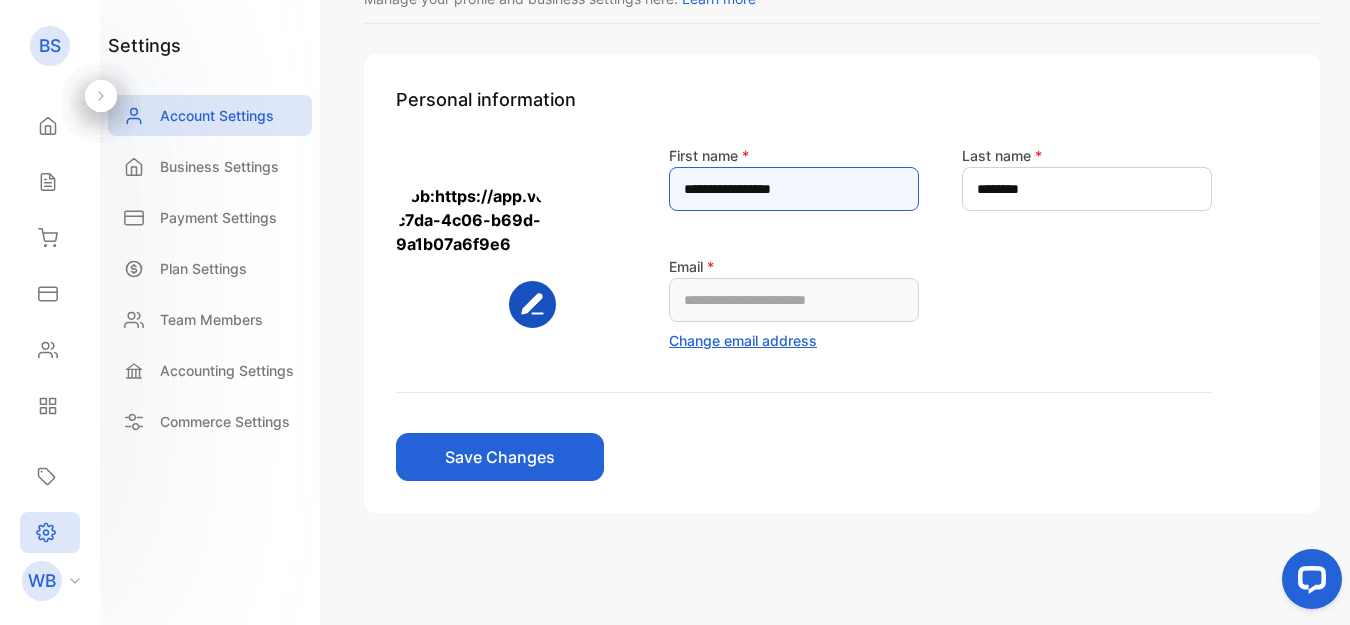 type on "**********" 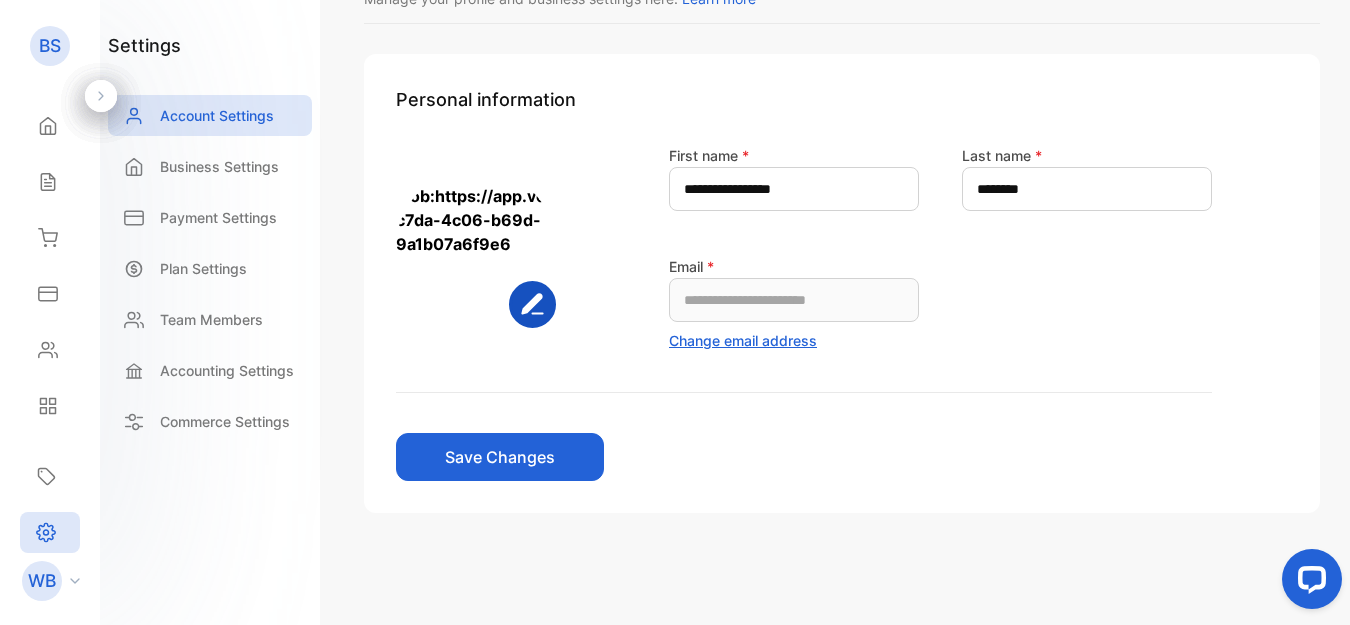 click on "**********" at bounding box center [940, 247] 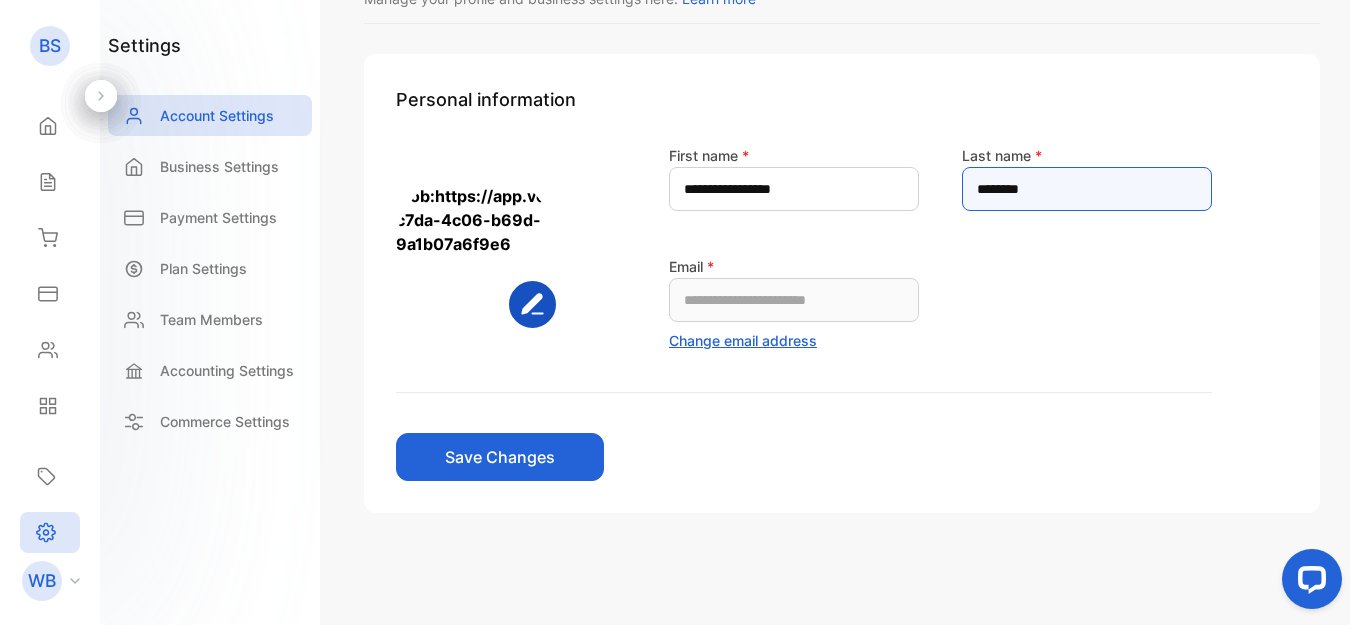click on "*******" at bounding box center [1087, 189] 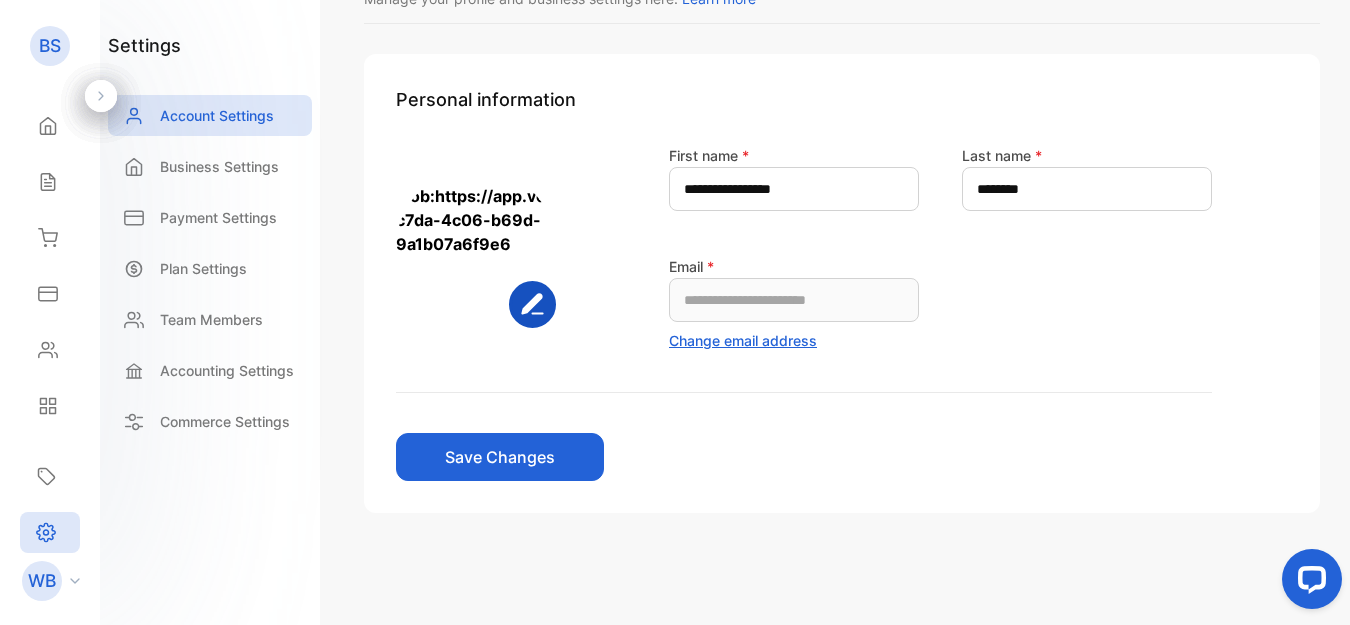 click on "**********" at bounding box center [940, 247] 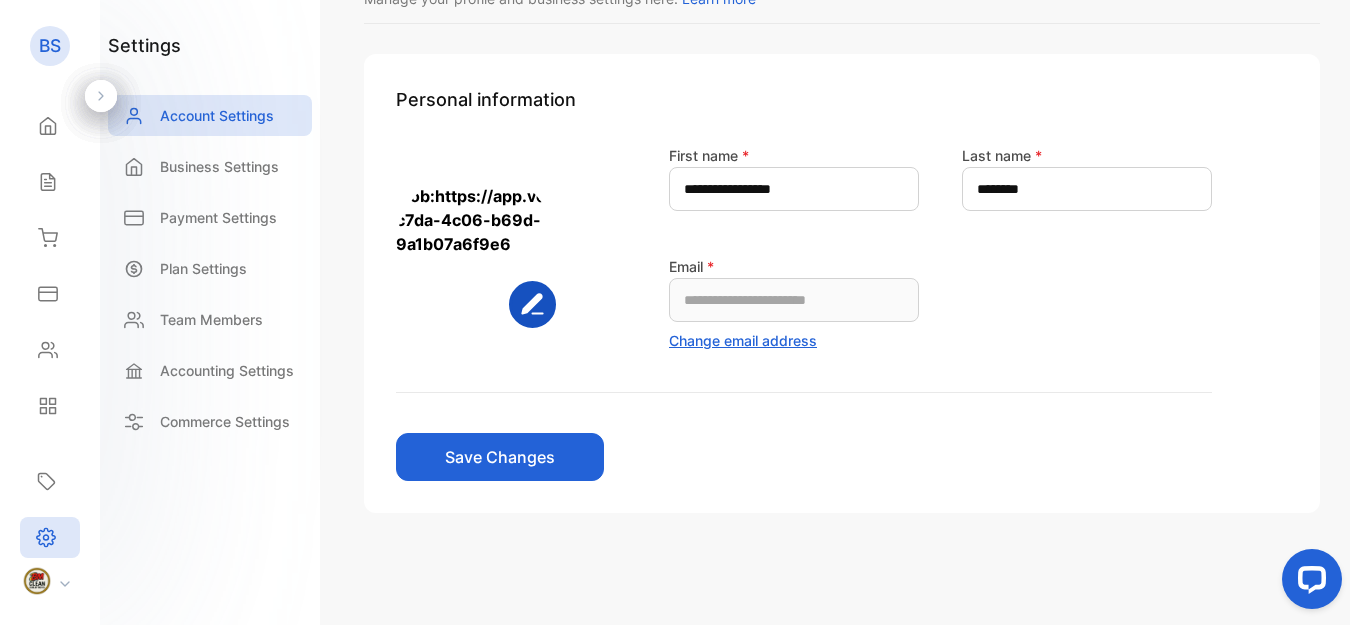 click on "**********" at bounding box center [804, 268] 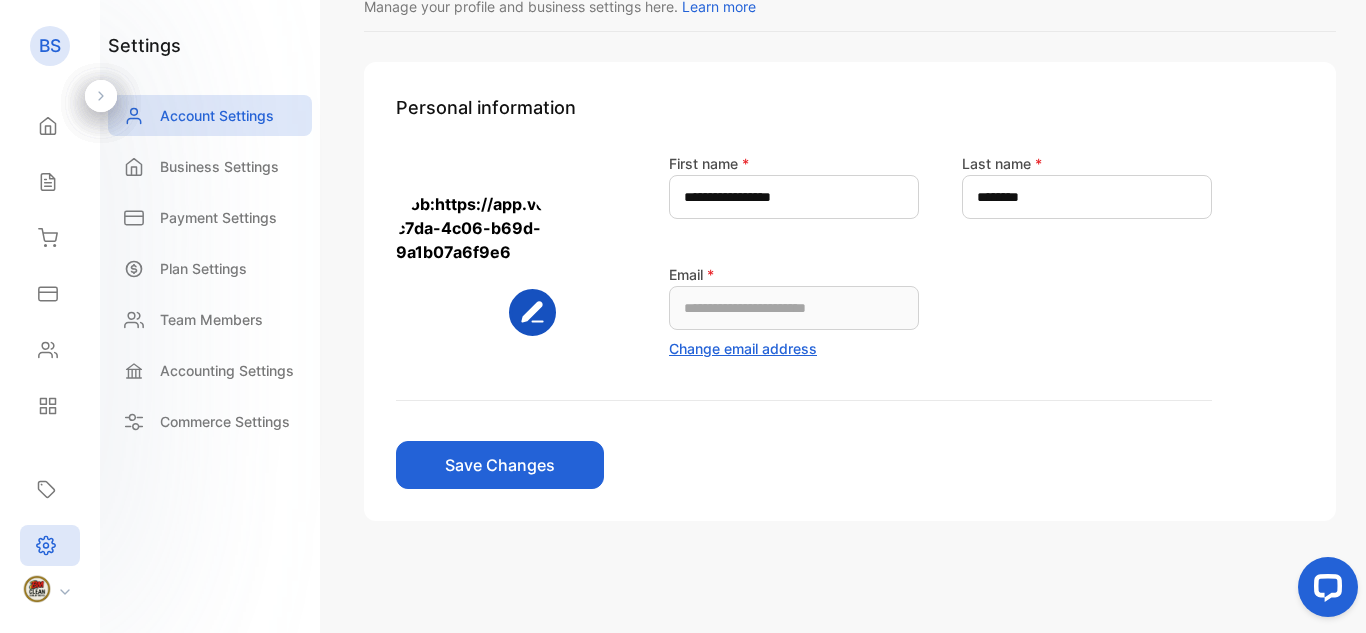 scroll, scrollTop: 85, scrollLeft: 0, axis: vertical 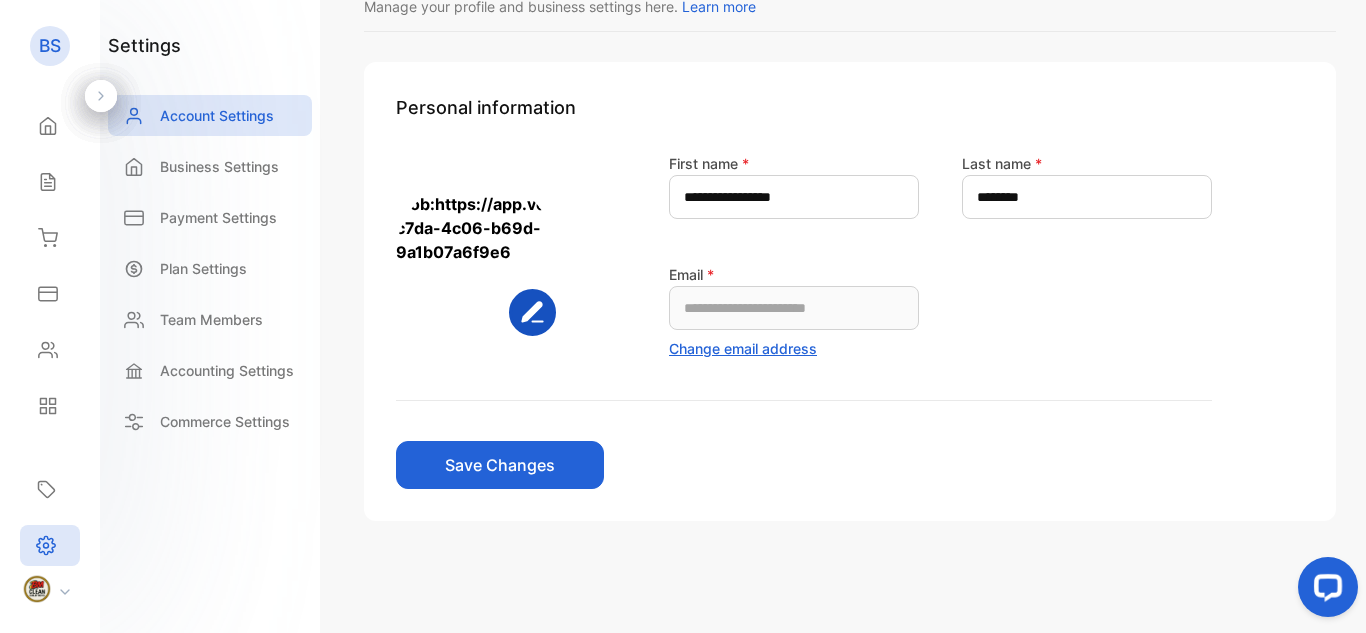 drag, startPoint x: 1361, startPoint y: 612, endPoint x: 1365, endPoint y: 546, distance: 66.1211 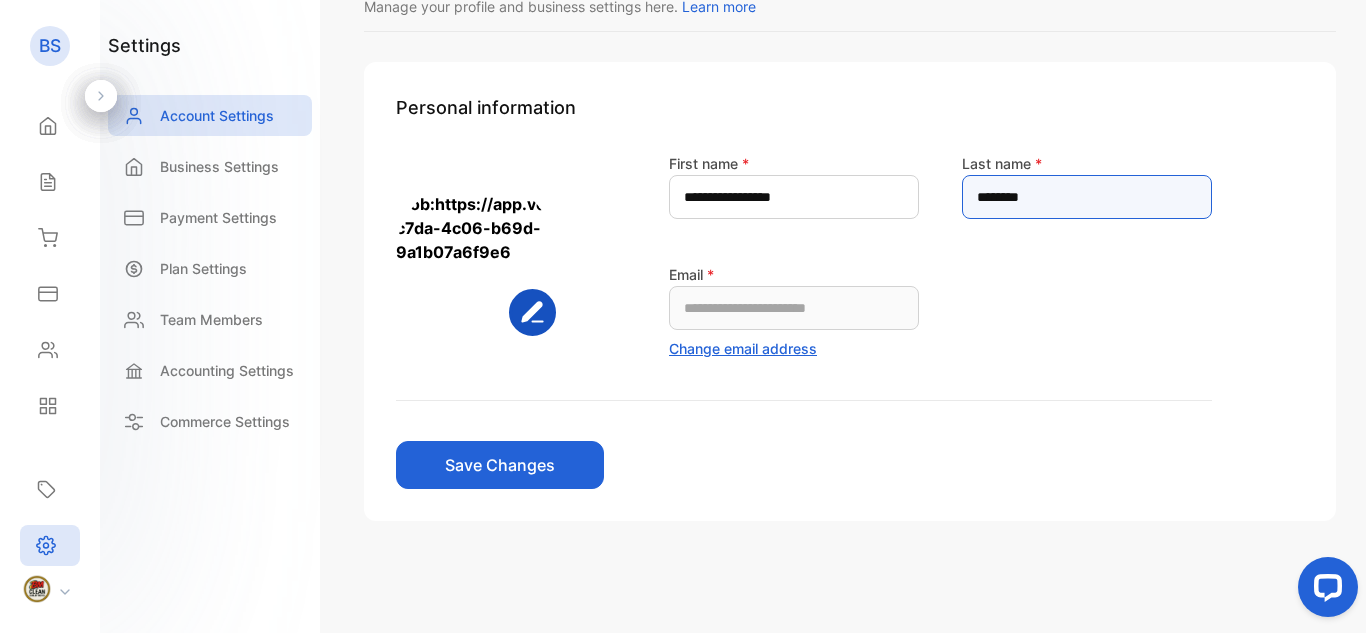 click on "*******" at bounding box center [1087, 197] 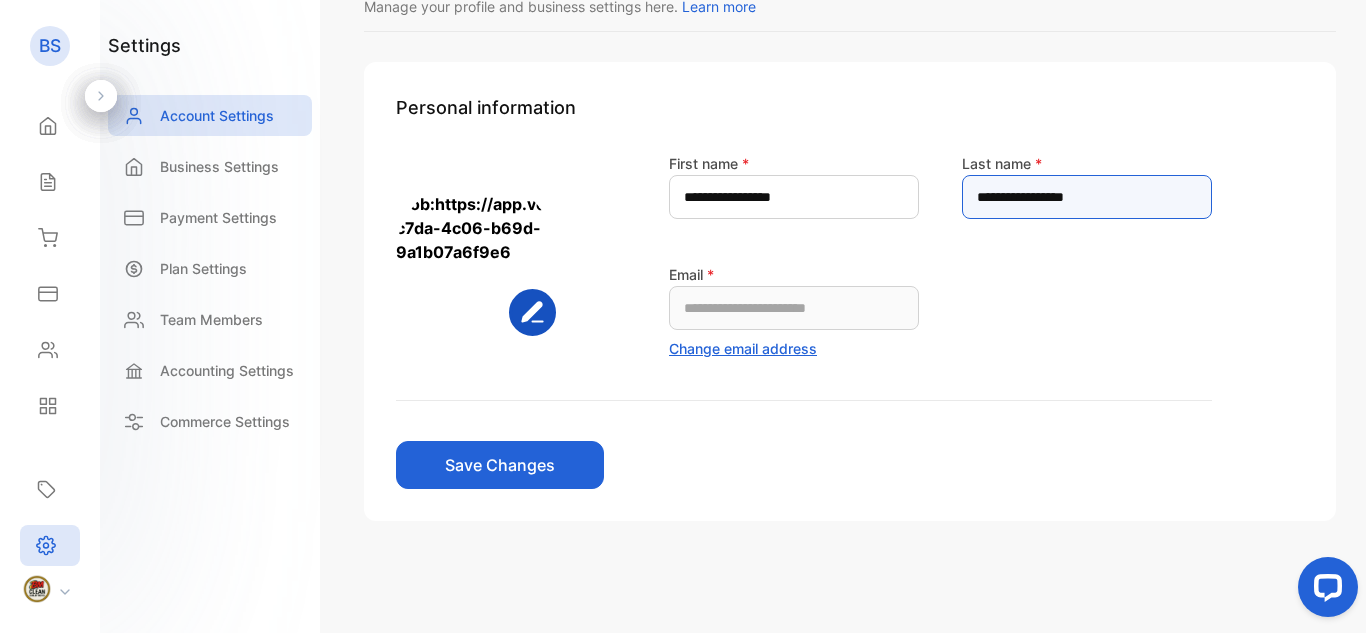 type on "**********" 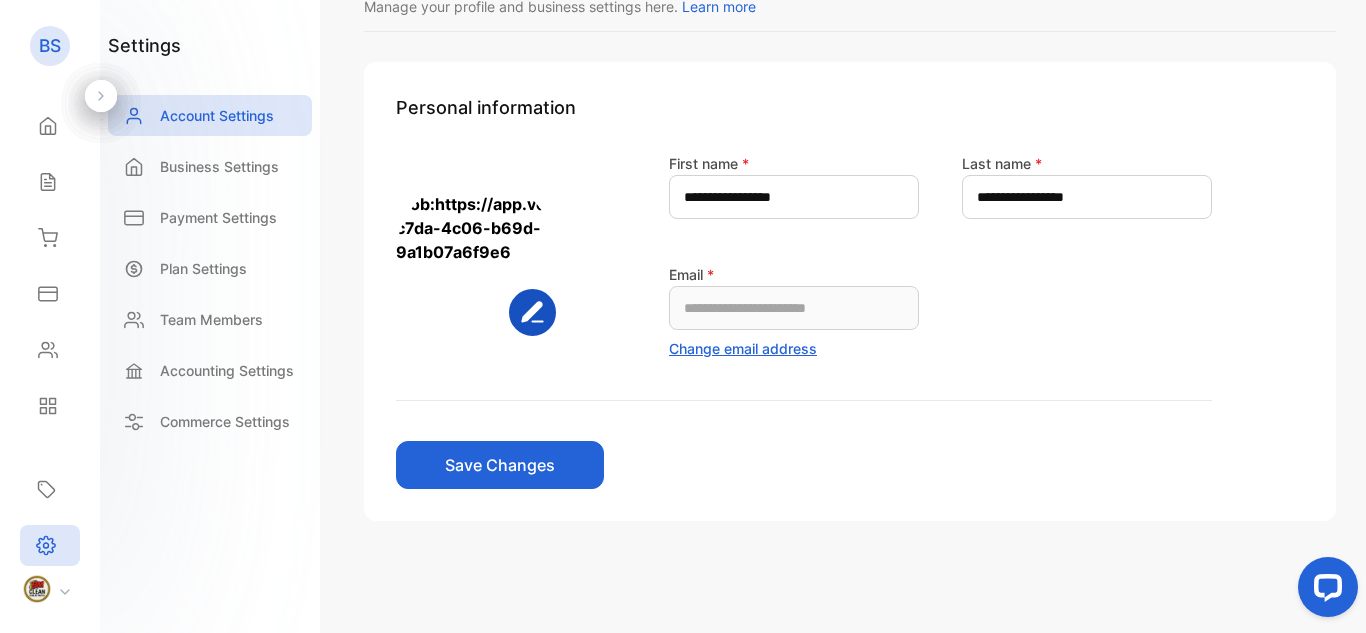 click on "**********" at bounding box center (804, 320) 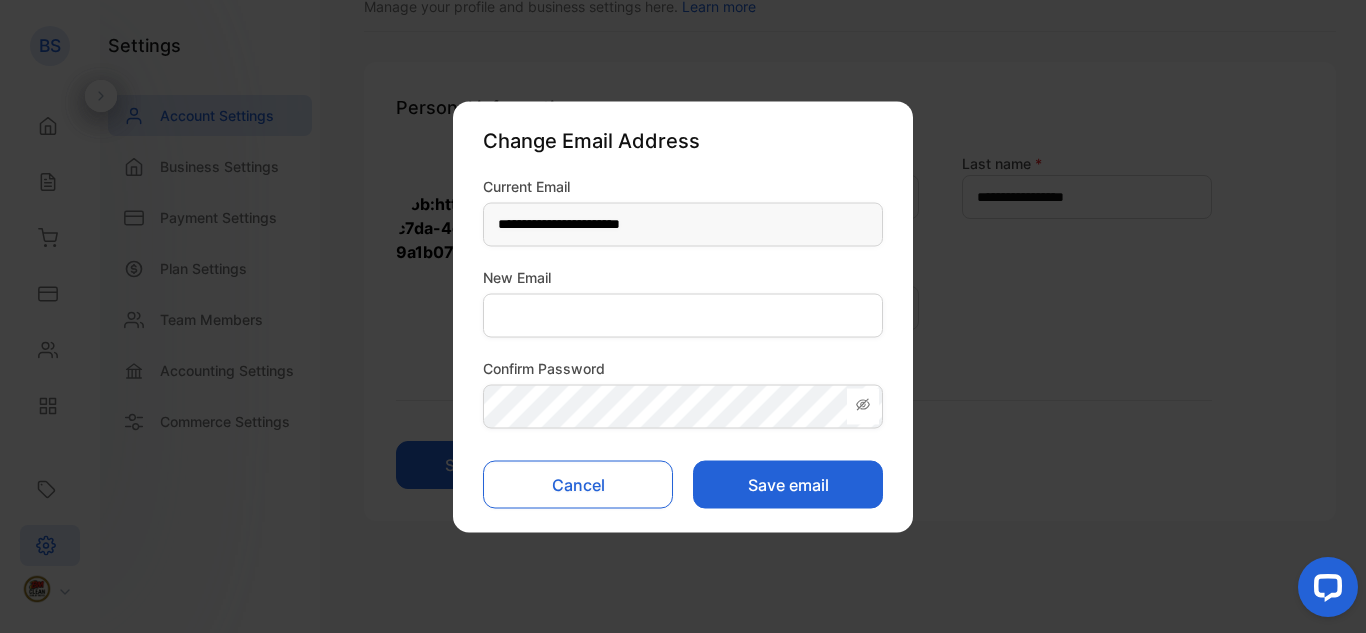 type 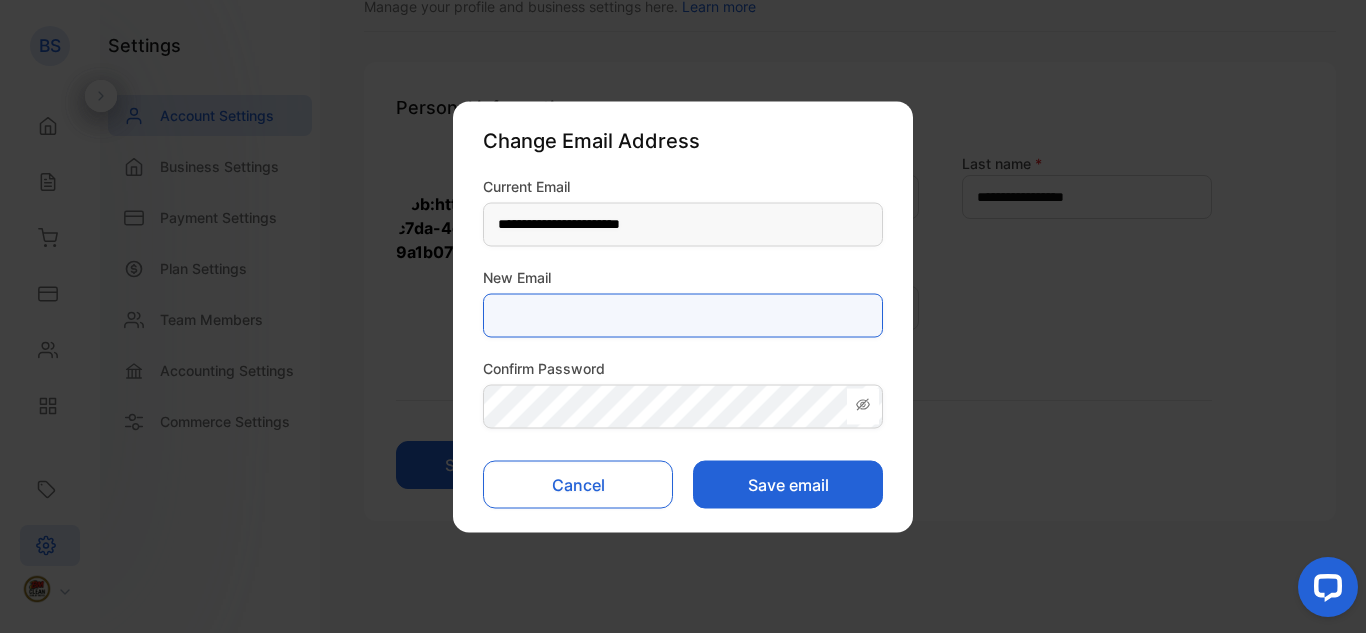 type on "**********" 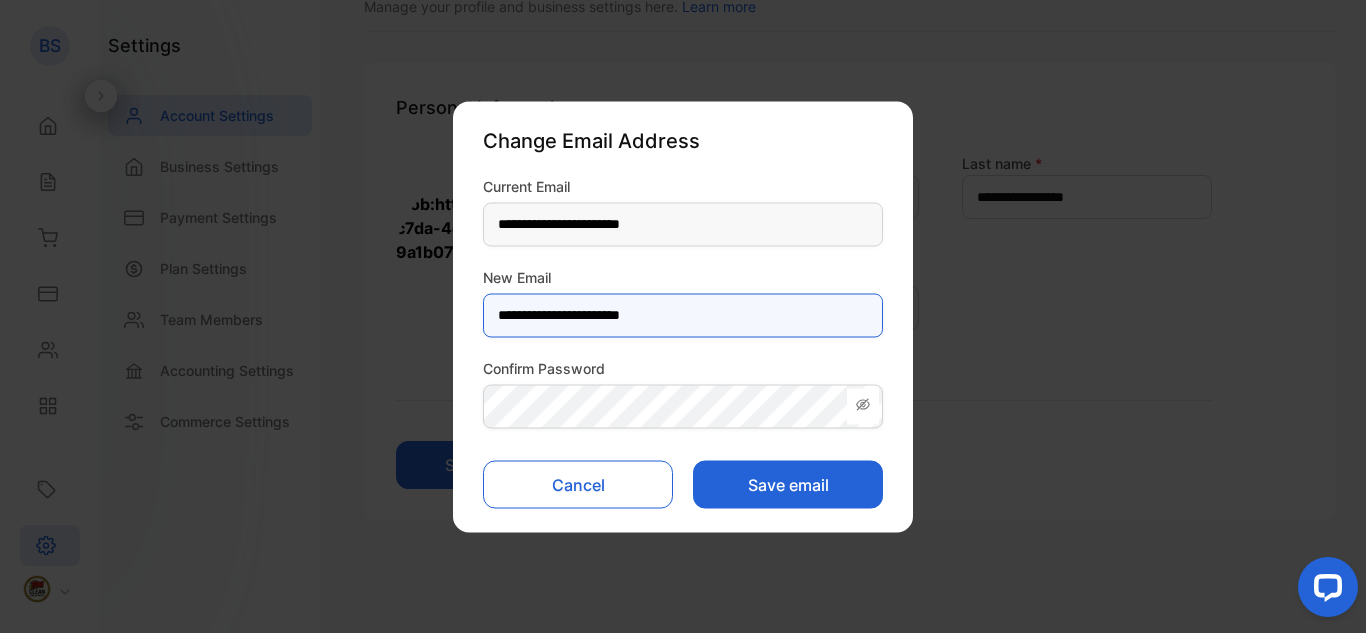 click on "**********" at bounding box center (683, 315) 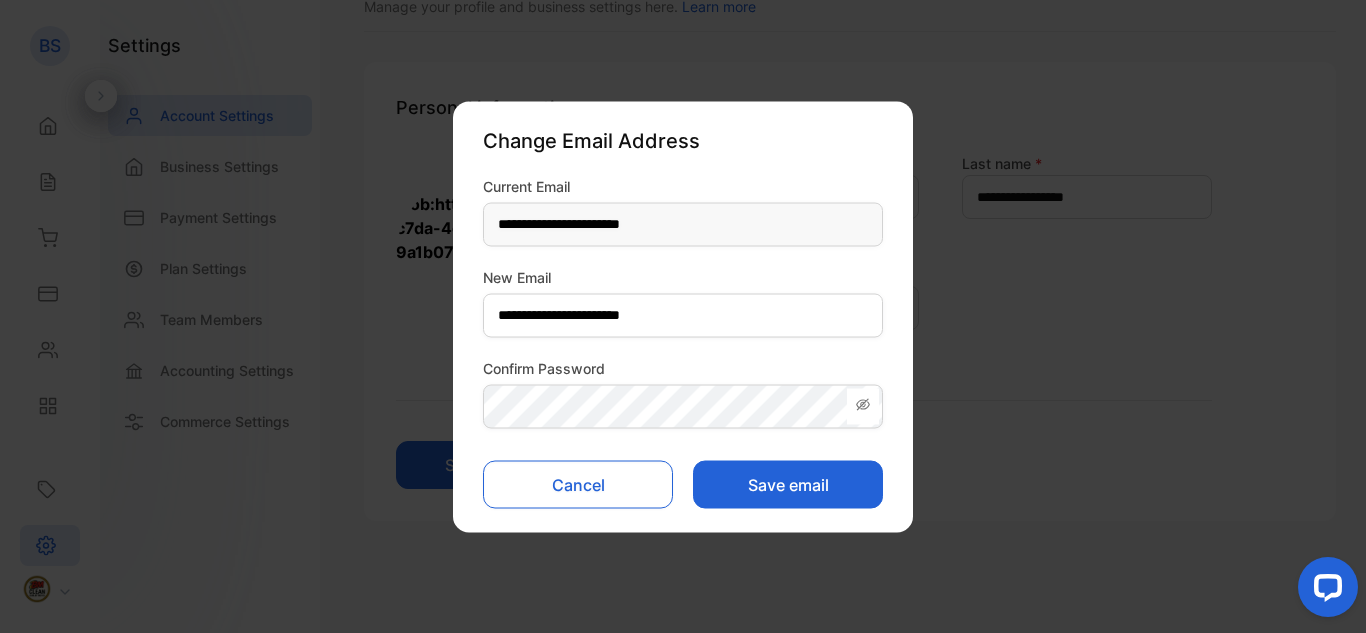 click on "Cancel" at bounding box center (578, 484) 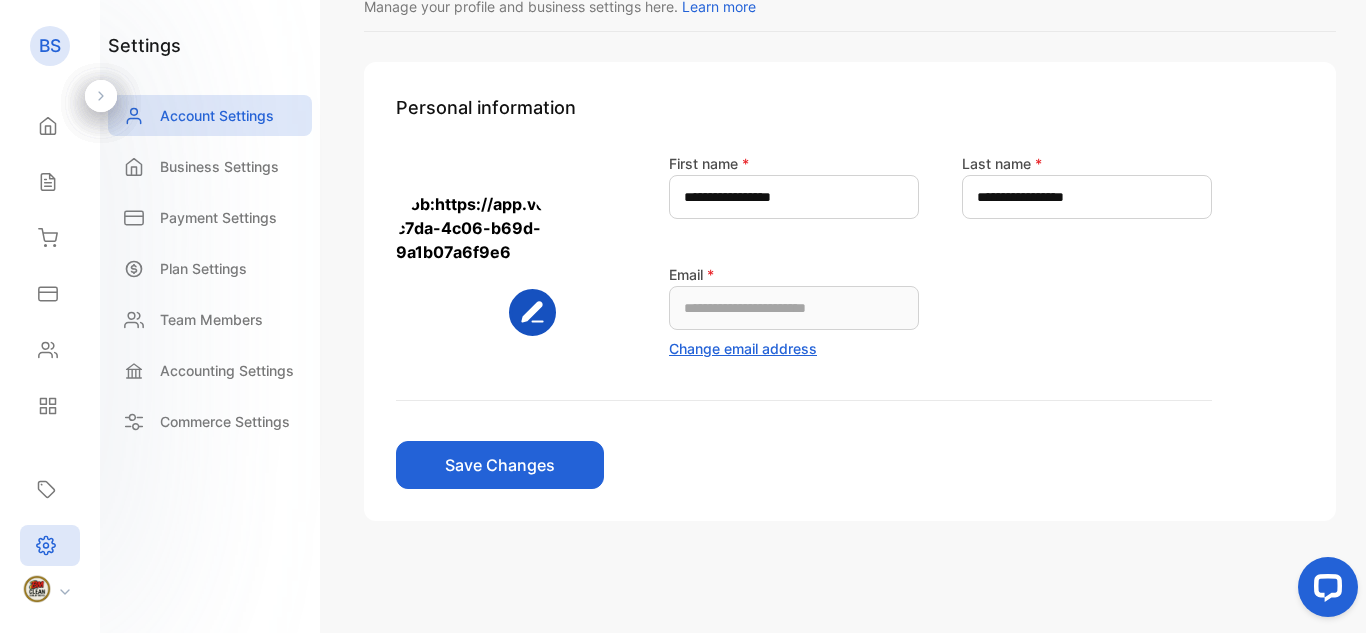 click on "**********" at bounding box center (804, 320) 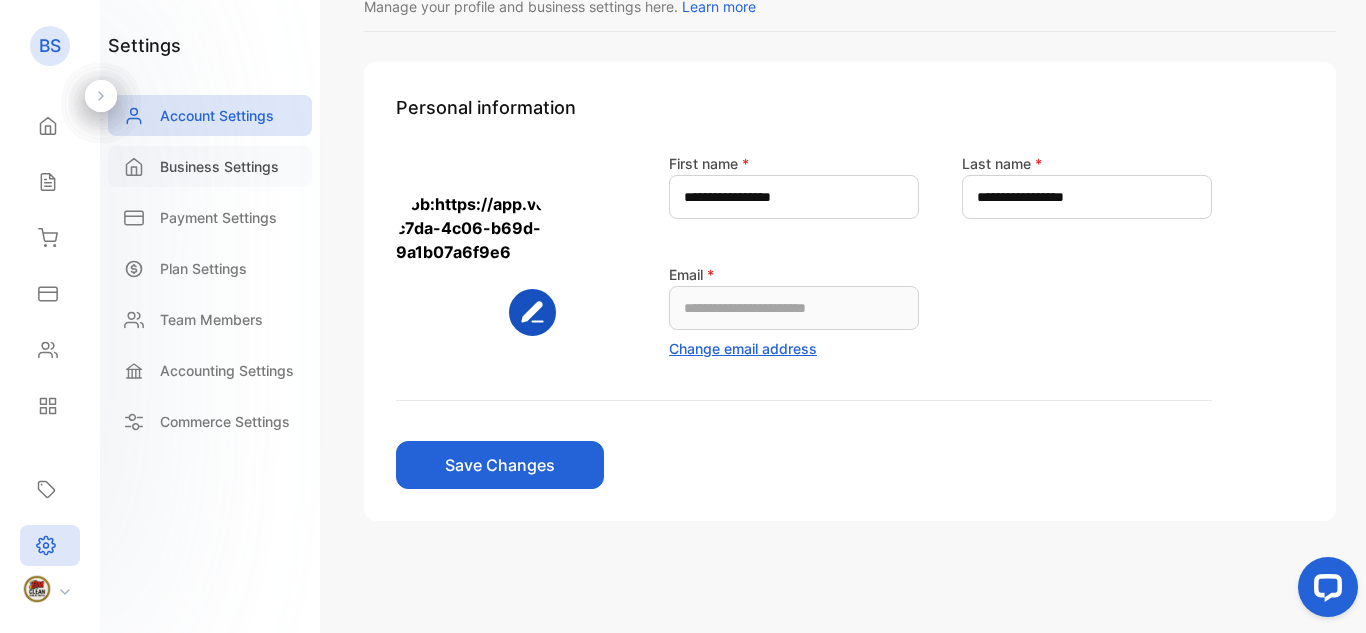 click on "Business Settings" at bounding box center (219, 166) 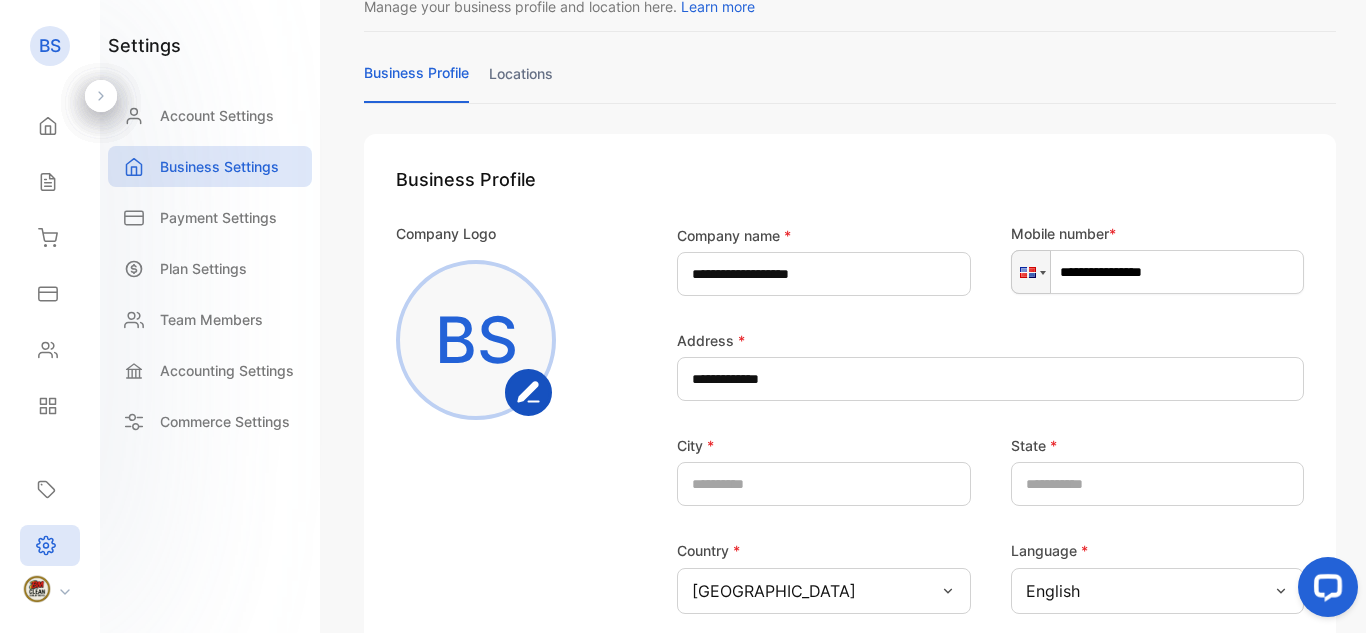 drag, startPoint x: 1356, startPoint y: 615, endPoint x: 969, endPoint y: 508, distance: 401.51962 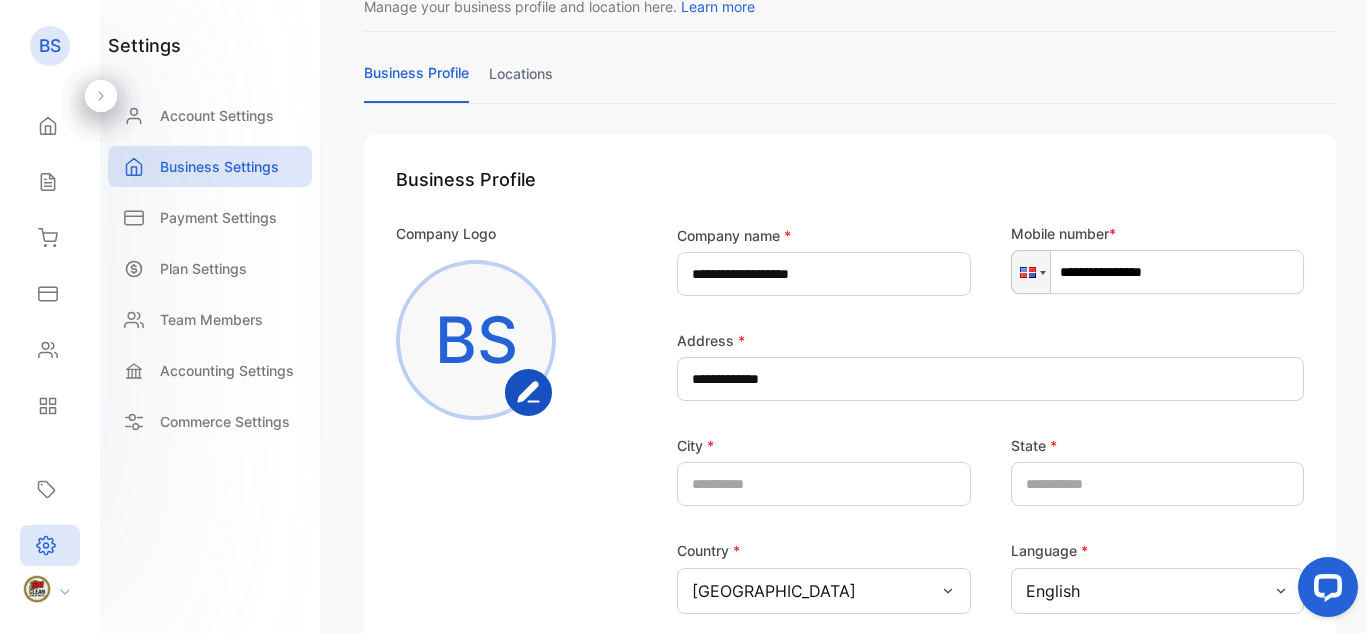 click 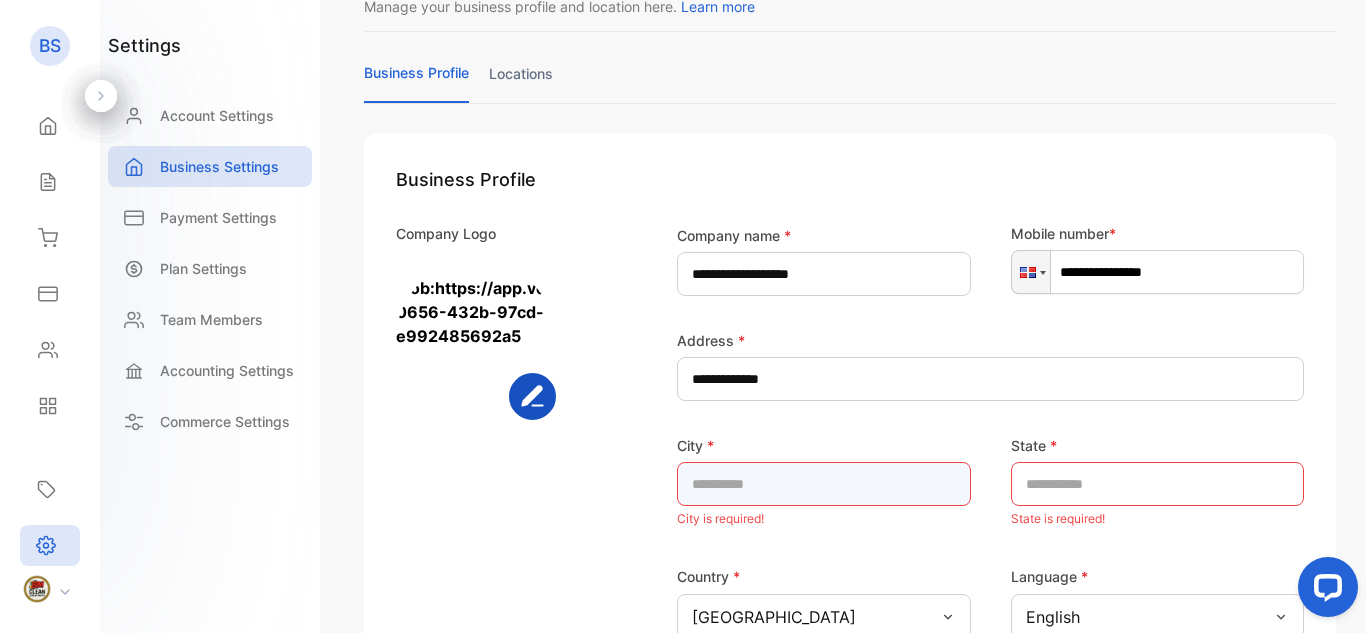 click at bounding box center [824, 484] 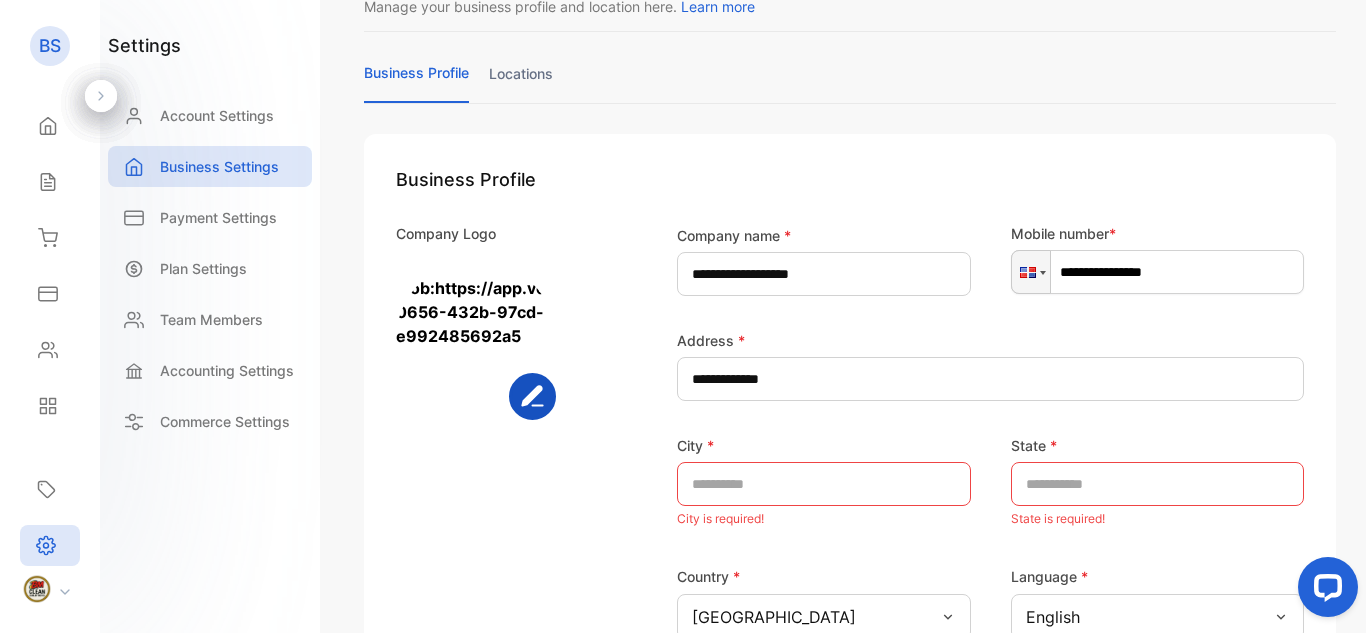 click on "Company Logo" at bounding box center [508, 498] 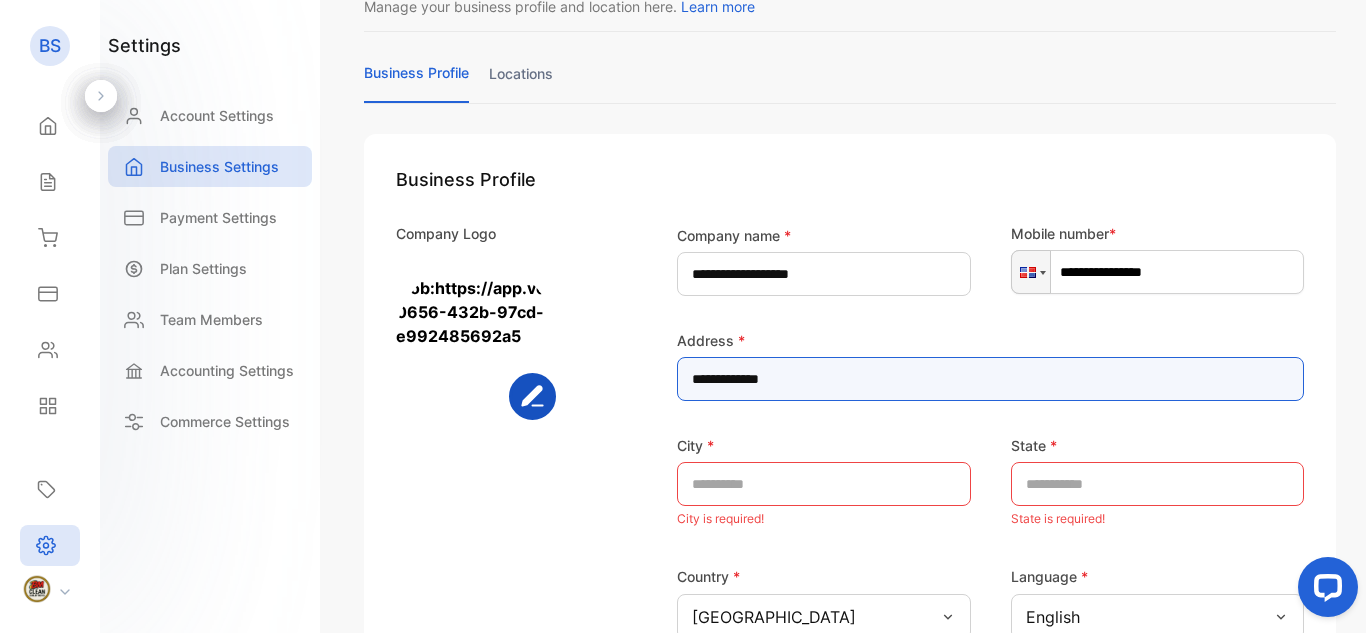 click on "**********" at bounding box center [990, 379] 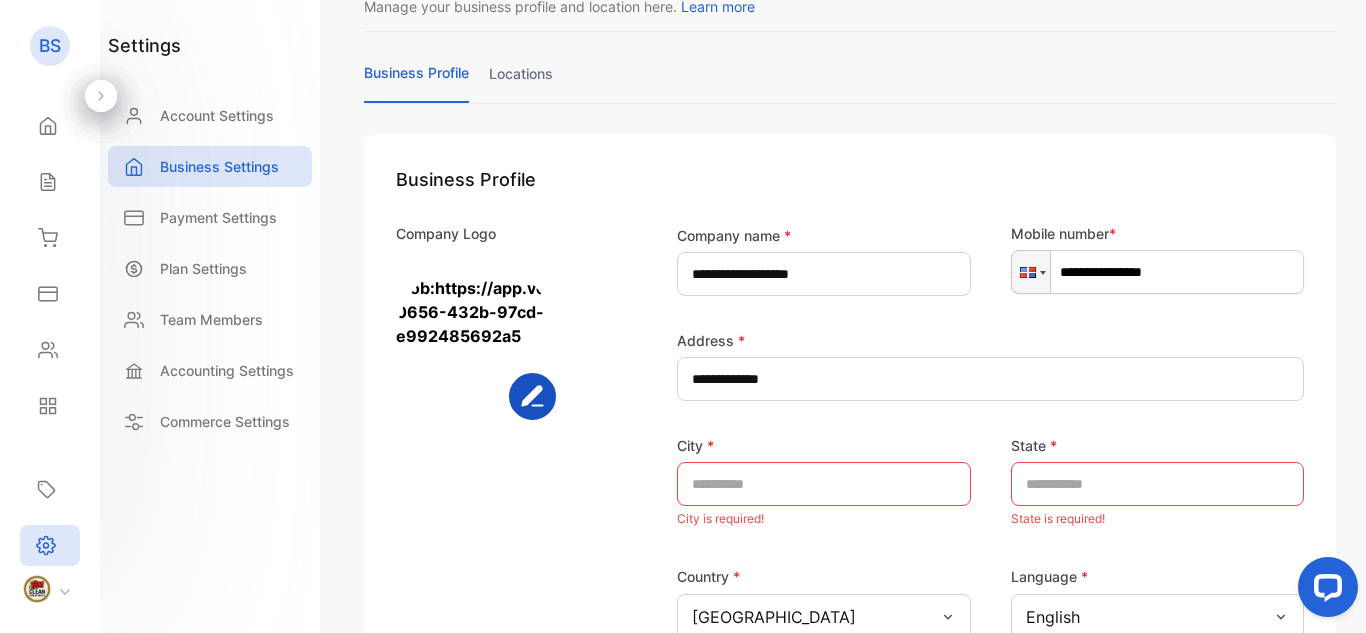 click on "**********" at bounding box center (1158, 272) 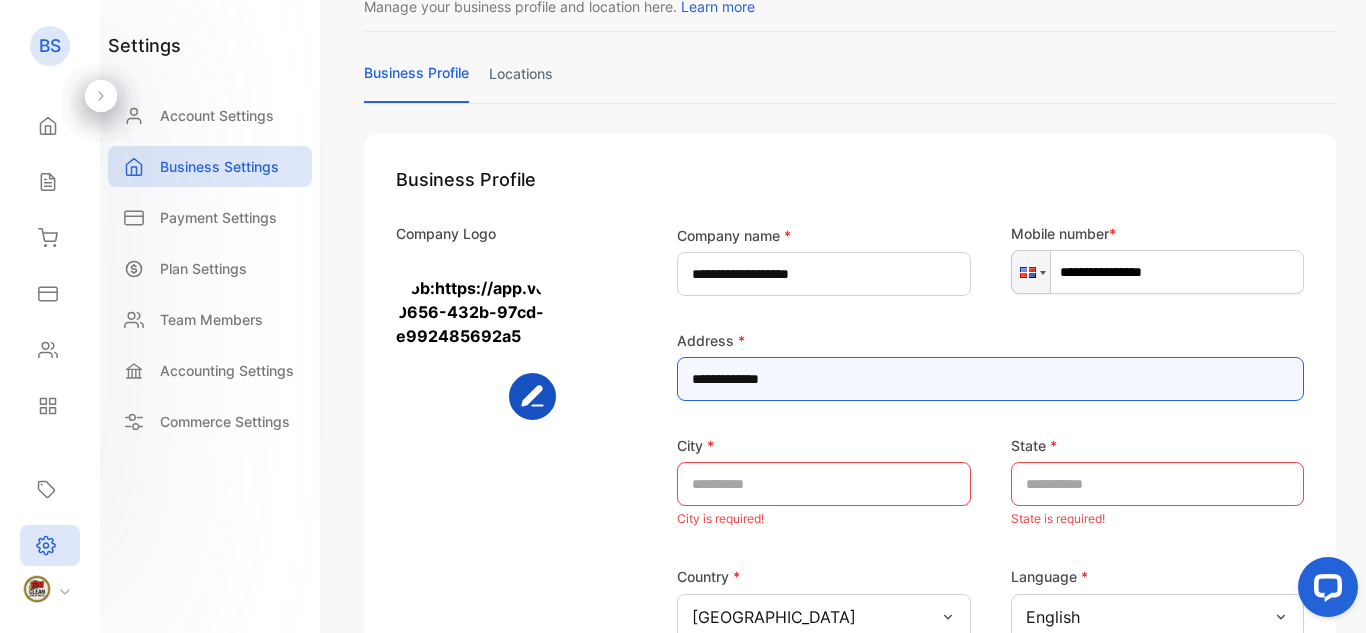 click on "**********" at bounding box center [990, 379] 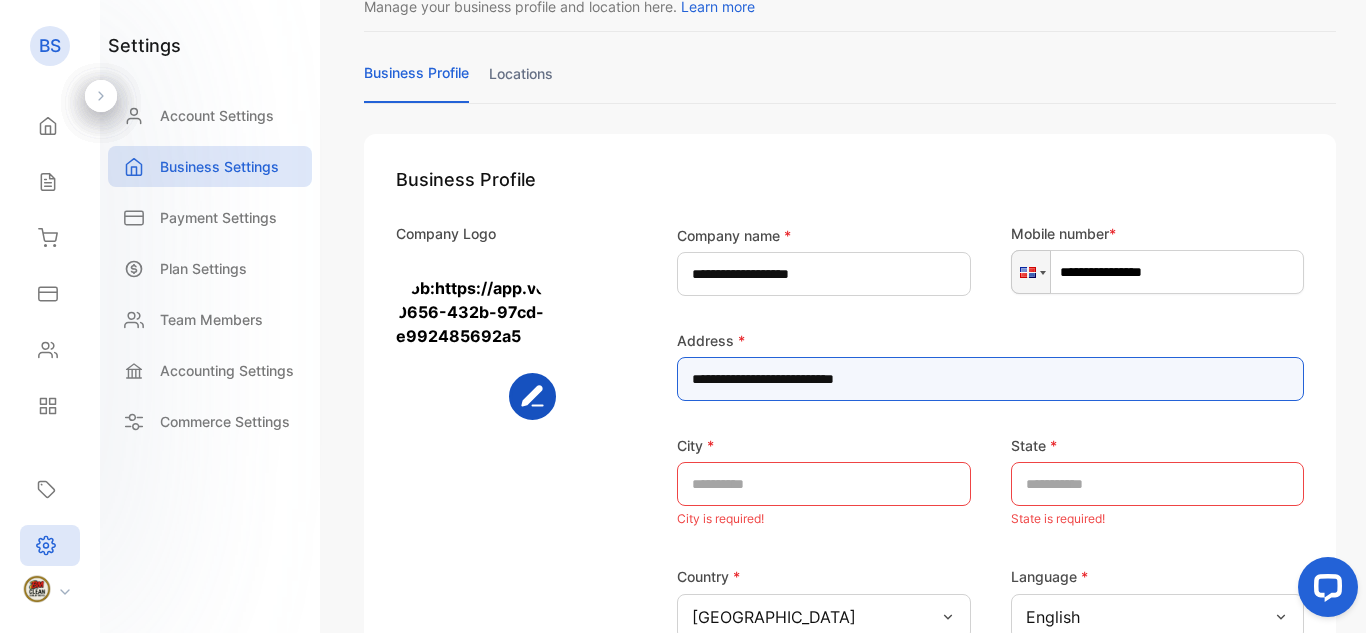 click on "**********" at bounding box center [990, 379] 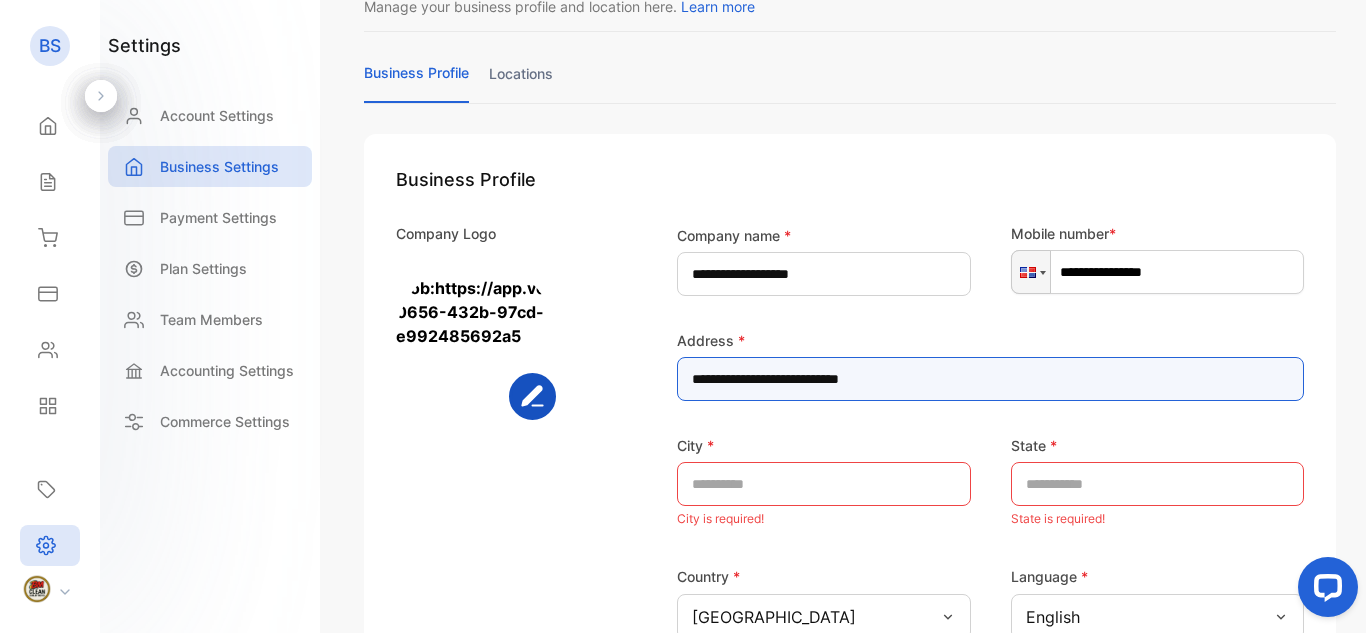 click on "**********" at bounding box center [990, 379] 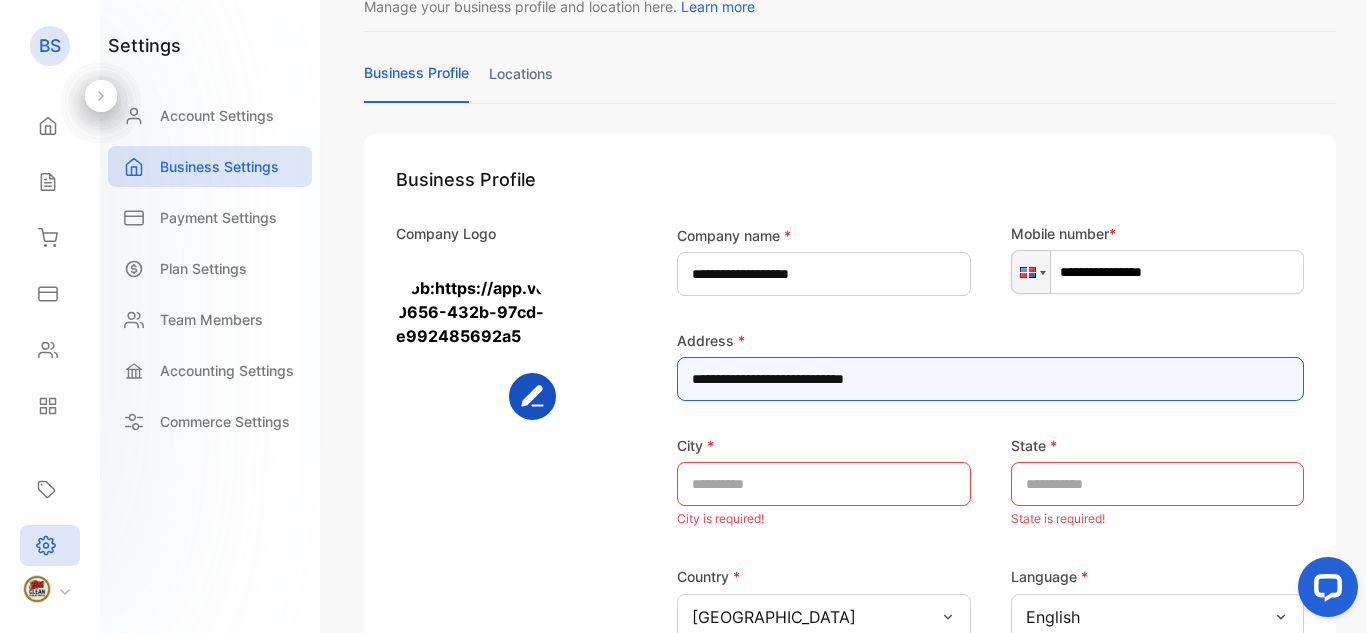 type on "**********" 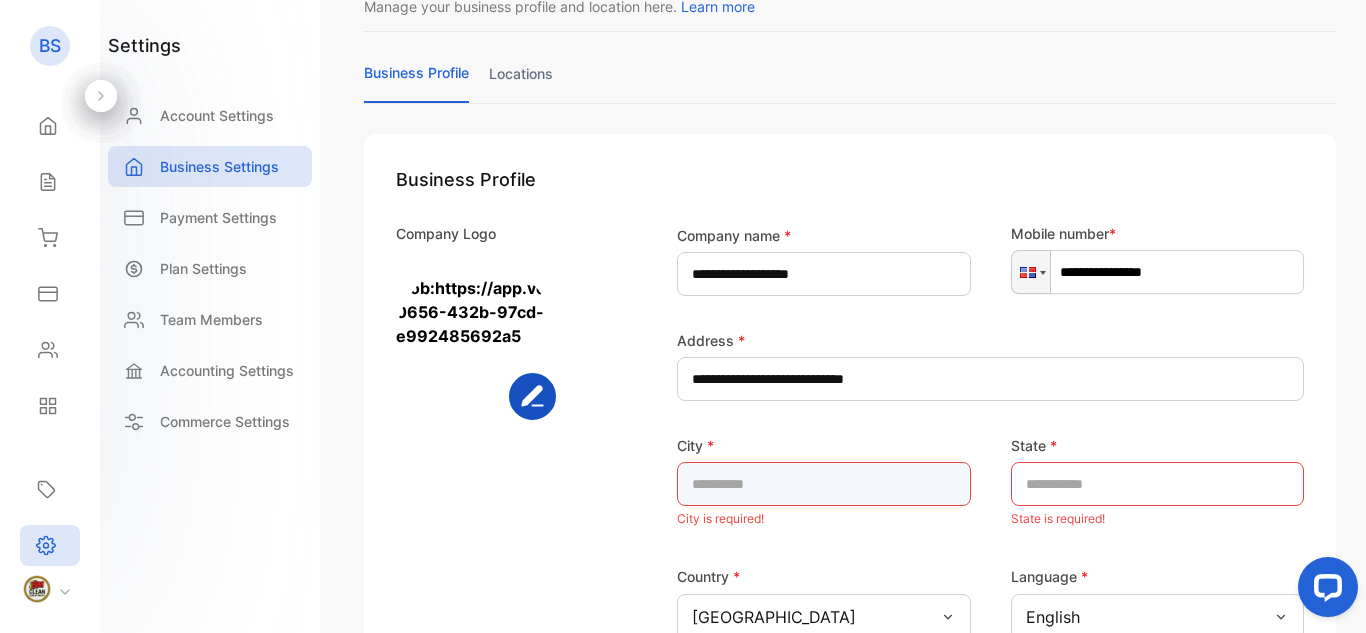 click at bounding box center [824, 484] 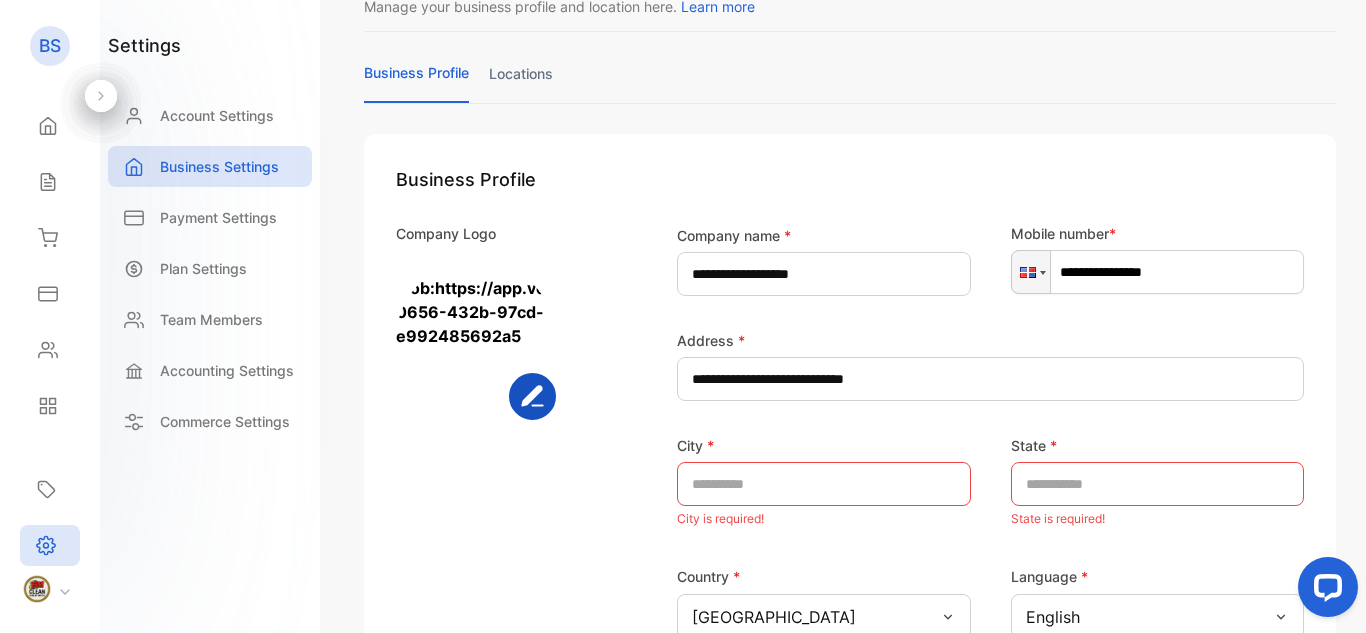 click on "**********" at bounding box center (962, 498) 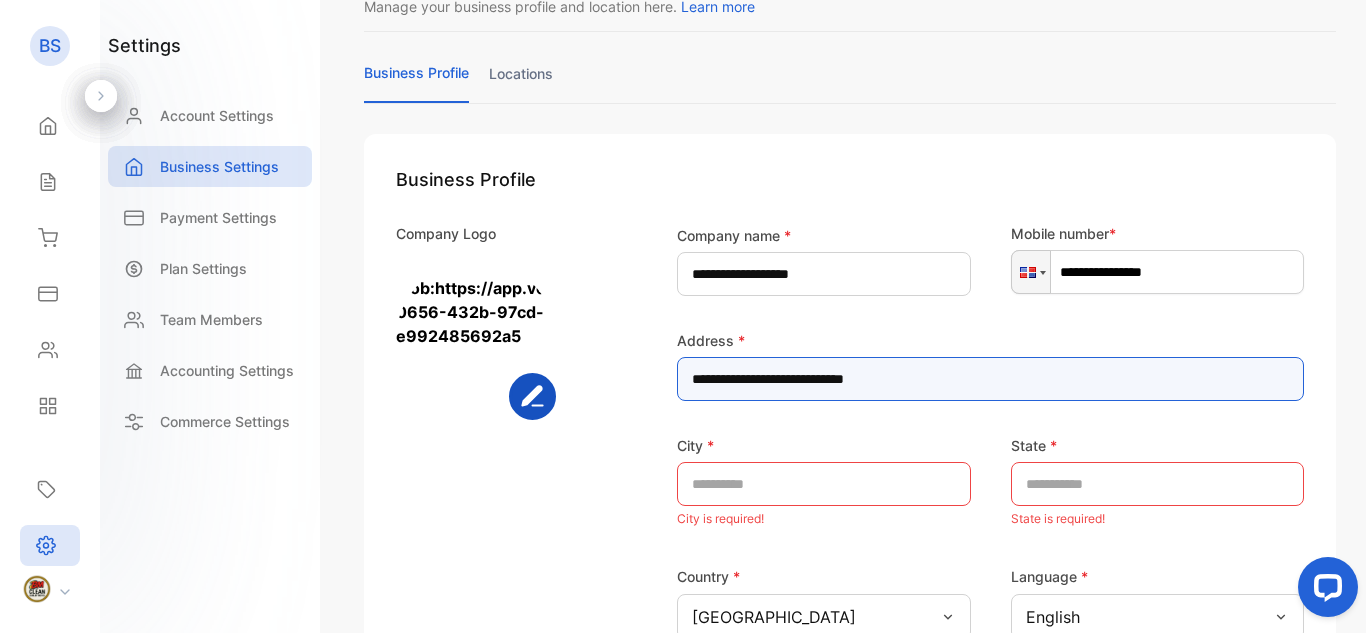 click on "**********" at bounding box center (990, 379) 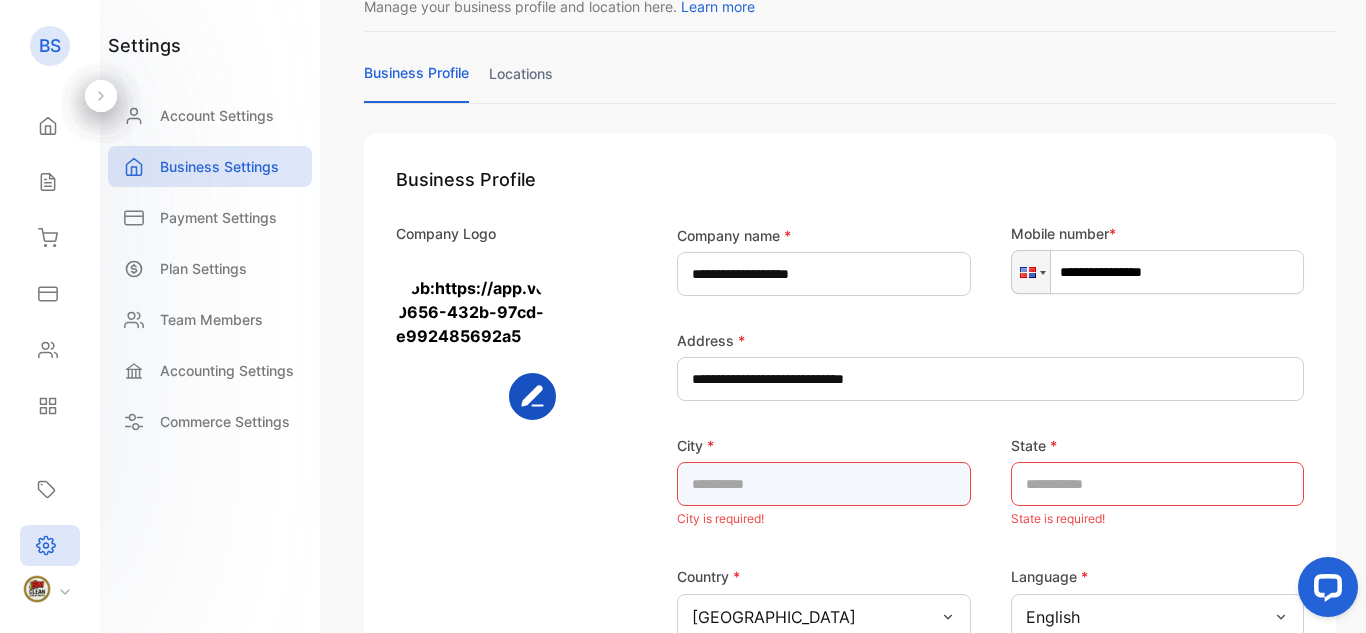 click at bounding box center (824, 484) 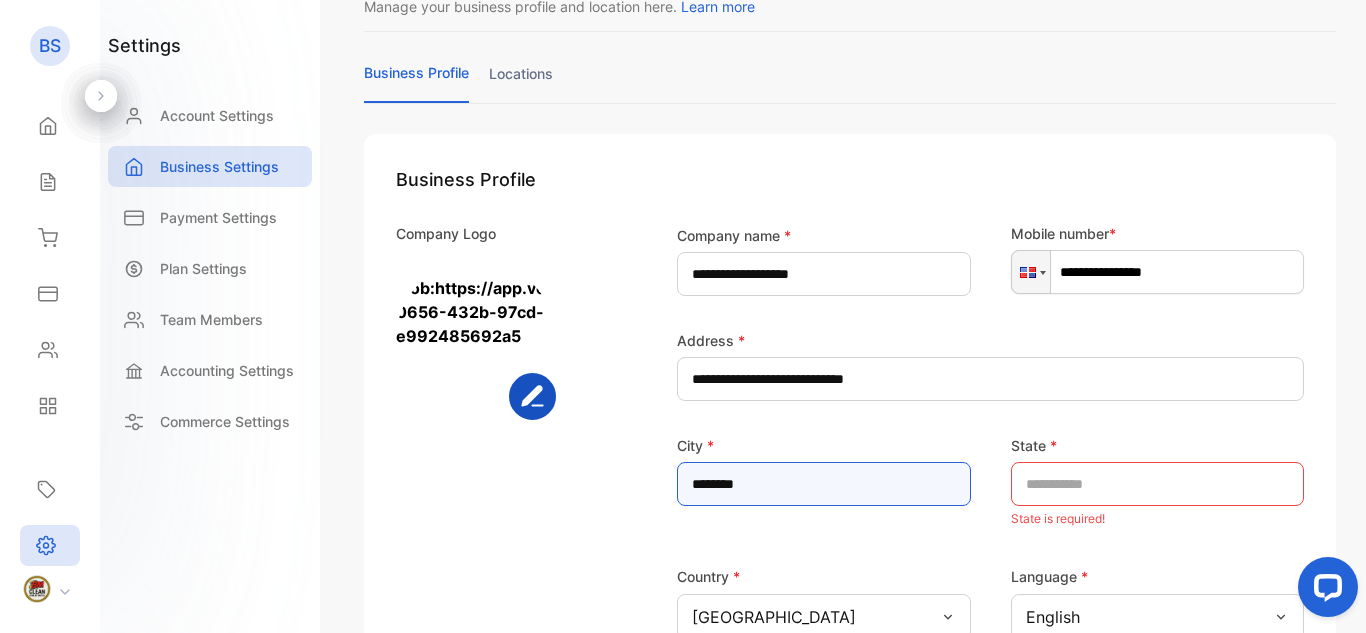 type on "********" 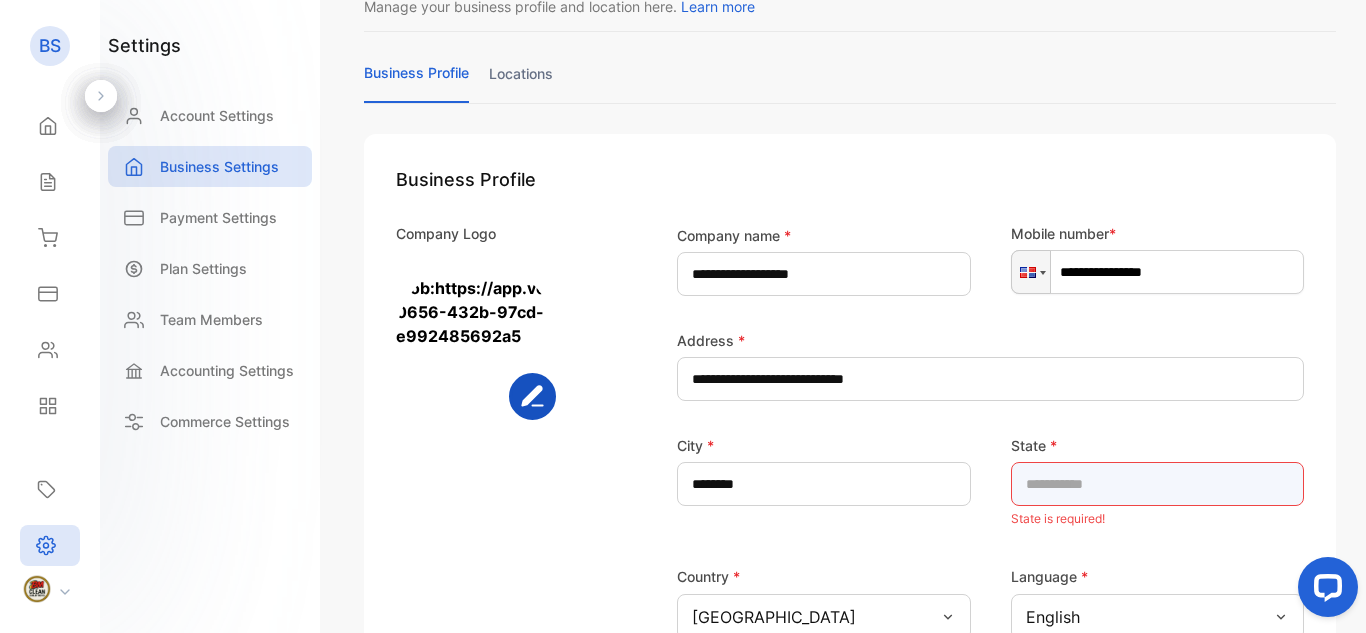 click at bounding box center (1158, 484) 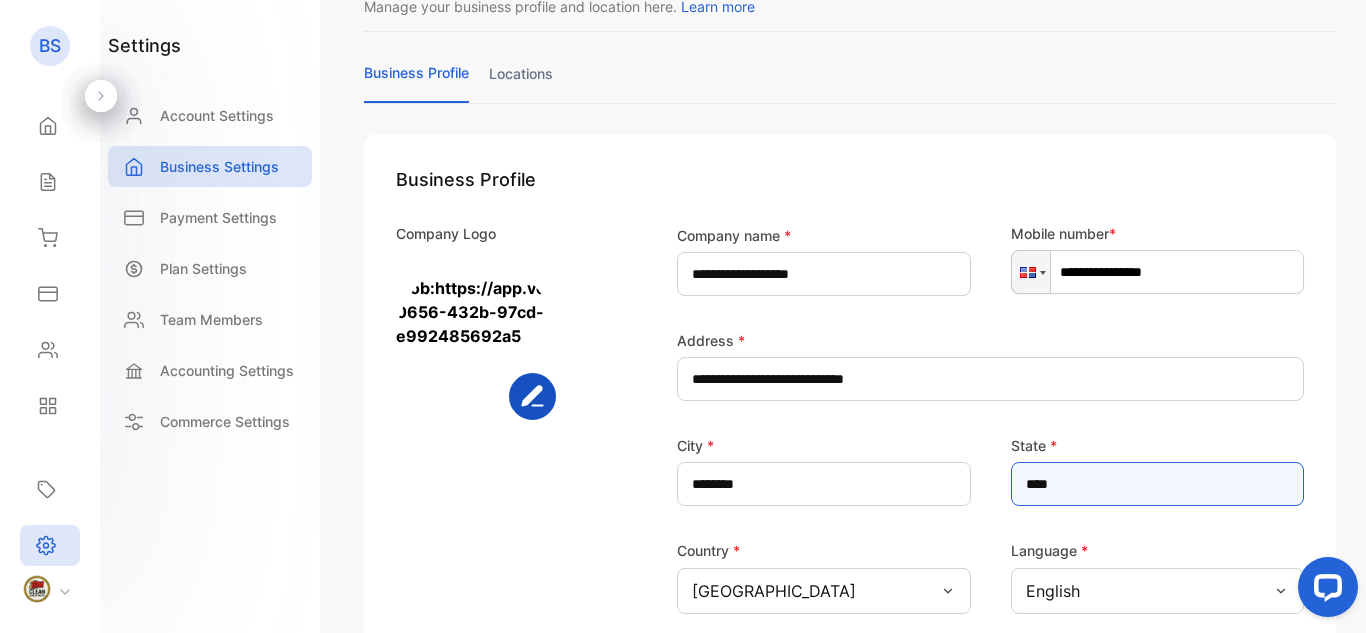 type on "****" 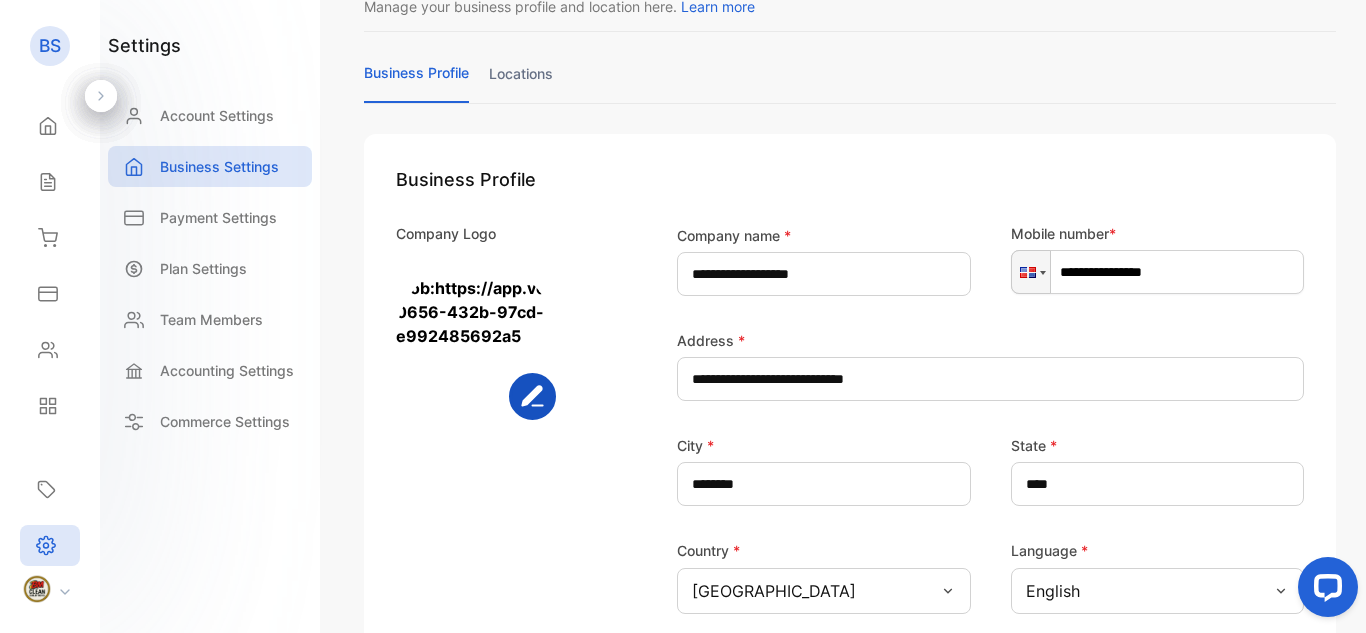 click on "Company Logo" at bounding box center (508, 485) 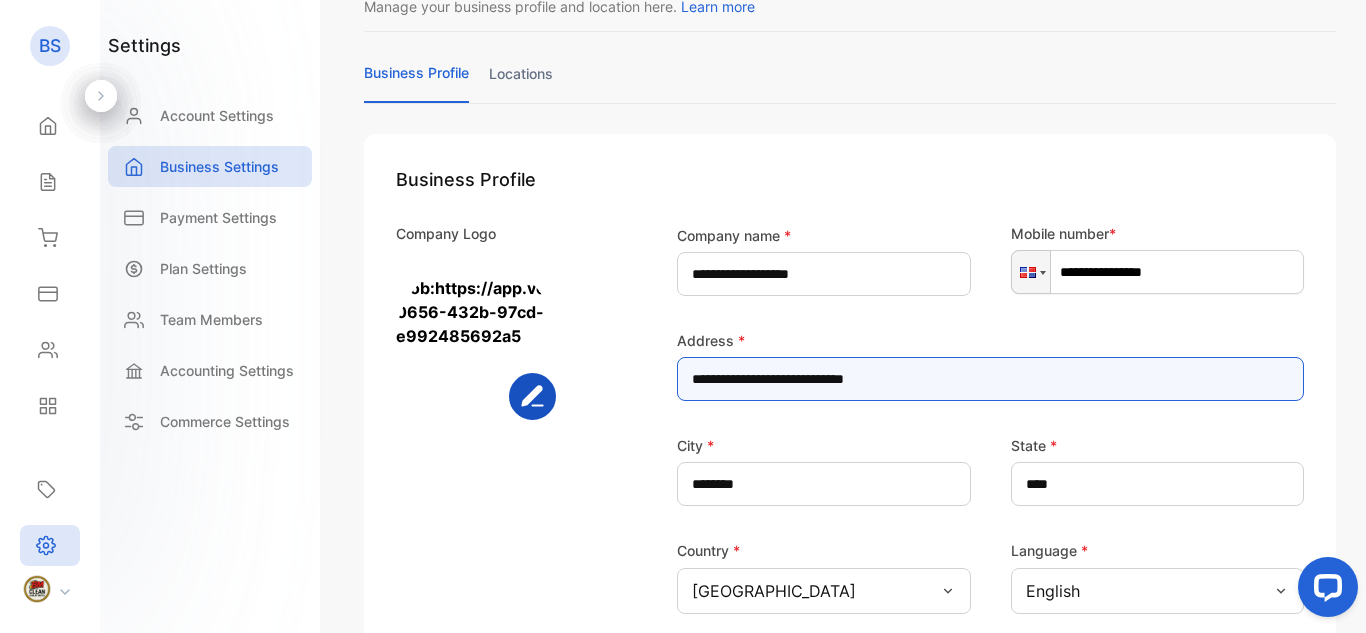 click on "**********" at bounding box center (990, 379) 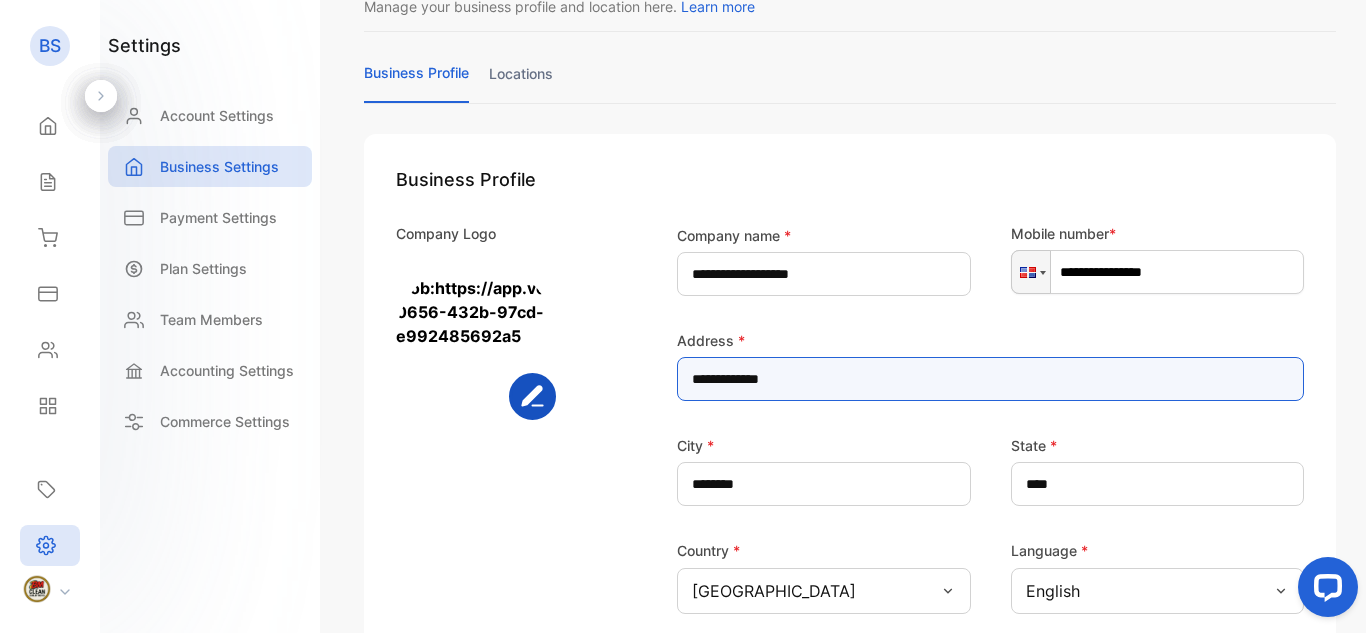 type on "**********" 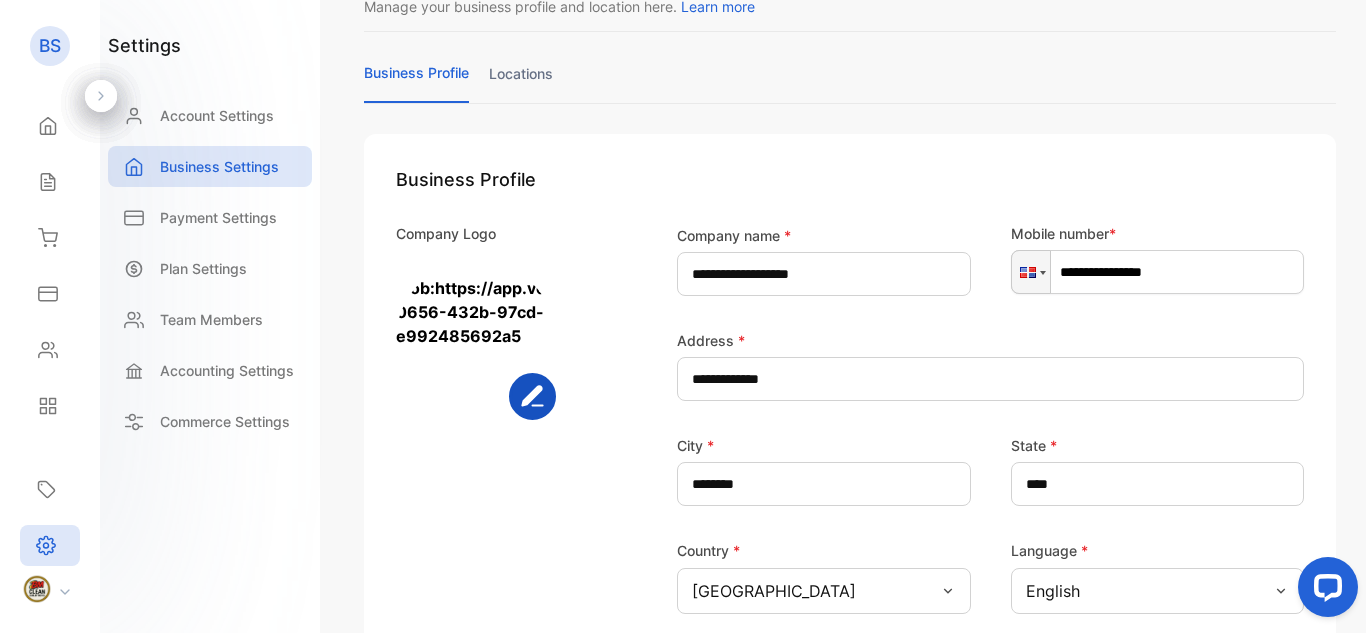 click 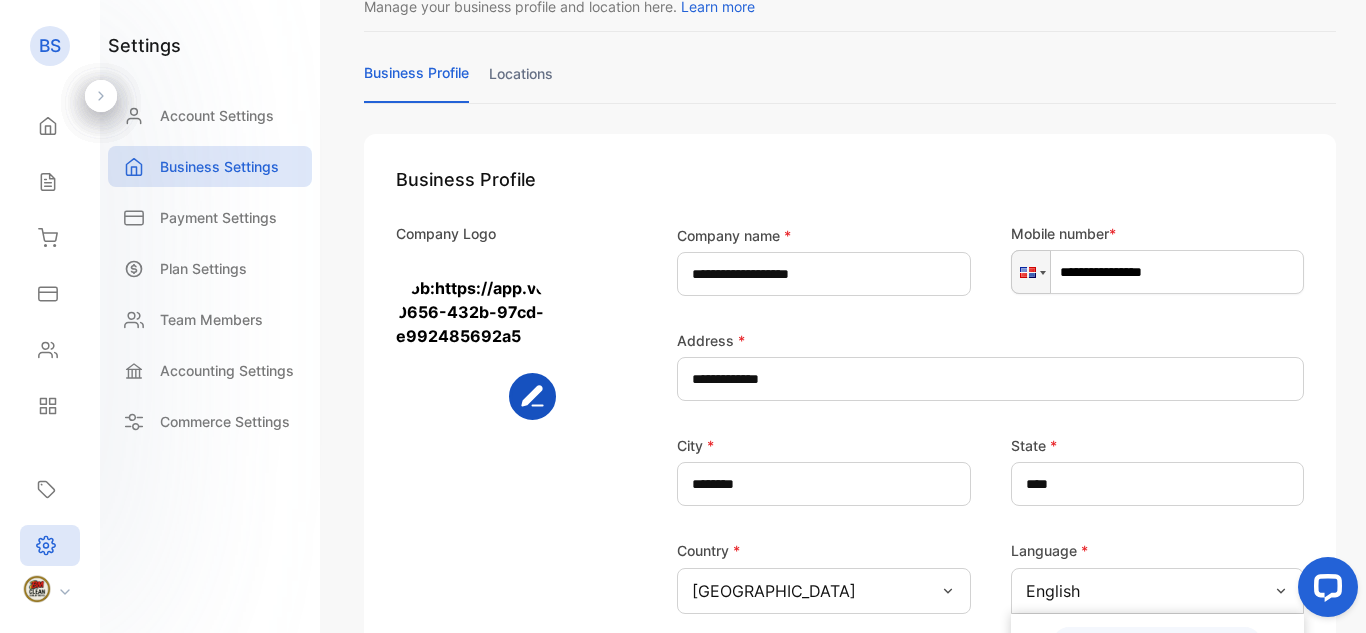scroll, scrollTop: 639, scrollLeft: 0, axis: vertical 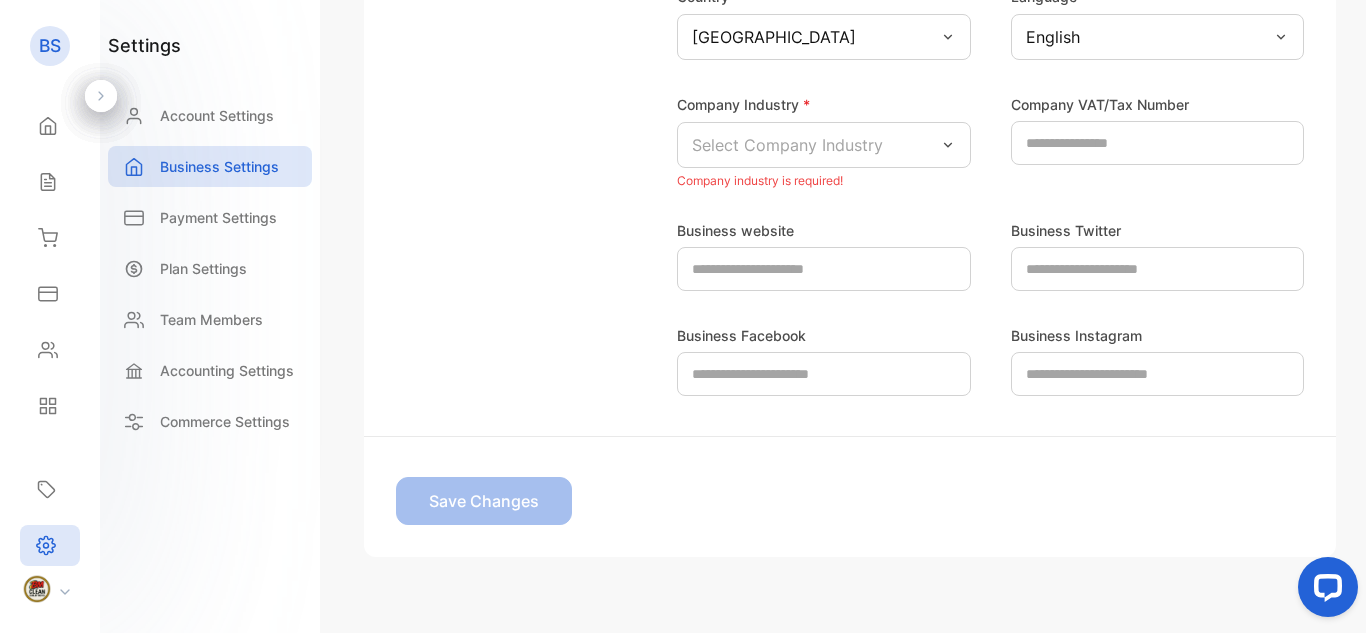 click 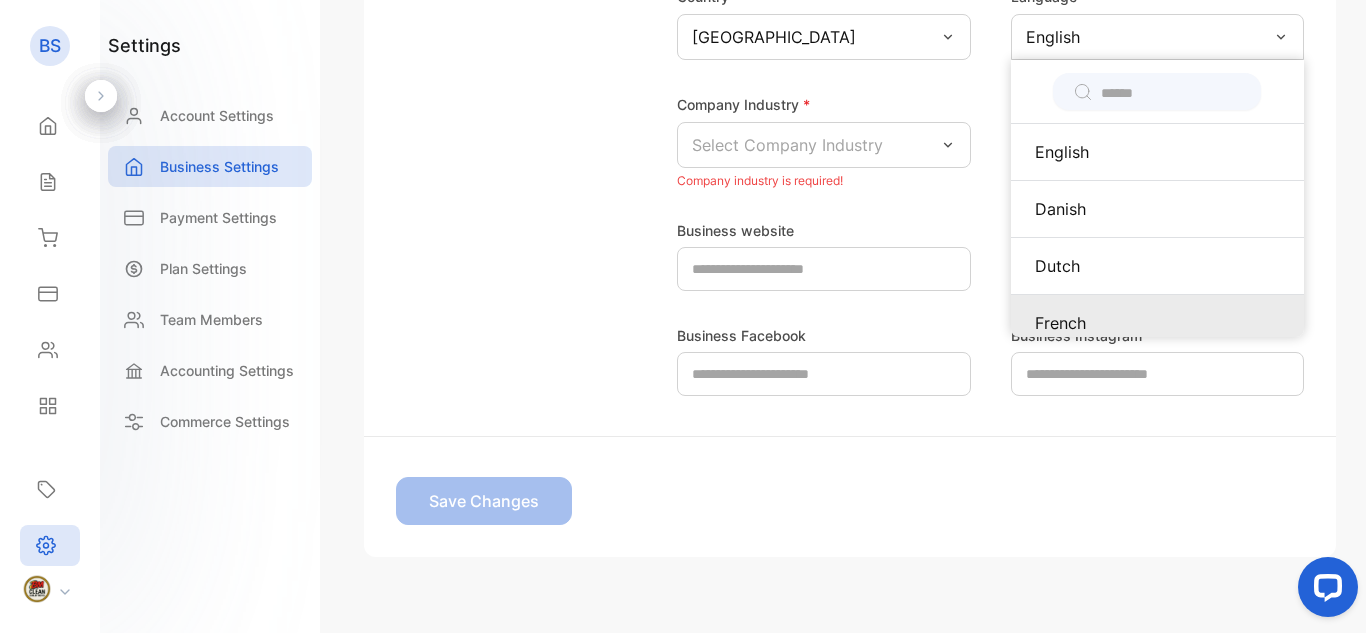 click on "French" at bounding box center (1158, 323) 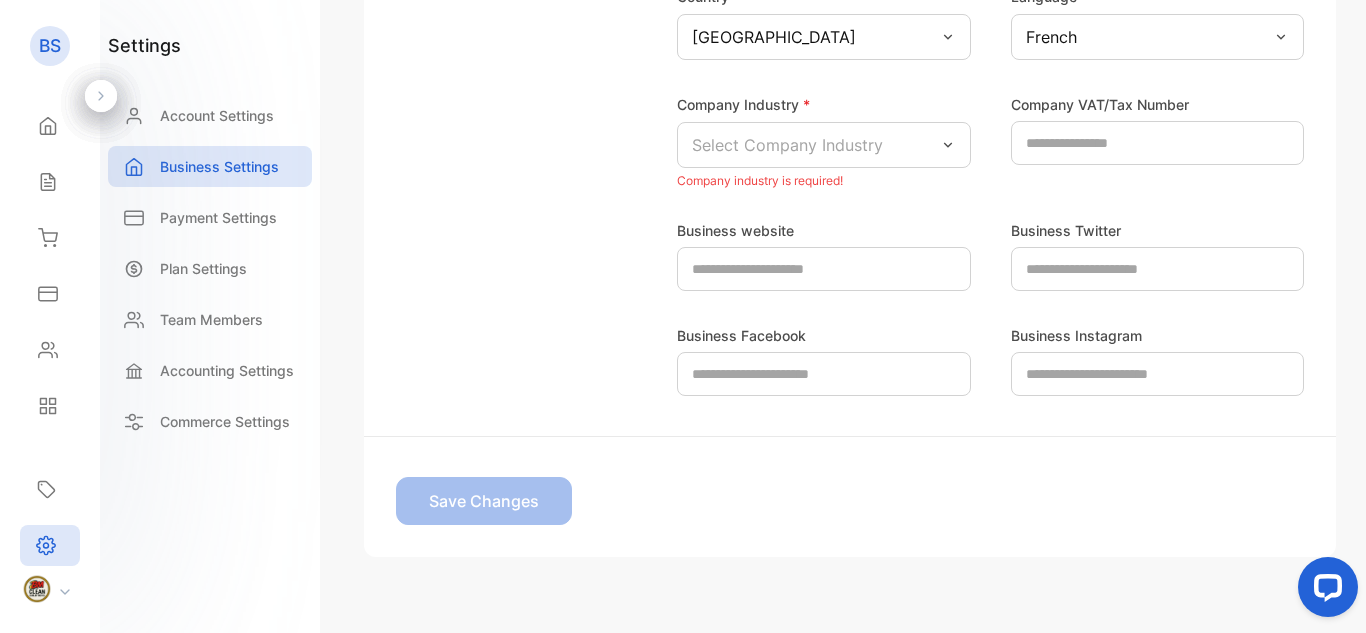 scroll, scrollTop: 85, scrollLeft: 0, axis: vertical 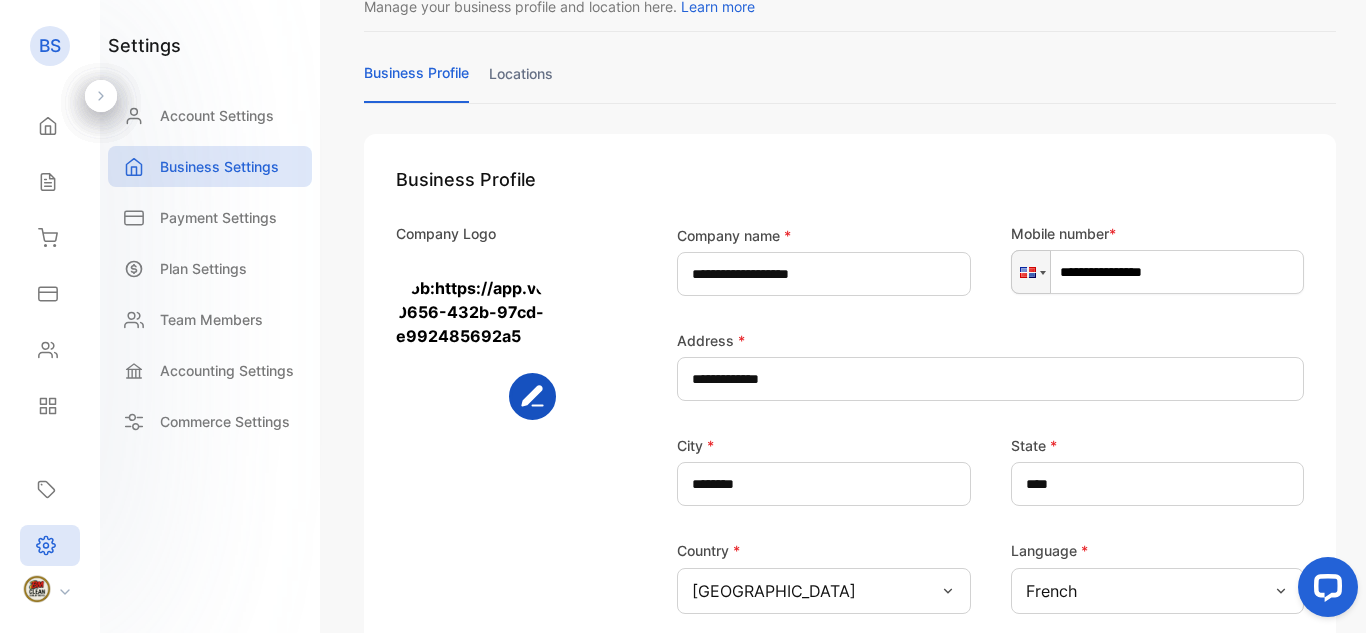 click on "**********" at bounding box center [850, 316] 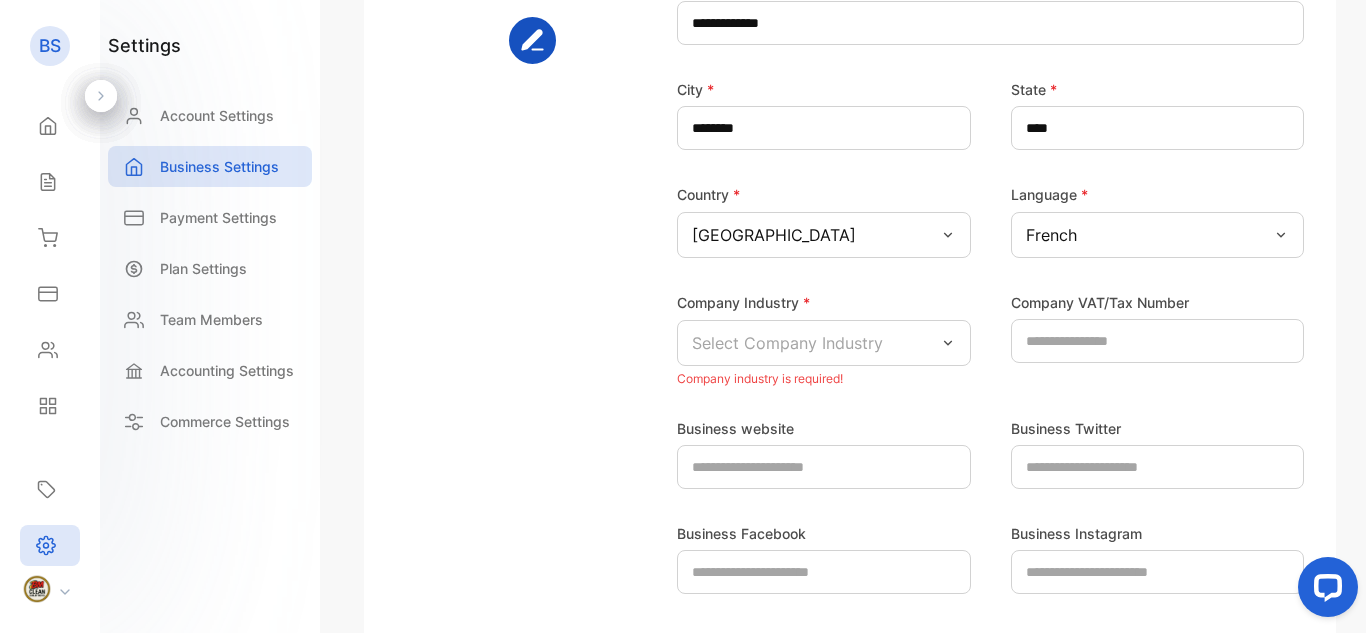 scroll, scrollTop: 445, scrollLeft: 0, axis: vertical 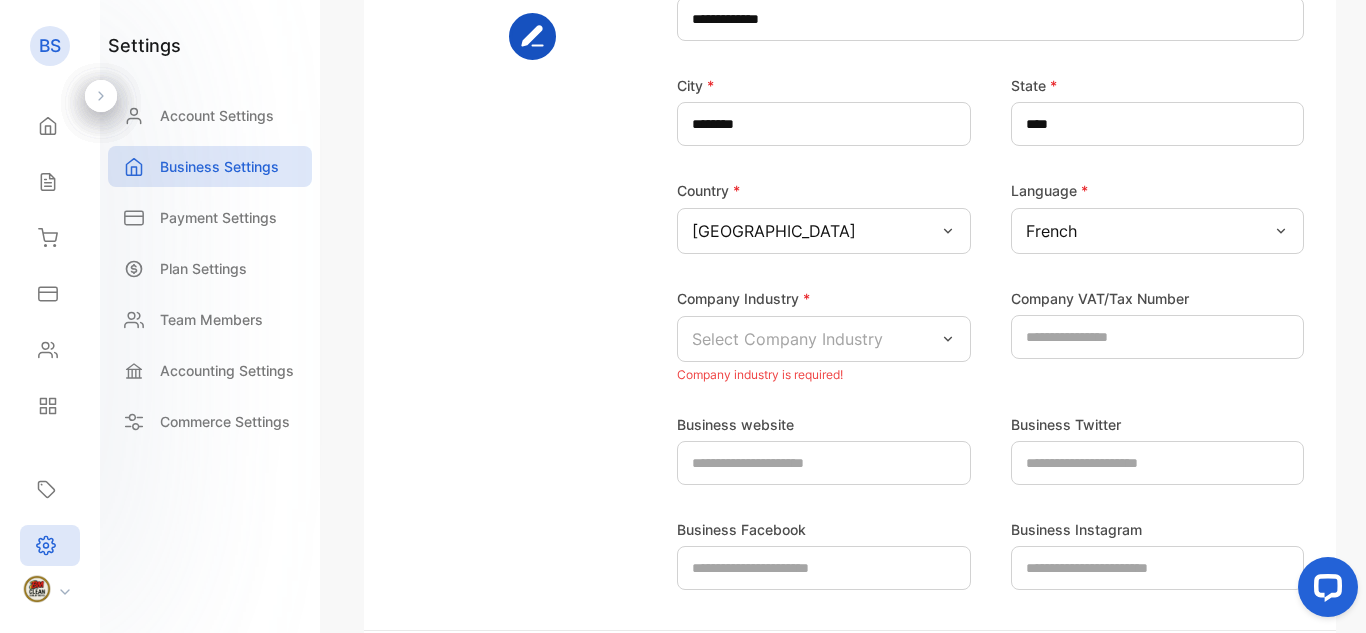 click 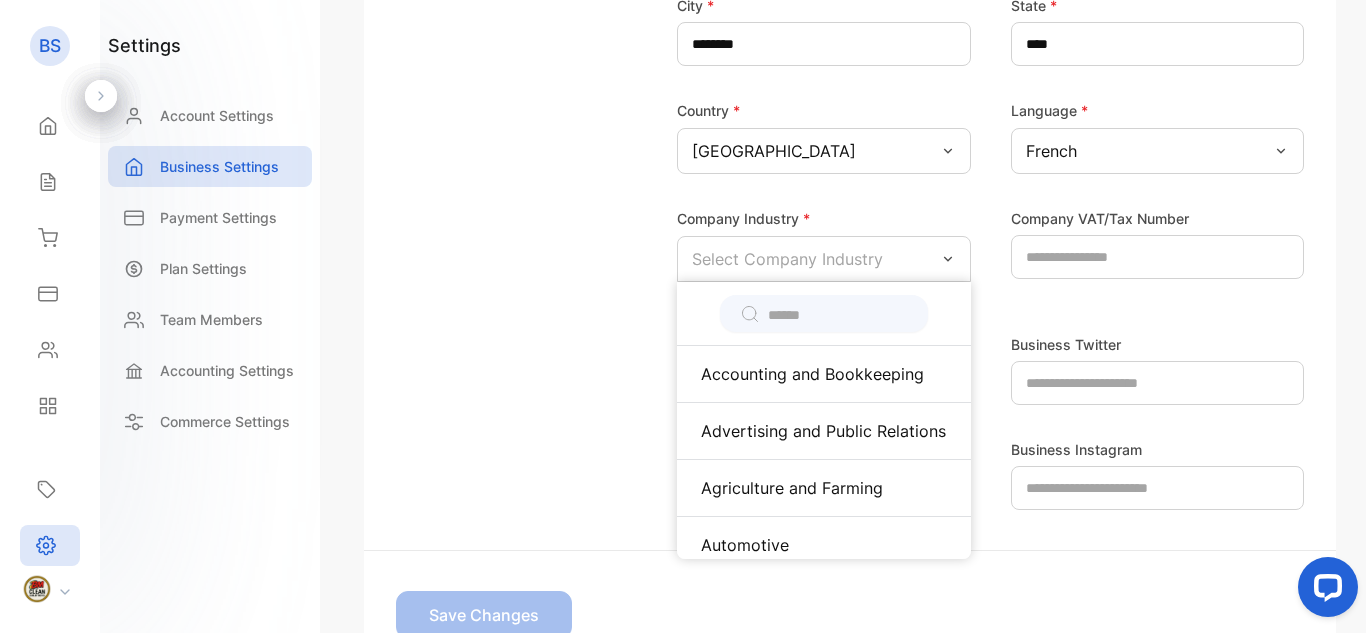 scroll, scrollTop: 565, scrollLeft: 0, axis: vertical 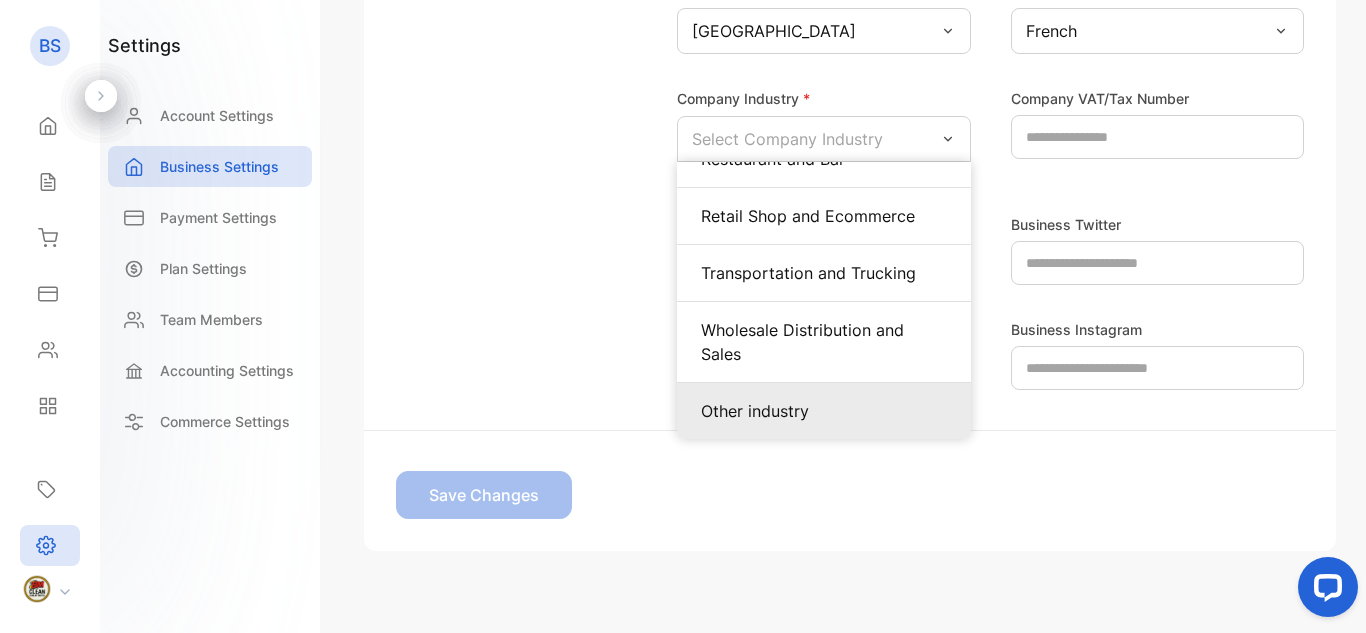 click on "Other industry" at bounding box center [824, 411] 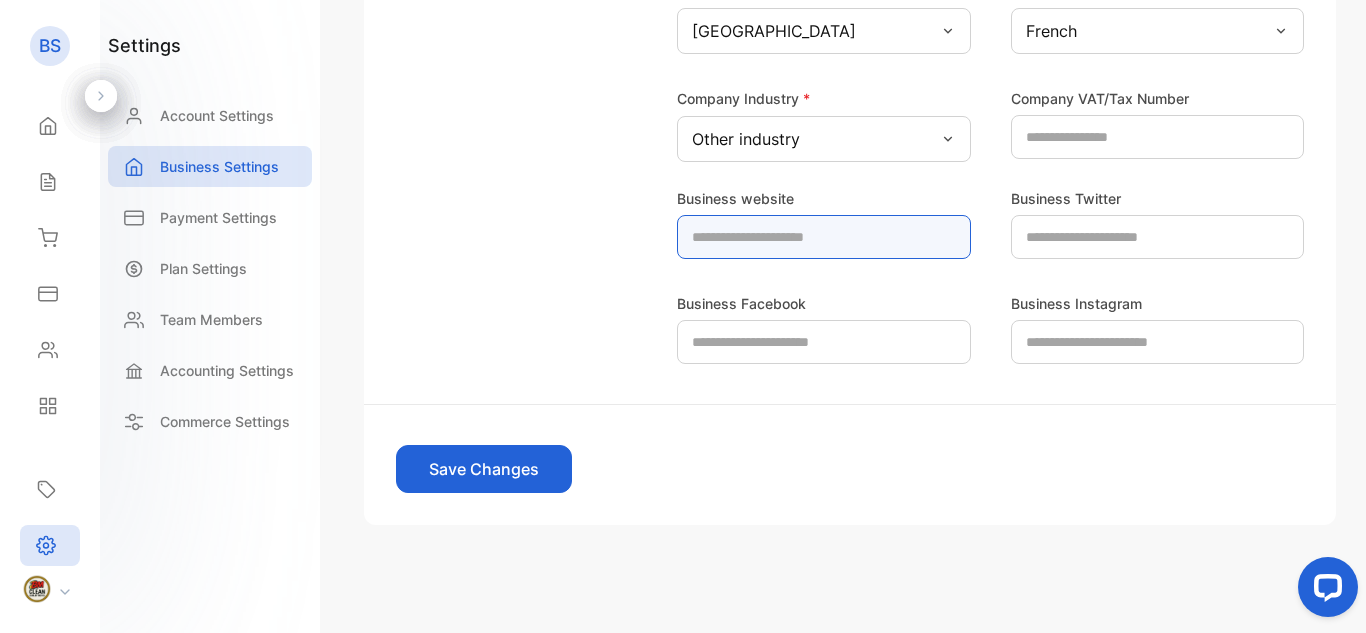 click at bounding box center [824, 237] 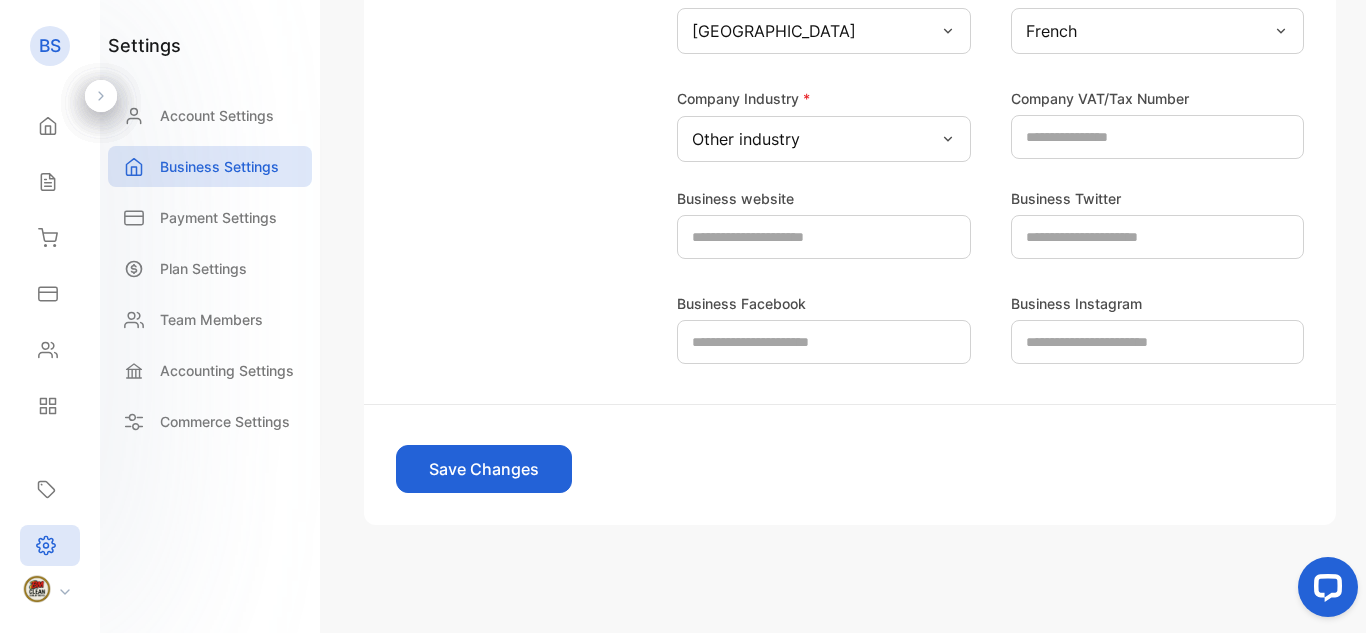 click on "Business website   Business Twitter   Business Facebook   Business Instagram" at bounding box center [962, 275] 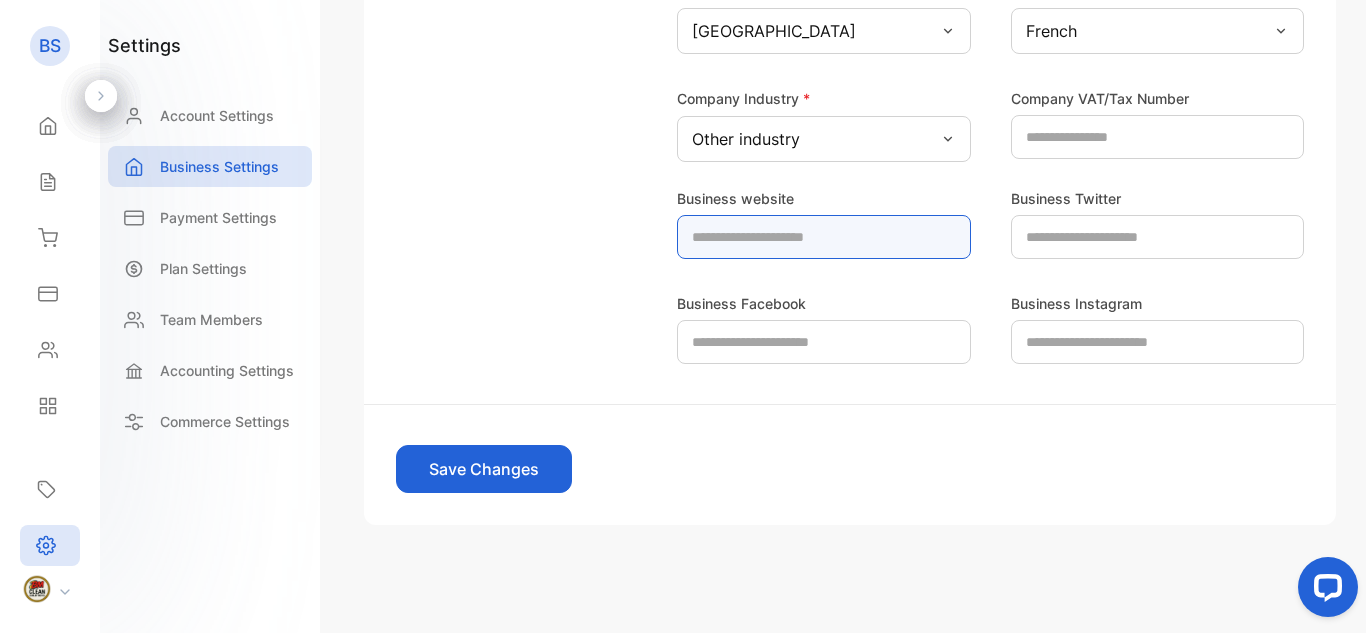 click at bounding box center [824, 237] 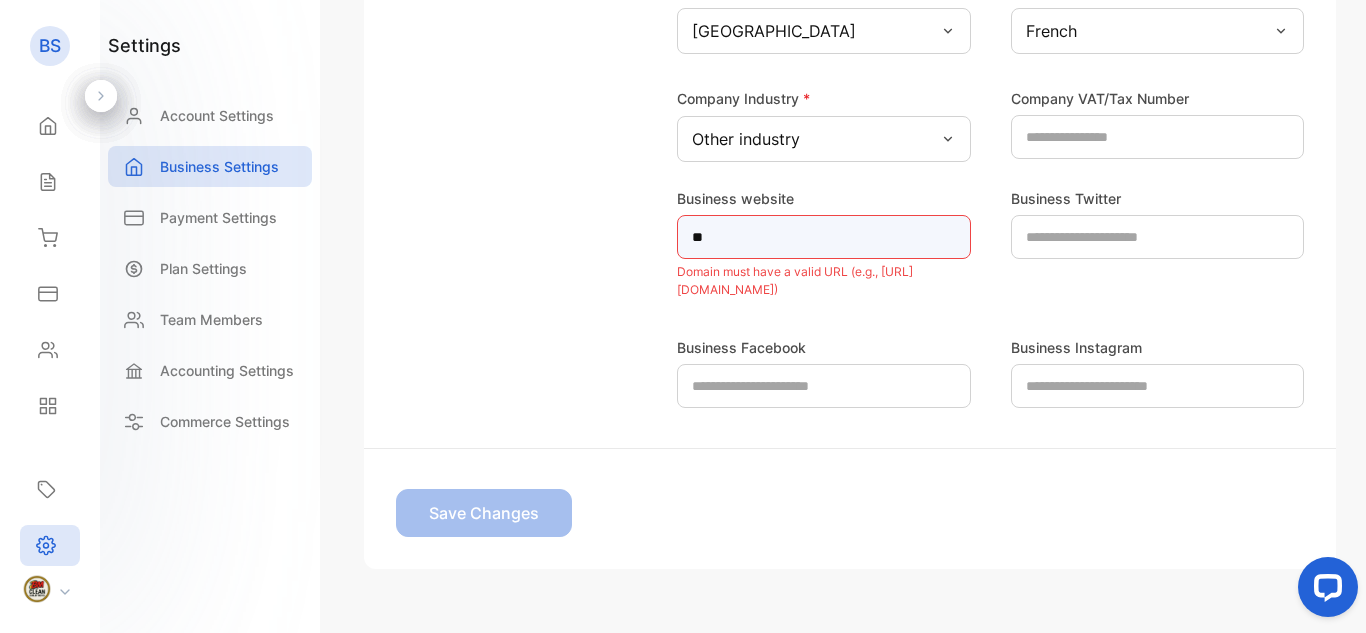 type on "*" 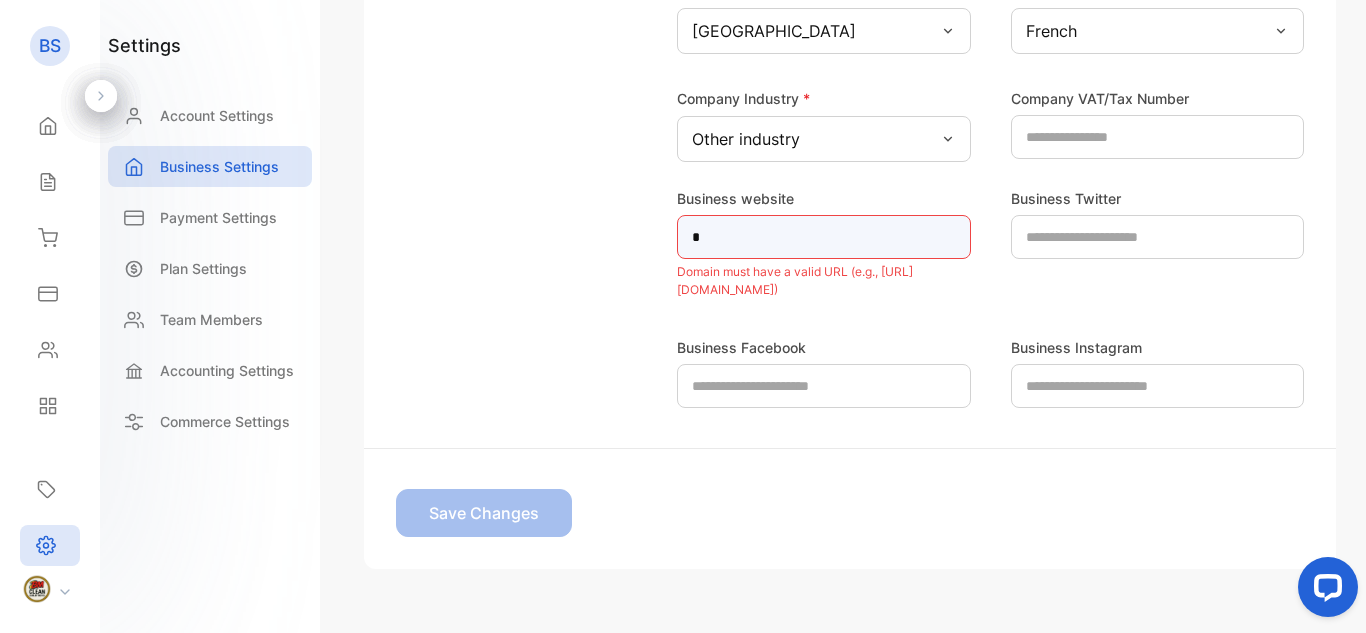 type 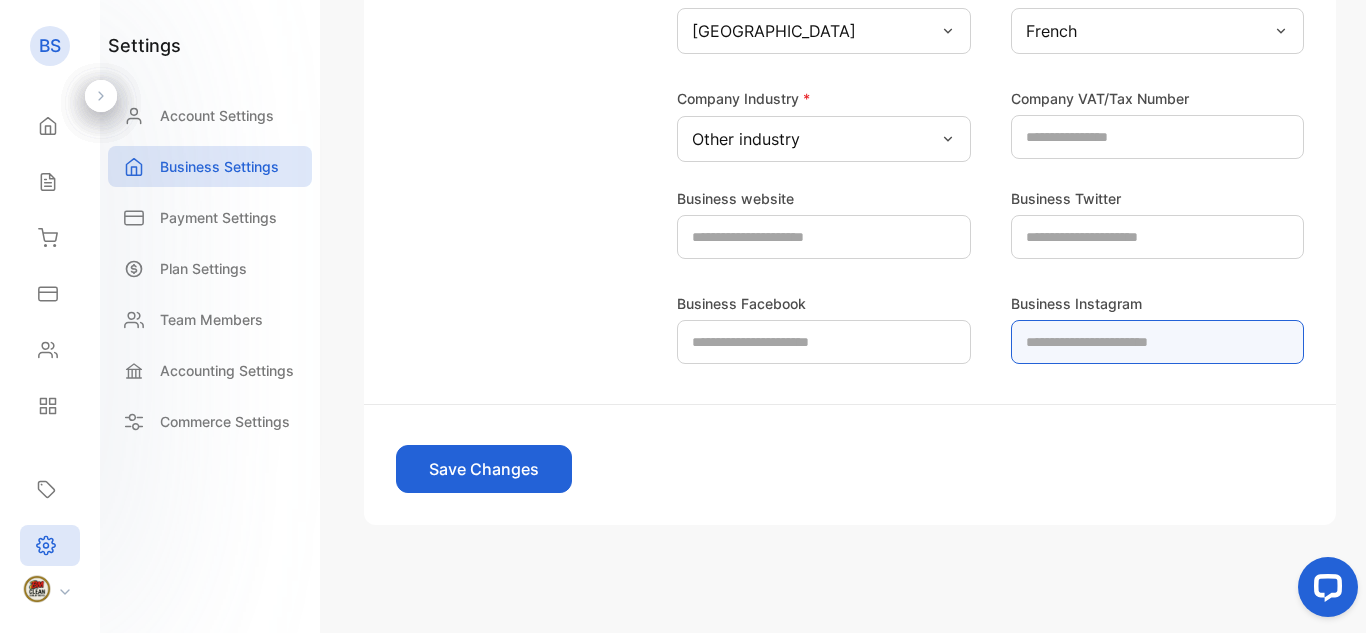 click at bounding box center (1158, 342) 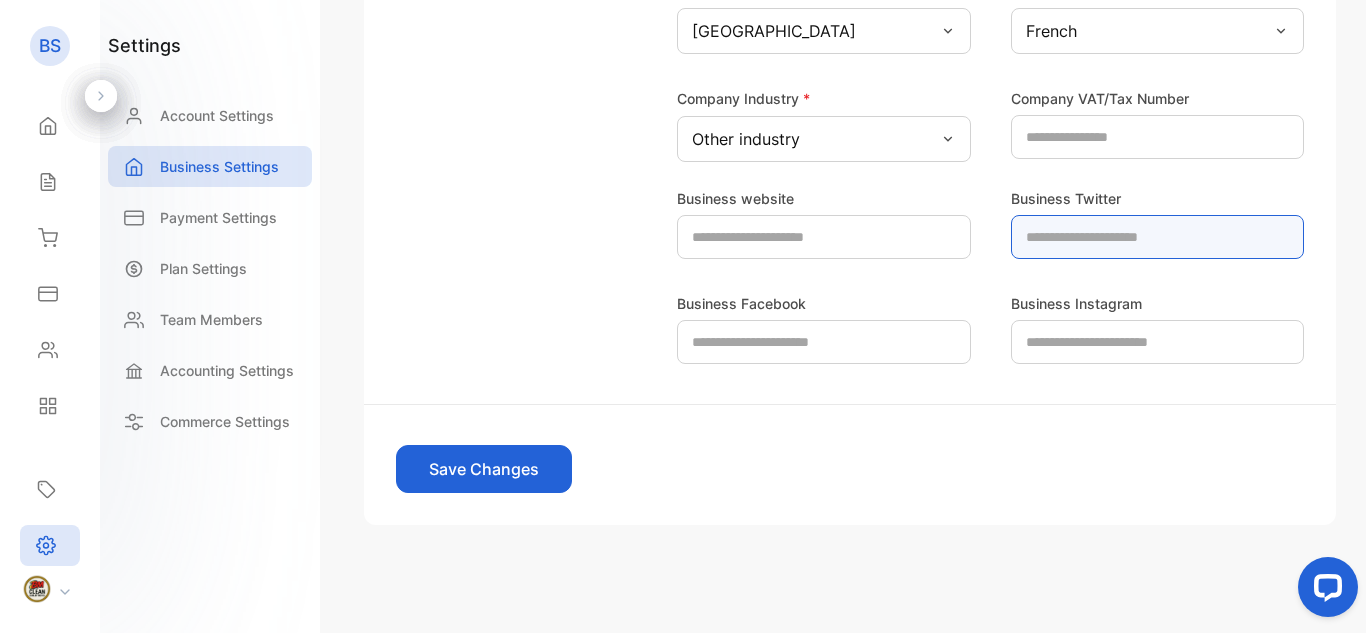 click at bounding box center (1158, 237) 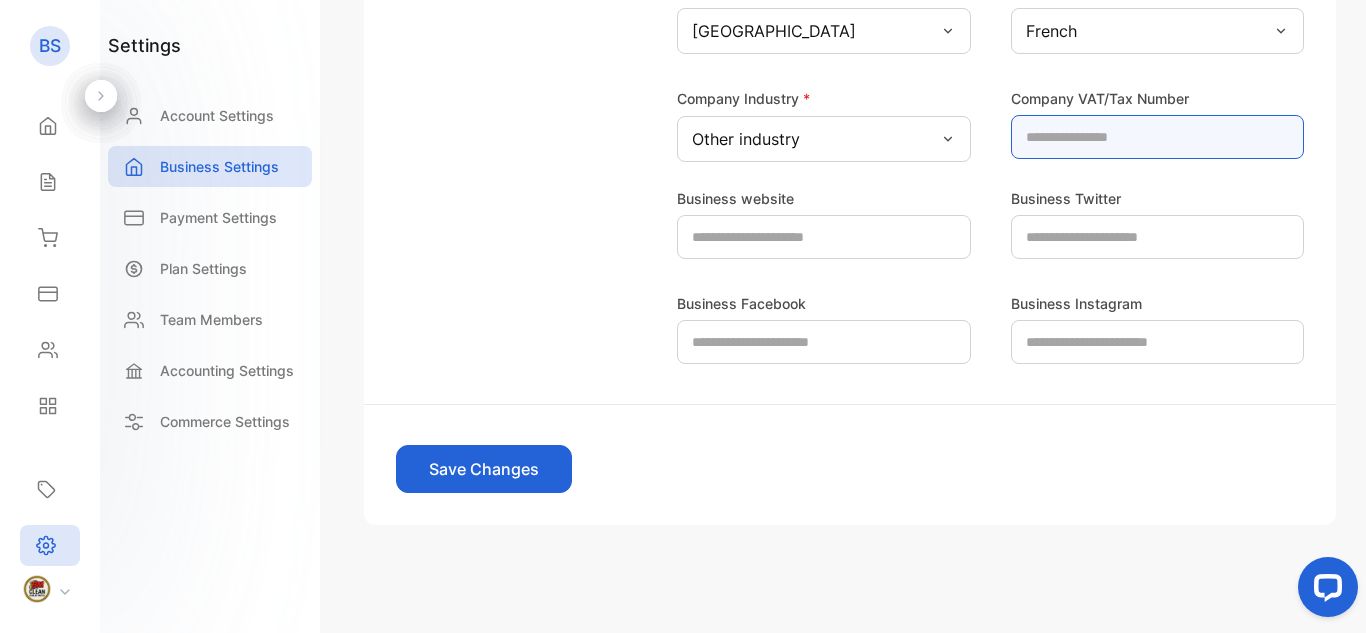 click at bounding box center (1158, 137) 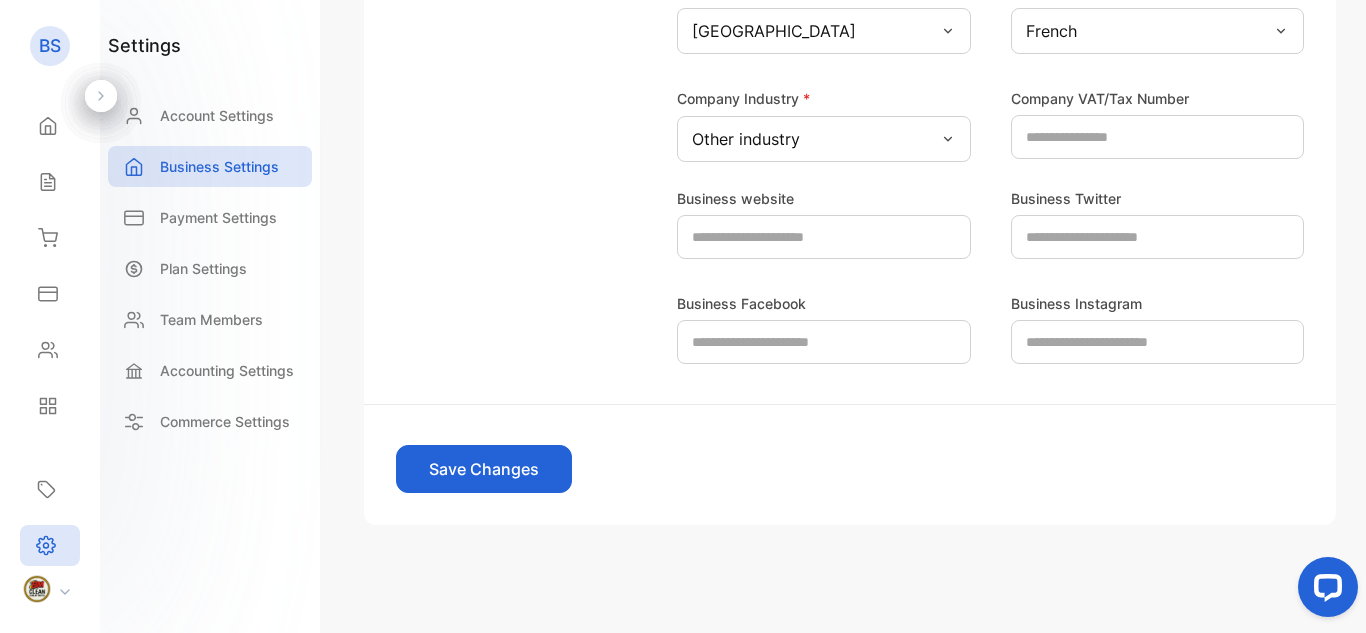click on "Save Changes" at bounding box center (484, 469) 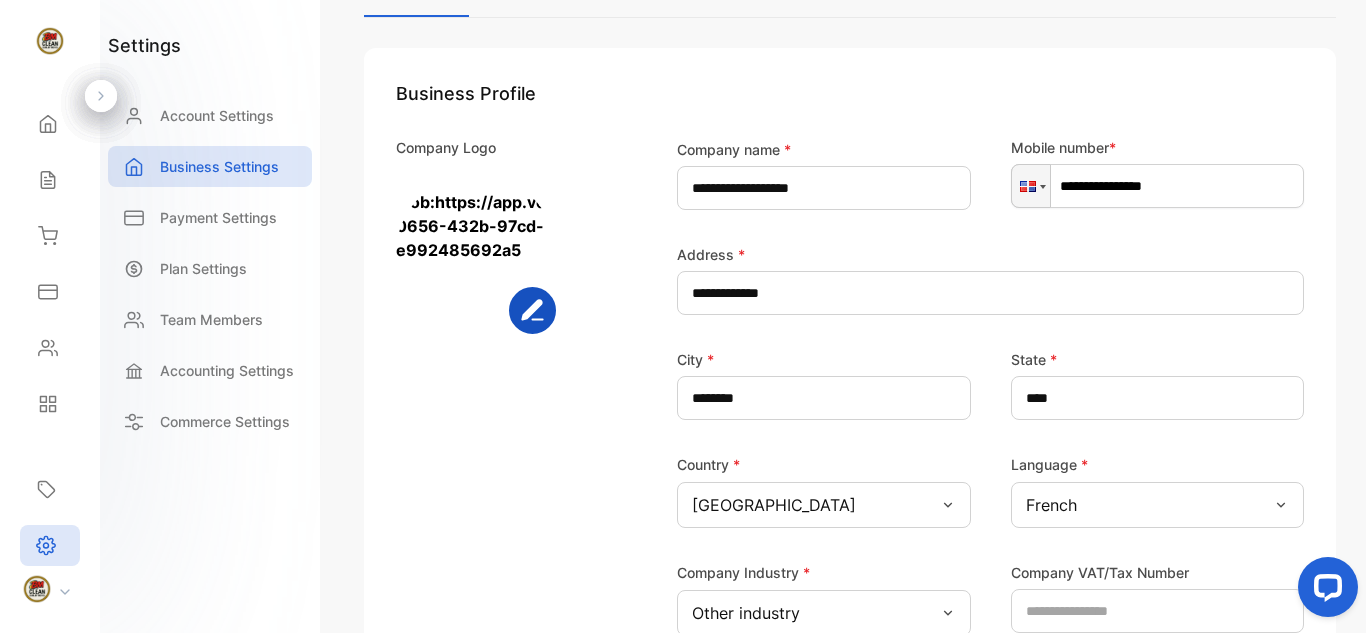 scroll, scrollTop: 211, scrollLeft: 0, axis: vertical 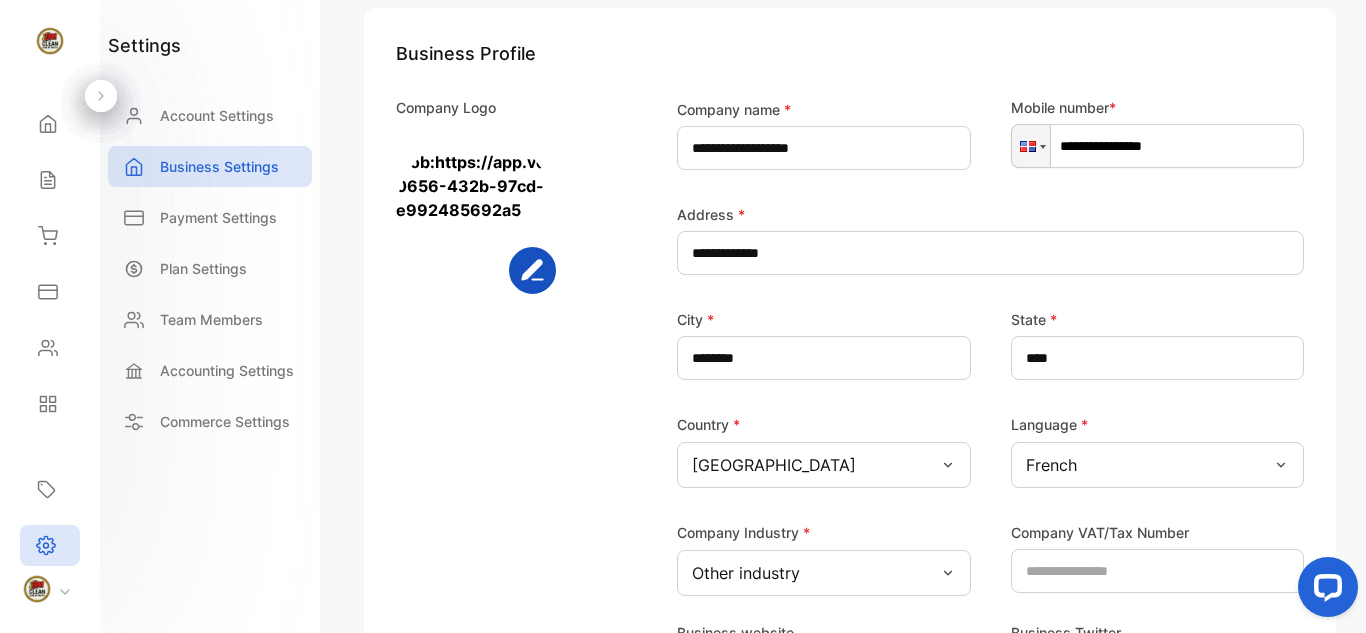 drag, startPoint x: 295, startPoint y: 81, endPoint x: 444, endPoint y: 185, distance: 181.70581 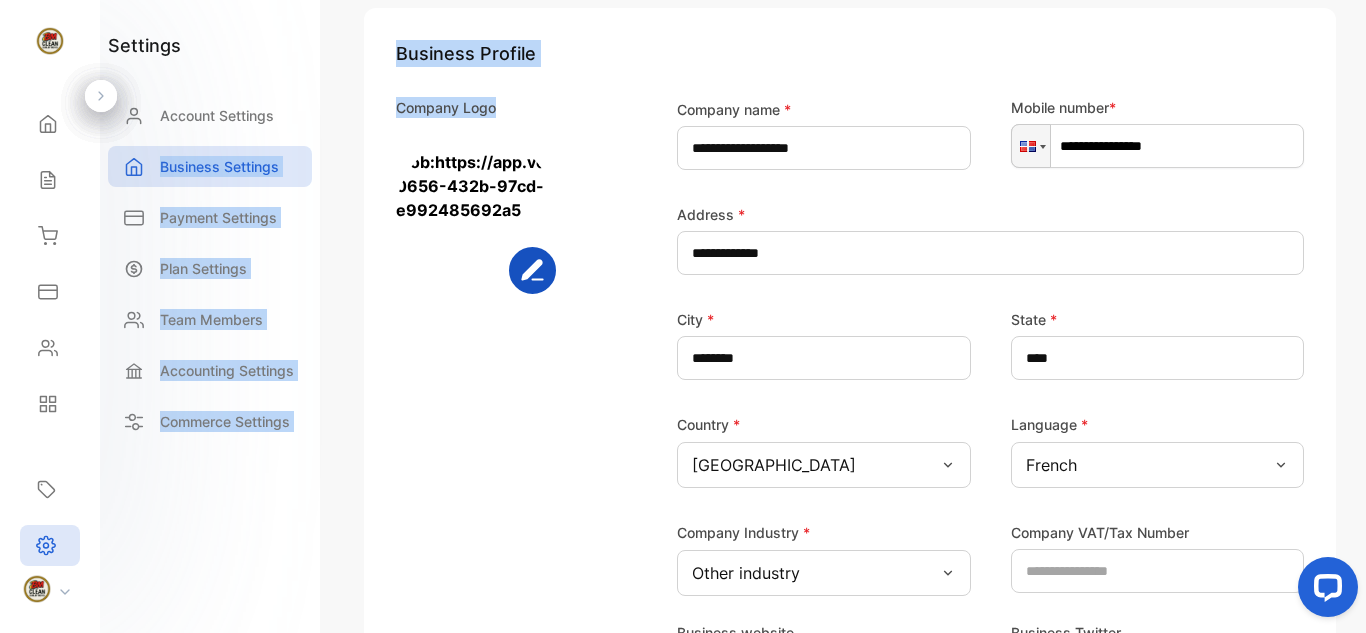 click on "Company Logo" at bounding box center [508, 346] 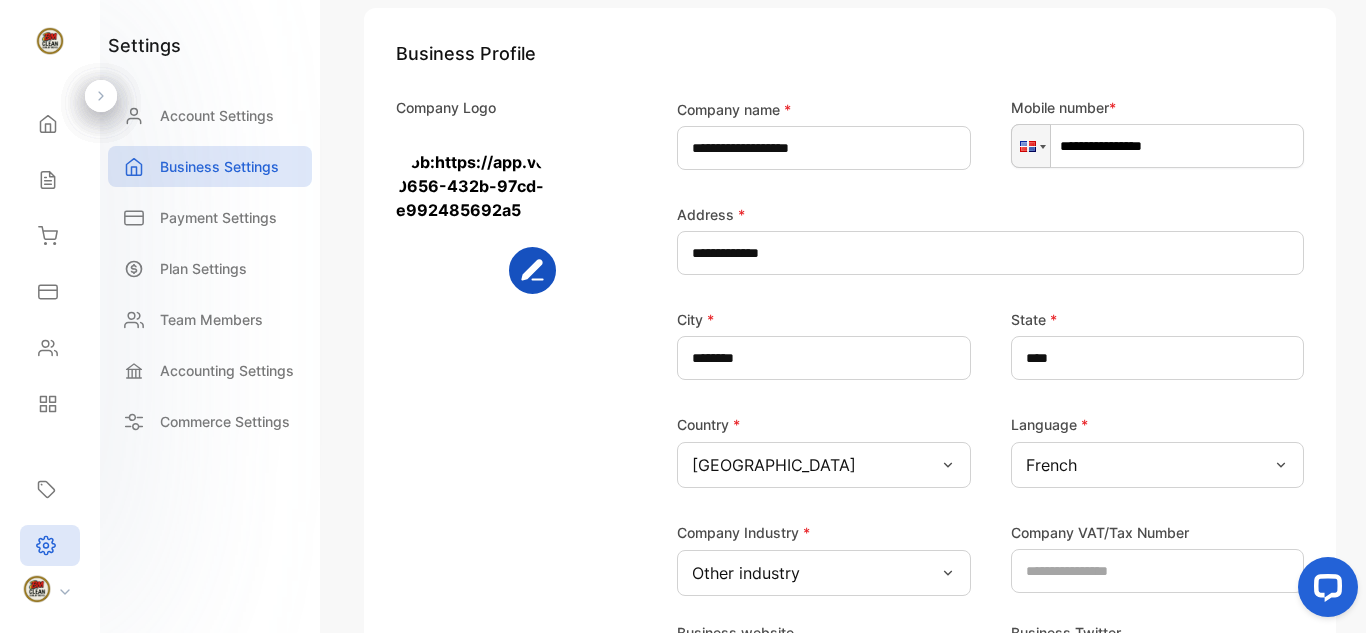 click at bounding box center [1324, 591] 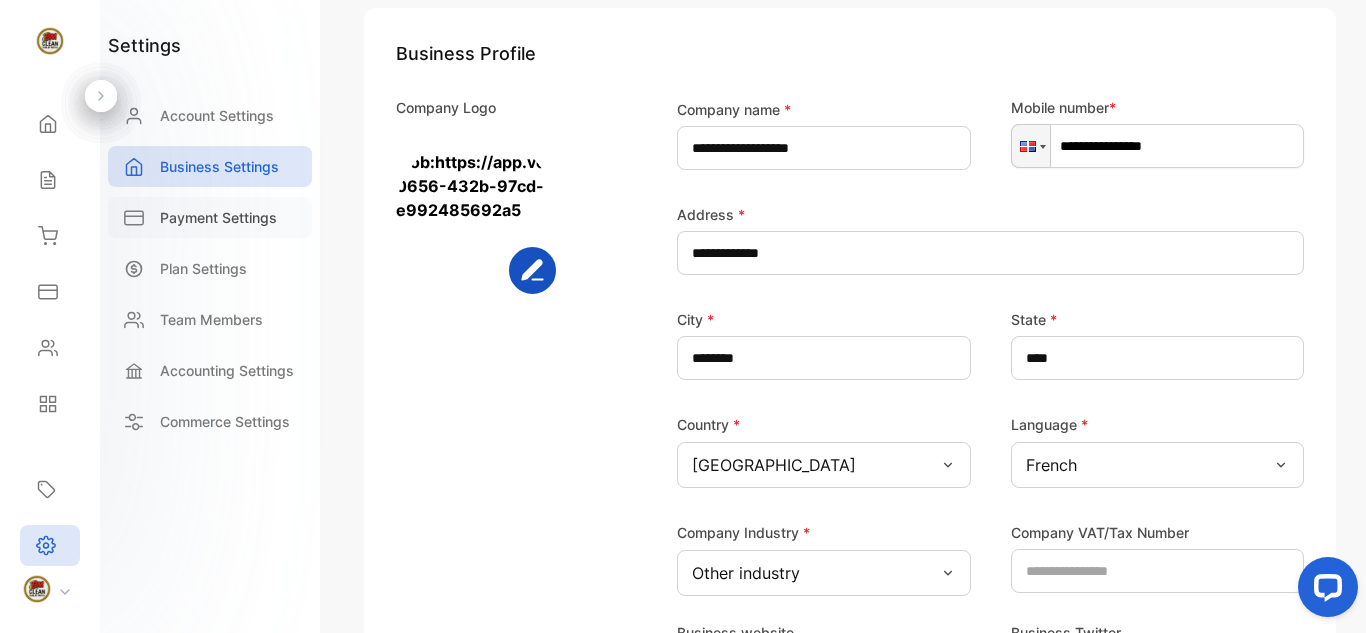 click on "Payment Settings" at bounding box center (218, 217) 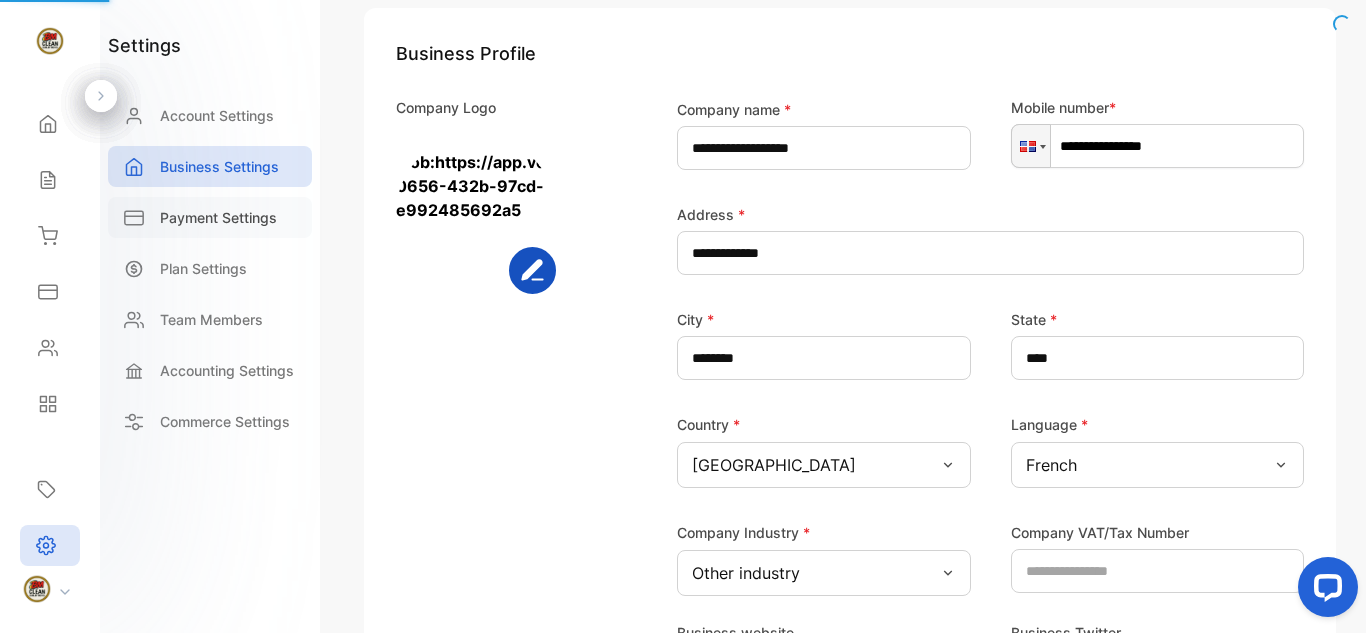 click on "Payment Settings" at bounding box center [218, 217] 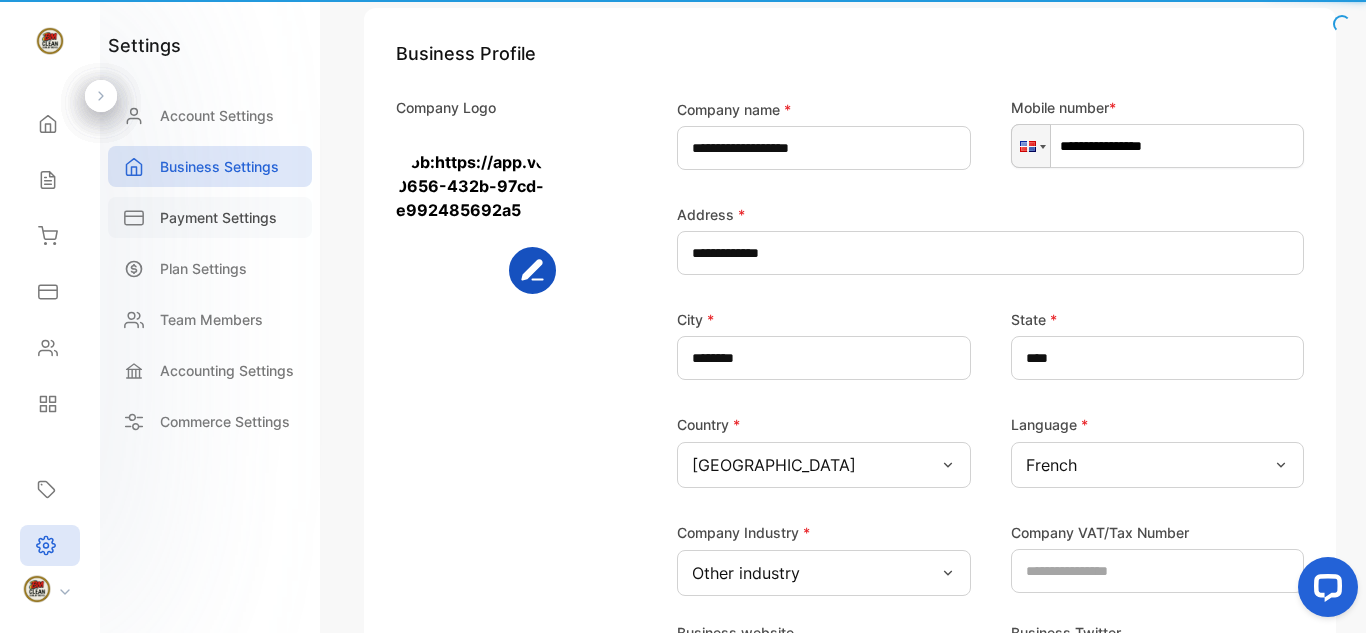 click on "Payment Settings" at bounding box center [218, 217] 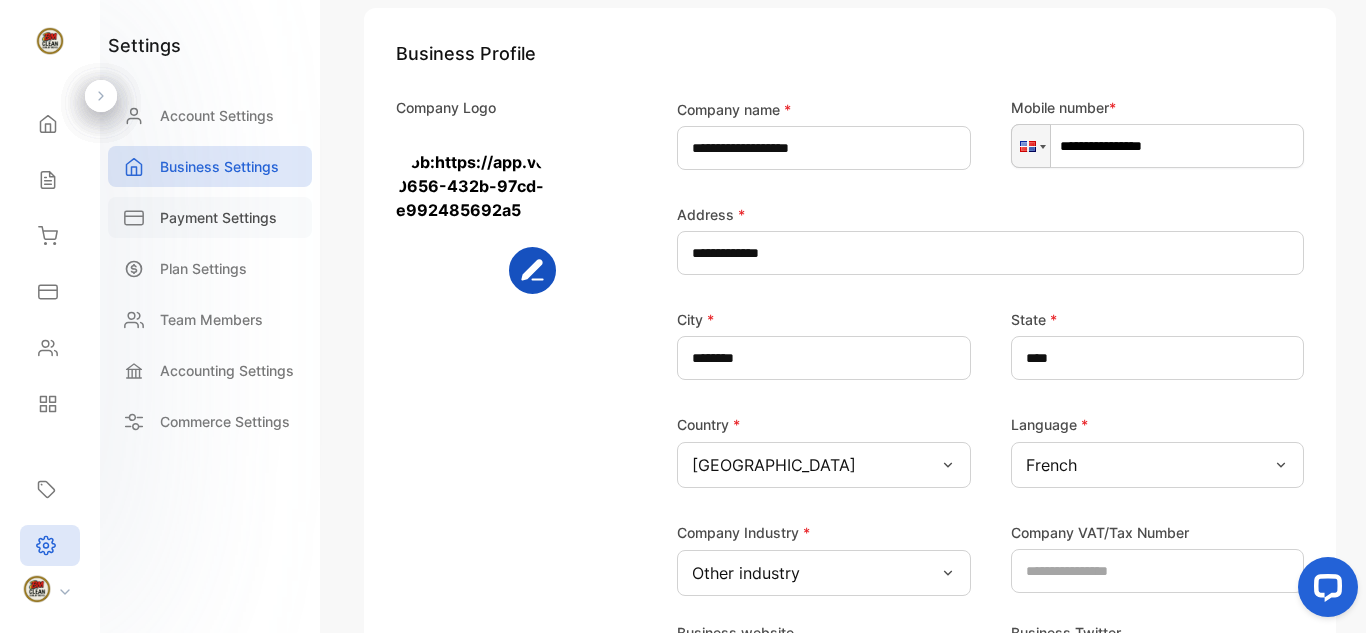 click on "Payment Settings" at bounding box center (218, 217) 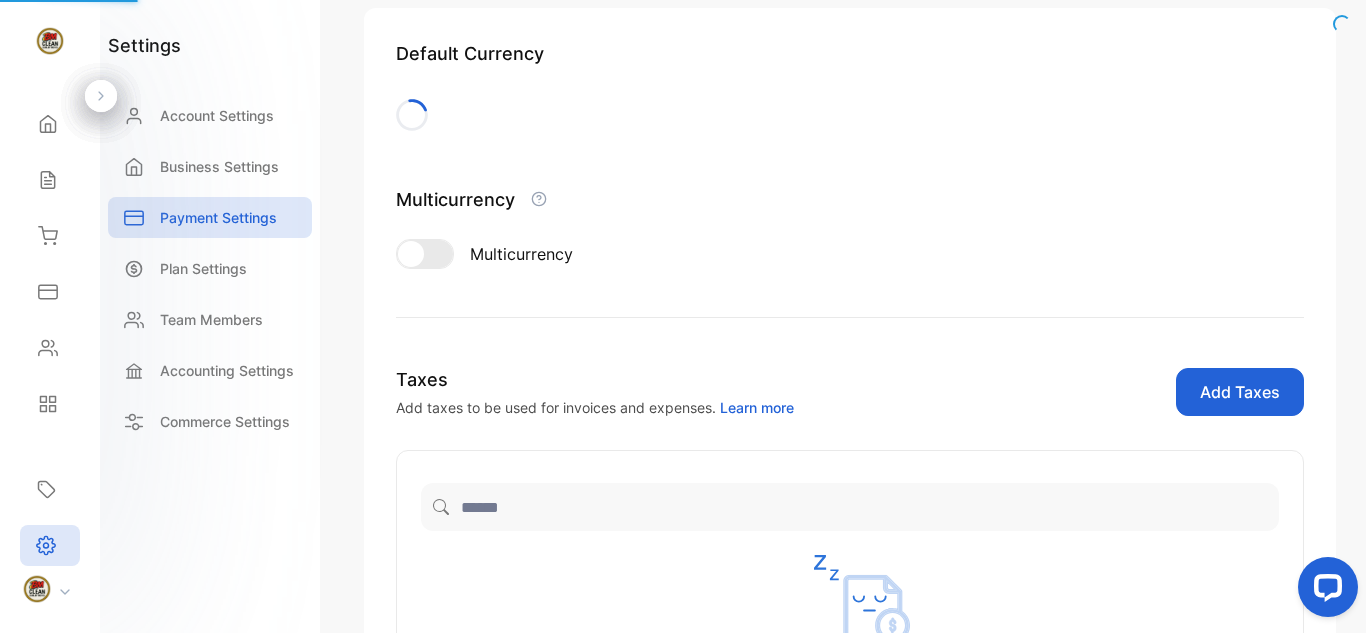scroll, scrollTop: 252, scrollLeft: 0, axis: vertical 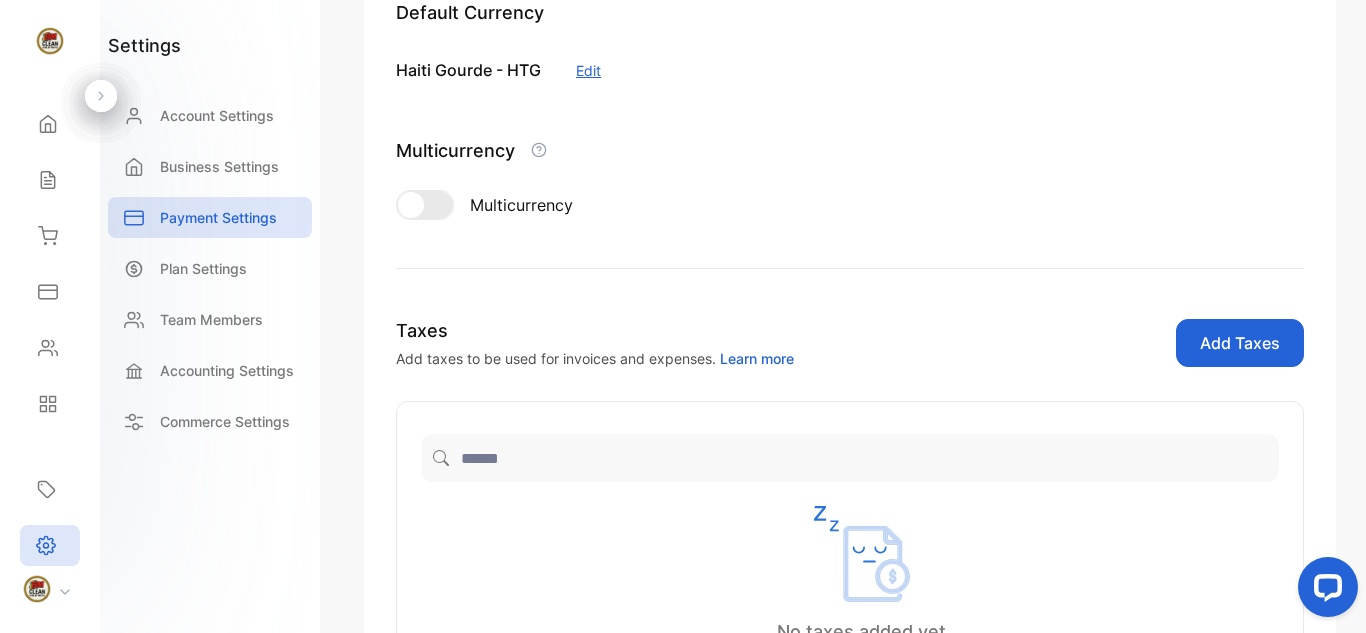 click at bounding box center (425, 205) 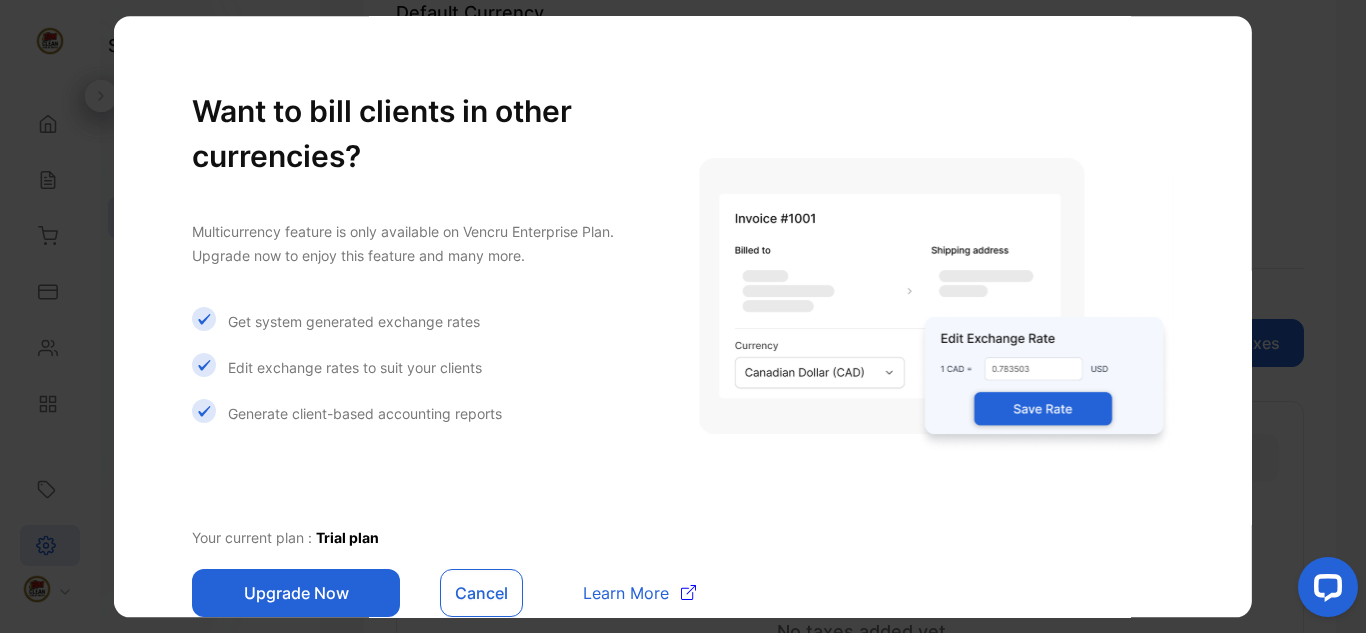 click on "Cancel" at bounding box center (481, 593) 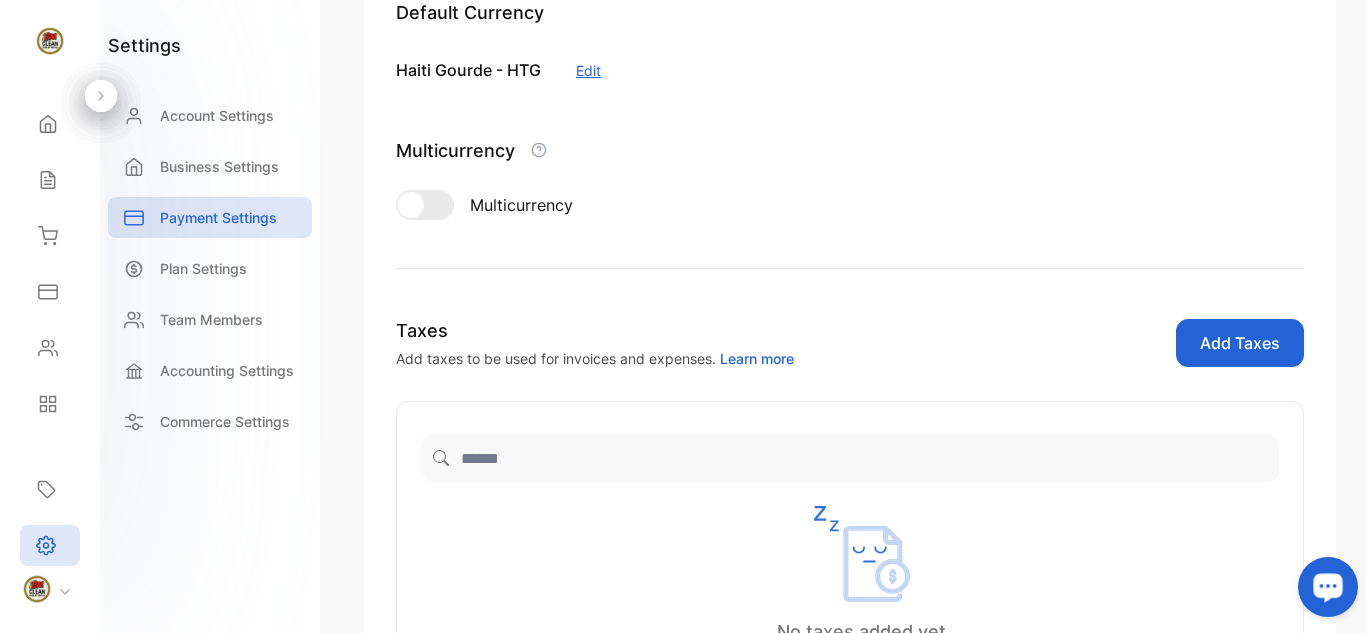 click at bounding box center [1324, 591] 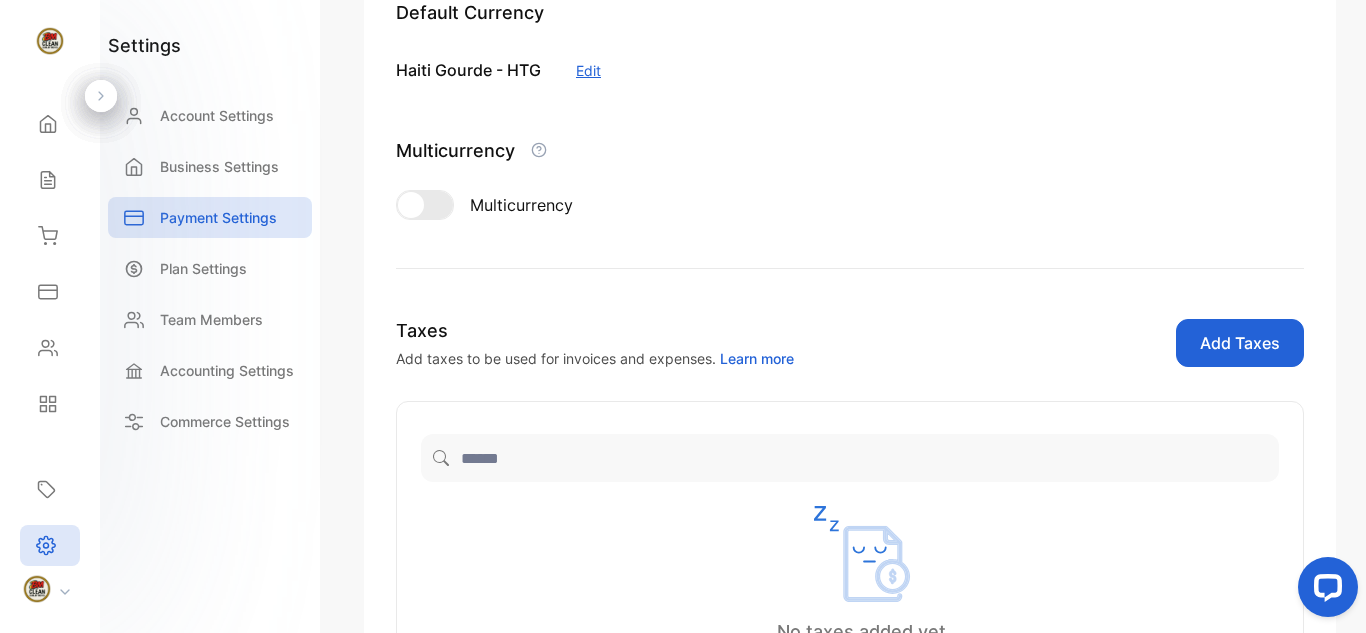 scroll, scrollTop: 624, scrollLeft: 0, axis: vertical 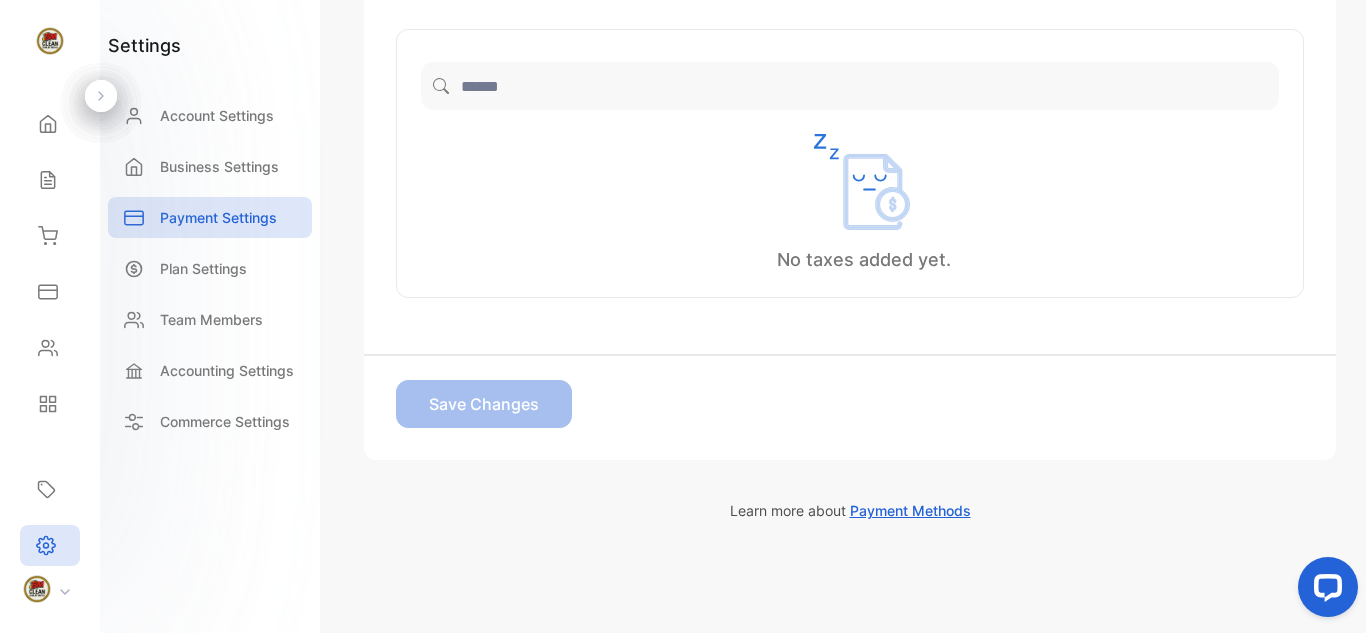 click on "No taxes added yet." at bounding box center [864, 259] 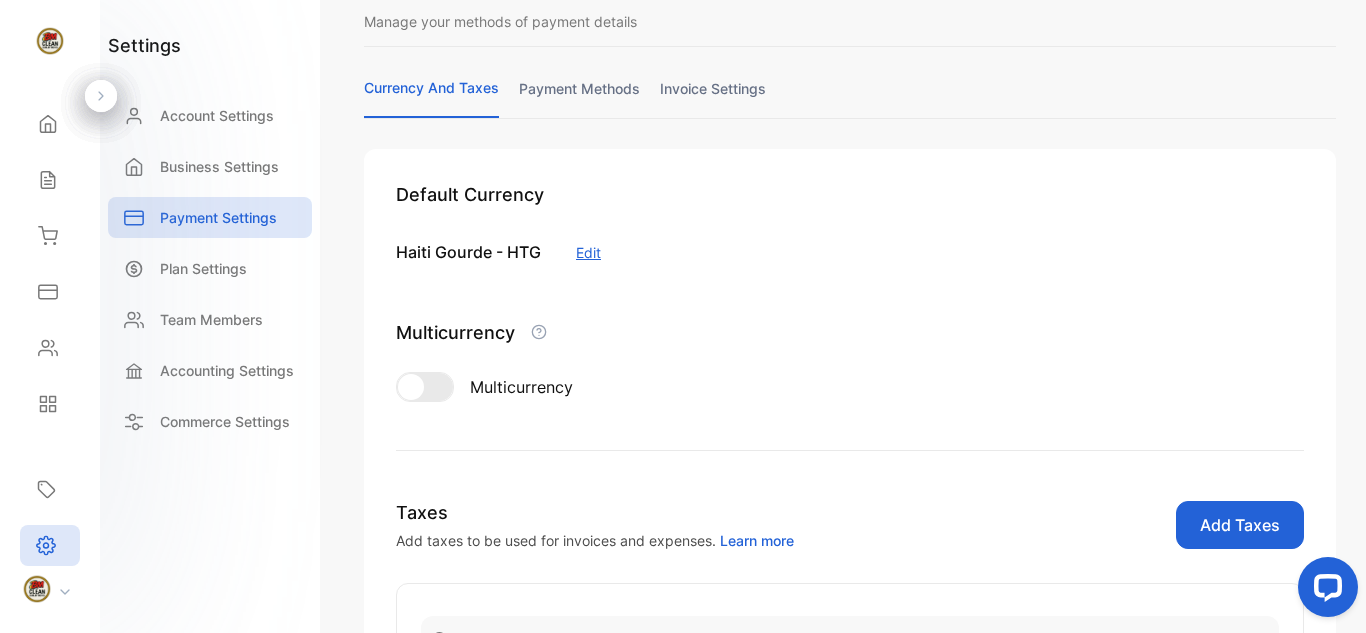 scroll, scrollTop: 0, scrollLeft: 0, axis: both 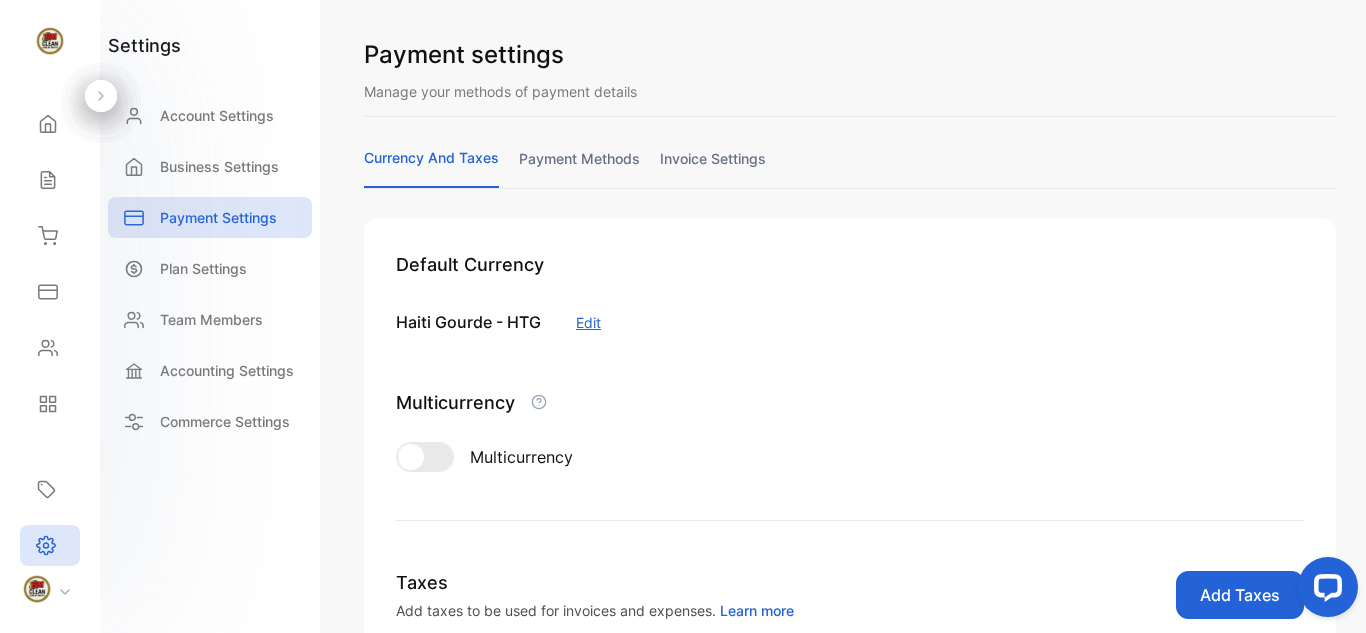 click on "payment methods" at bounding box center (579, 167) 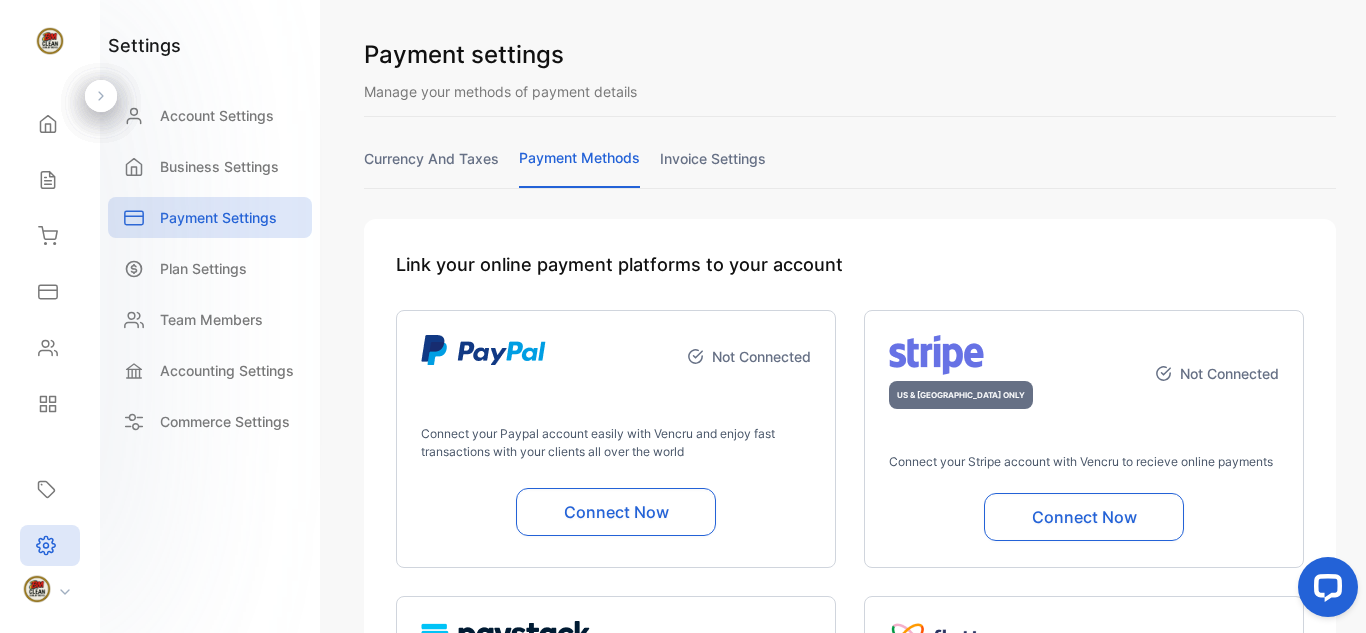 click at bounding box center (1324, 591) 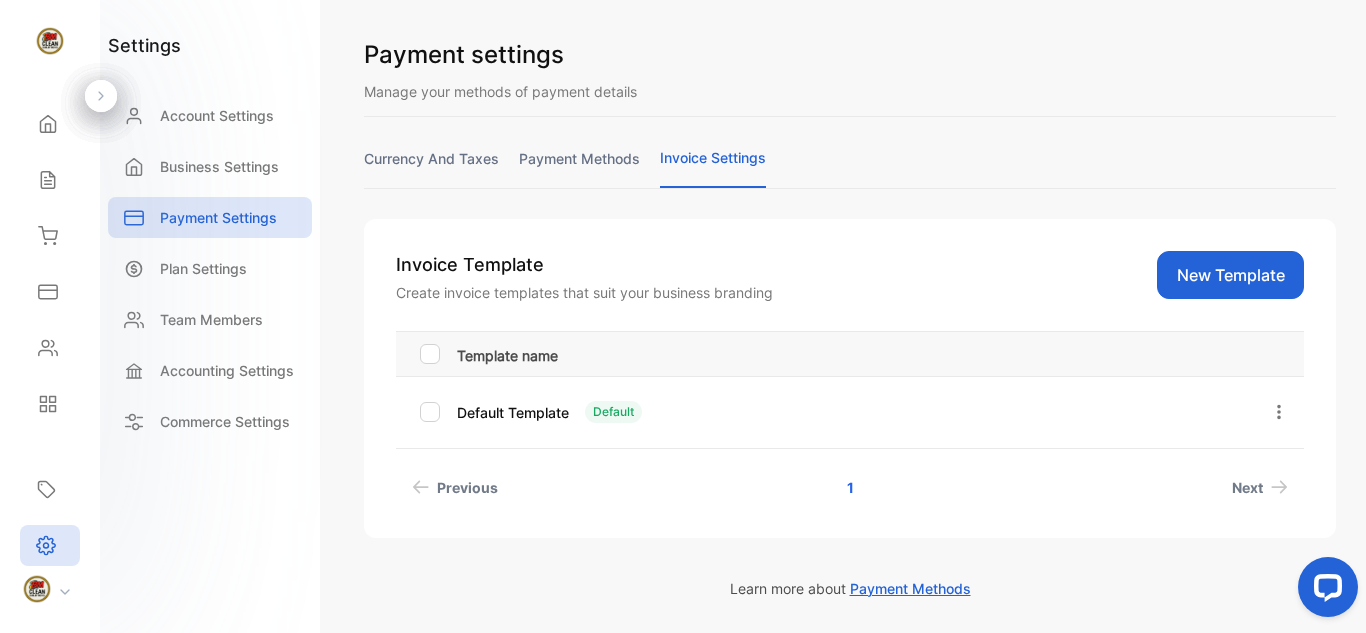 click at bounding box center [1324, 591] 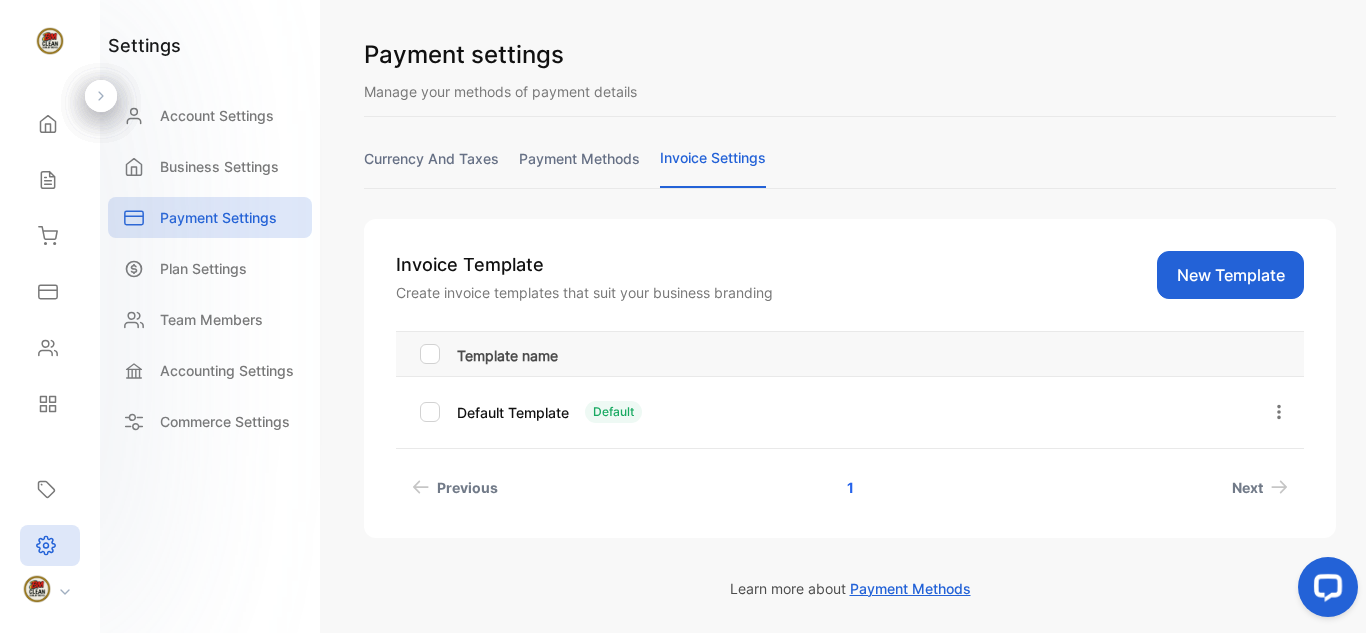 click at bounding box center [1324, 591] 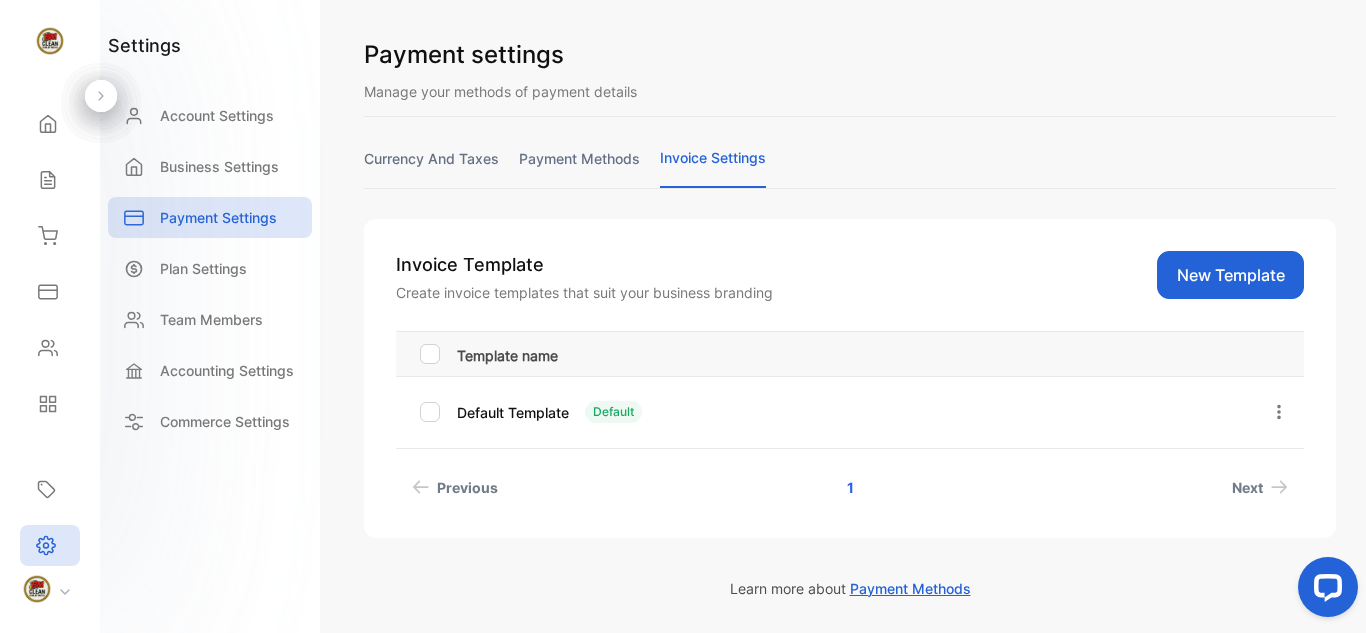 click at bounding box center (1324, 591) 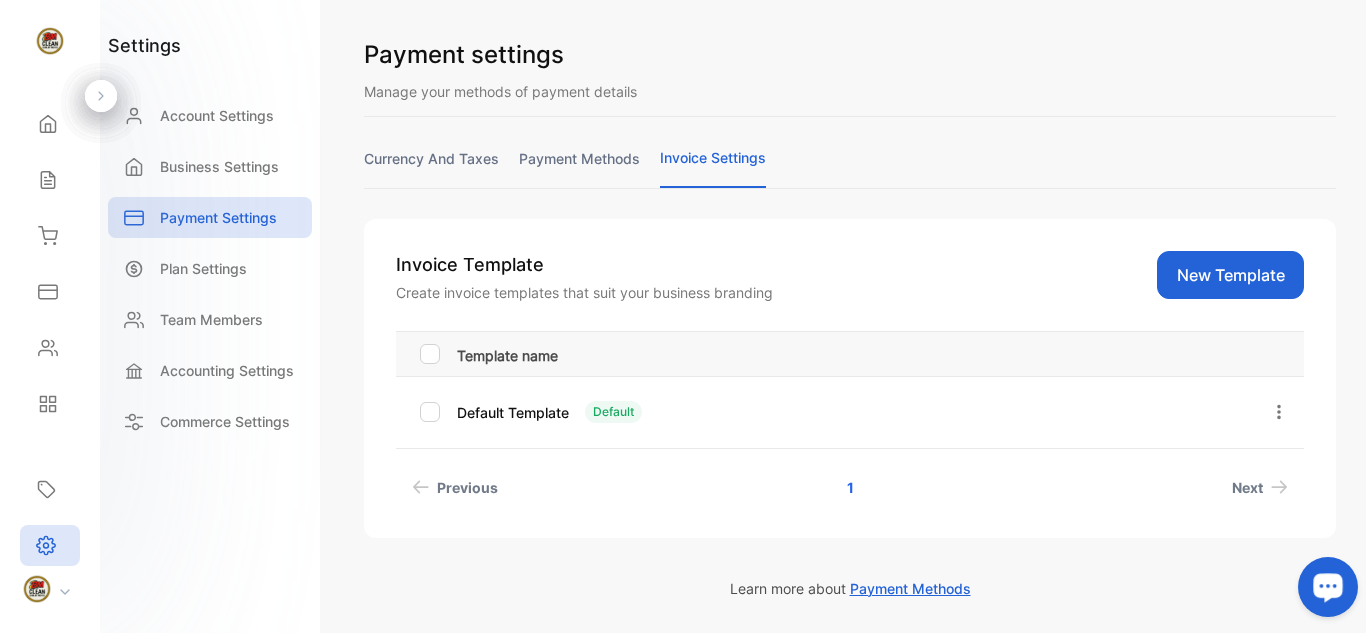 click at bounding box center [1324, 591] 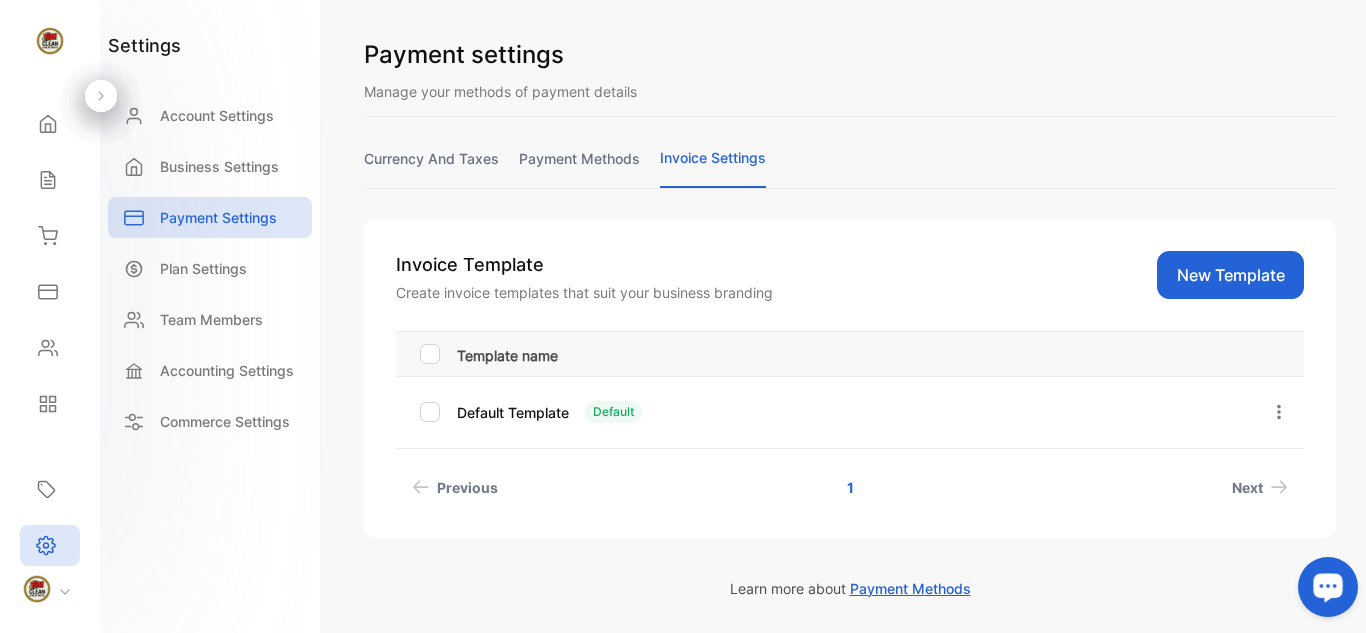 click on "Payment settings Manage your methods of payment details currency and taxes payment methods invoice settings Invoice Template Create invoice templates that suit your business branding New Template Template name Default Template Default   Previous 1 Next Learn more about   Payment Methods" at bounding box center [850, 316] 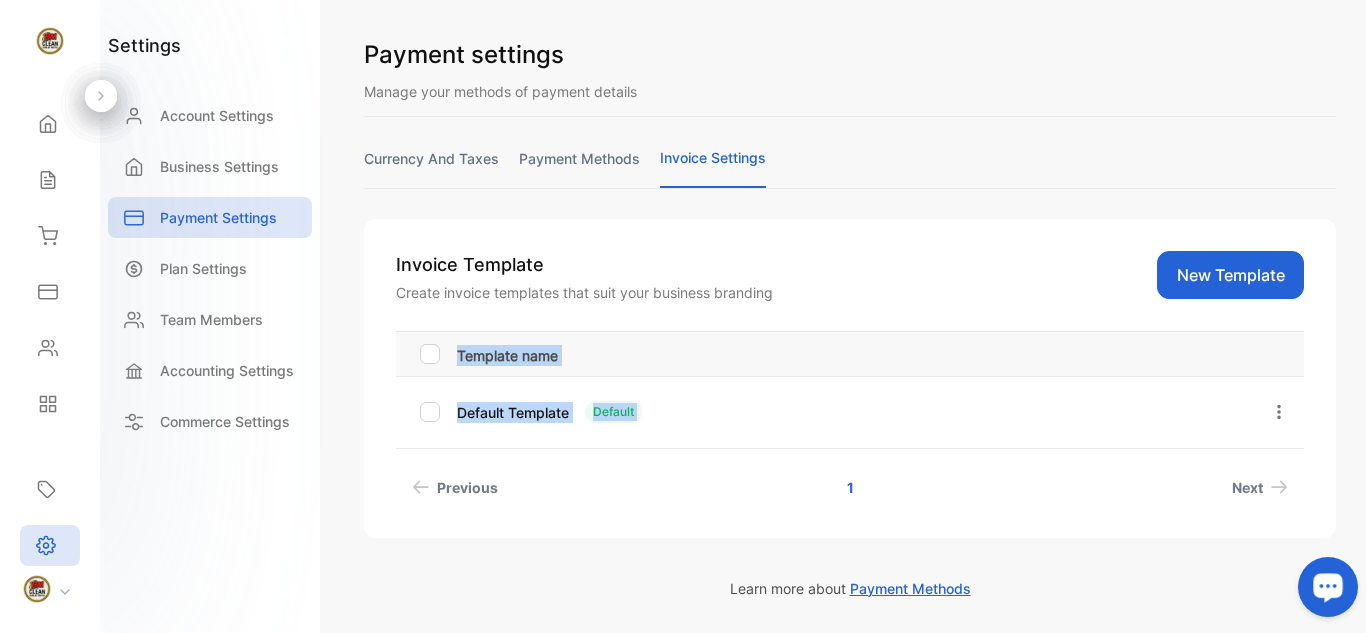 click on "Payment settings Manage your methods of payment details currency and taxes payment methods invoice settings Invoice Template Create invoice templates that suit your business branding New Template Template name Default Template Default   Previous 1 Next Learn more about   Payment Methods" at bounding box center (850, 316) 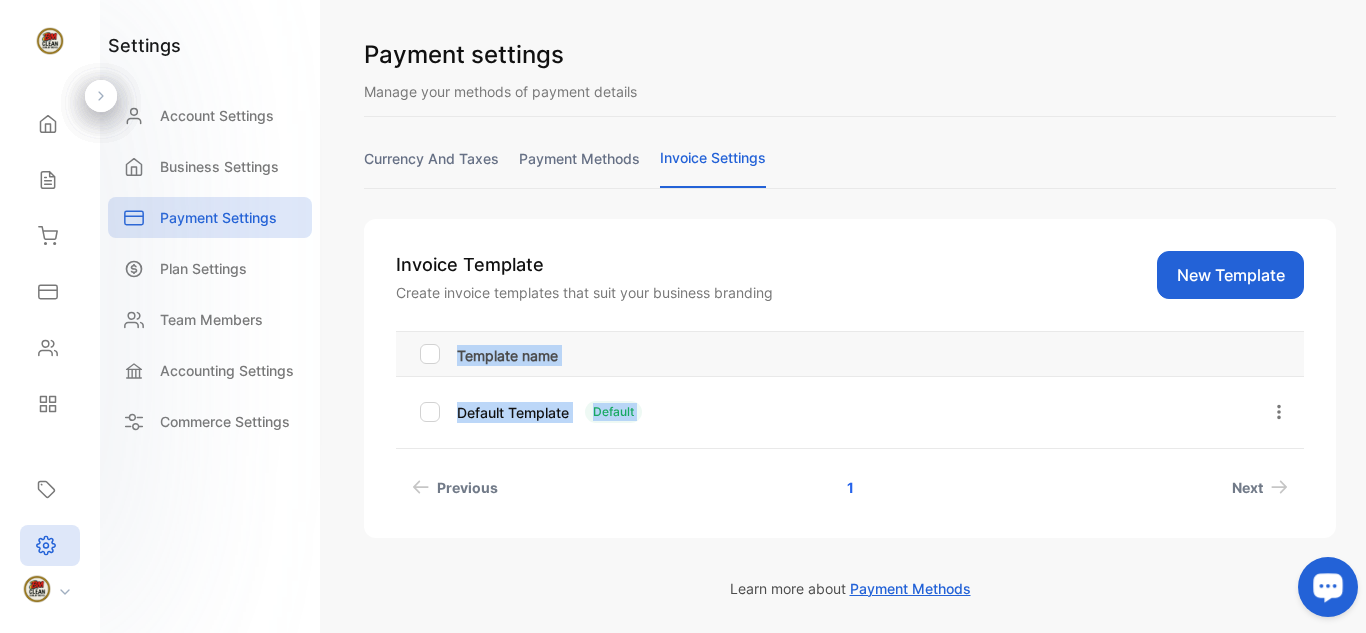 drag, startPoint x: 1358, startPoint y: 426, endPoint x: 919, endPoint y: 442, distance: 439.29147 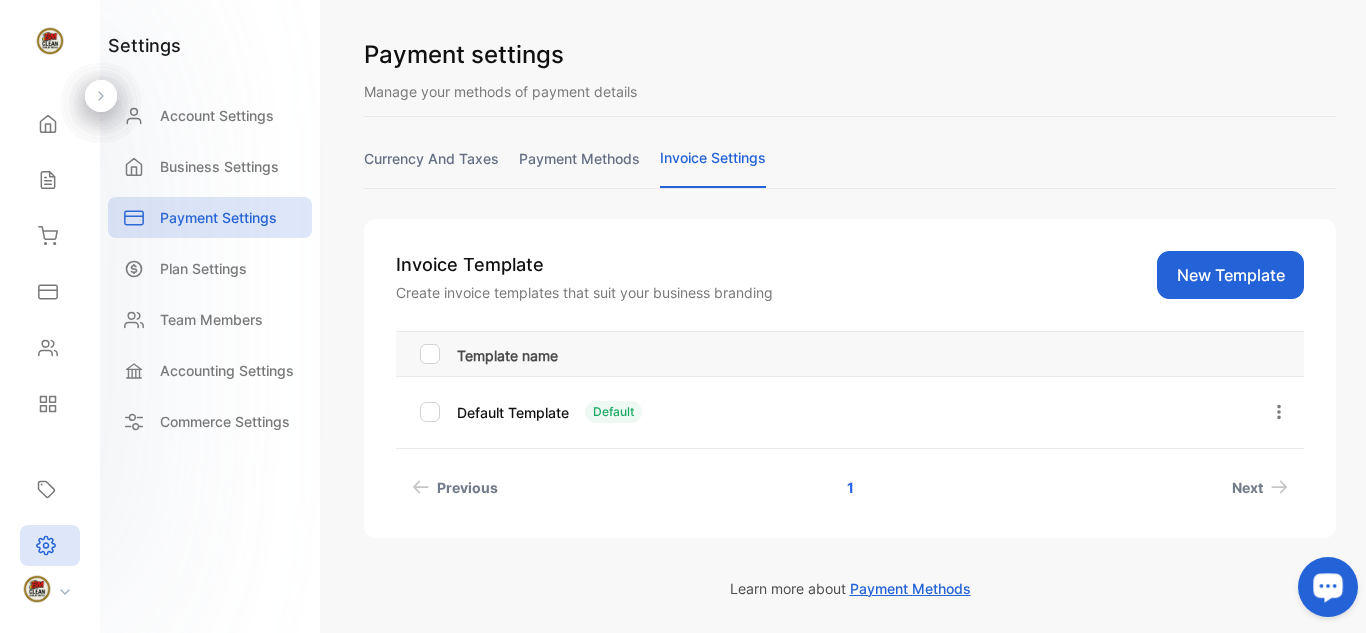 click on "Default" at bounding box center (613, 412) 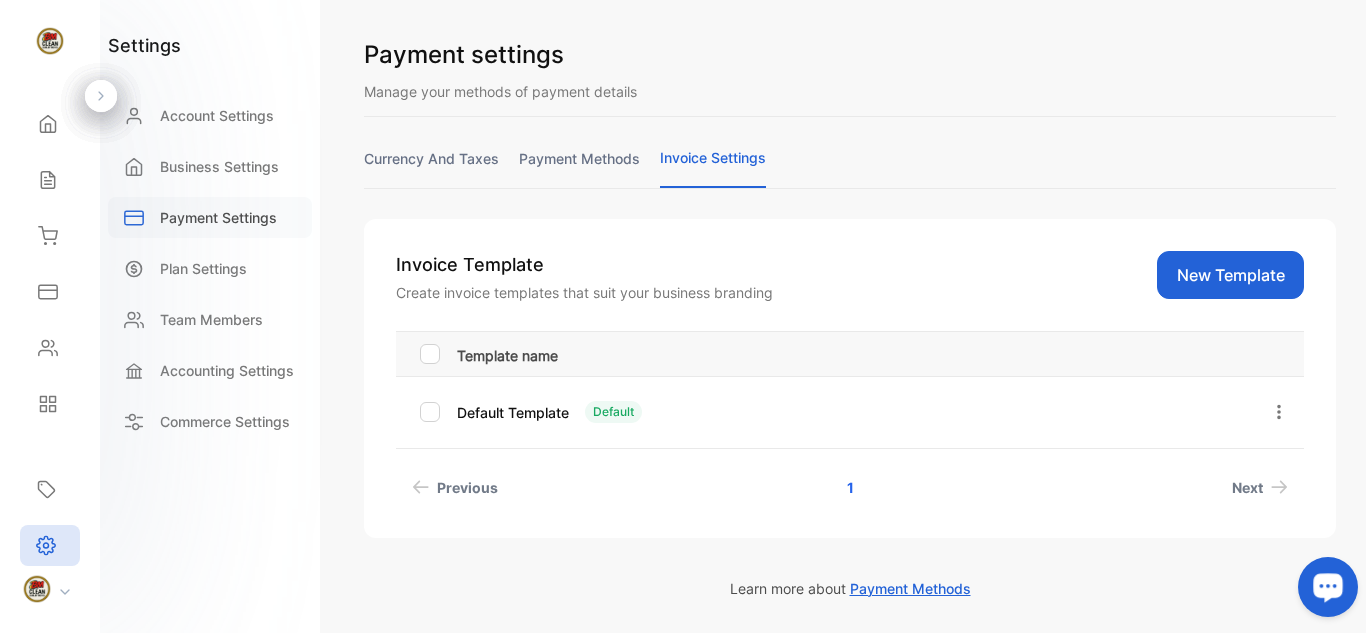 click on "Payment Settings" at bounding box center (218, 217) 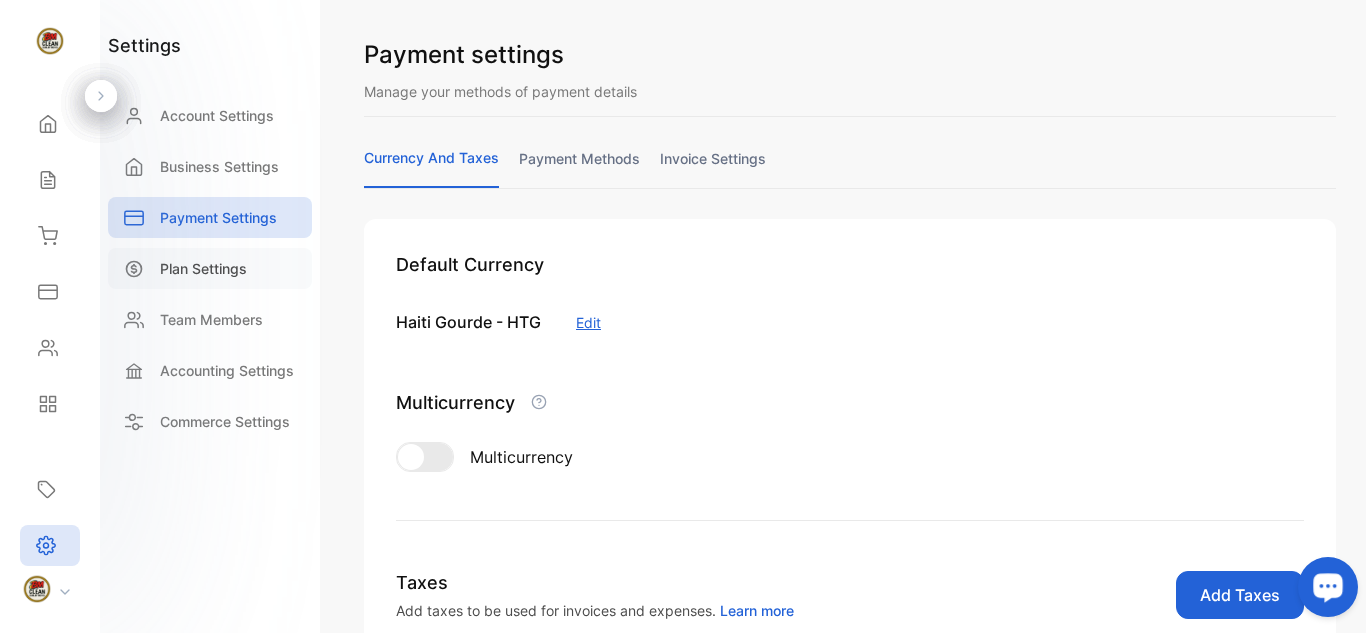 click on "Plan Settings" at bounding box center (203, 268) 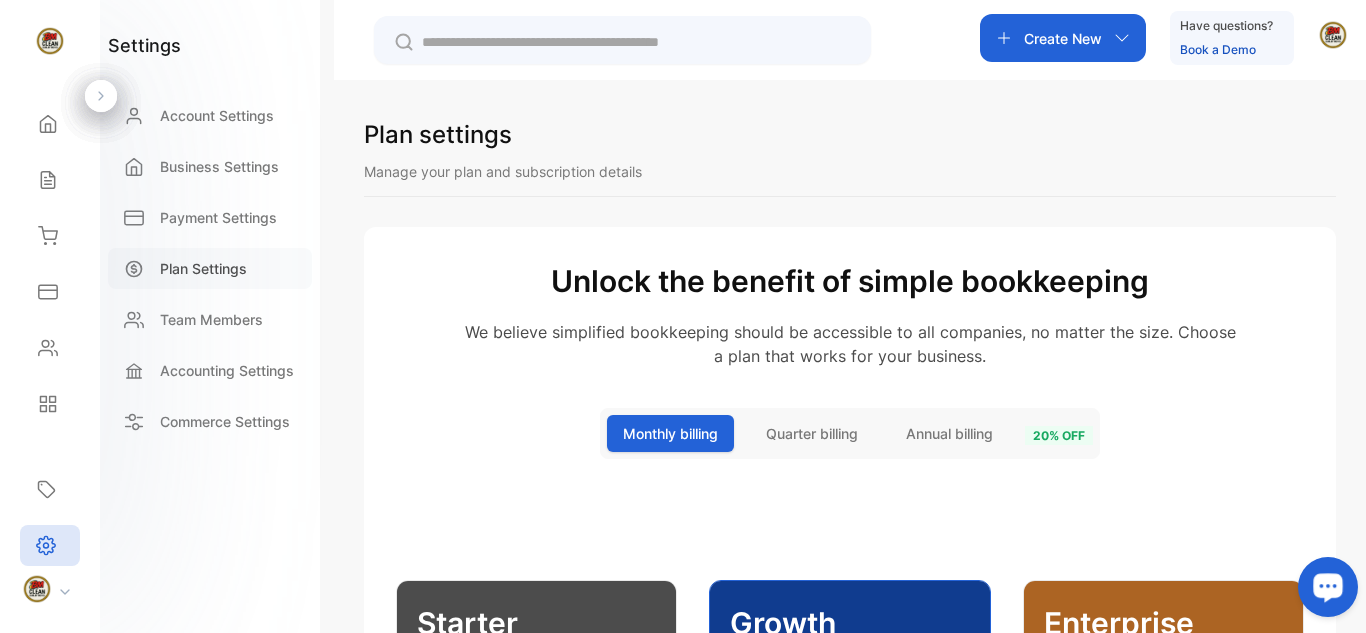 click on "Plan Settings" at bounding box center (210, 268) 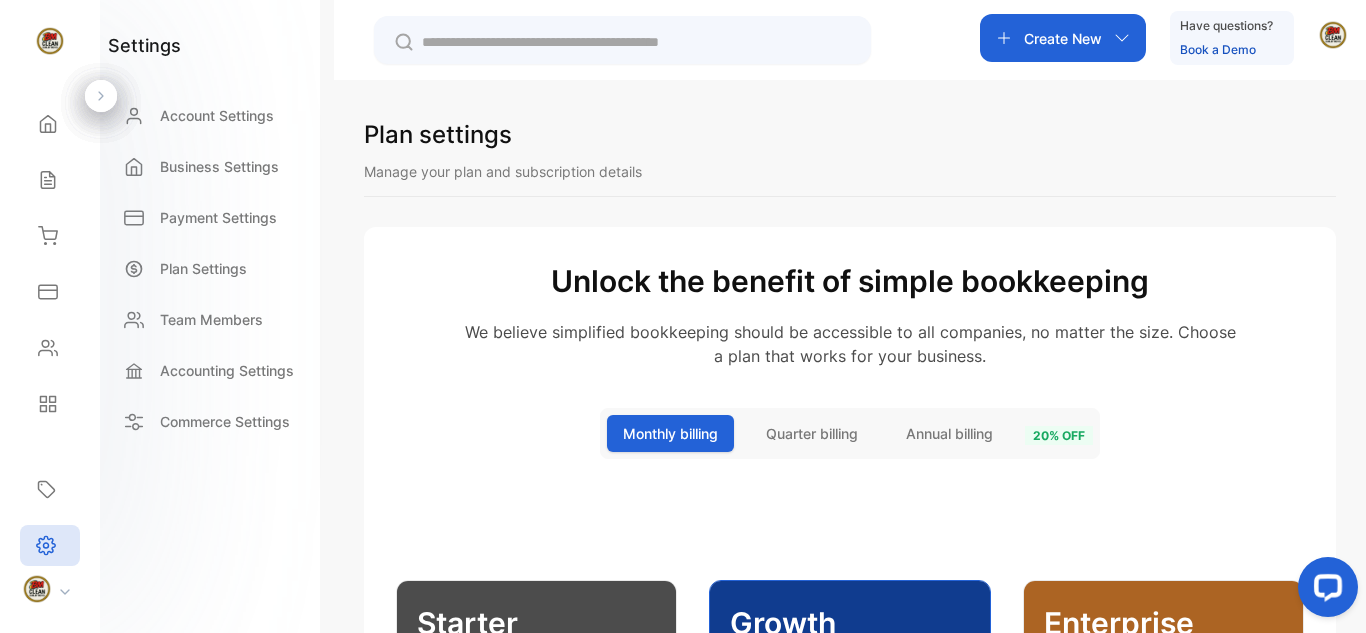 click at bounding box center (1324, 591) 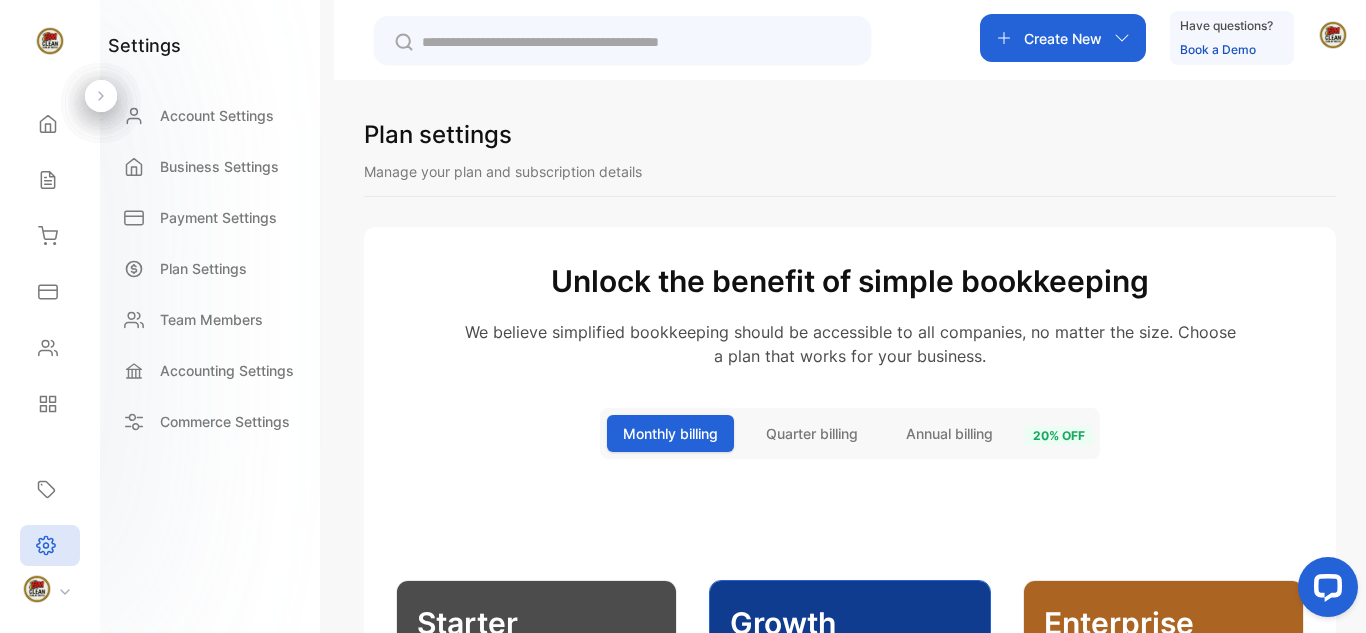 scroll, scrollTop: 554, scrollLeft: 0, axis: vertical 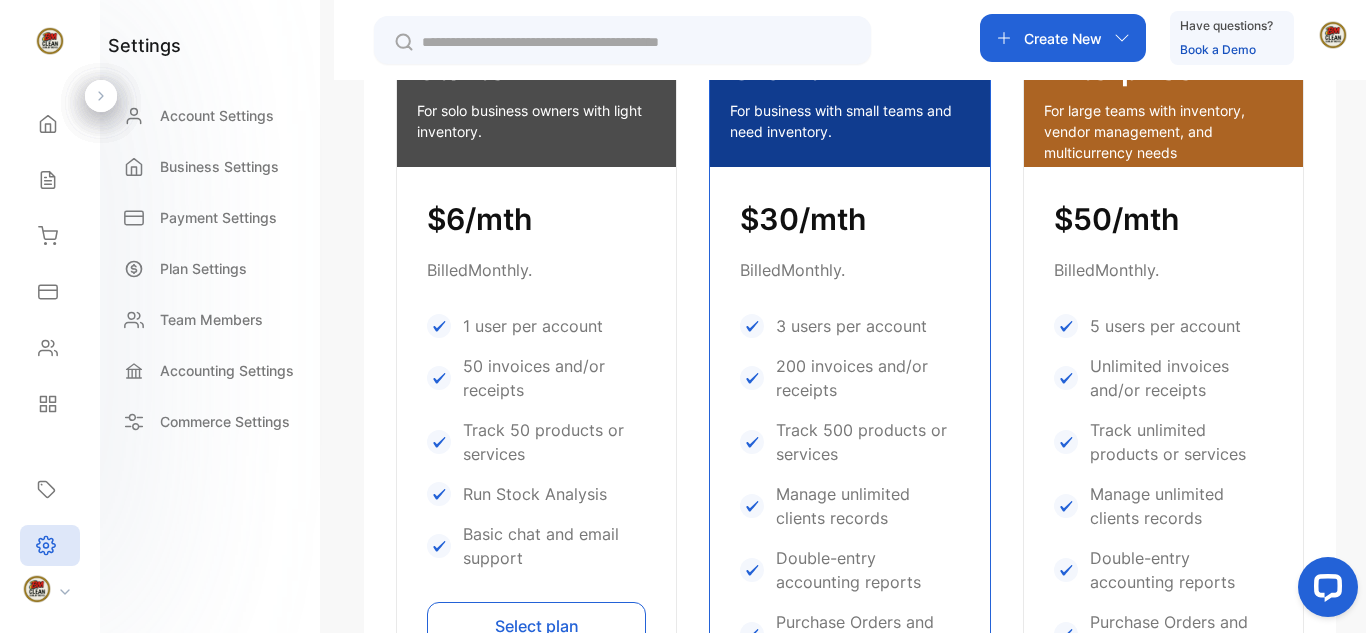 click at bounding box center [1324, 591] 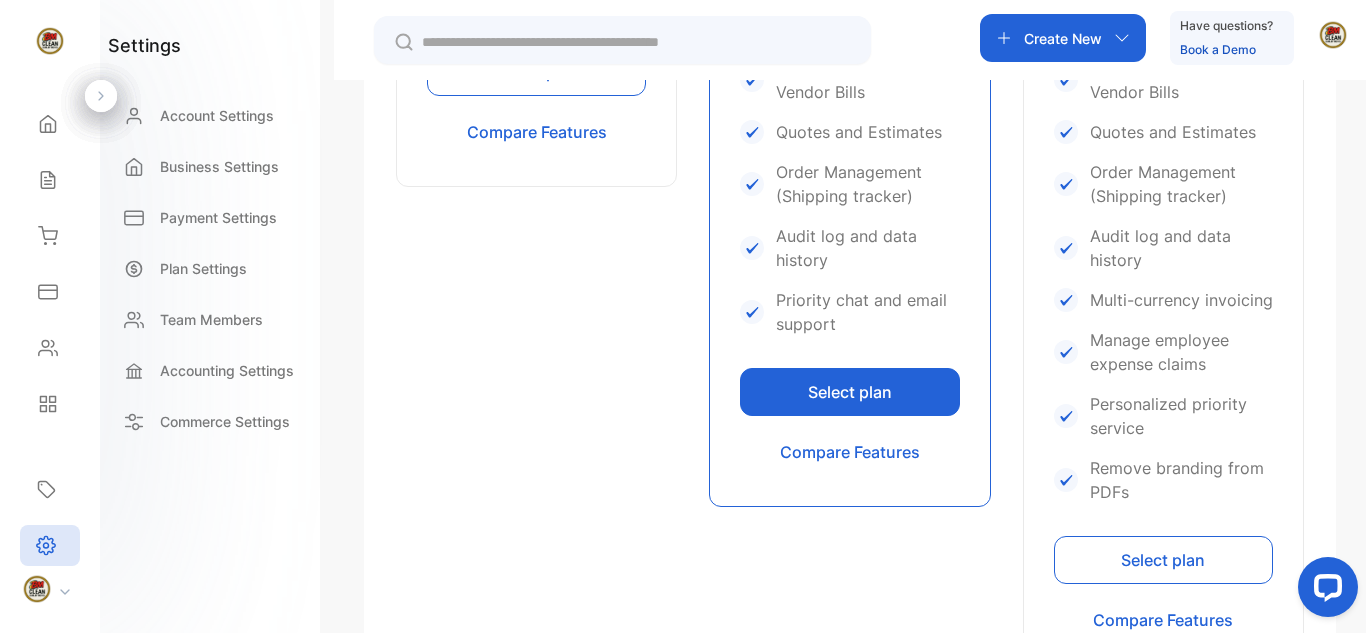 scroll, scrollTop: 554, scrollLeft: 0, axis: vertical 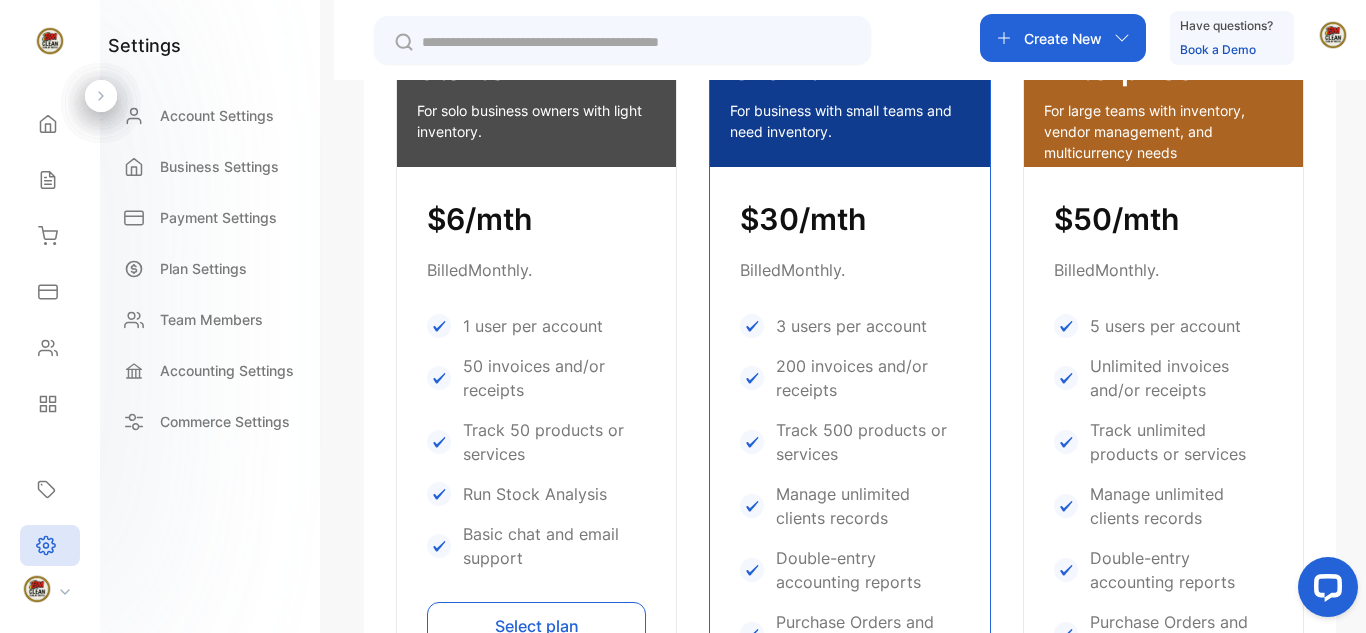 drag, startPoint x: 1365, startPoint y: 629, endPoint x: 1365, endPoint y: 590, distance: 39 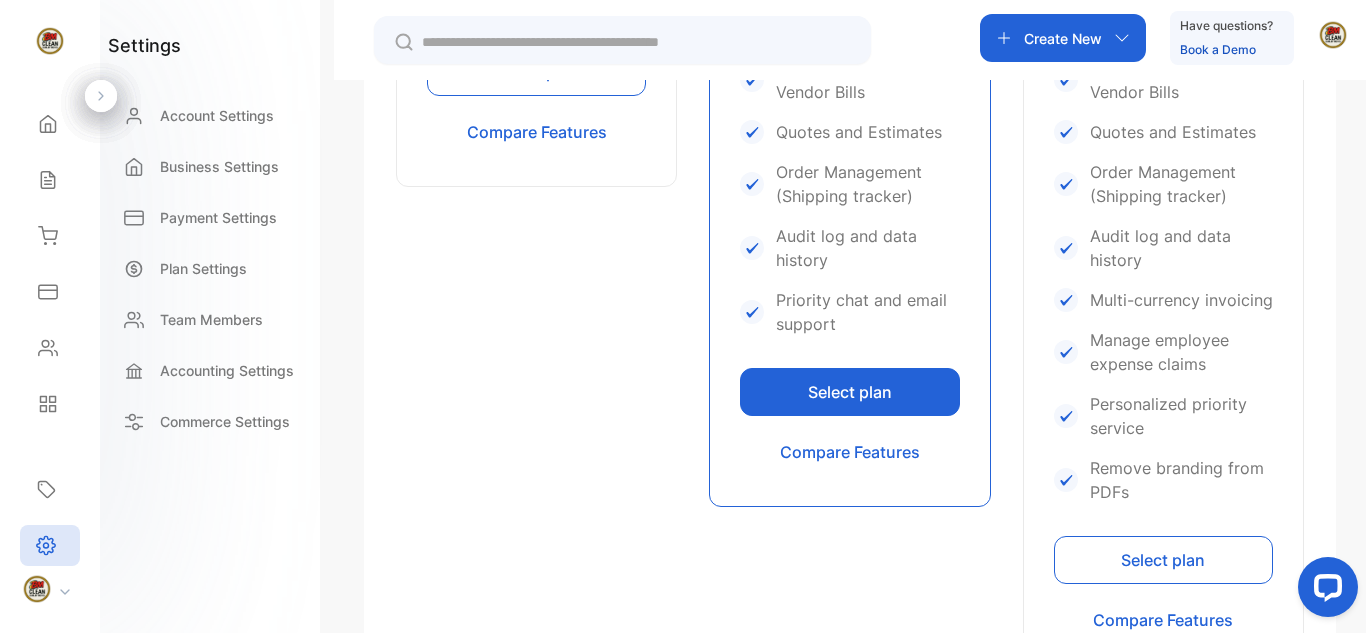 click at bounding box center (1324, 591) 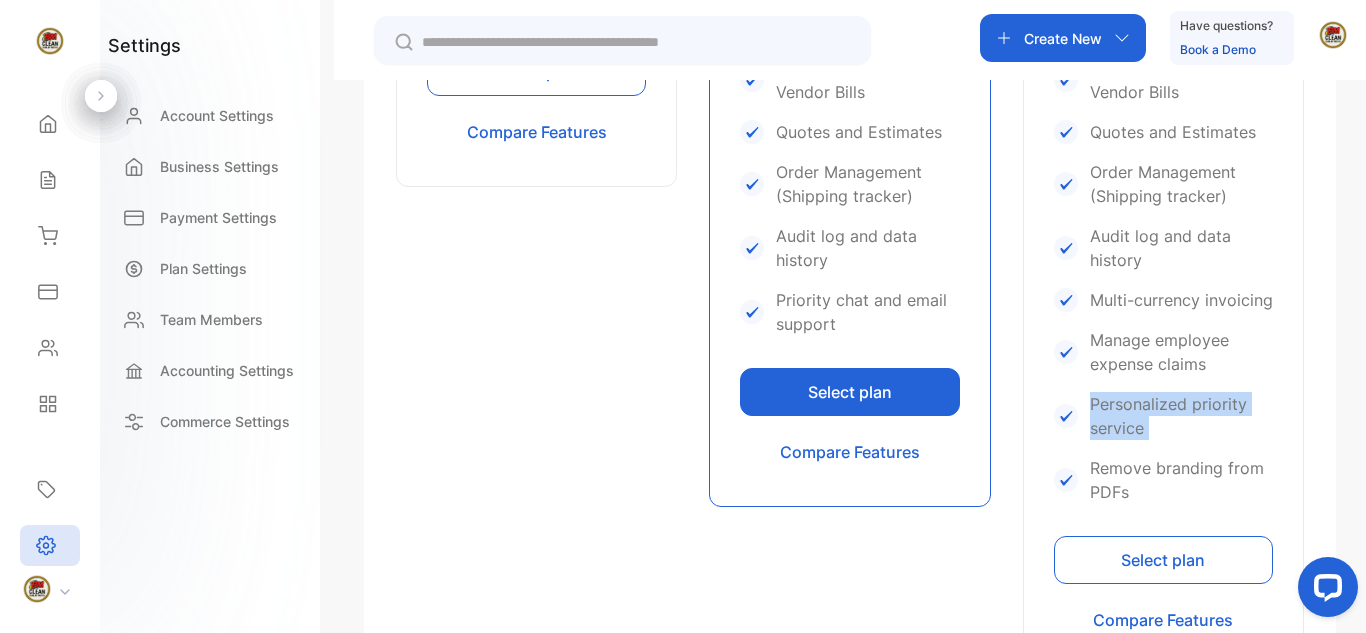 drag, startPoint x: 1357, startPoint y: 458, endPoint x: 1359, endPoint y: 406, distance: 52.03845 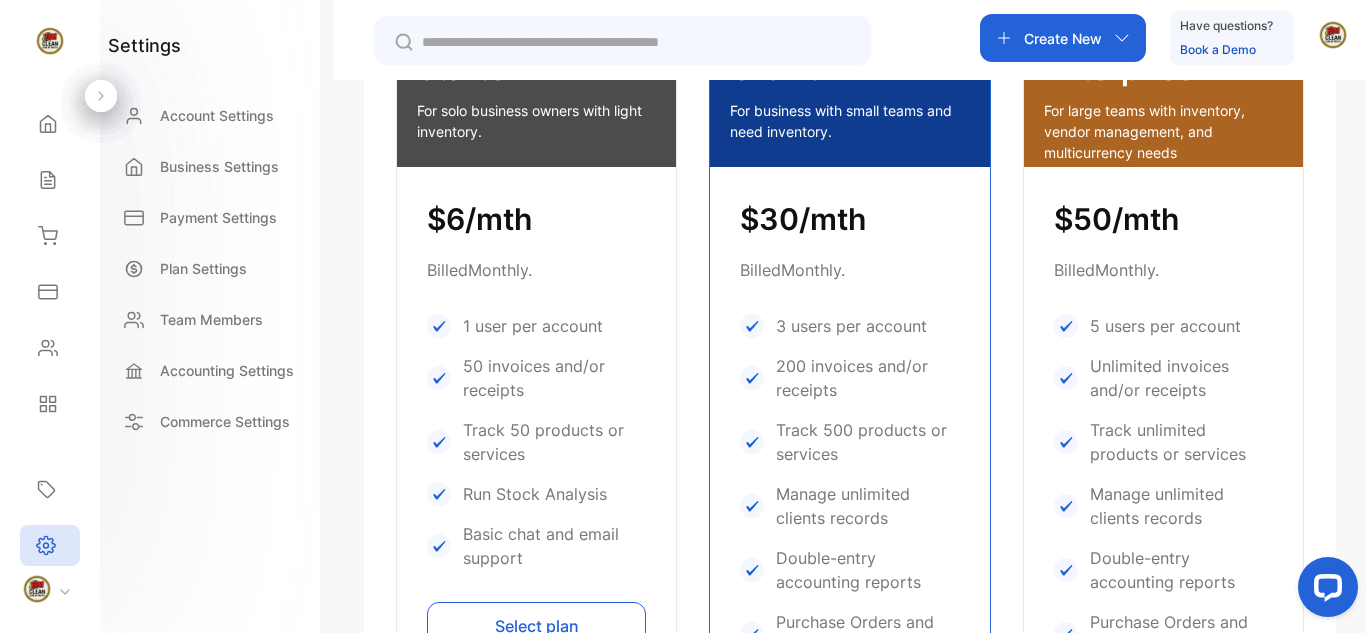 scroll, scrollTop: 0, scrollLeft: 0, axis: both 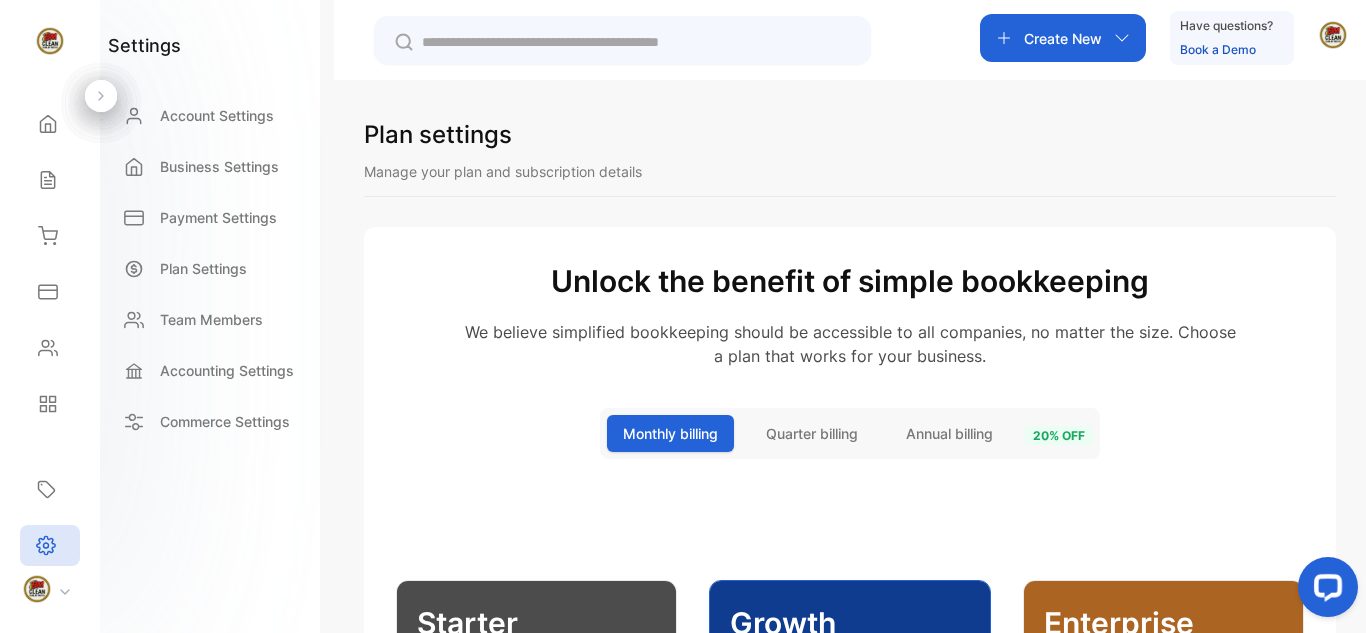 click at bounding box center [1324, 591] 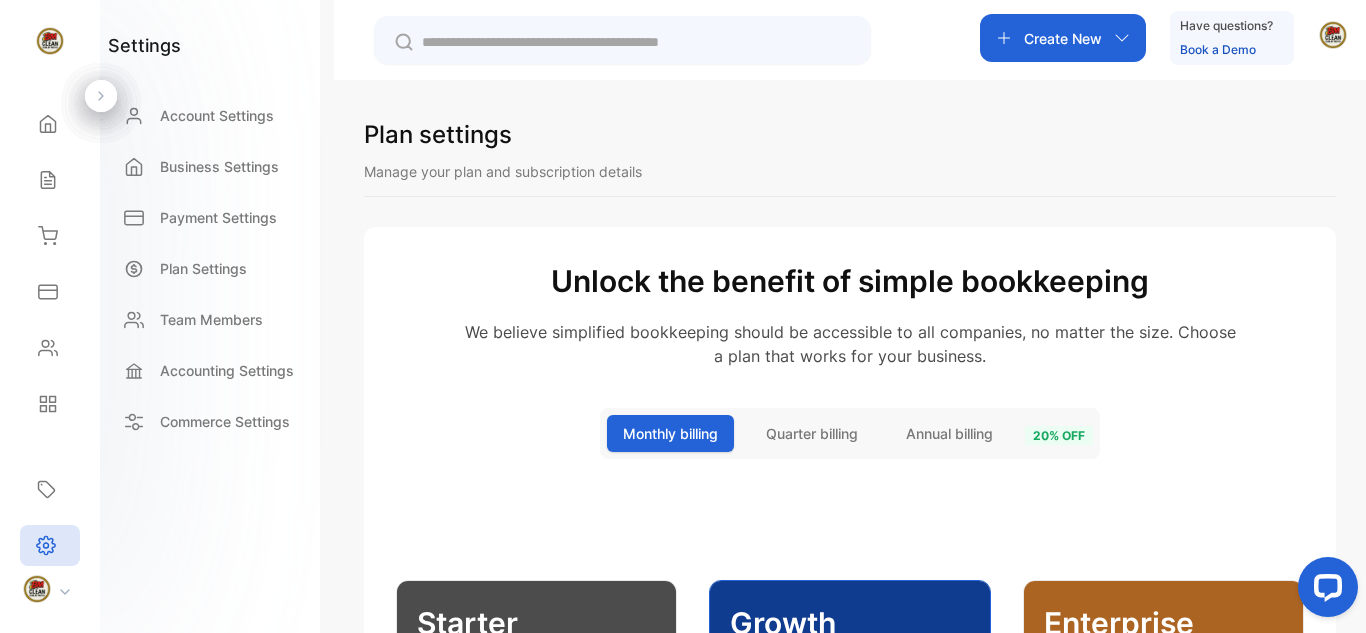 scroll, scrollTop: 554, scrollLeft: 0, axis: vertical 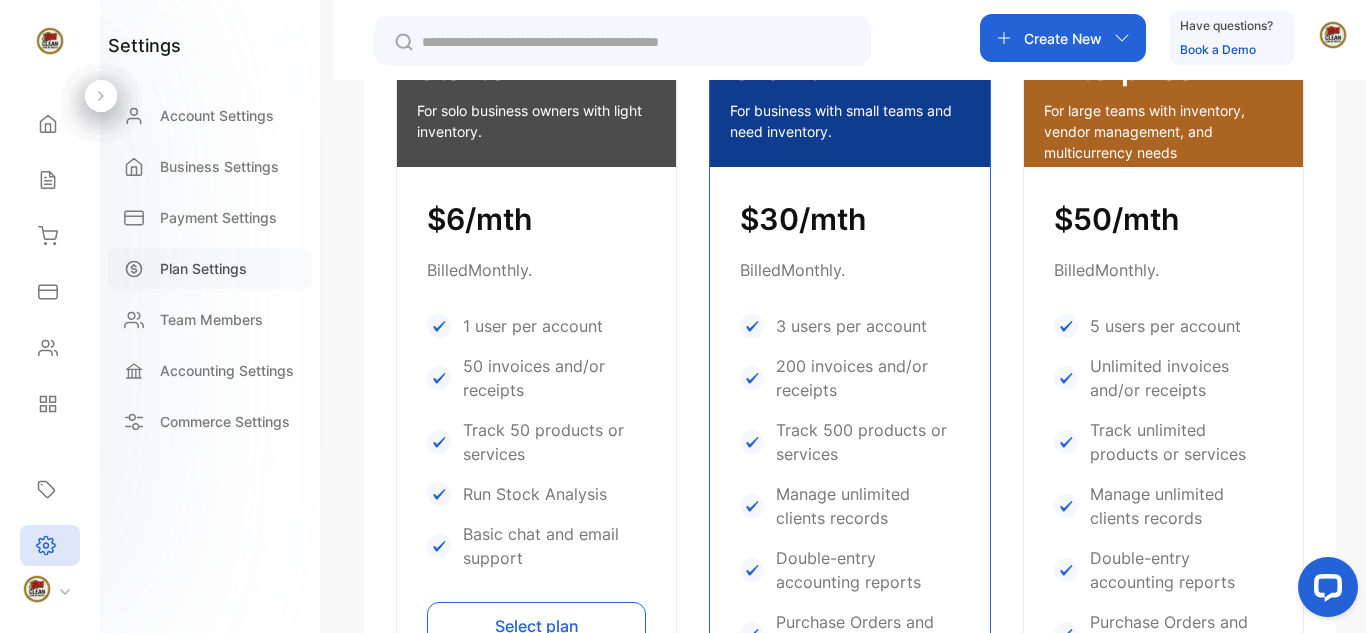 click on "Plan Settings" at bounding box center [203, 268] 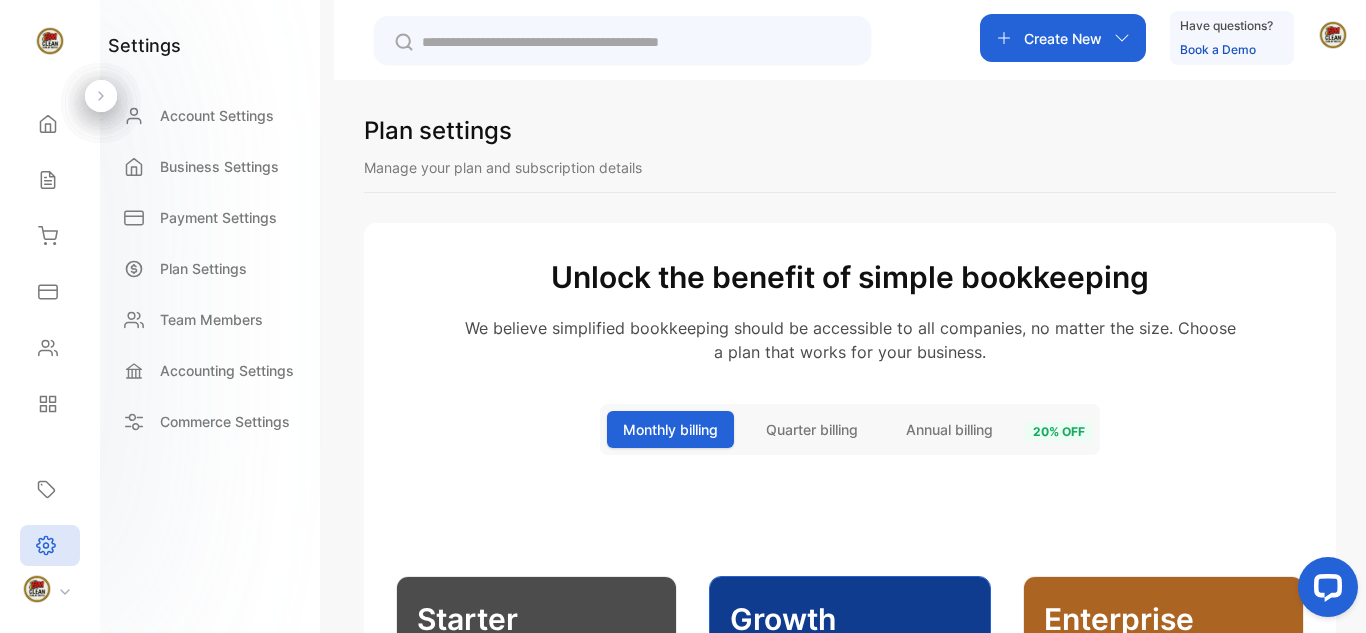 scroll, scrollTop: 17, scrollLeft: 0, axis: vertical 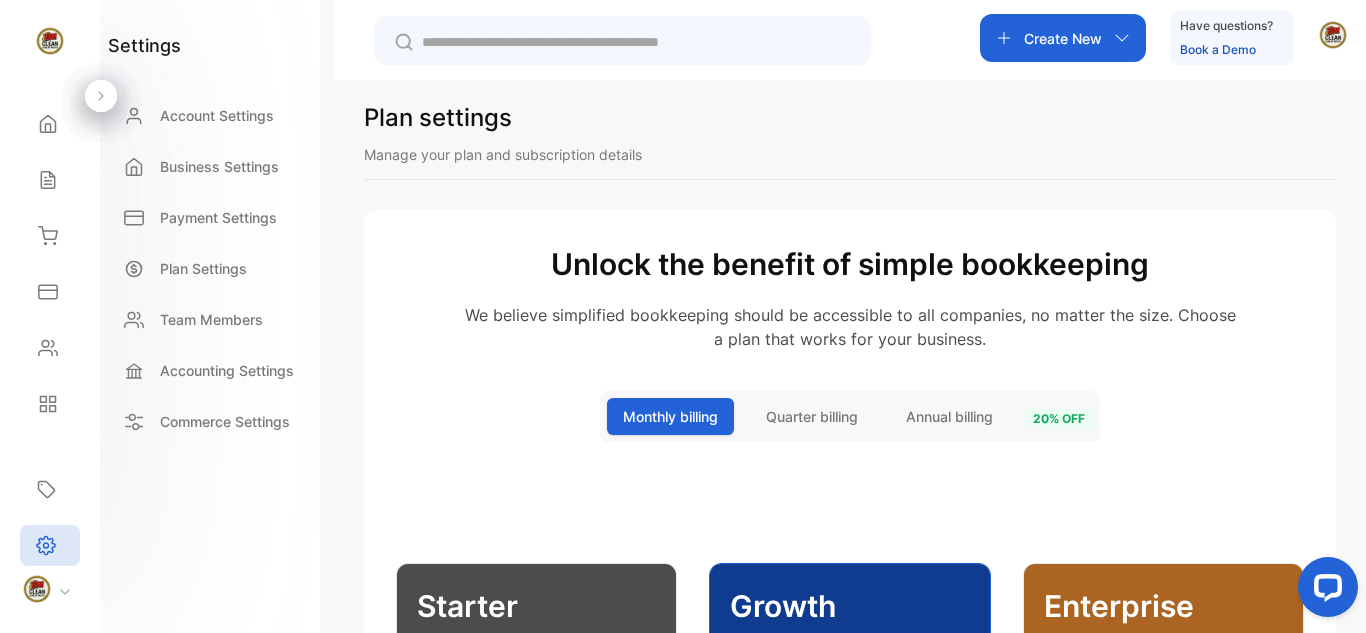 click on "Manage your plan and subscription details" at bounding box center [850, 154] 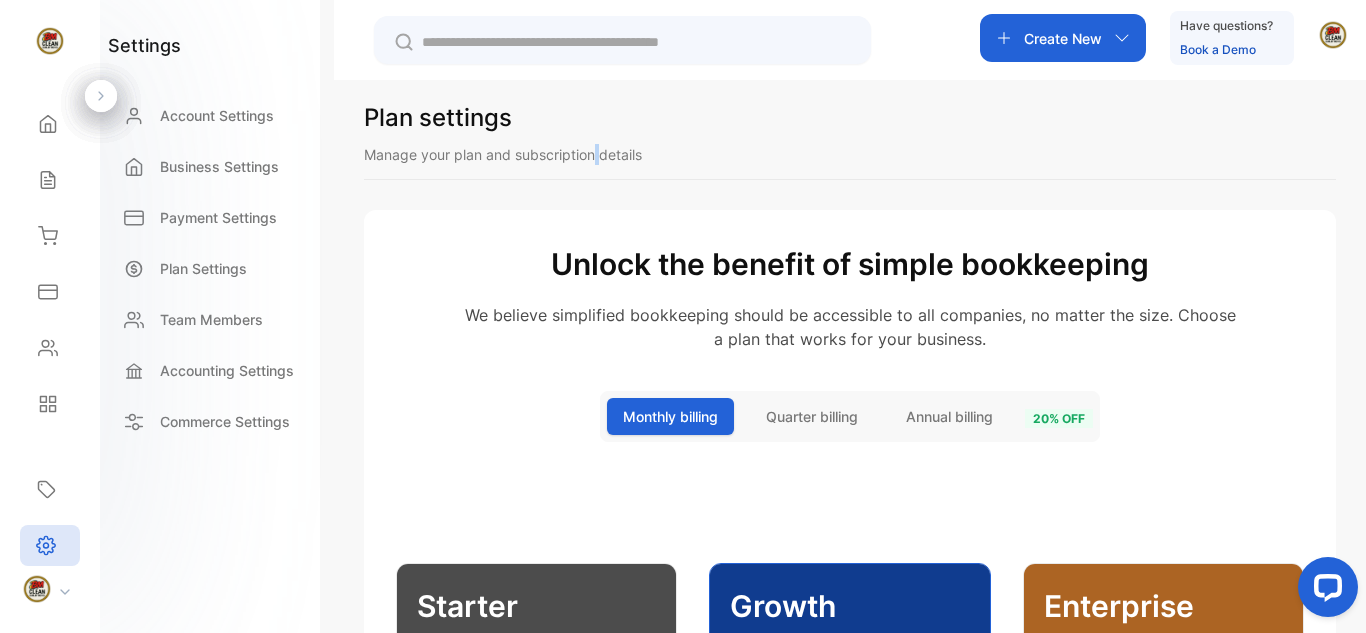 click on "Manage your plan and subscription details" at bounding box center (850, 154) 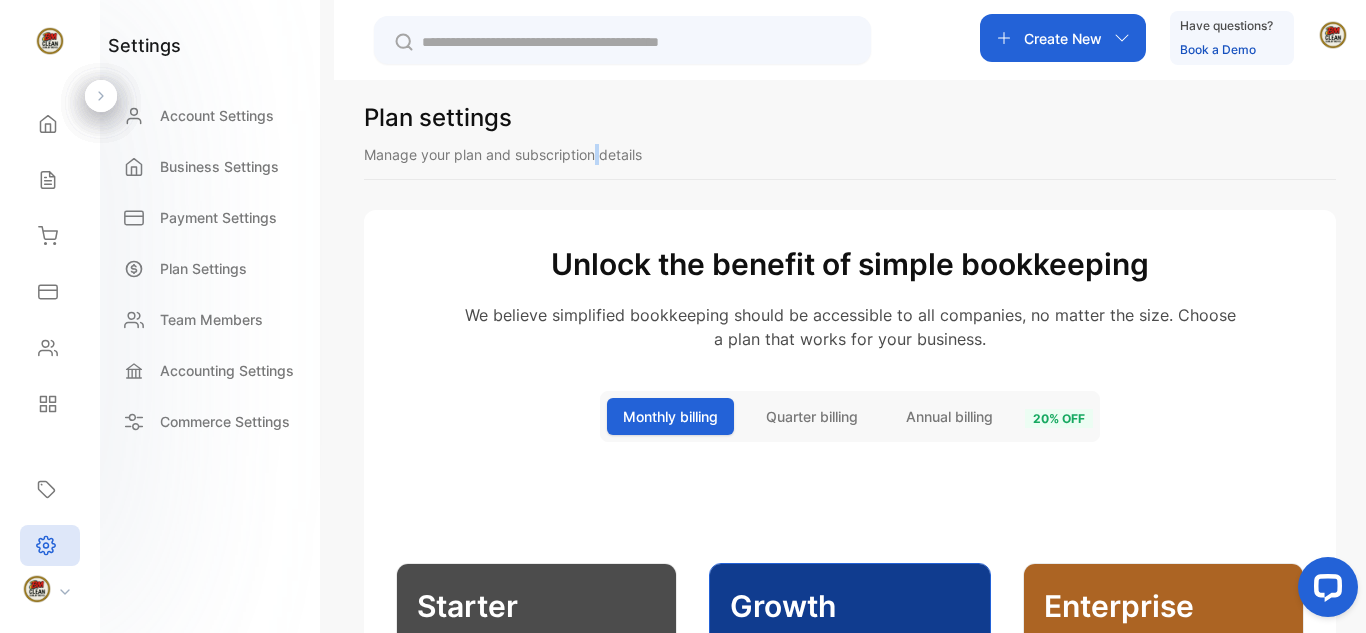 click on "Quarter billing" at bounding box center [812, 416] 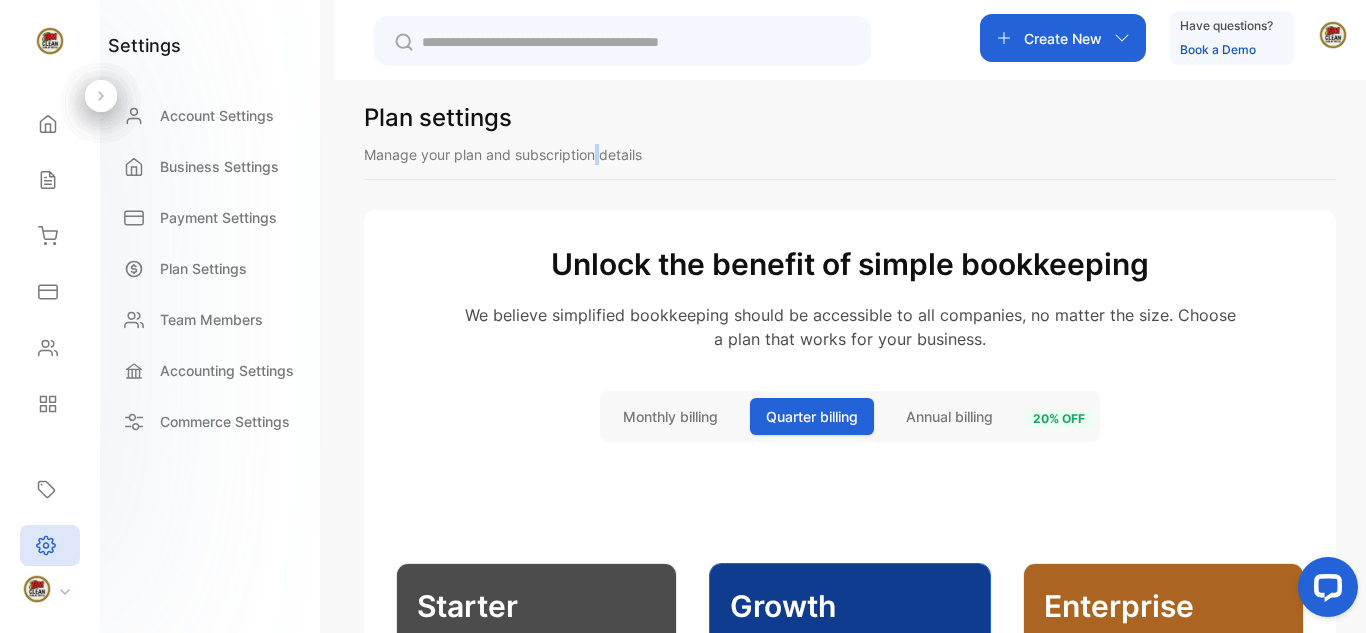 click on "Annual billing" at bounding box center [949, 416] 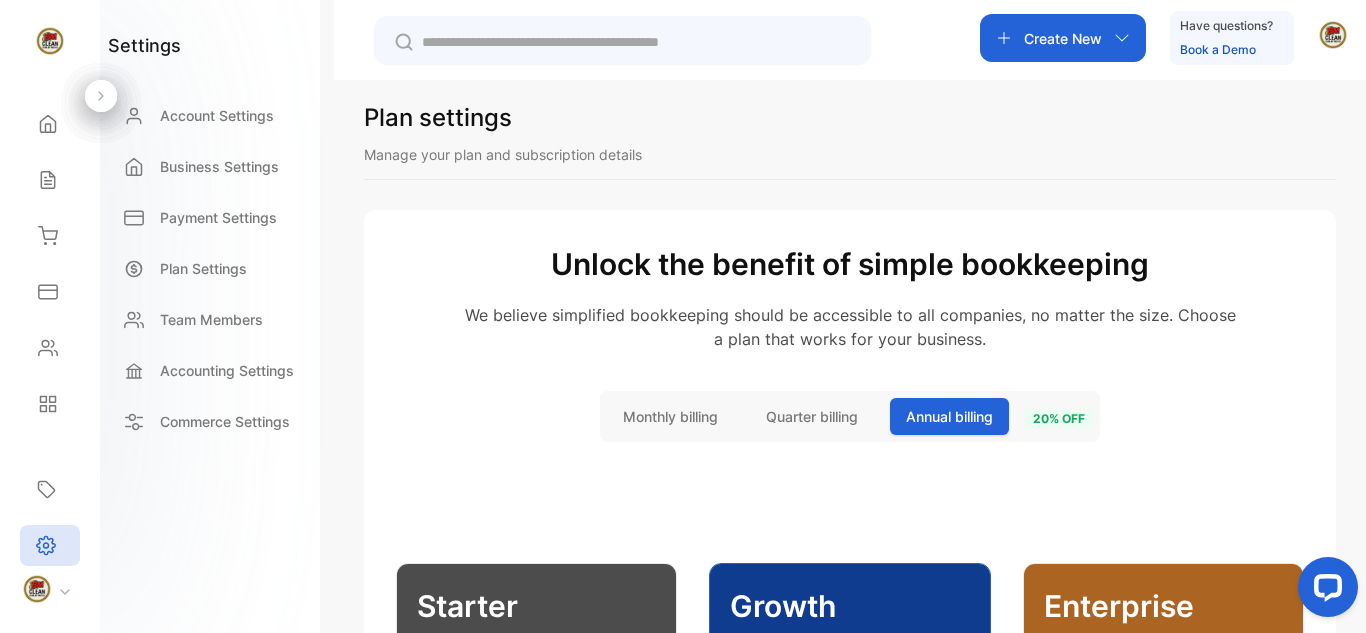 click on "20 % off" at bounding box center [1059, 418] 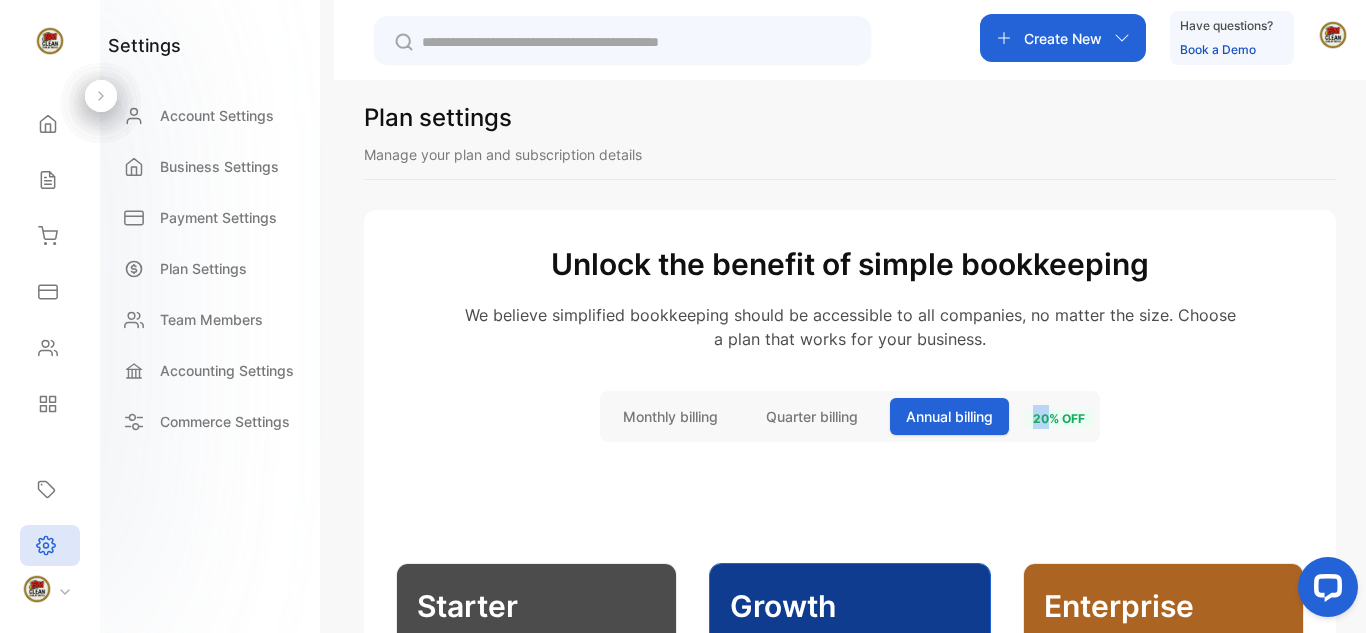 click on "20 % off" at bounding box center (1059, 418) 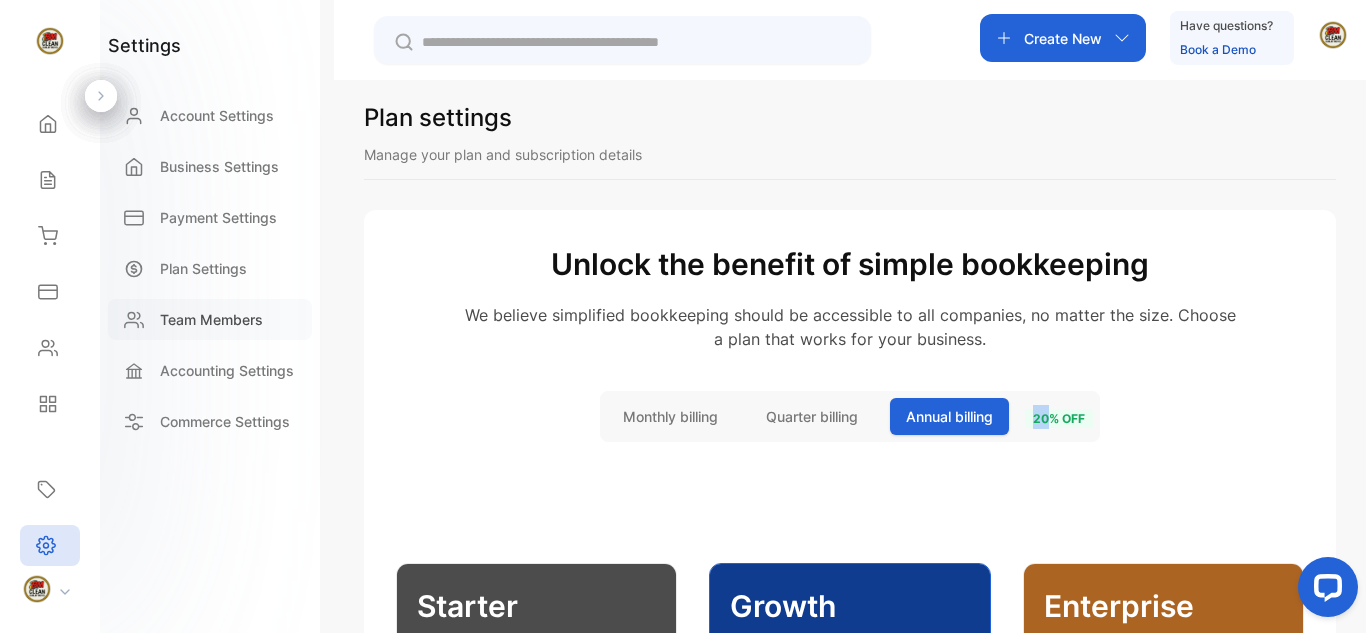 click on "Team Members" at bounding box center [211, 319] 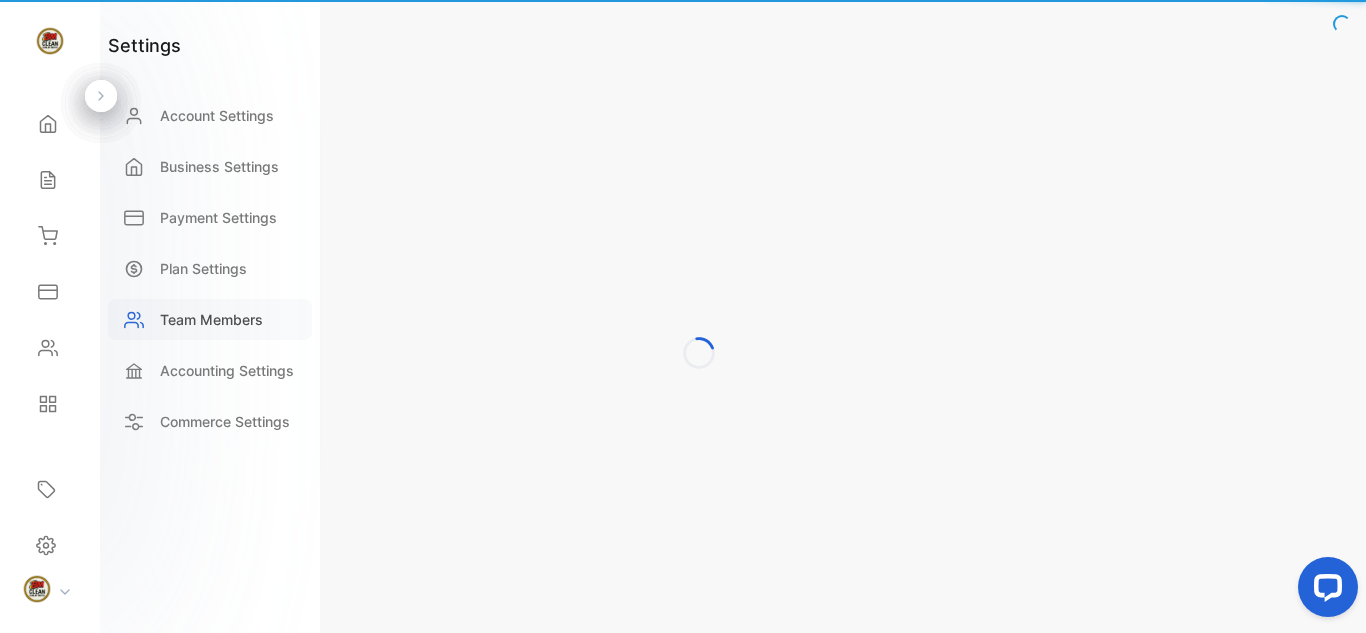 scroll, scrollTop: 0, scrollLeft: 0, axis: both 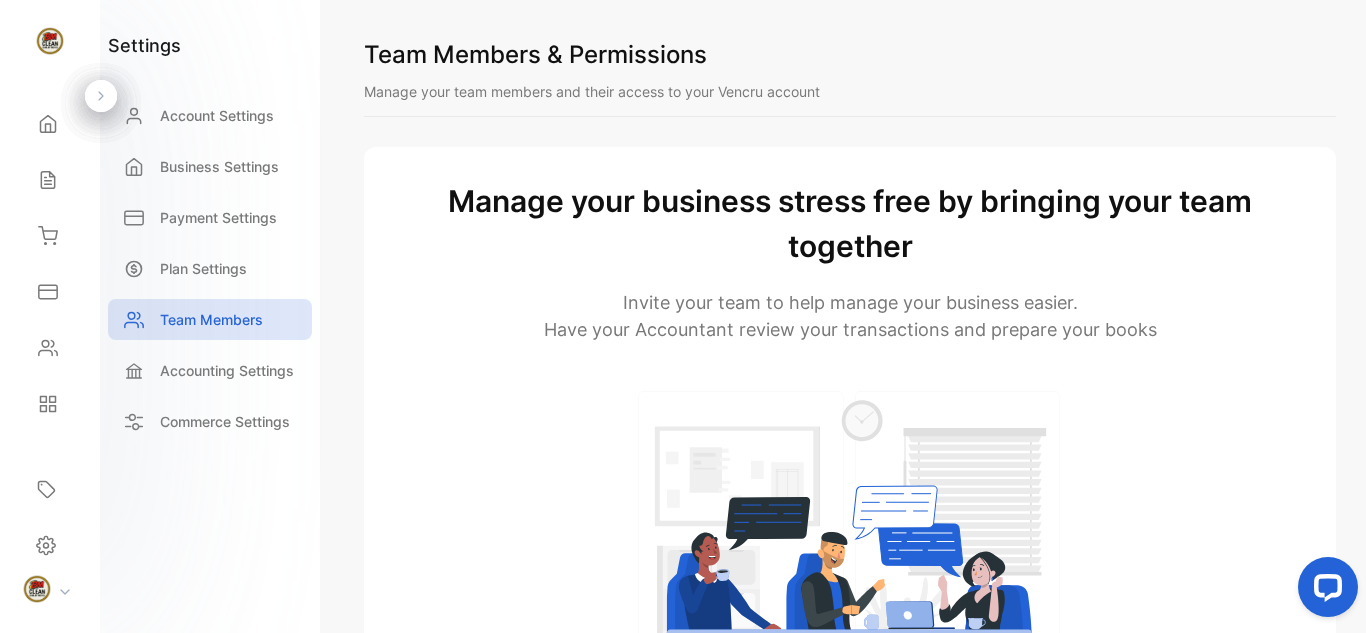 click at bounding box center [1324, 591] 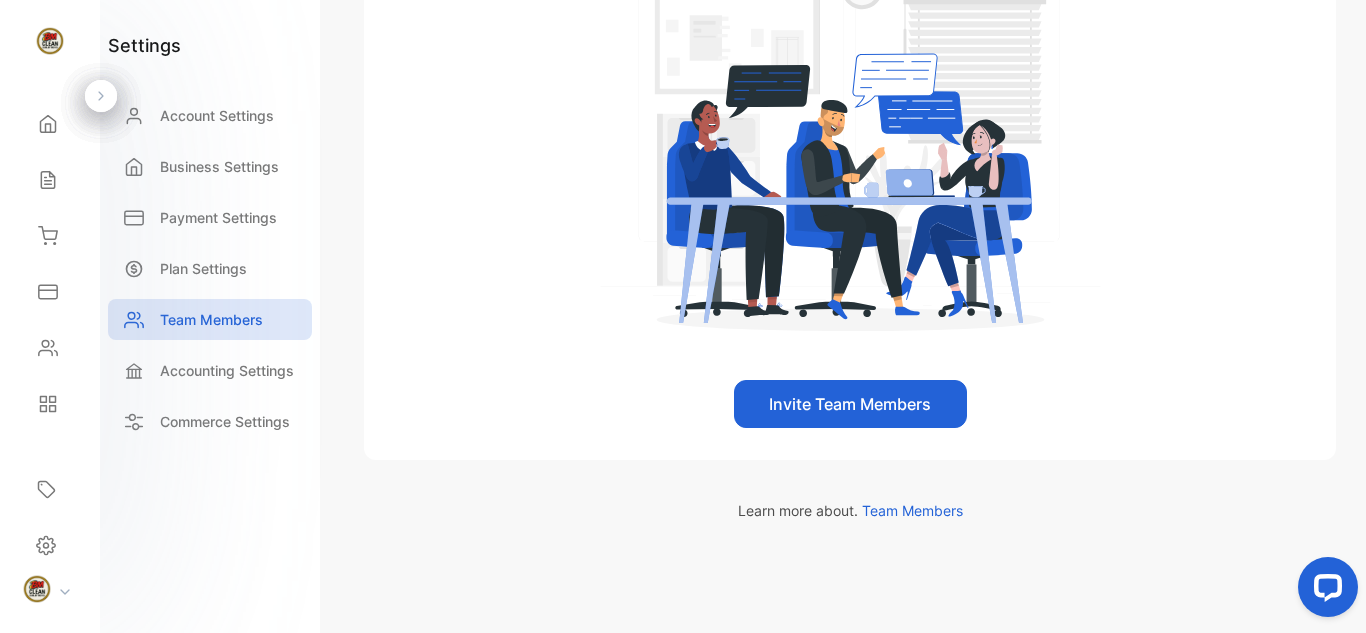 click on "Invite Team Members" at bounding box center (850, 404) 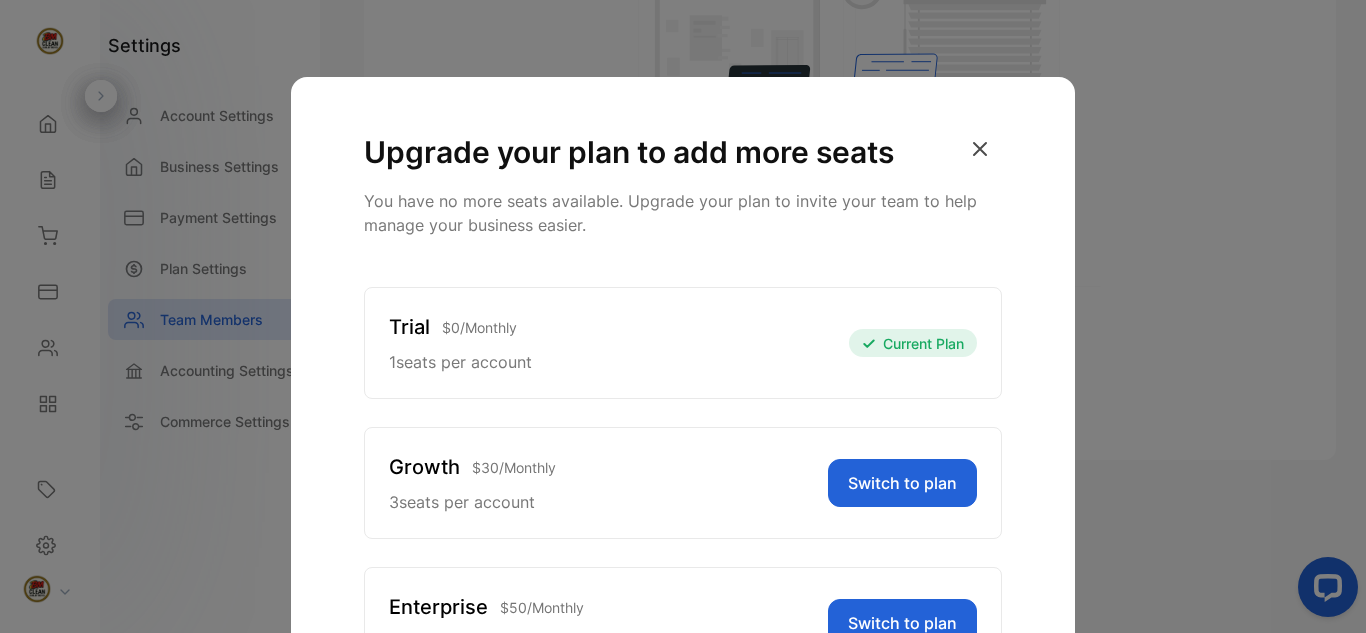 click on "Trial $ 0 / Monthly 1  seats per account Current Plan" at bounding box center (683, 343) 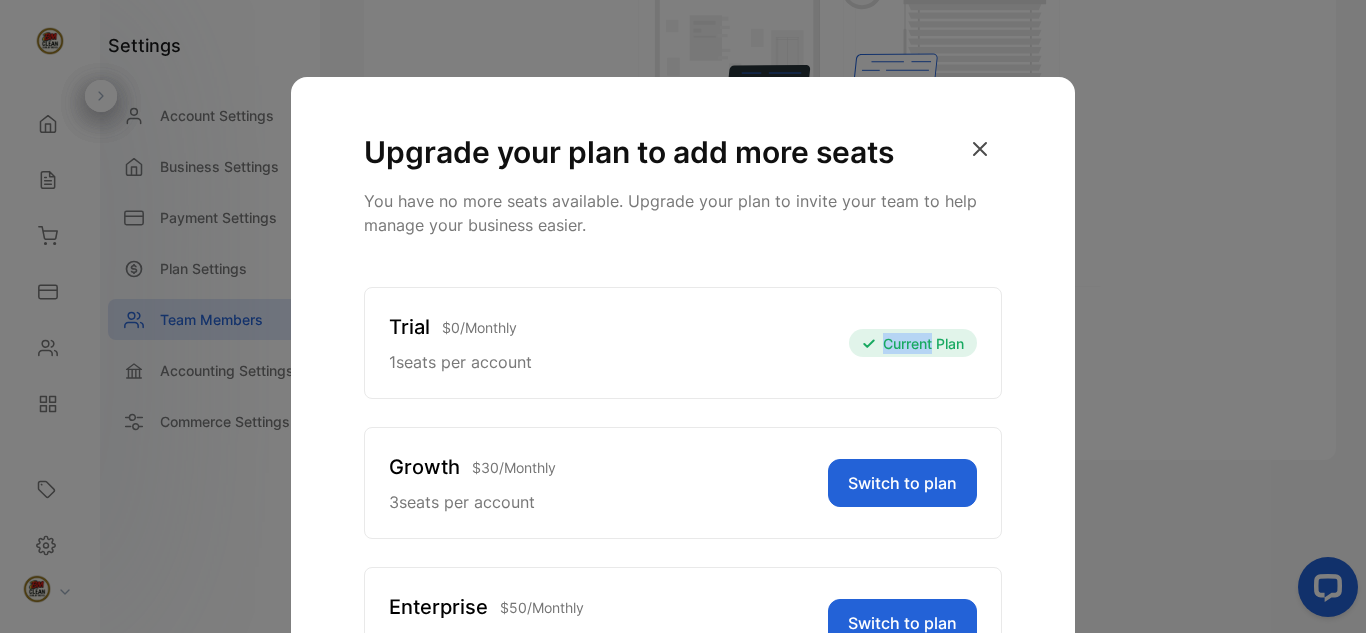 click on "Current Plan" at bounding box center (923, 343) 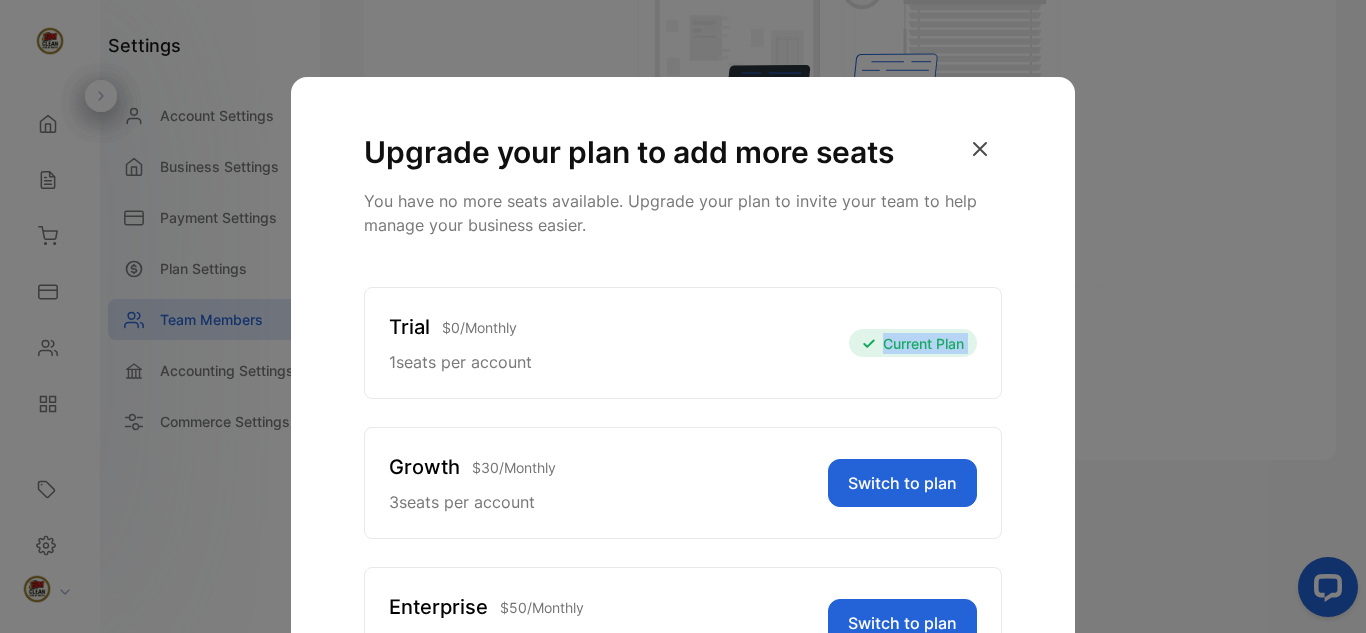 click on "Current Plan" at bounding box center [923, 343] 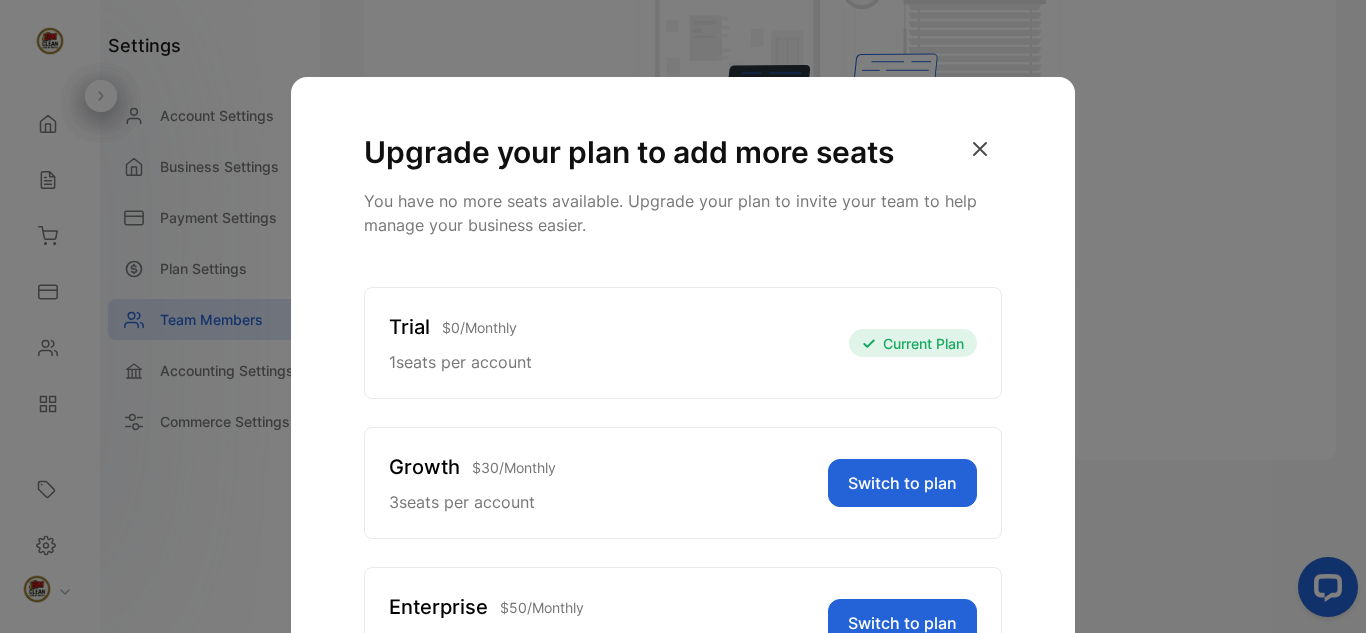 click on "Trial $ 0 / Monthly 1  seats per account Current Plan" at bounding box center (683, 343) 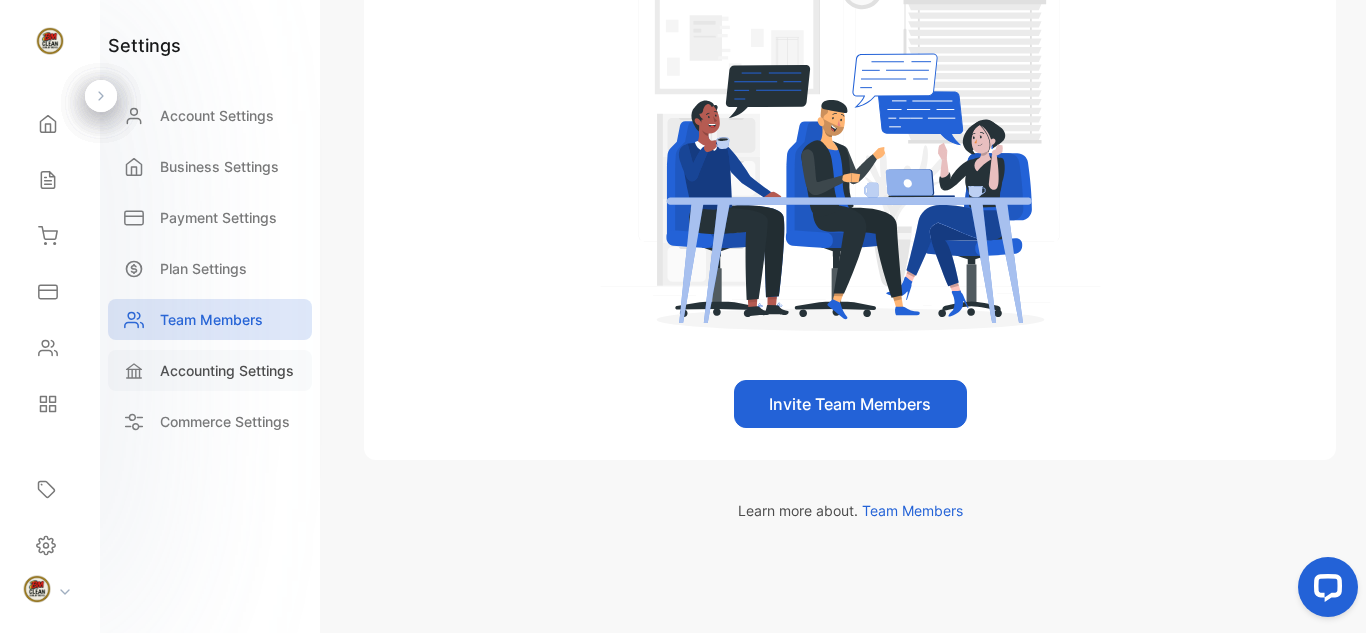 click on "Accounting Settings" at bounding box center [227, 370] 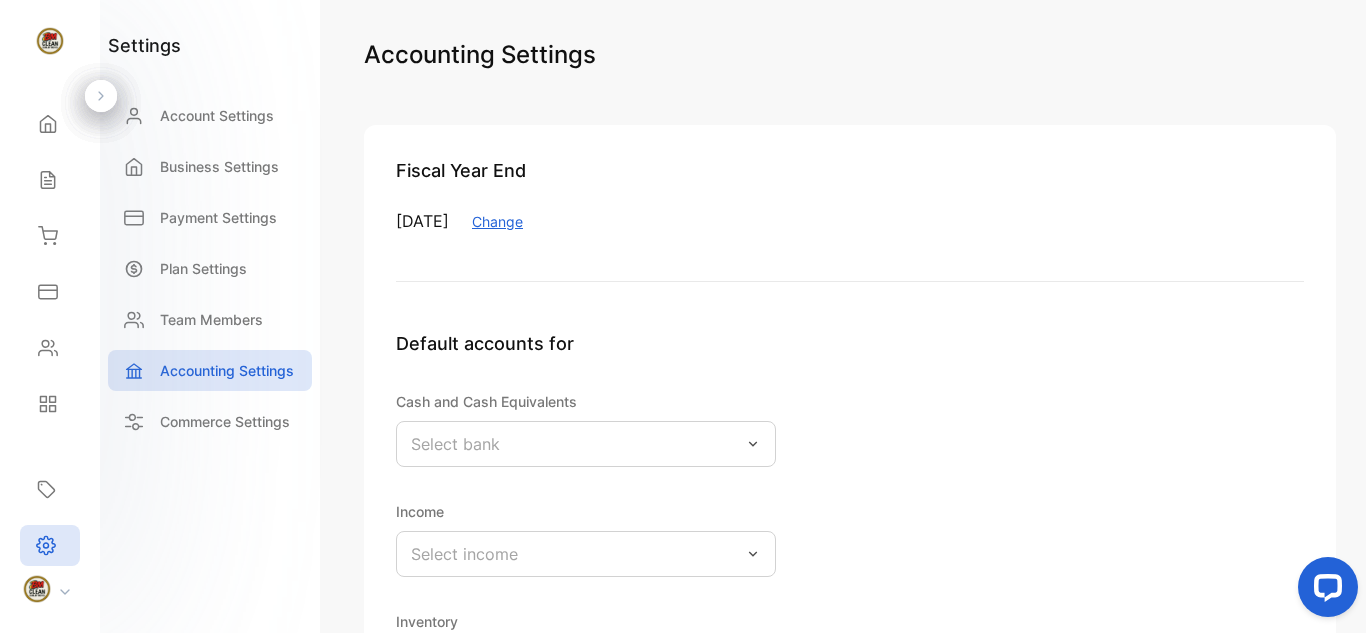 scroll, scrollTop: 554, scrollLeft: 0, axis: vertical 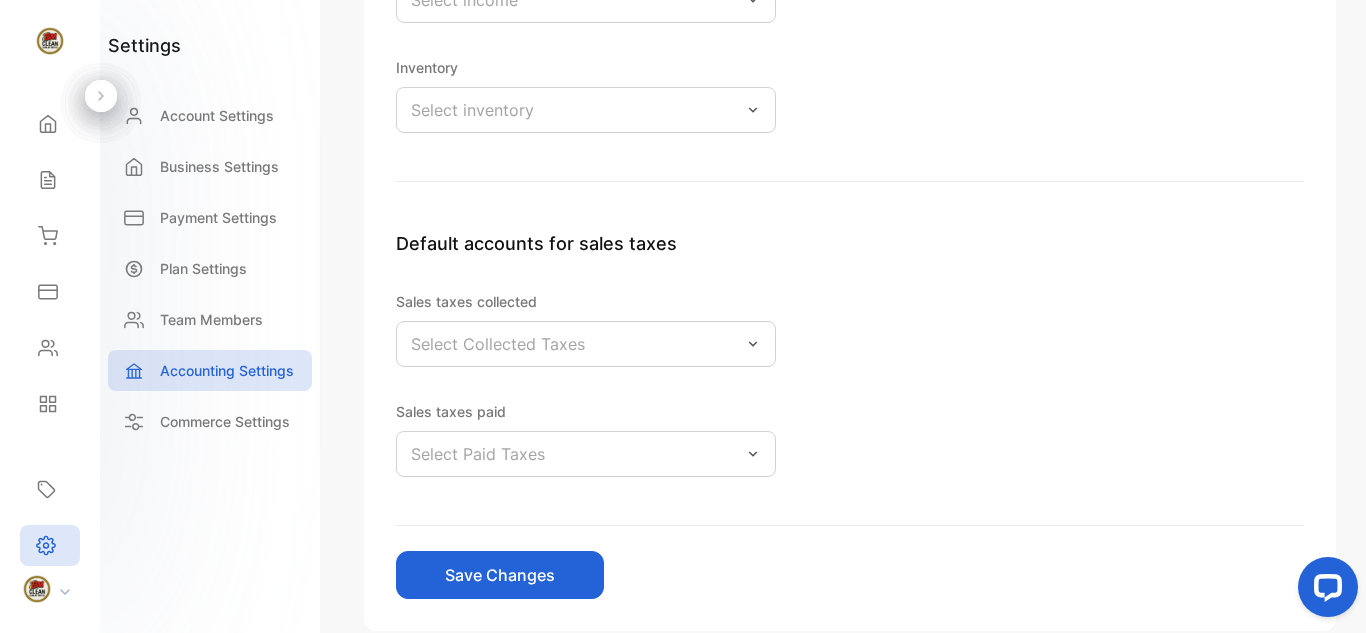 click 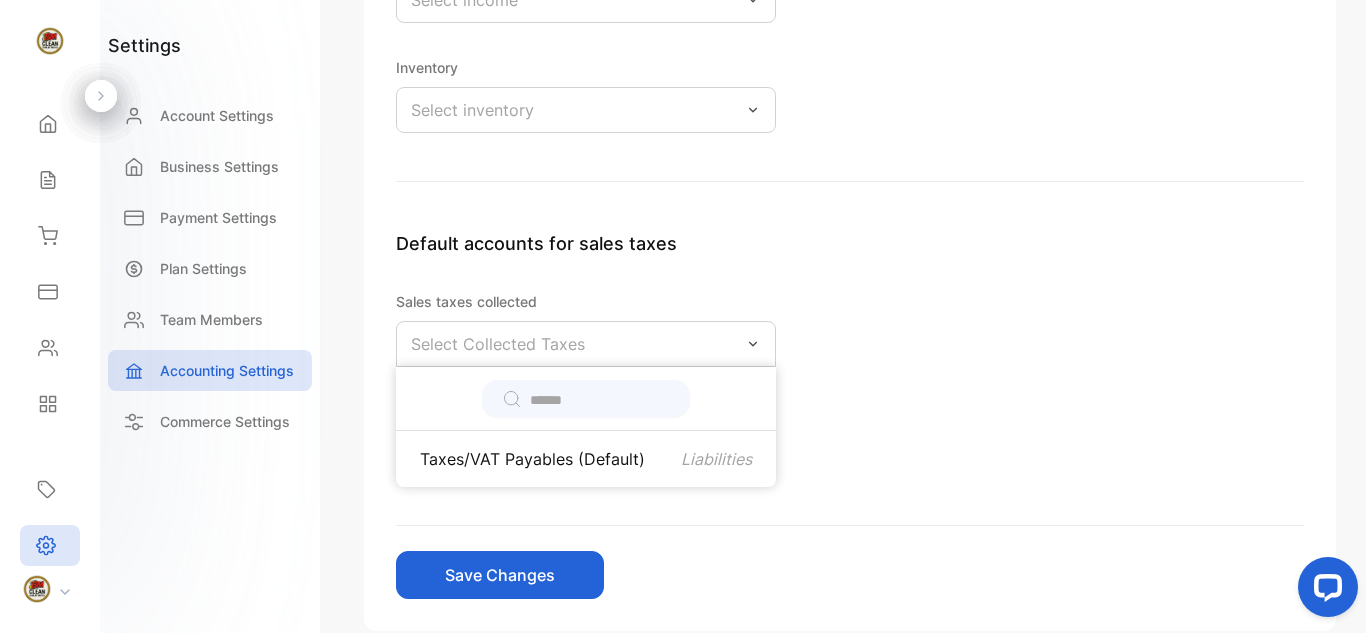 click 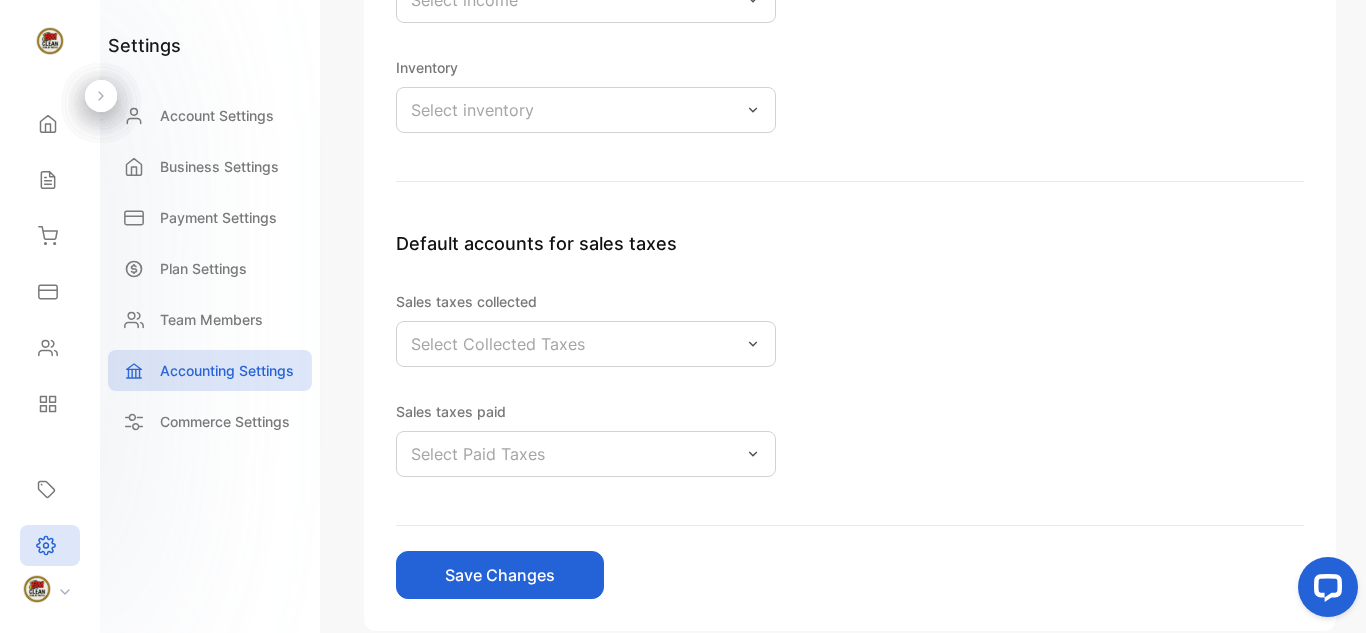 click 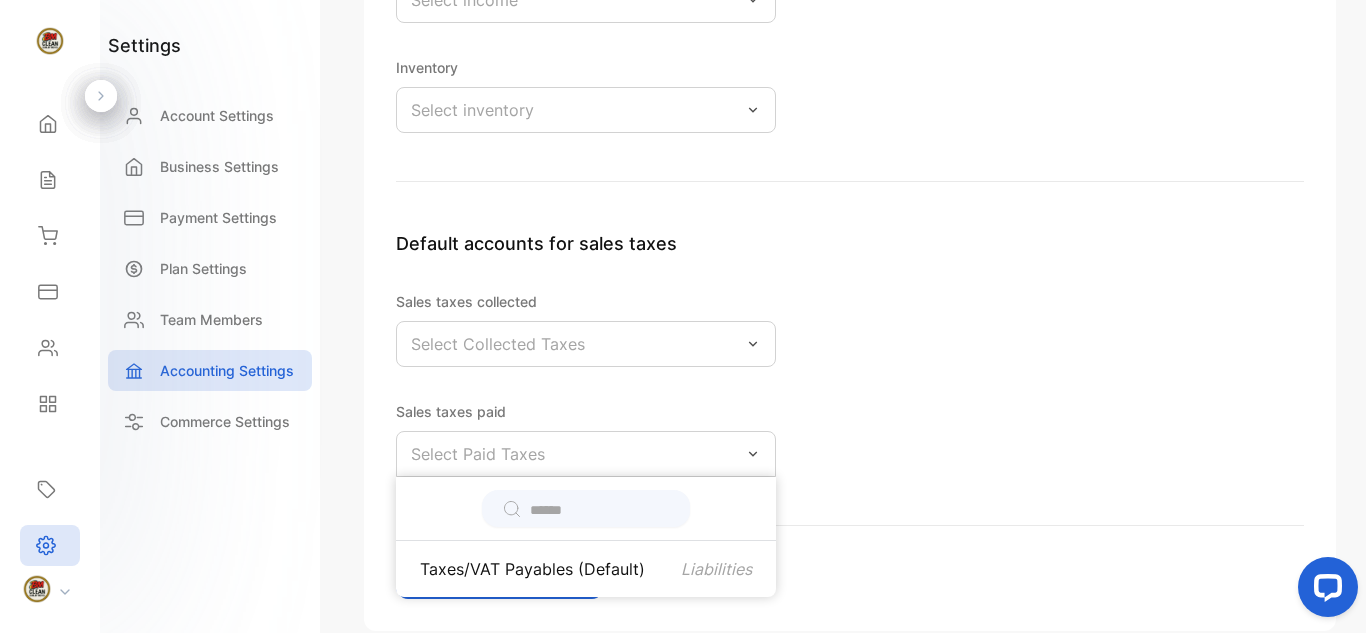 click 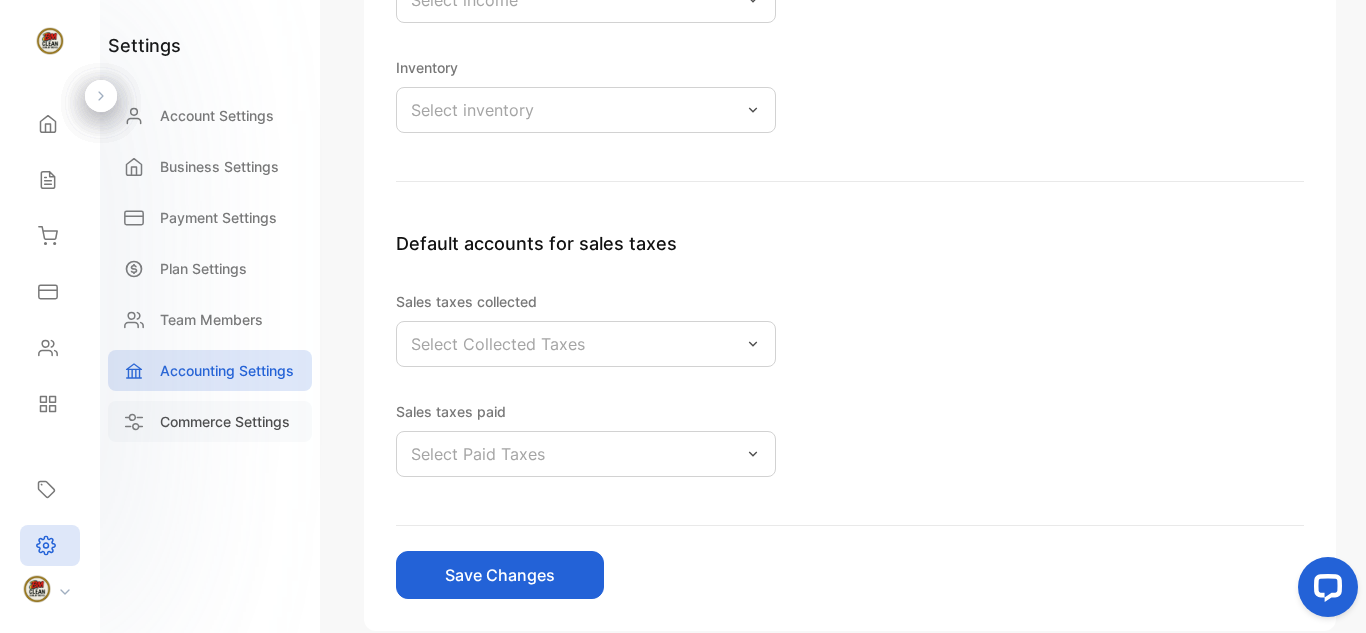 click on "Commerce Settings" at bounding box center [225, 421] 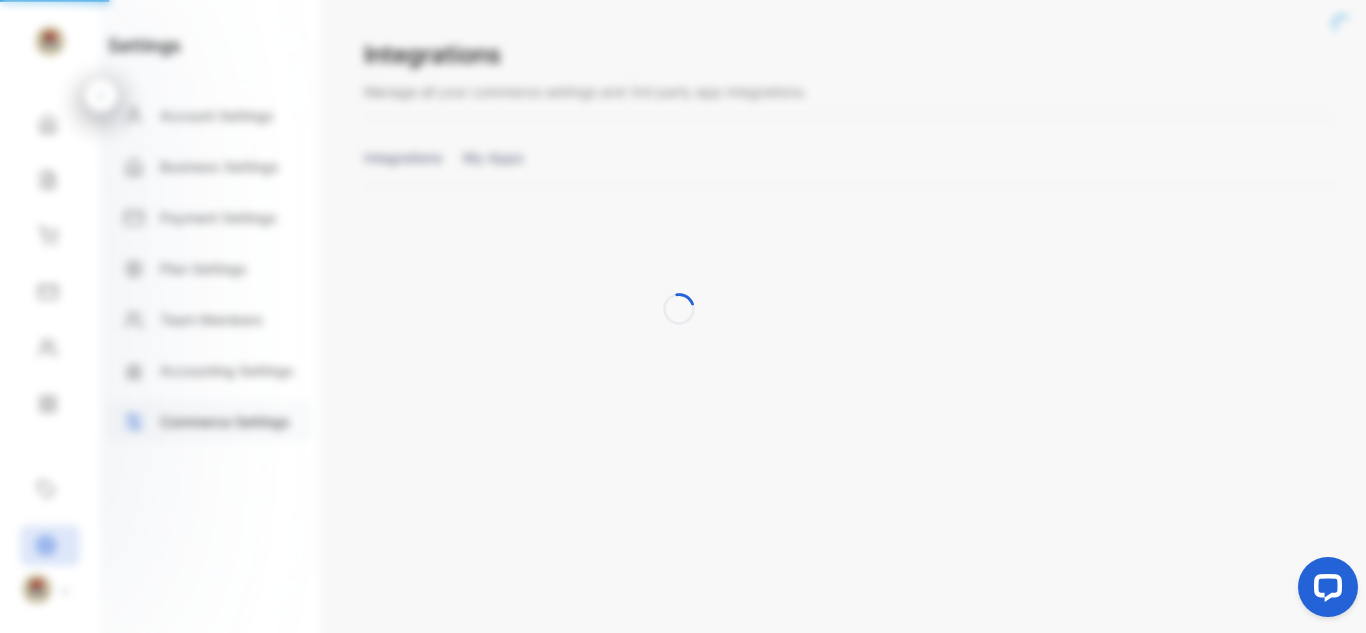 scroll, scrollTop: 0, scrollLeft: 0, axis: both 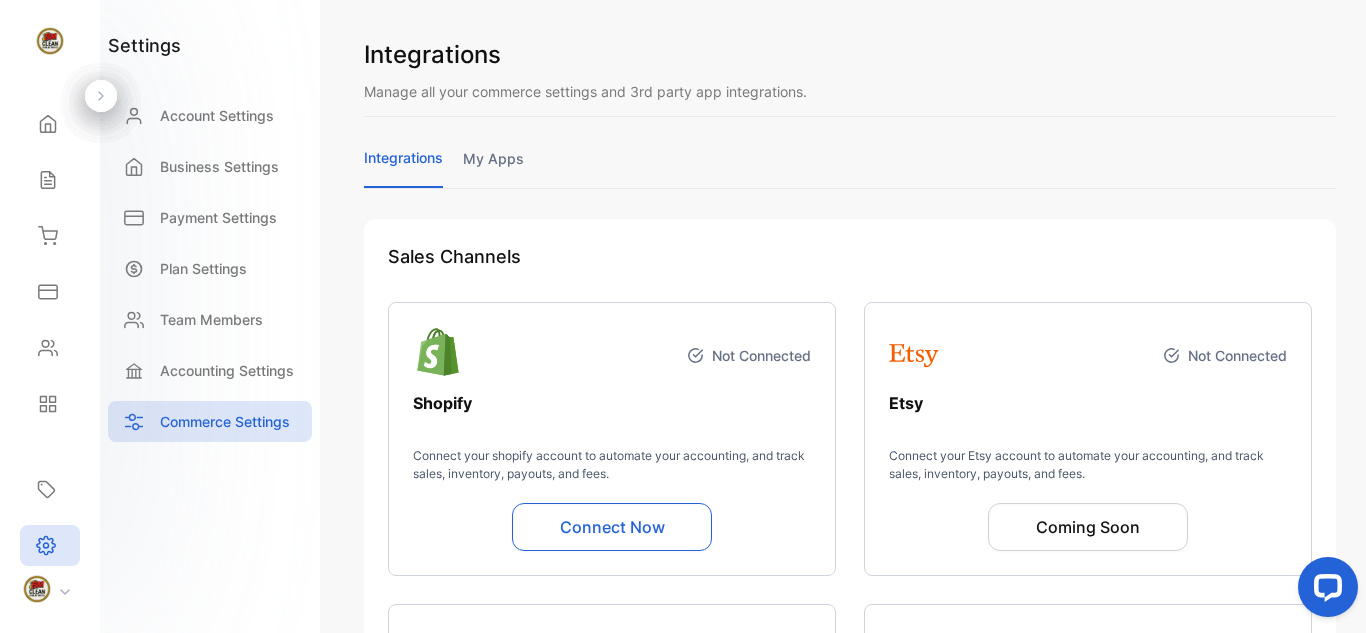 click at bounding box center (1324, 591) 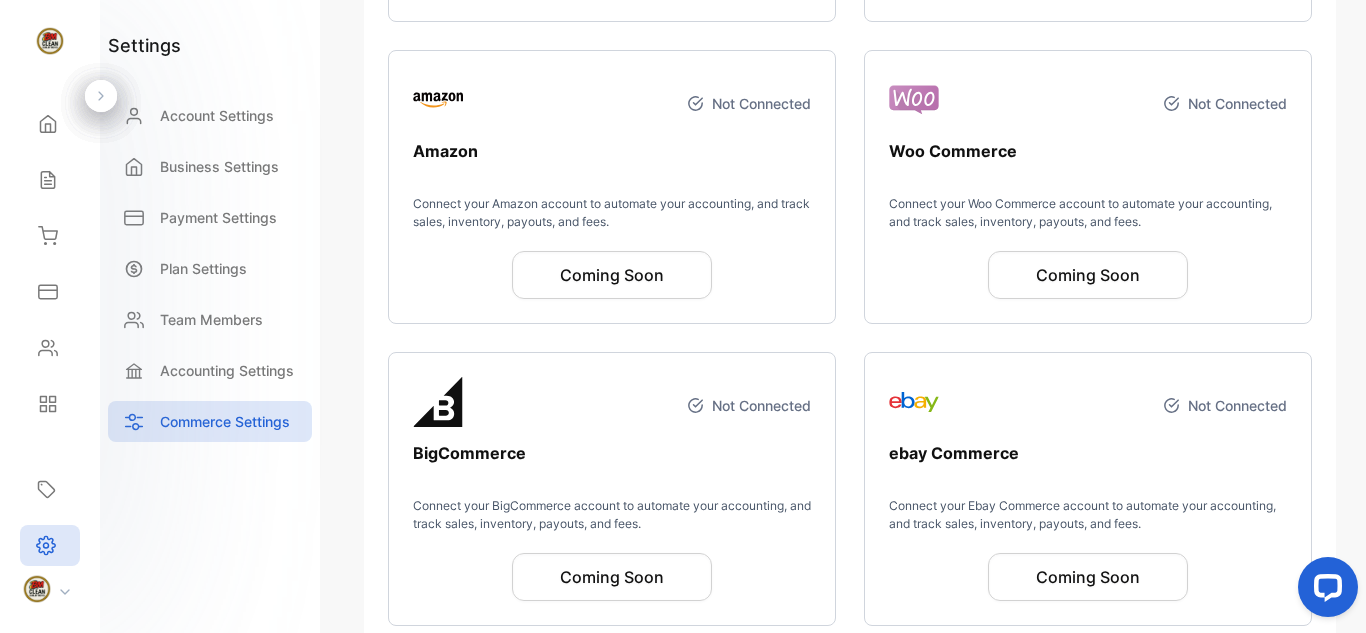 scroll, scrollTop: 985, scrollLeft: 0, axis: vertical 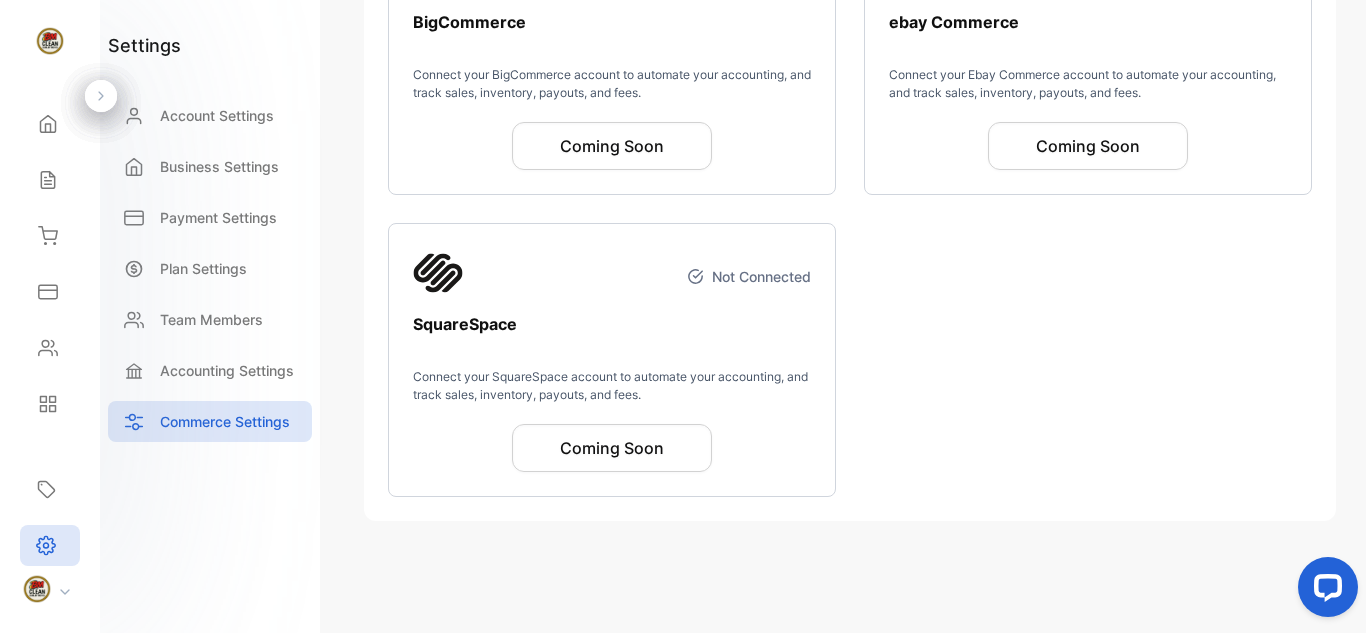 click 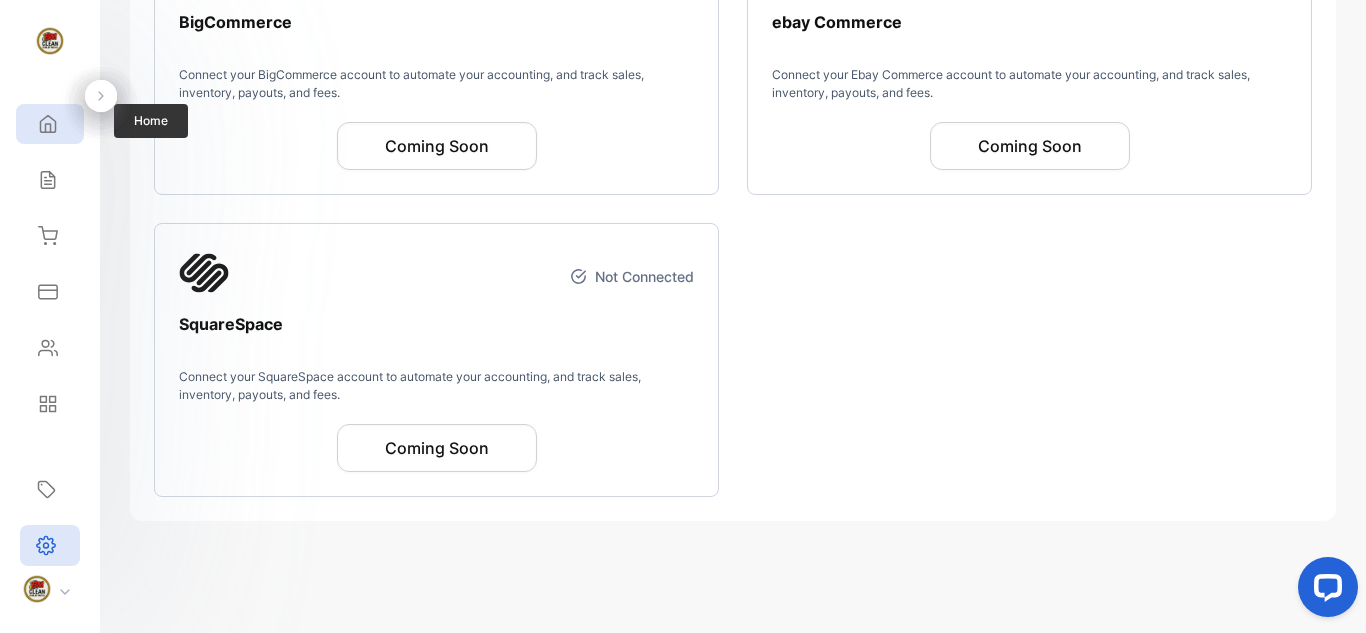 click 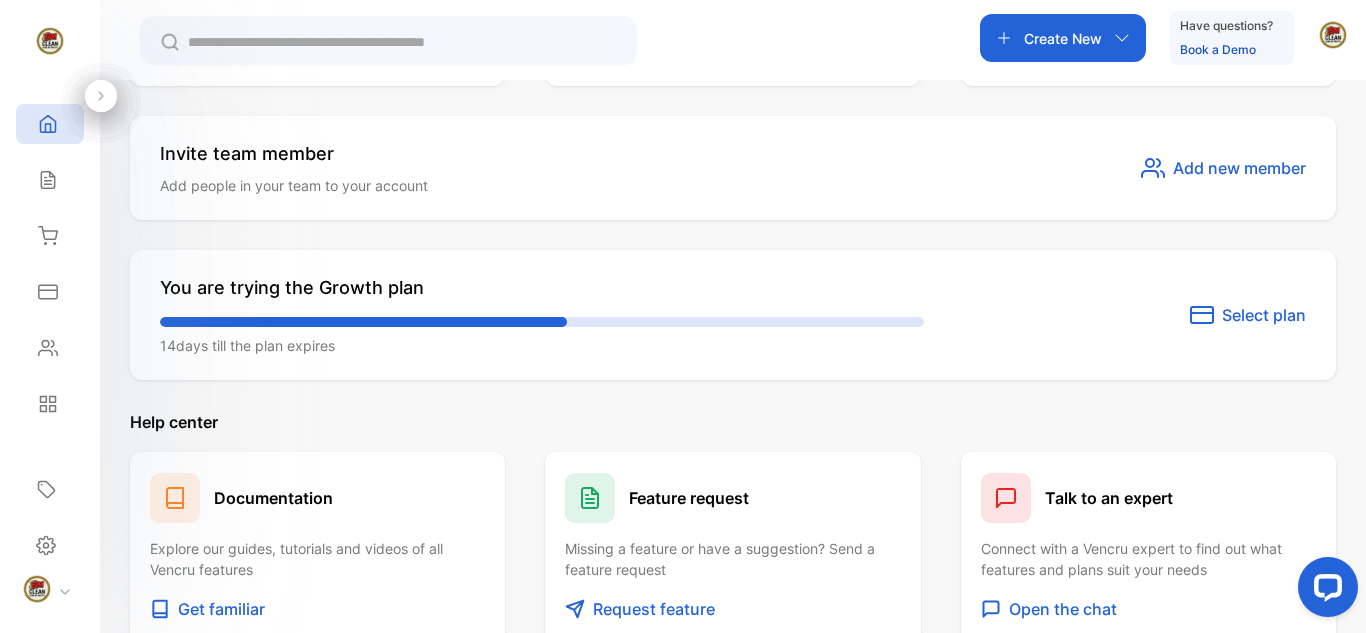 click at bounding box center (1324, 591) 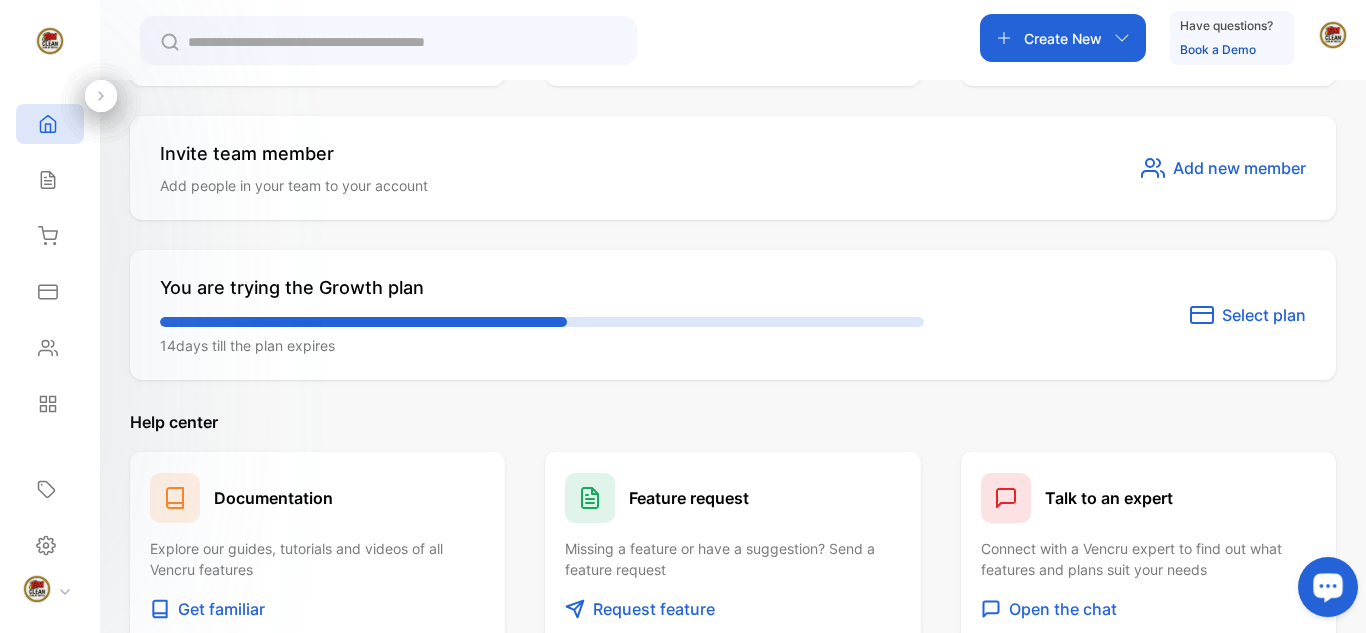 click on "Welcome back,  BM CLEAN SOLUTION This year   Total sales (revenue) G 3,000.00 Total expenses G 3,111.00 Total profit -G 111.00 Let's get you started Watch tutorials Set up your business profile Upload your business logo, address, and more Add your products or services Upload the items you sell to your inventory Record an invoice or receipt Create and send invoices or sales receipts to your customers Review your business reports Review and track your profits, sales, debtors, and more  To-do 1 Restock item 1 item is running out of stock 2 Review business reports See how your business has performed this month Quick actions send and track invoices get your business report send and track receipts manage your inventory control your expenses manage customers Invite team member Add people in your team to your account Add new member You are trying the Growth plan 14  days till the plan expires Select plan Help center Documentation Explore our guides, tutorials and videos of all Vencru features Get familiar" at bounding box center [733, 396] 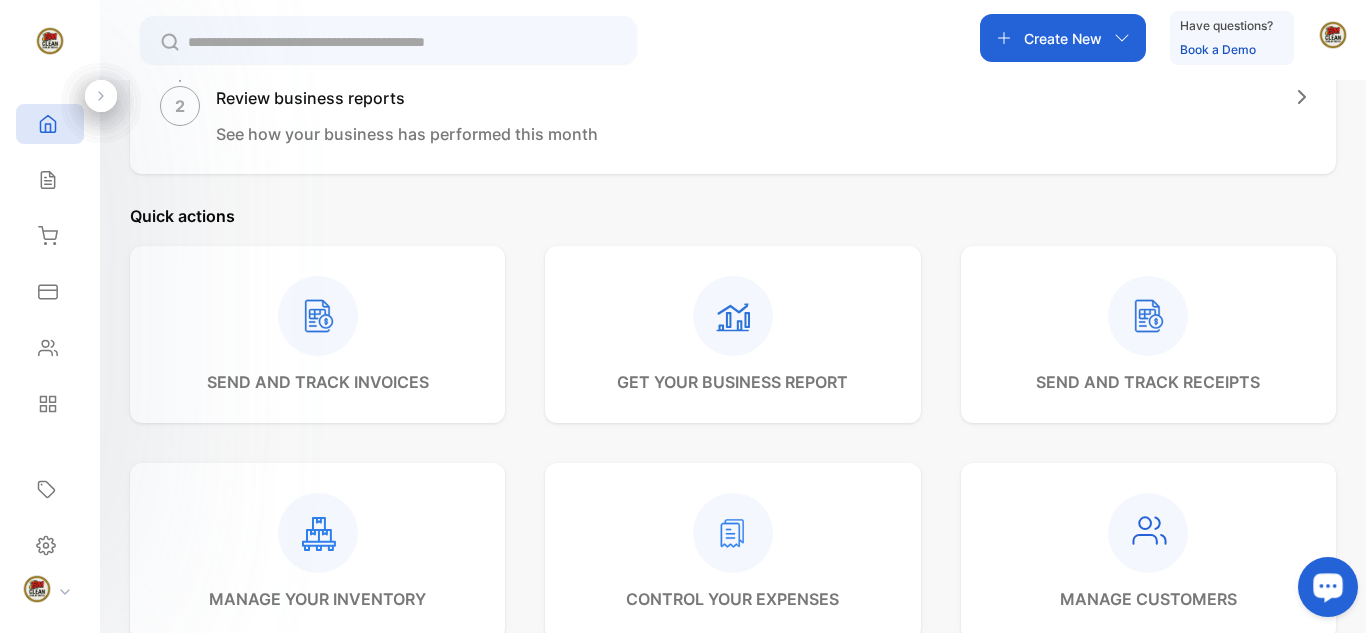 click 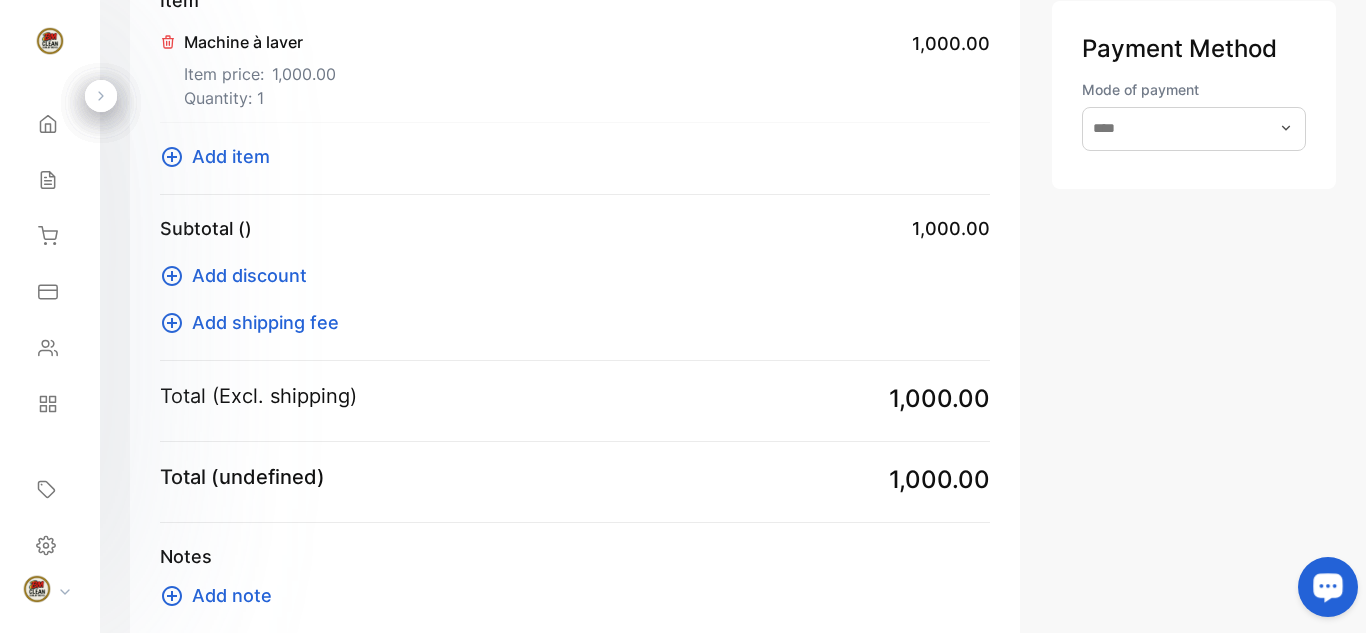 scroll, scrollTop: 337, scrollLeft: 0, axis: vertical 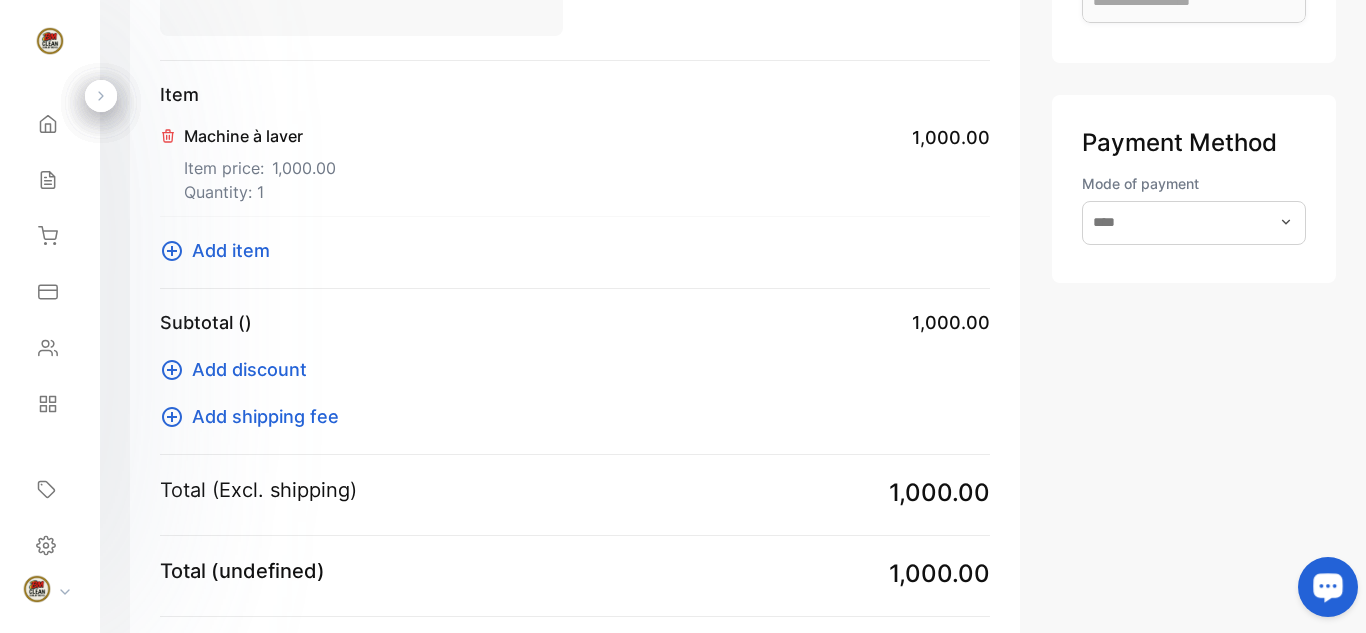 type on "**********" 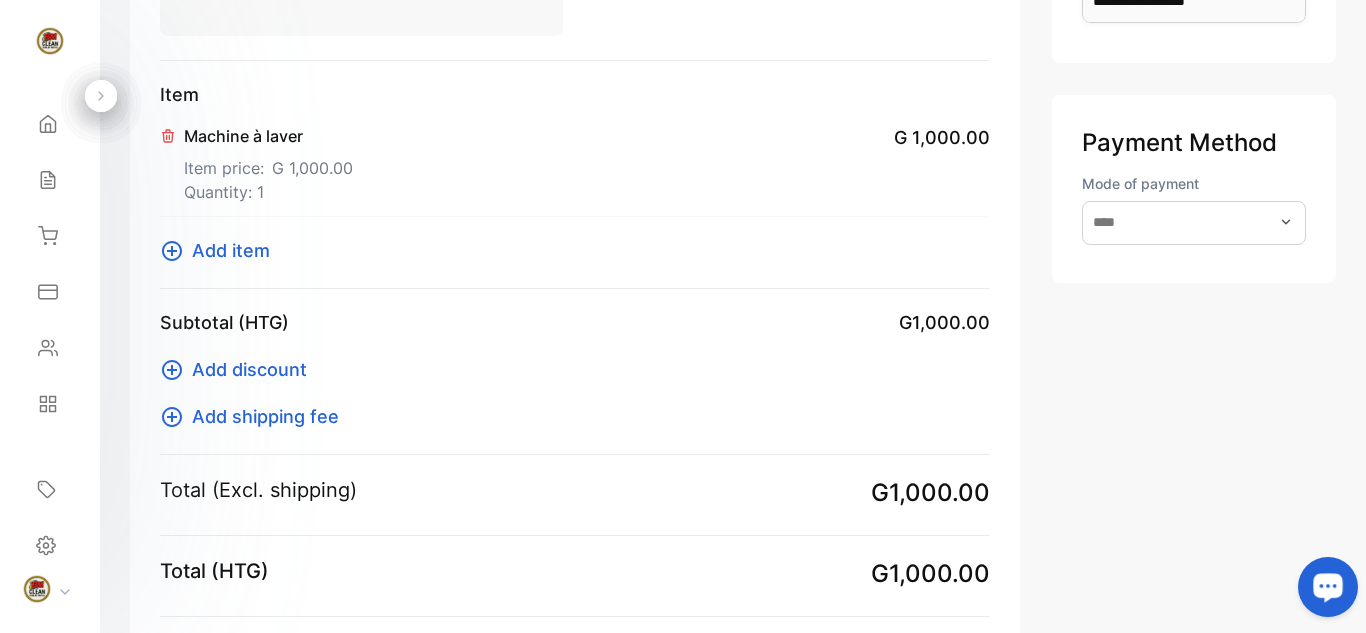 click on "Subtotal (HTG) G1,000.00" at bounding box center (575, 322) 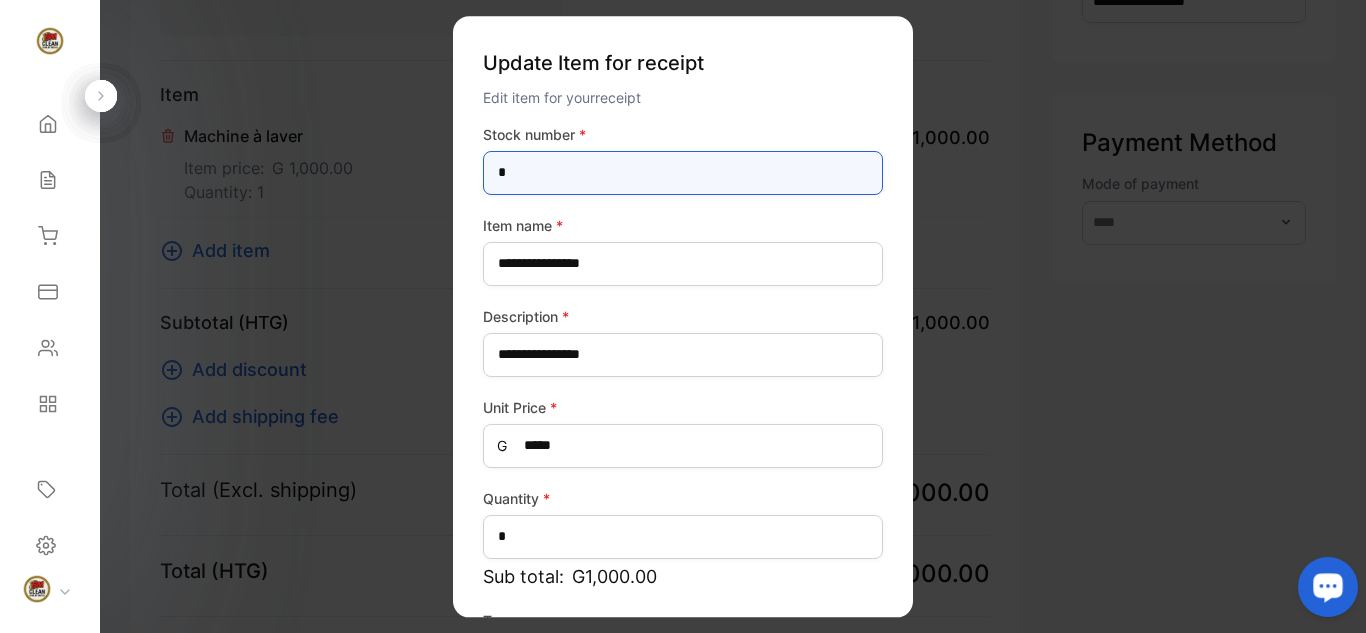 click on "*" at bounding box center [683, 173] 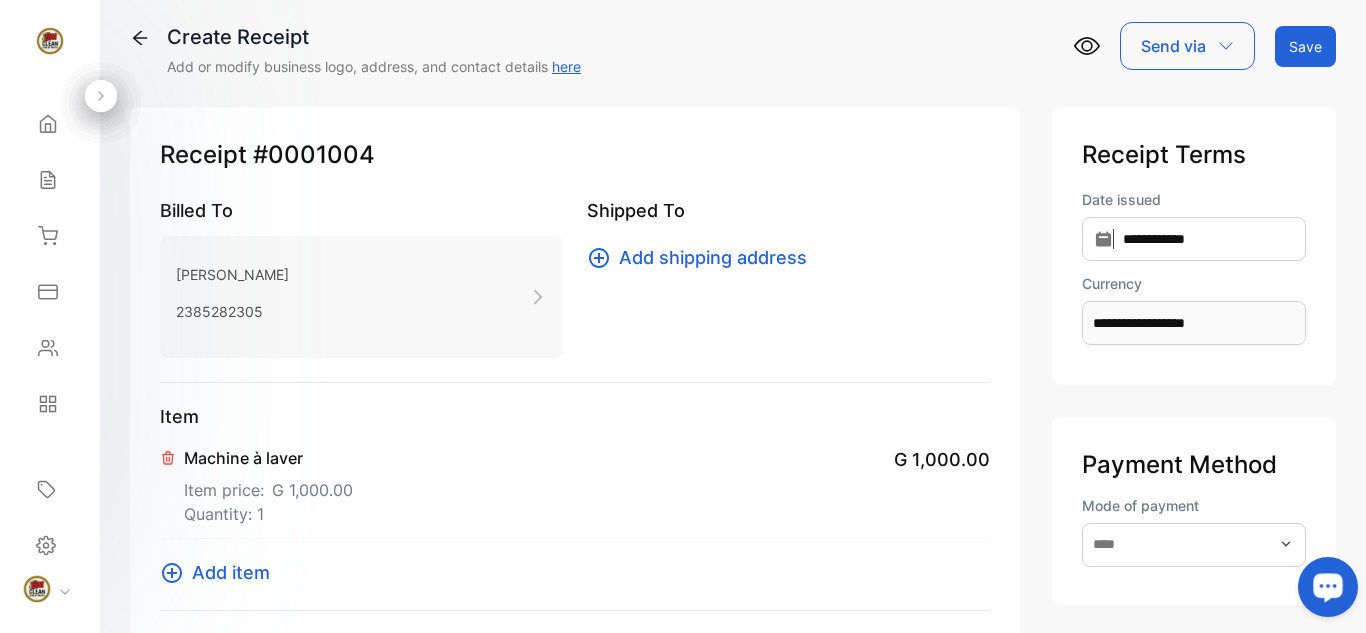 scroll, scrollTop: 0, scrollLeft: 0, axis: both 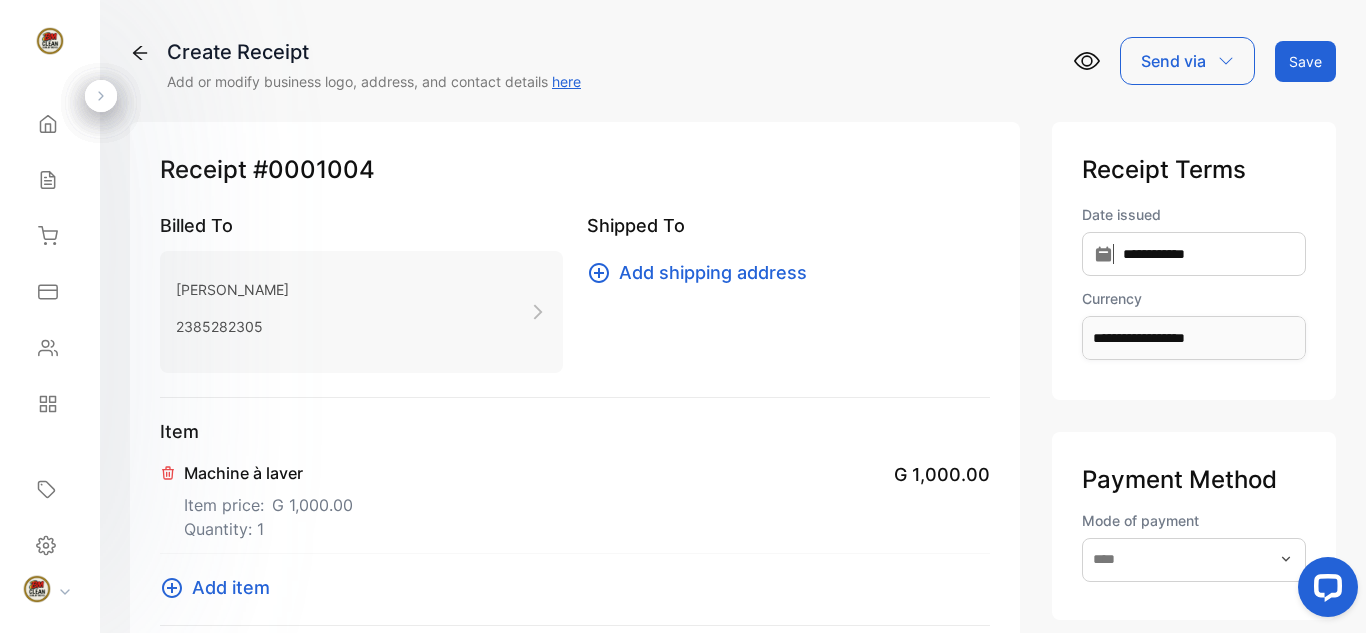 click at bounding box center (1324, 591) 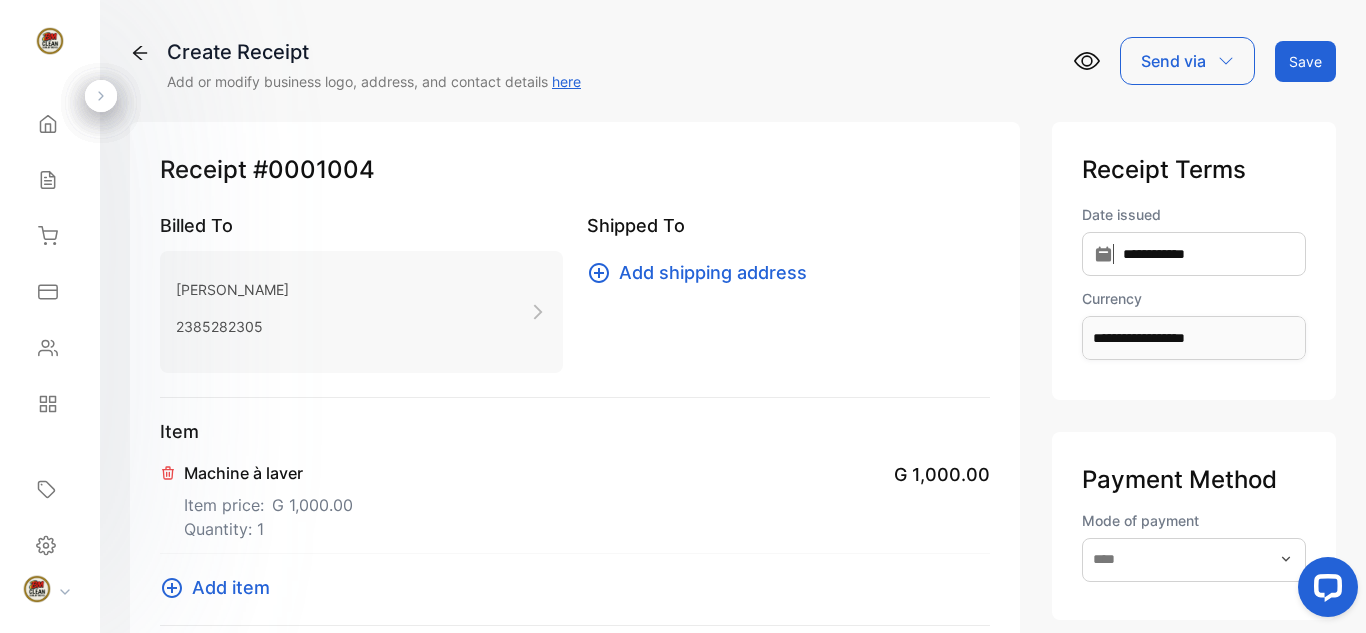 click 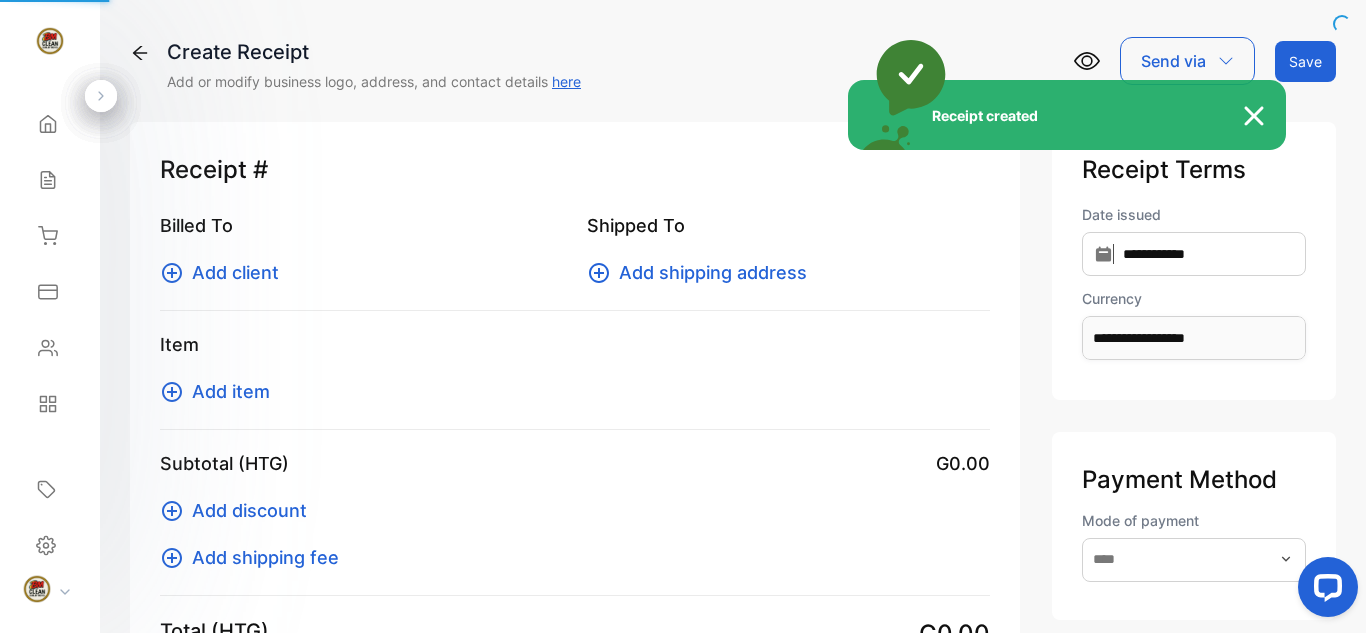 type 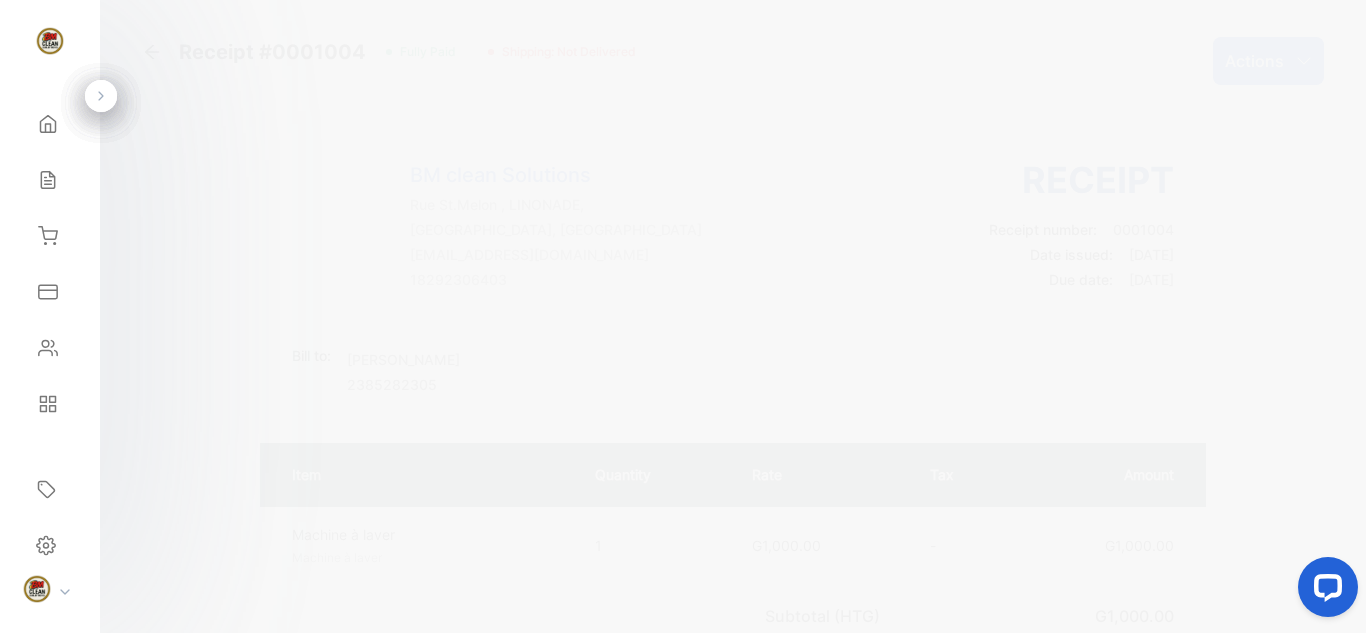 drag, startPoint x: 1301, startPoint y: 65, endPoint x: 725, endPoint y: 201, distance: 591.8378 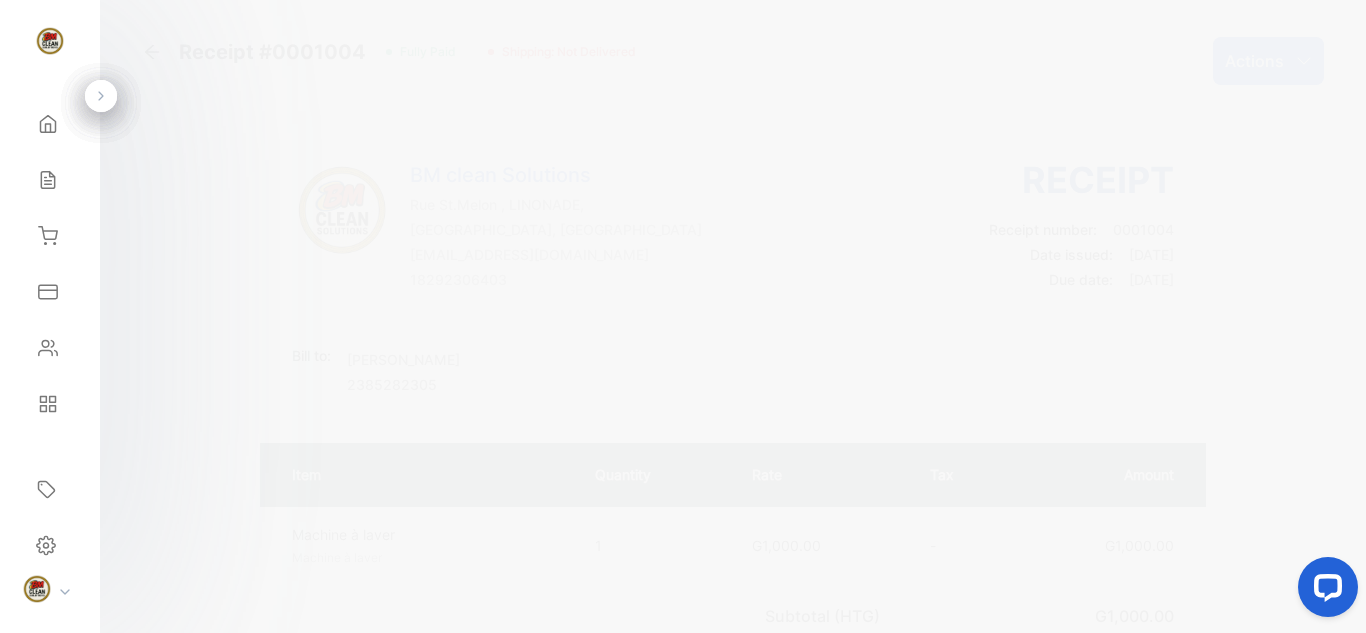 click on "BM clean Solutions  Rue St.Melon , LINONADE, NORD, Haiti medinajudnel43@gmail.com 18292306403 Receipt Receipt number:  0001004 Date issued:  08 Jul, 2025 Due date:  08 Jul, 2025" at bounding box center (733, 237) 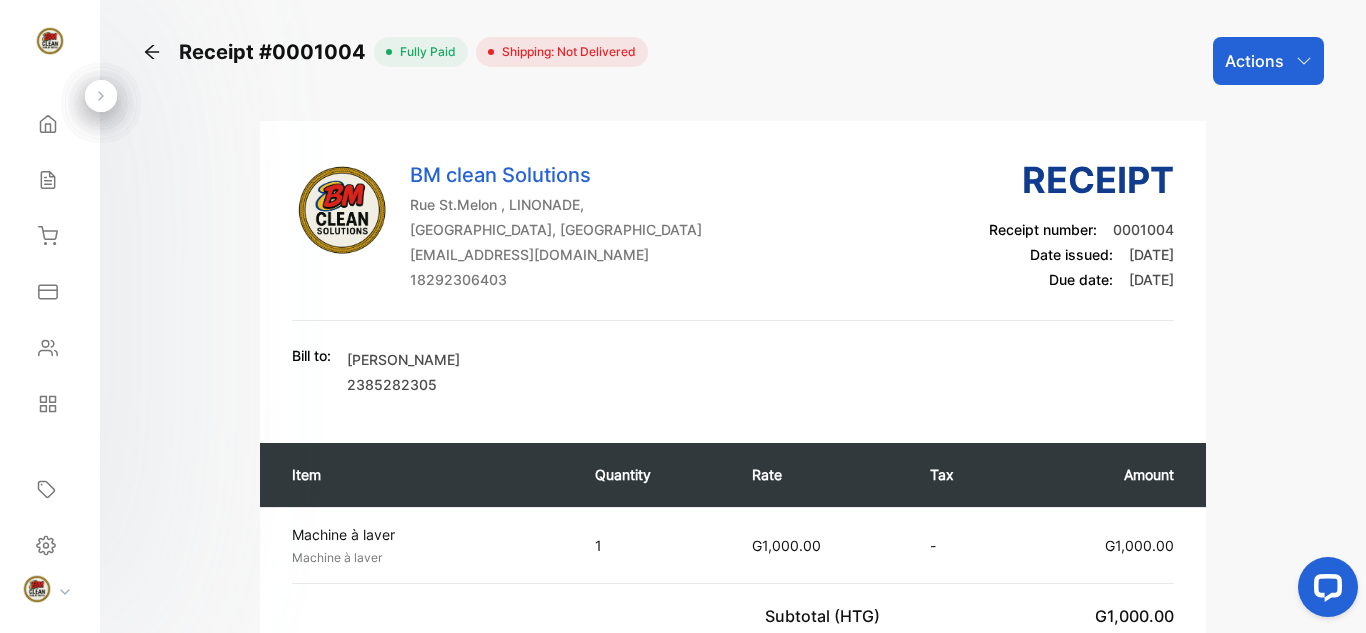 click at bounding box center (1324, 591) 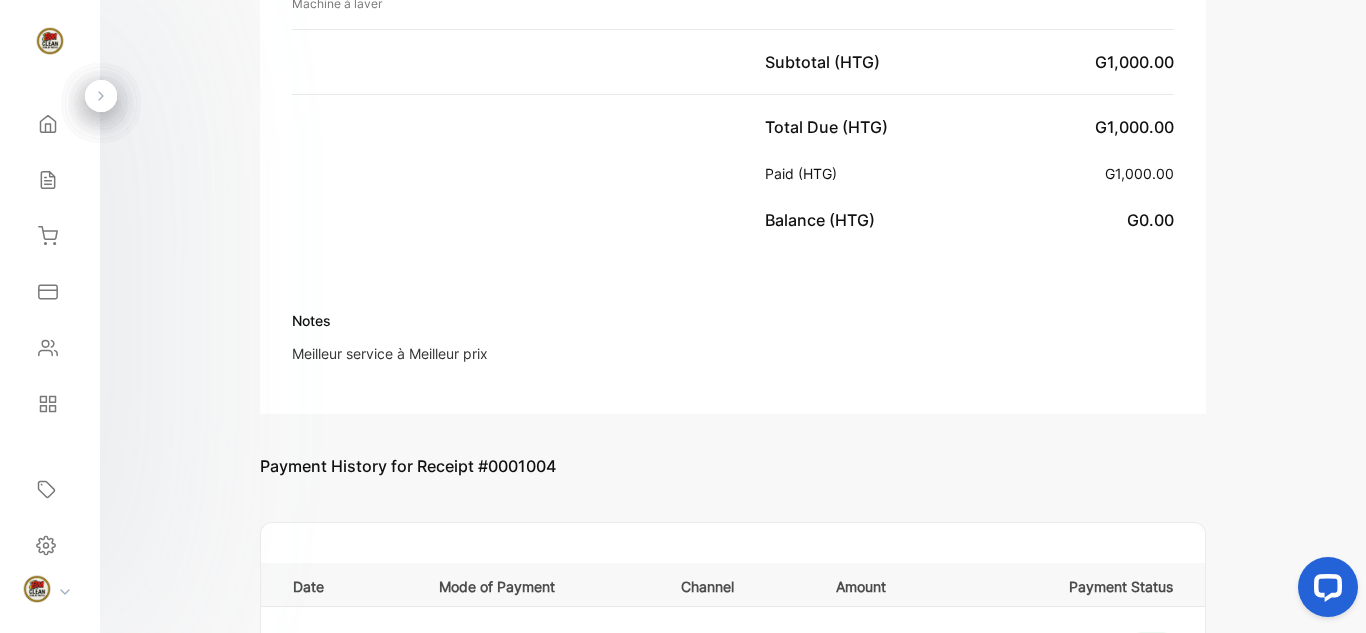 scroll, scrollTop: 0, scrollLeft: 0, axis: both 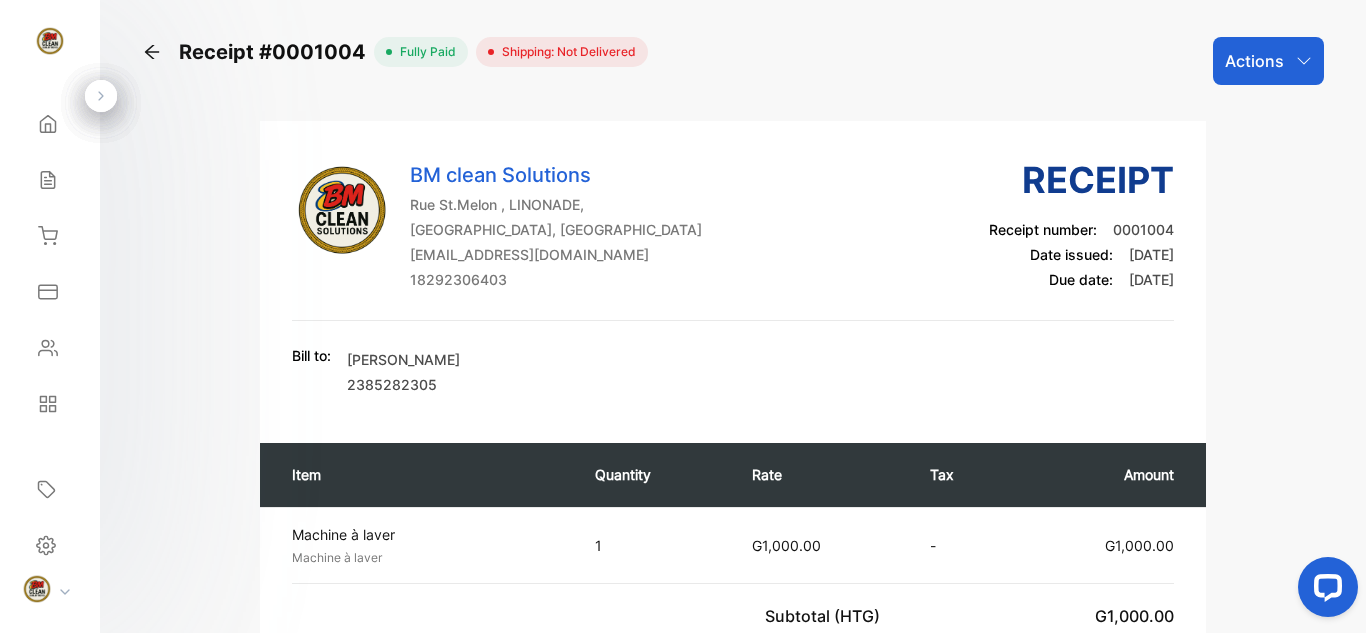 click on "Shipping:   Not Delivered" at bounding box center (565, 52) 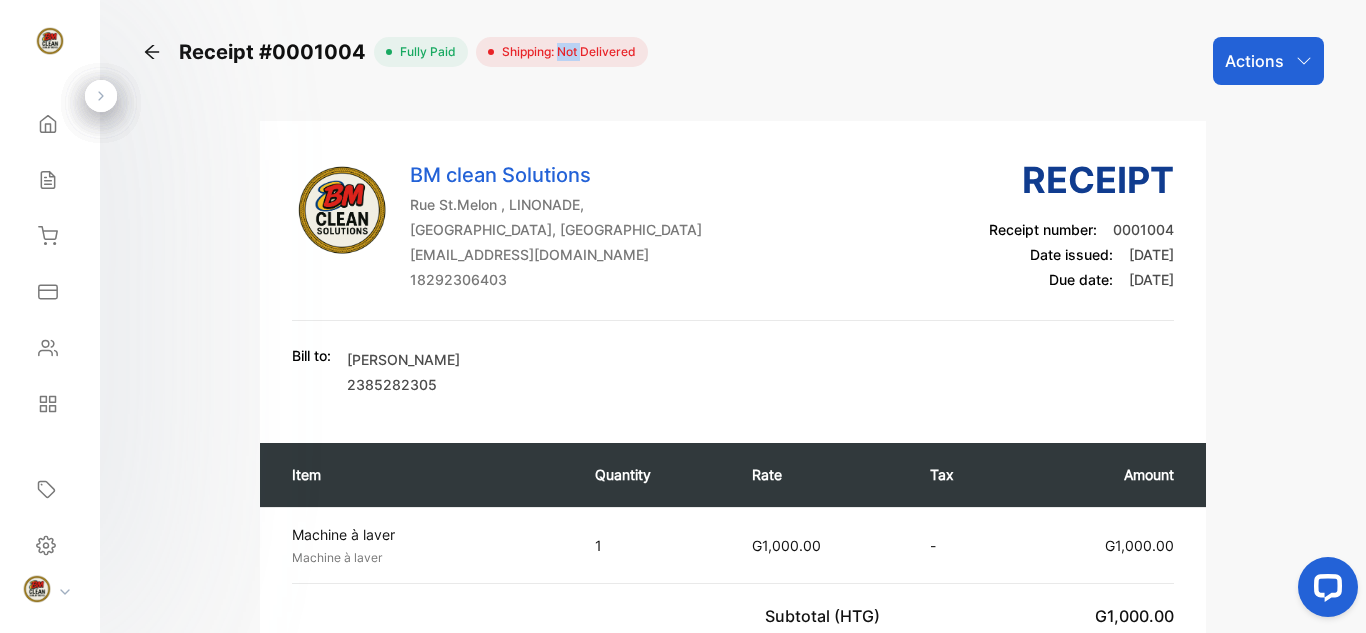 click on "Shipping:   Not Delivered" at bounding box center [565, 52] 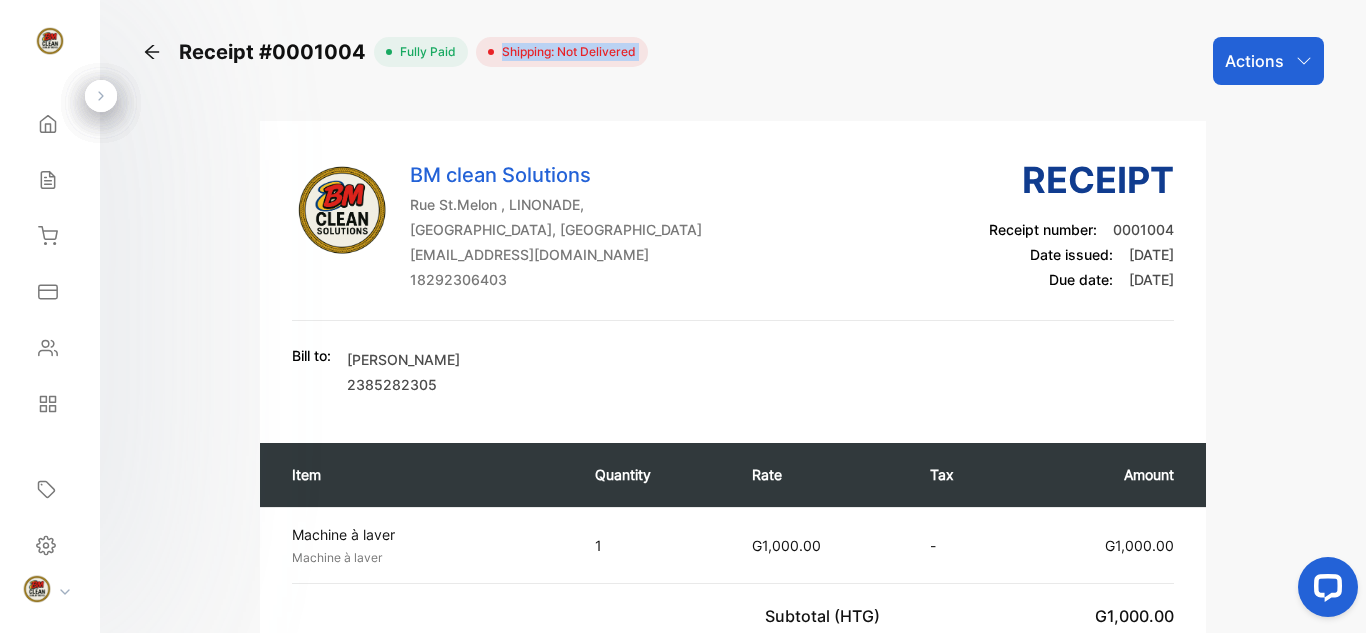 click on "Shipping:   Not Delivered" at bounding box center (565, 52) 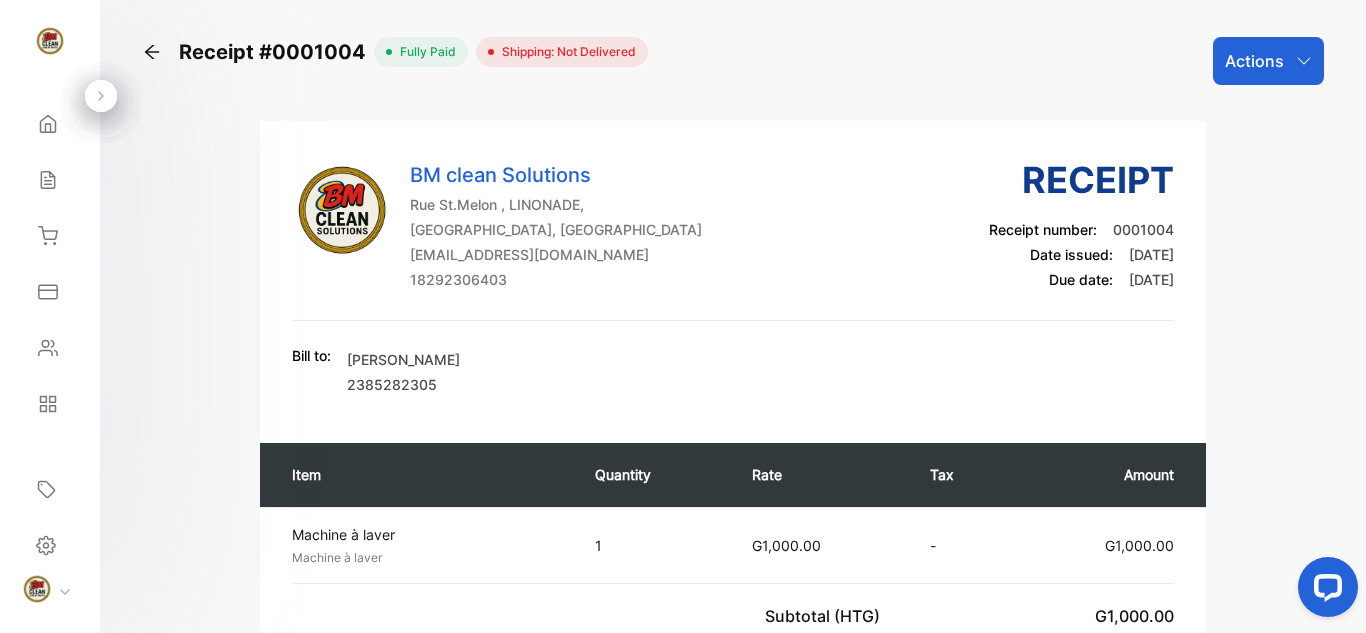 click on "Shipping:   Not Delivered" at bounding box center [565, 52] 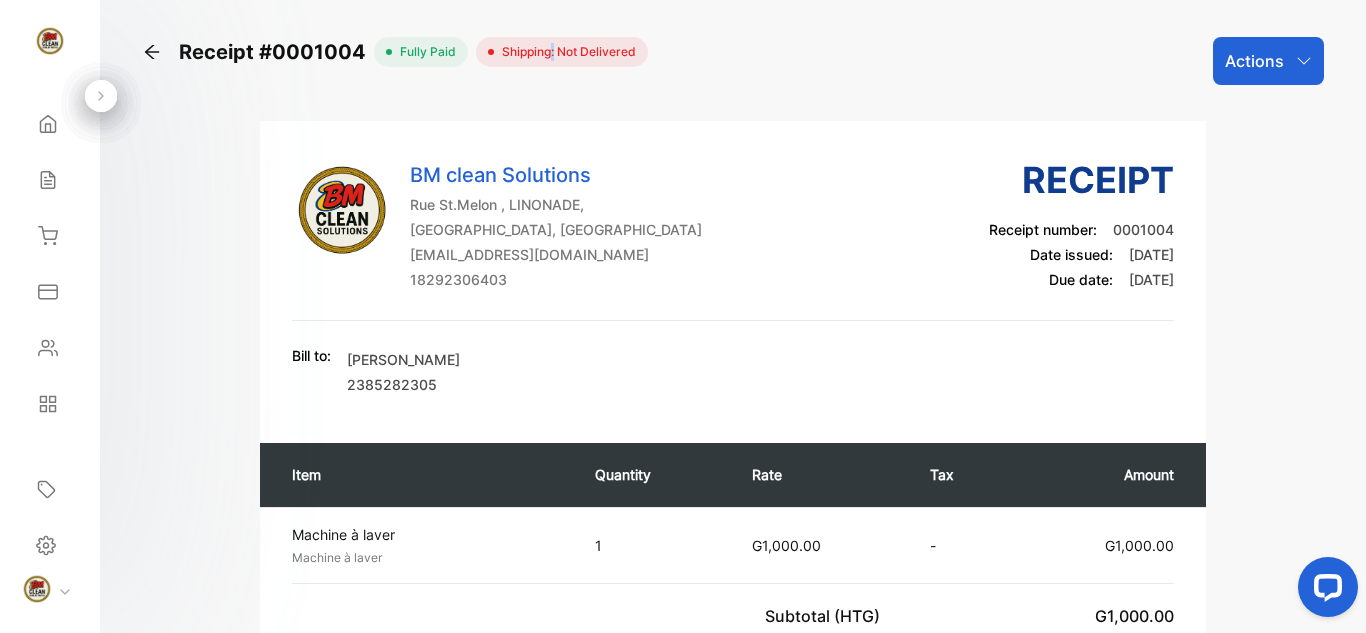 click on "Shipping:   Not Delivered" at bounding box center (565, 52) 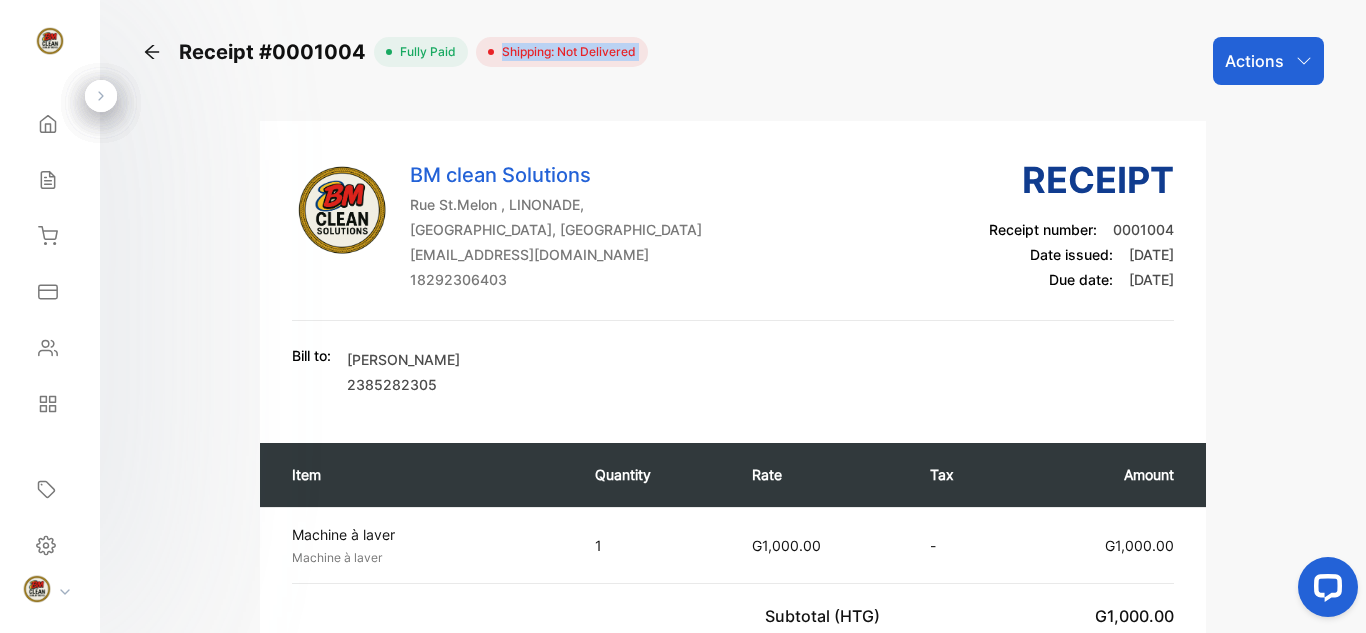 click on "Shipping:   Not Delivered" at bounding box center [565, 52] 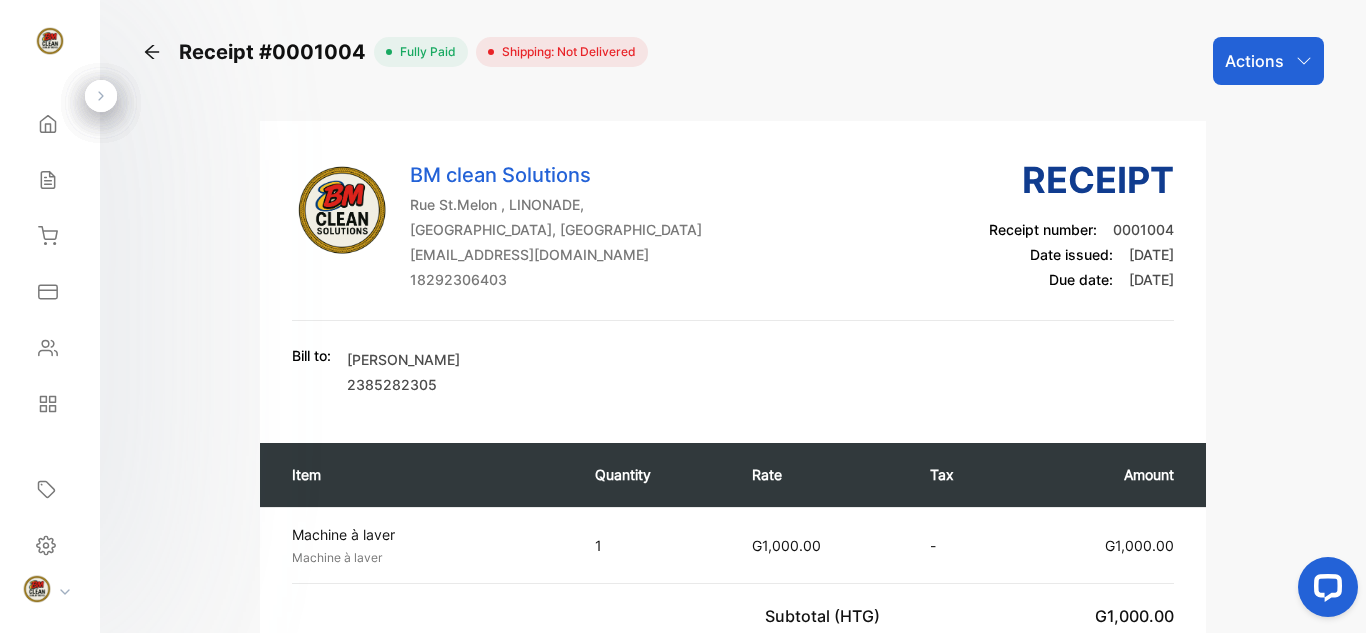 click 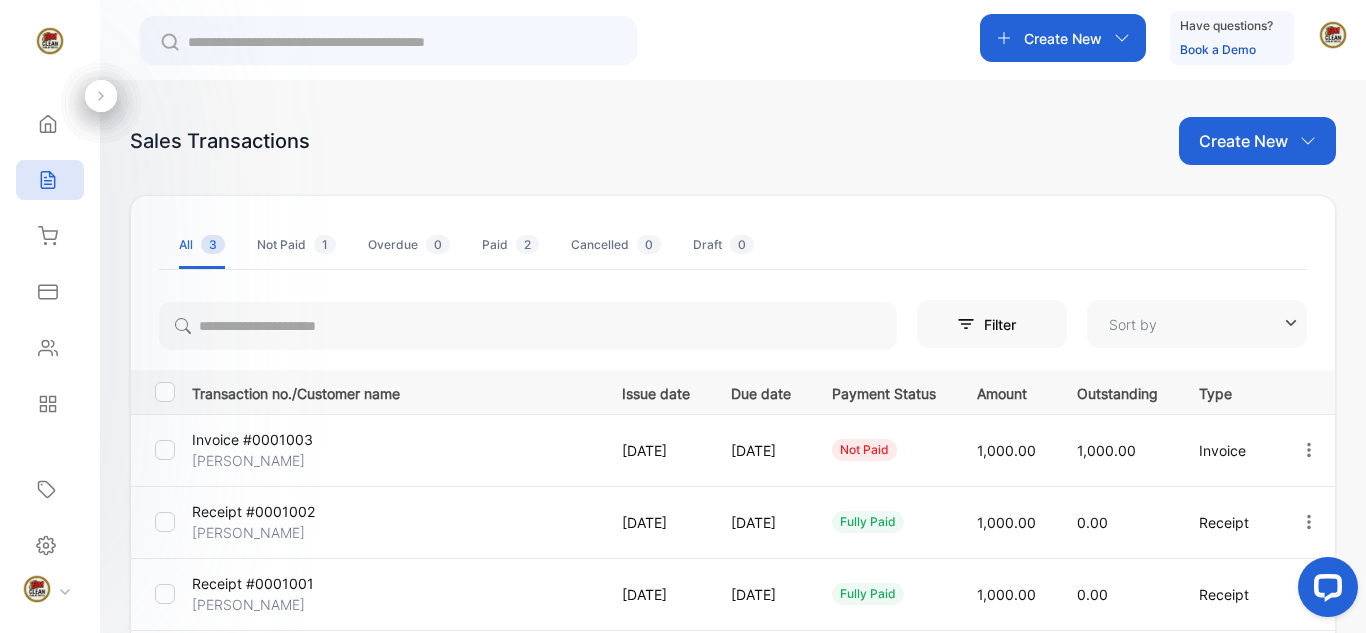 type on "**********" 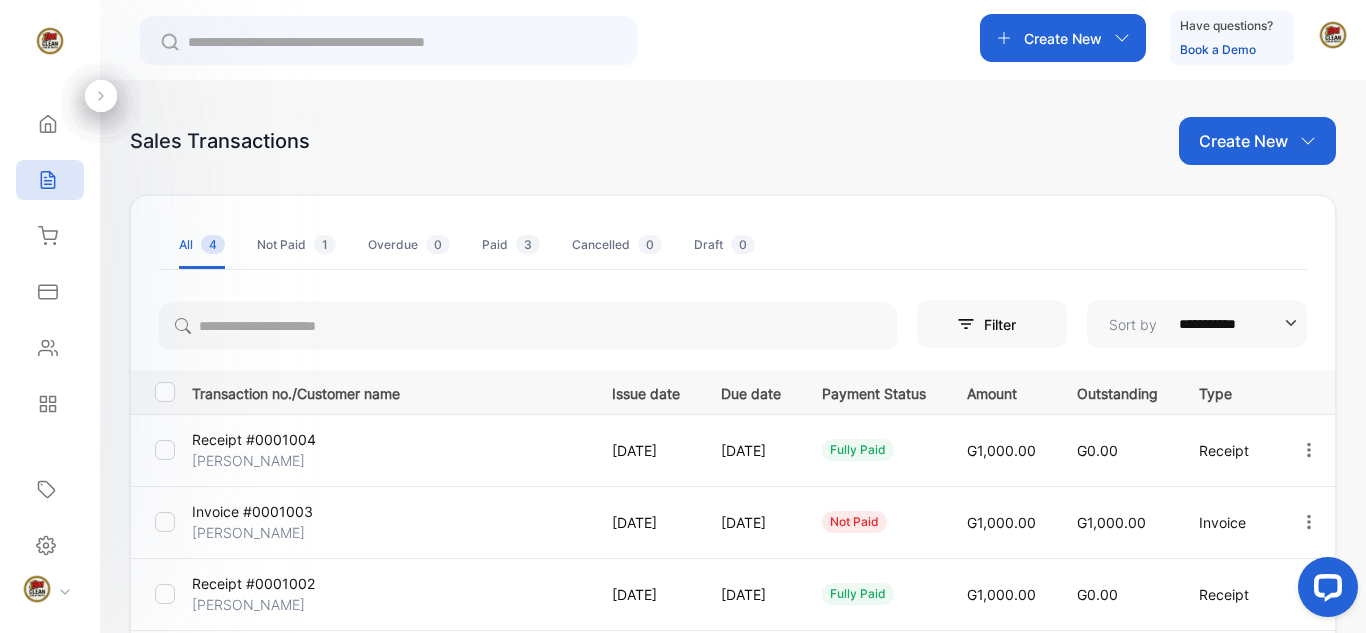 click on "[DATE]" at bounding box center (747, 450) 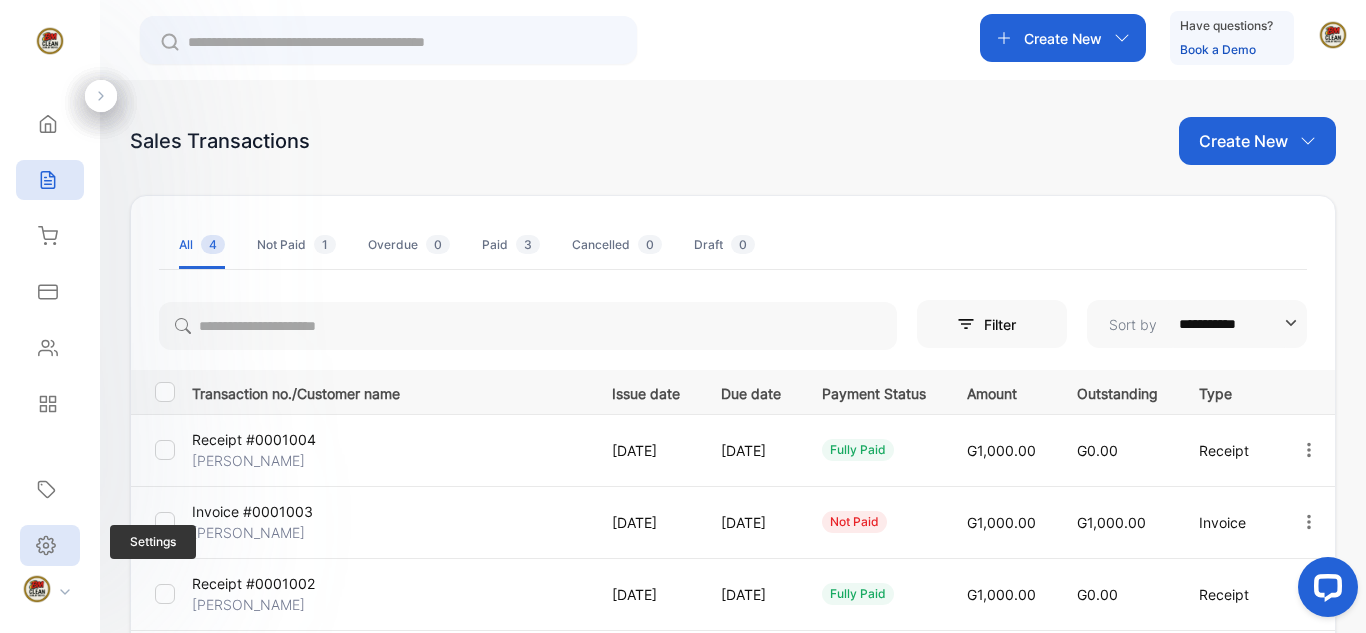 click 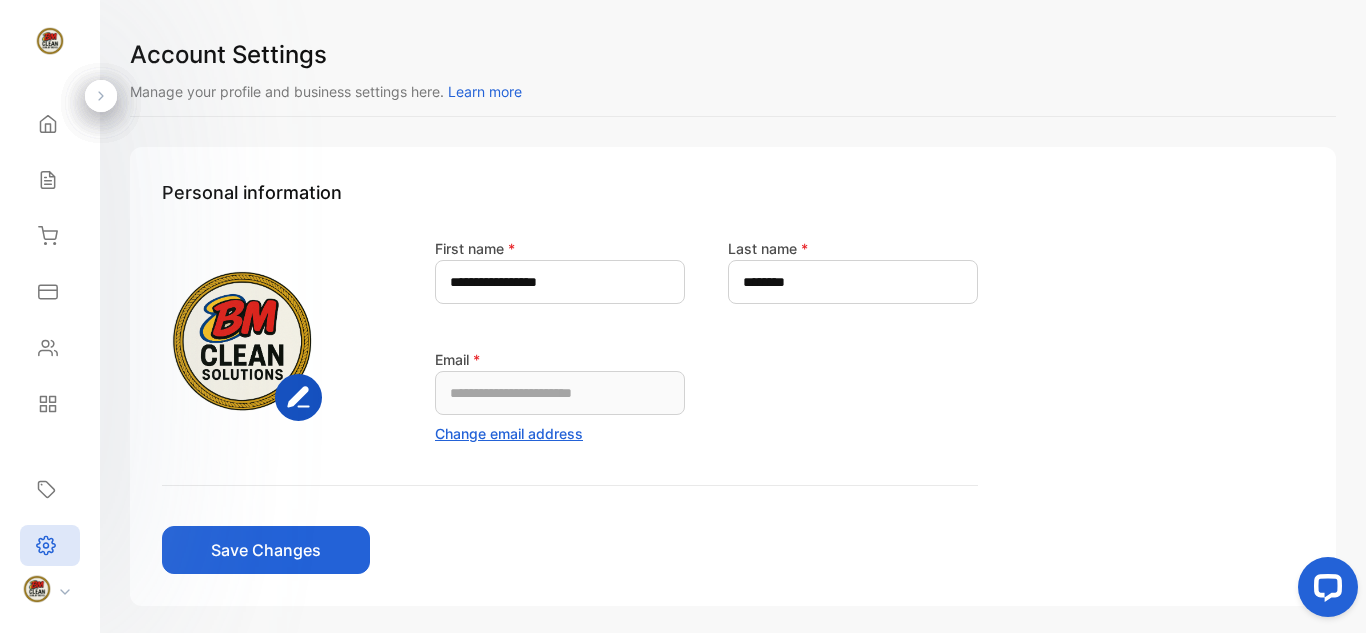click at bounding box center [37, 589] 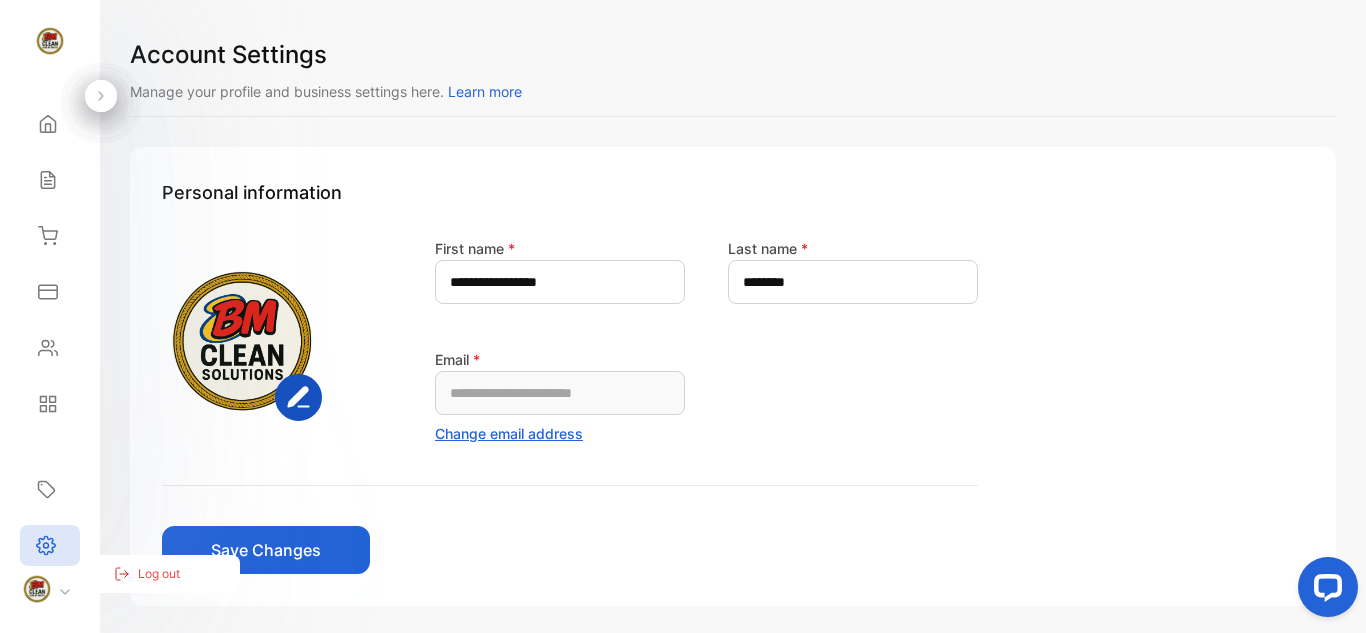 click 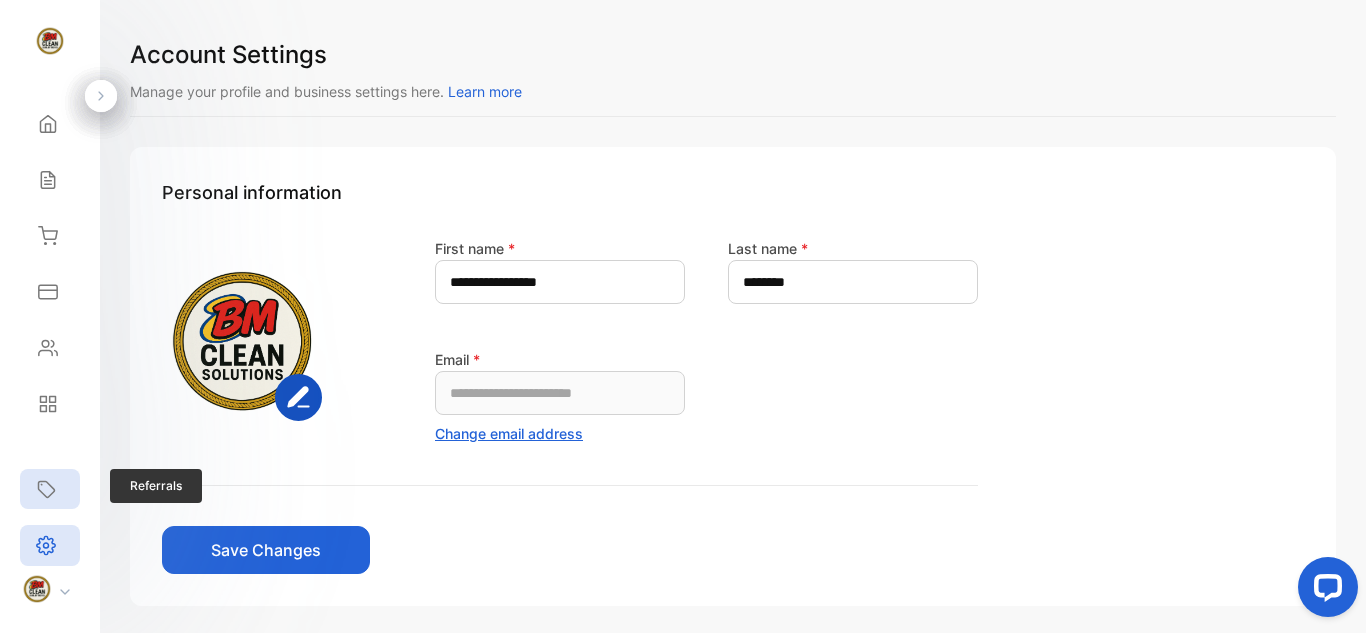 click 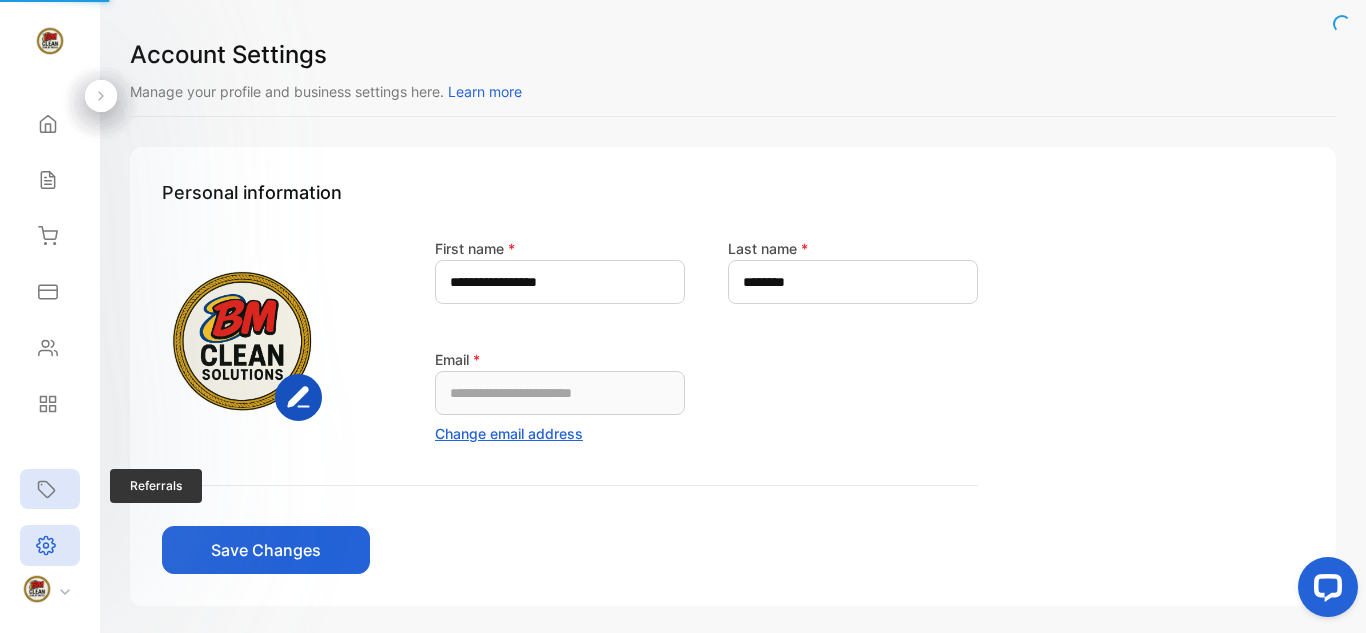 click 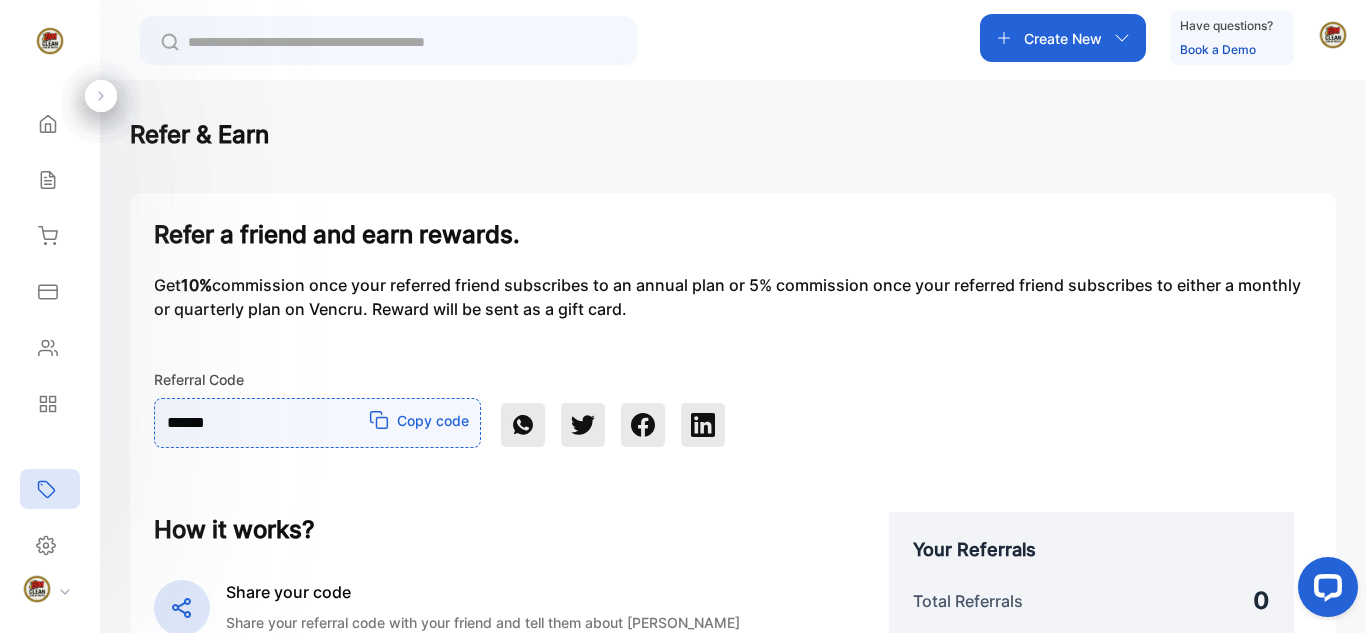 click at bounding box center (1324, 591) 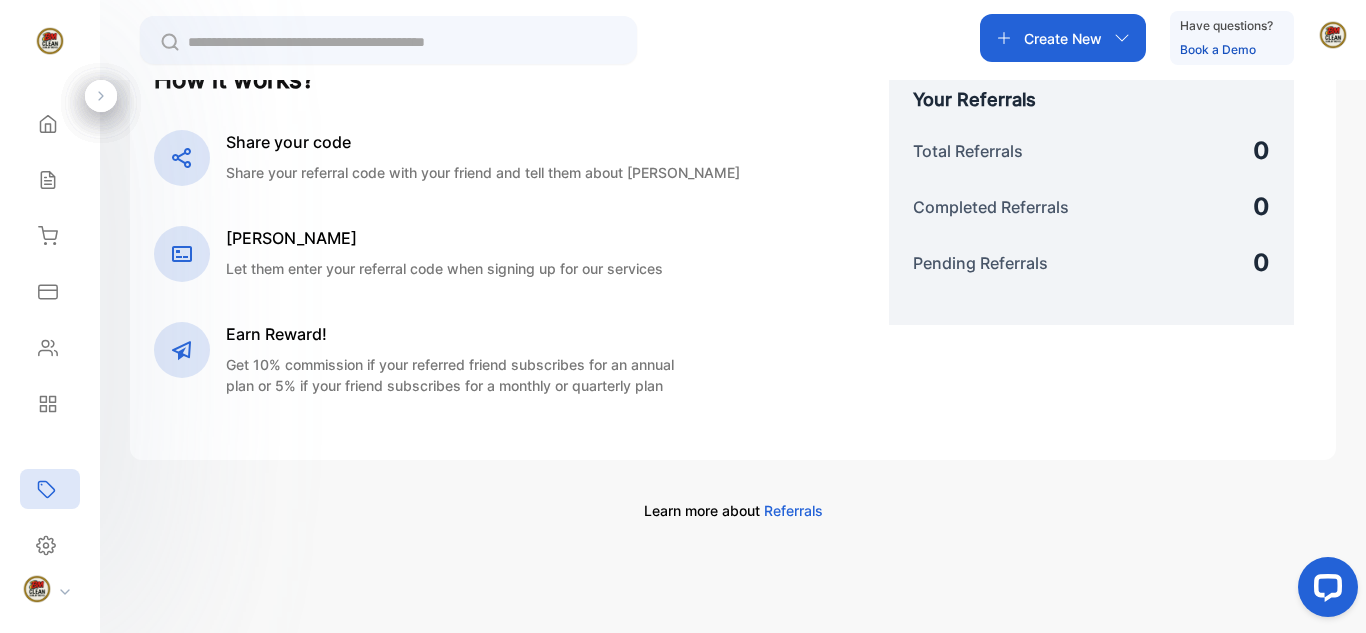 scroll, scrollTop: 0, scrollLeft: 0, axis: both 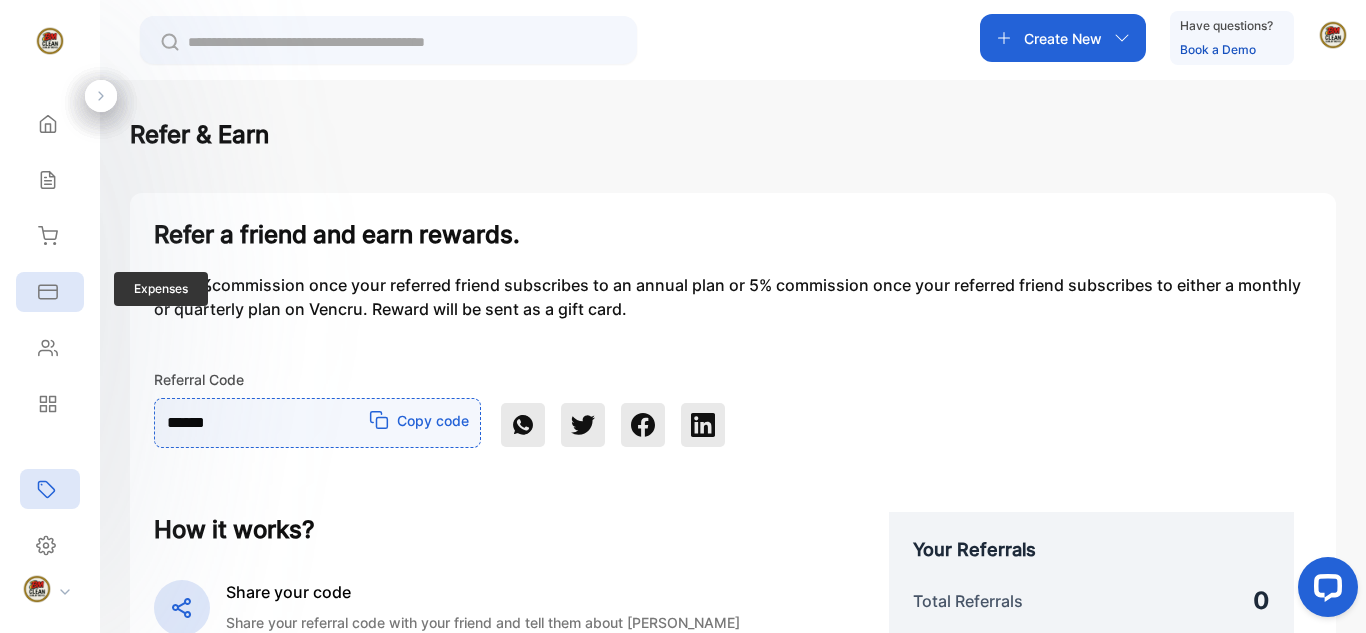 click on "Expenses" at bounding box center [45, 292] 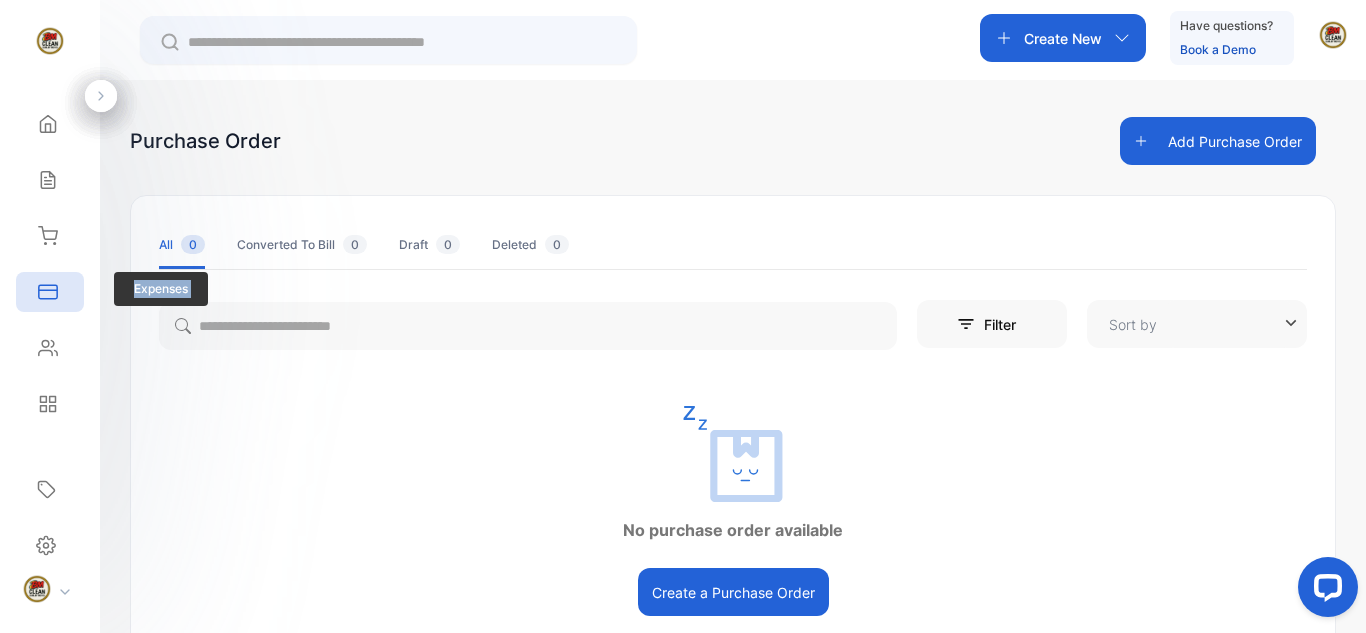 type on "**********" 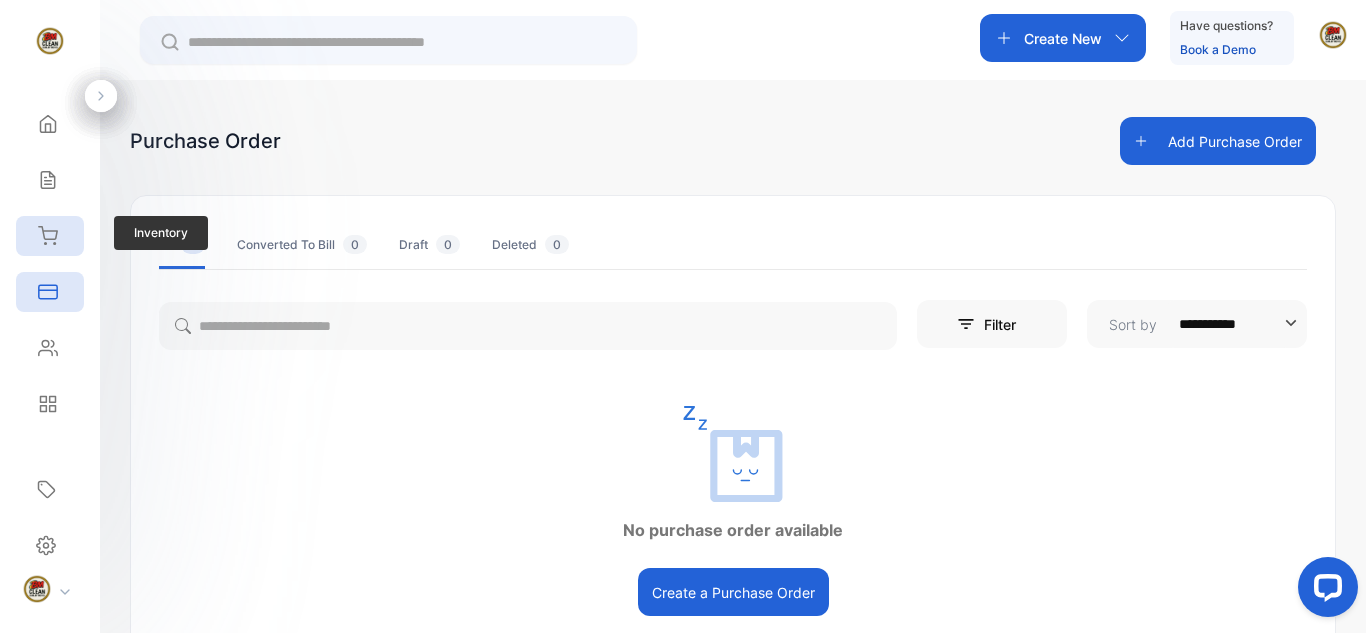 click 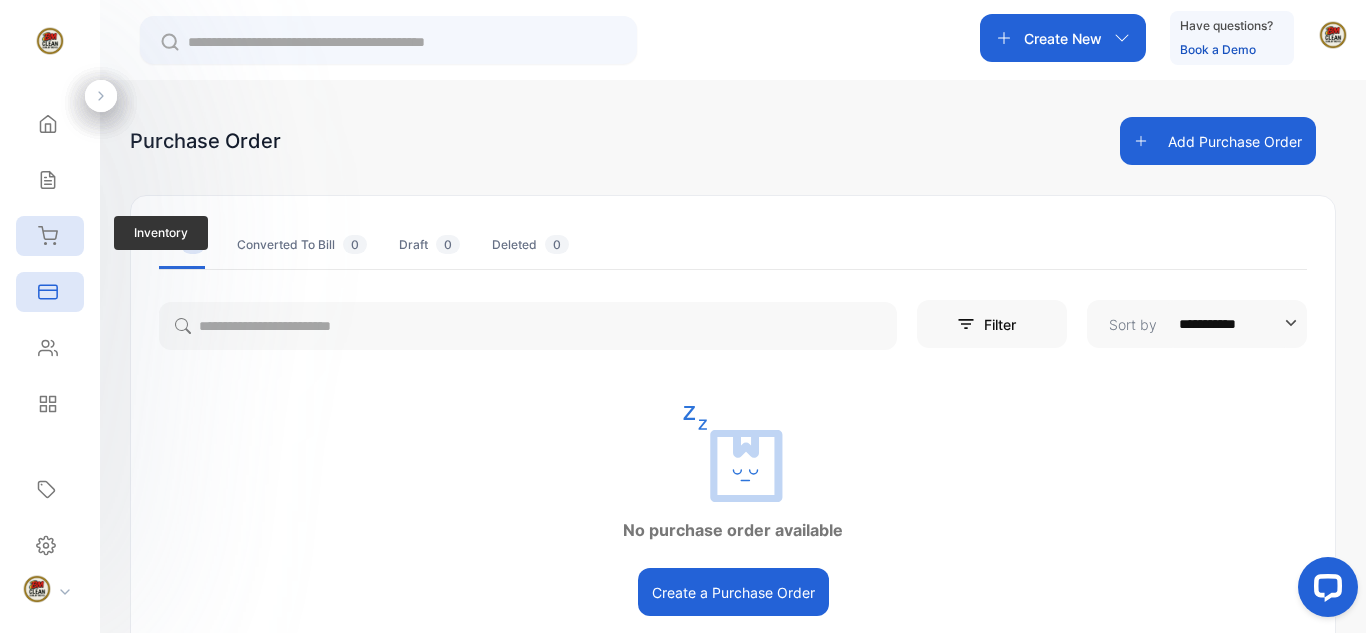click 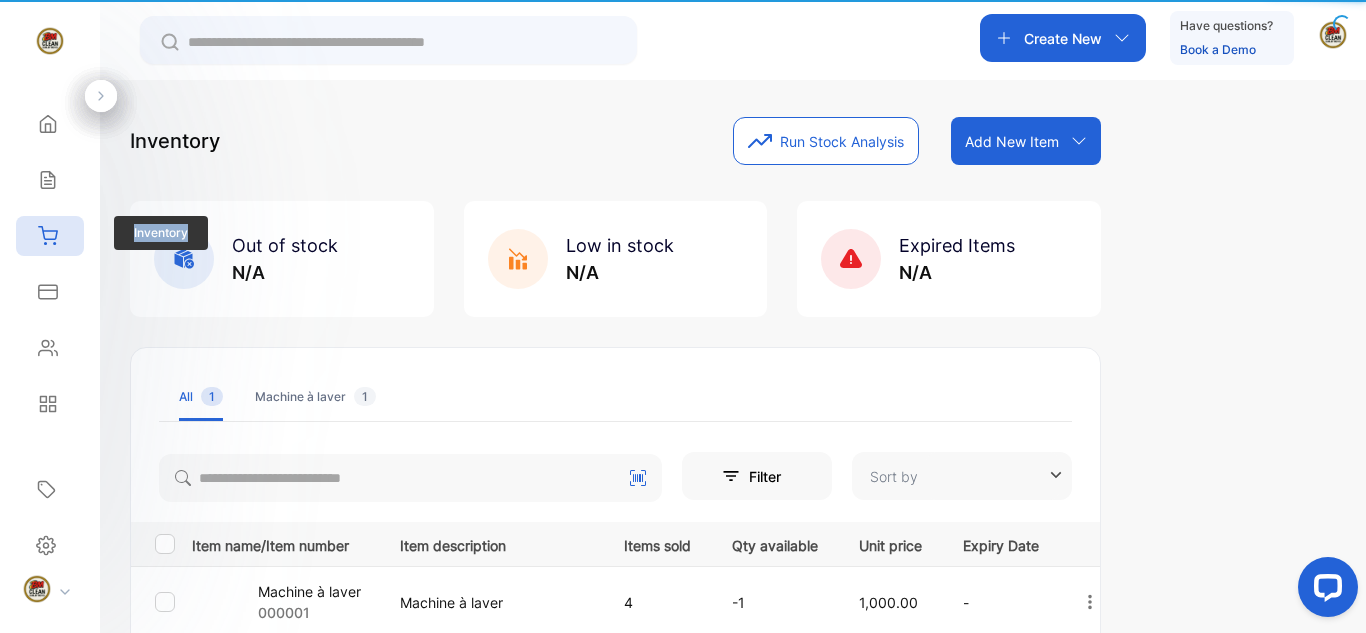 type on "**********" 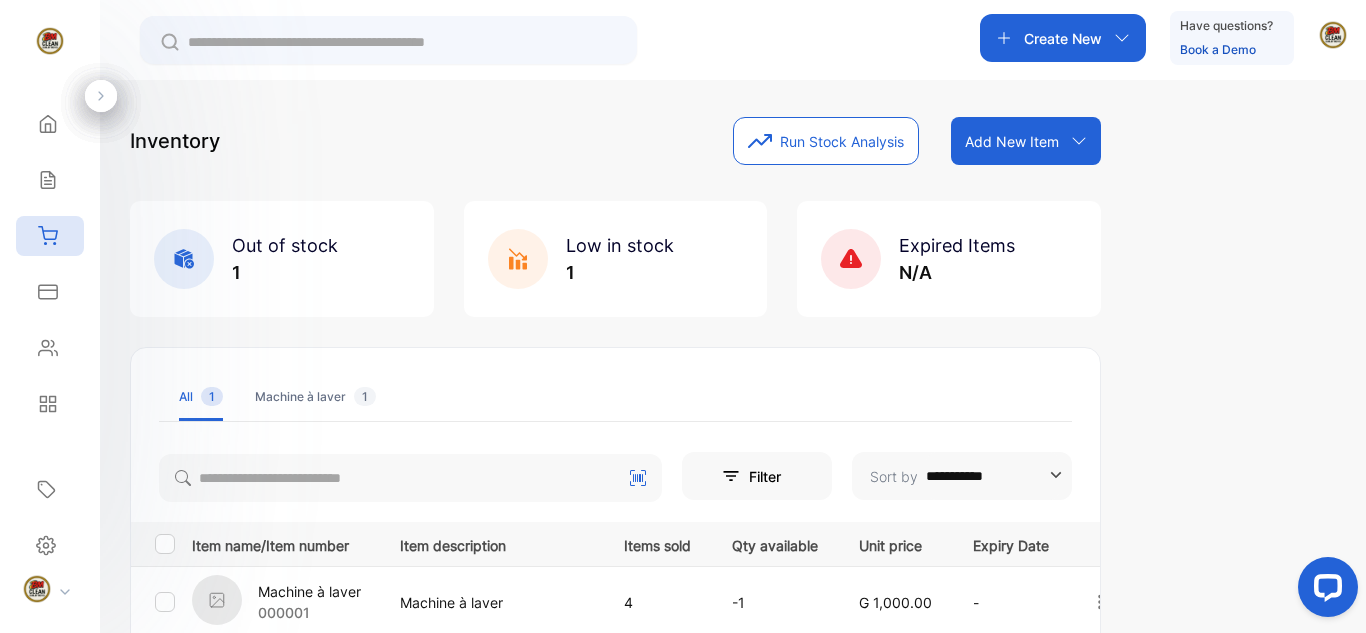 click on "1" at bounding box center (285, 272) 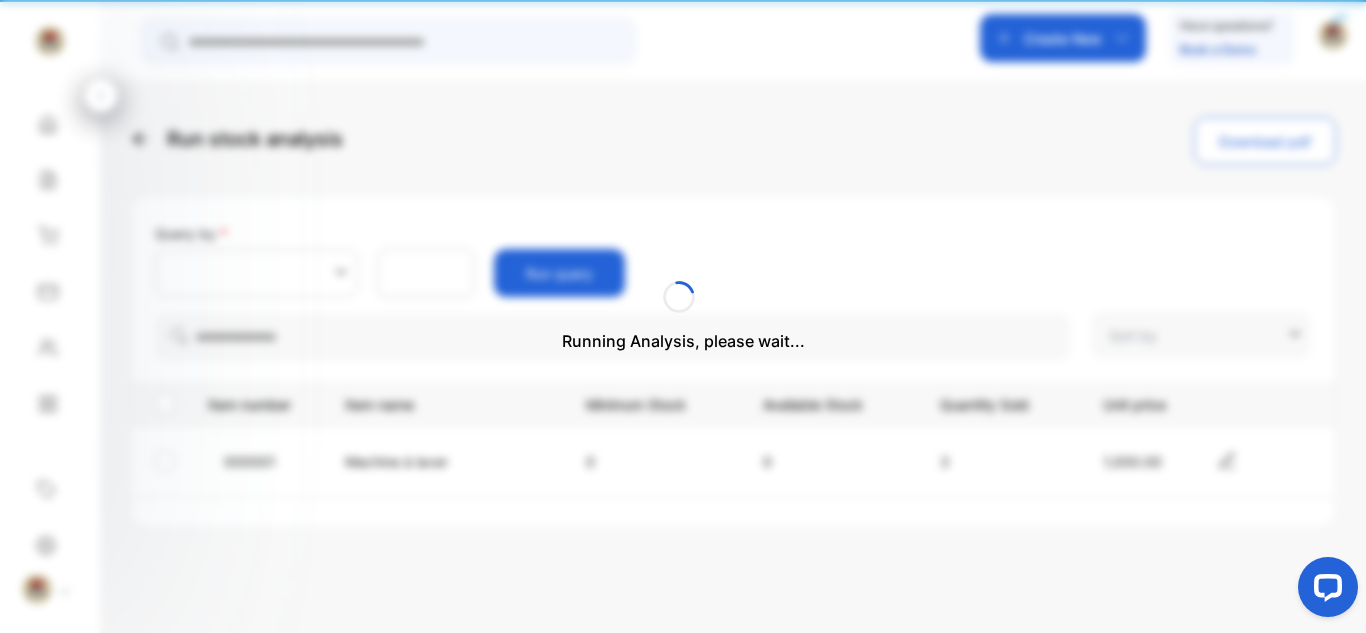 type on "**********" 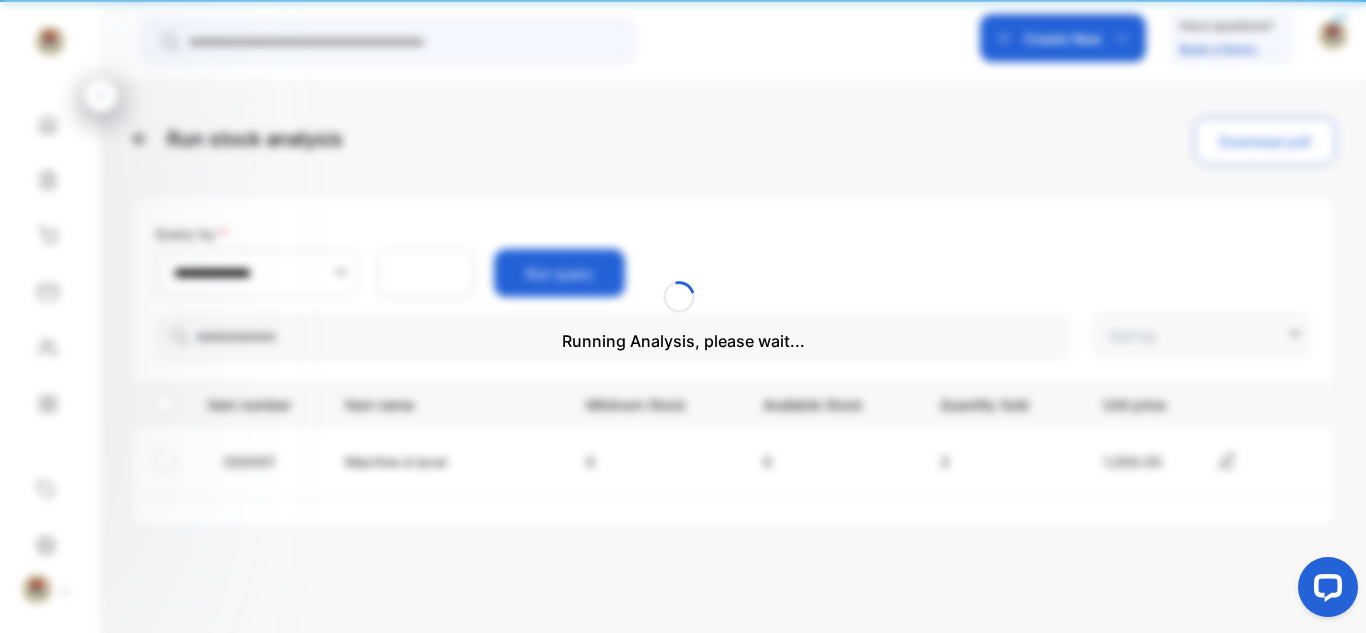 type on "**********" 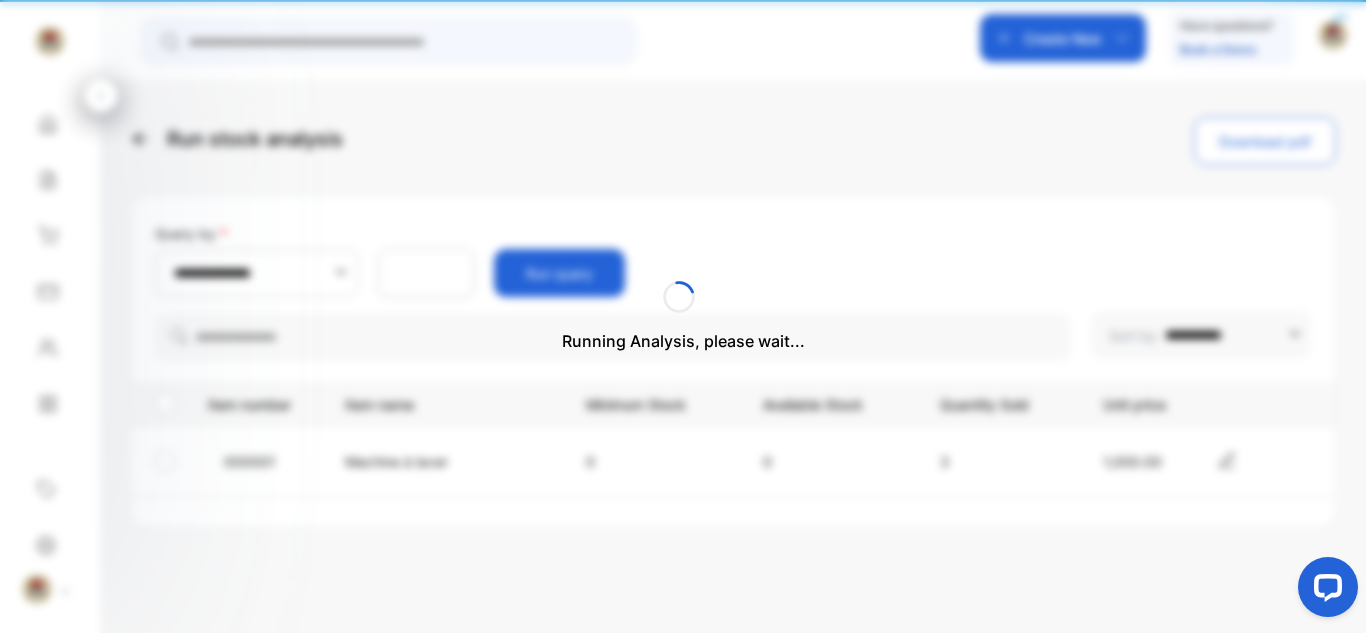 type on "**********" 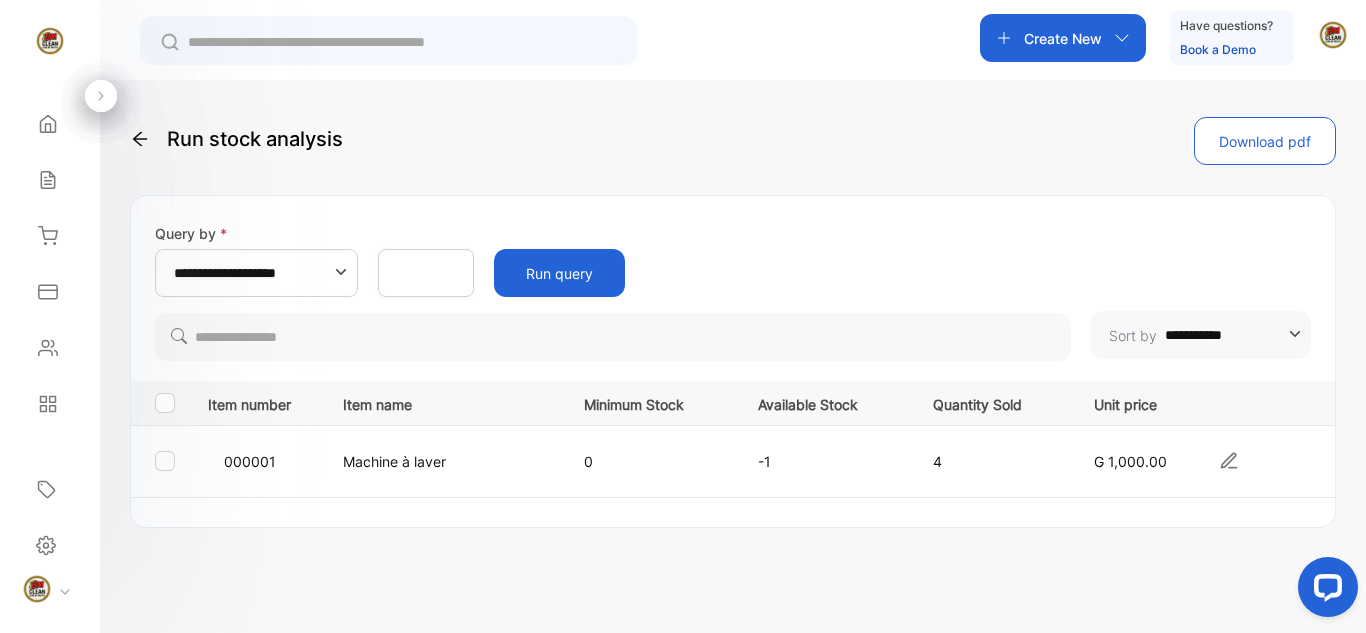 click on "4" at bounding box center (993, 461) 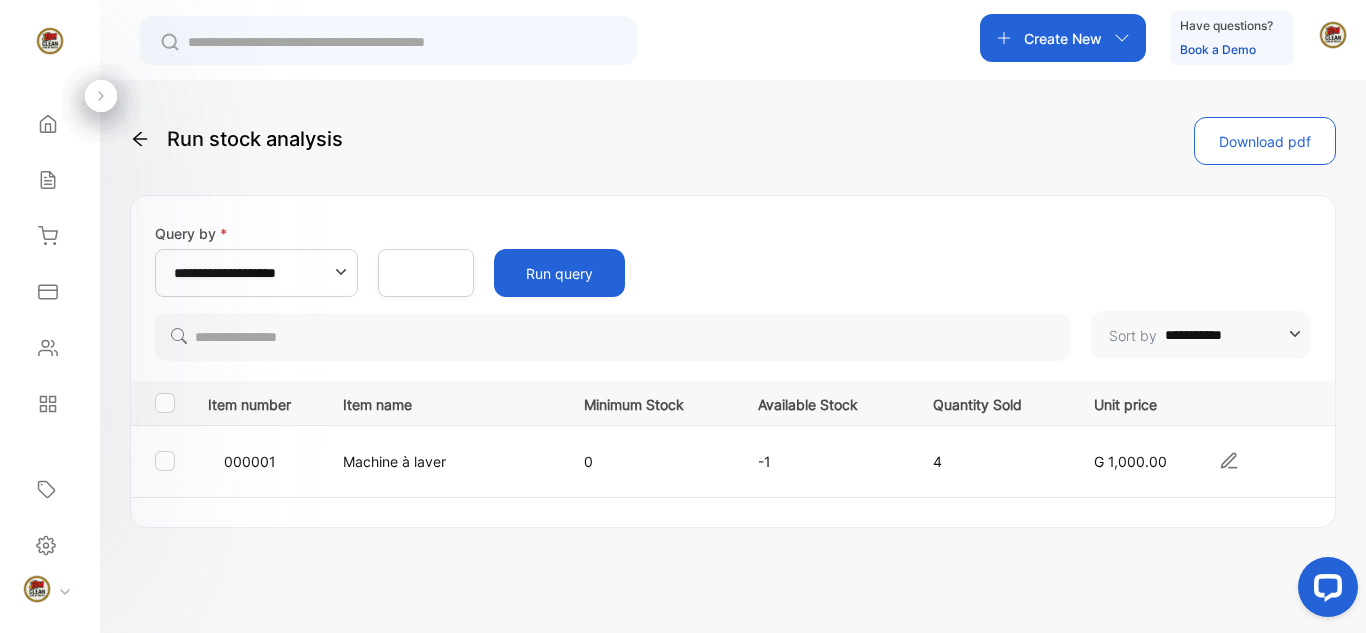 click on "-1" at bounding box center (825, 461) 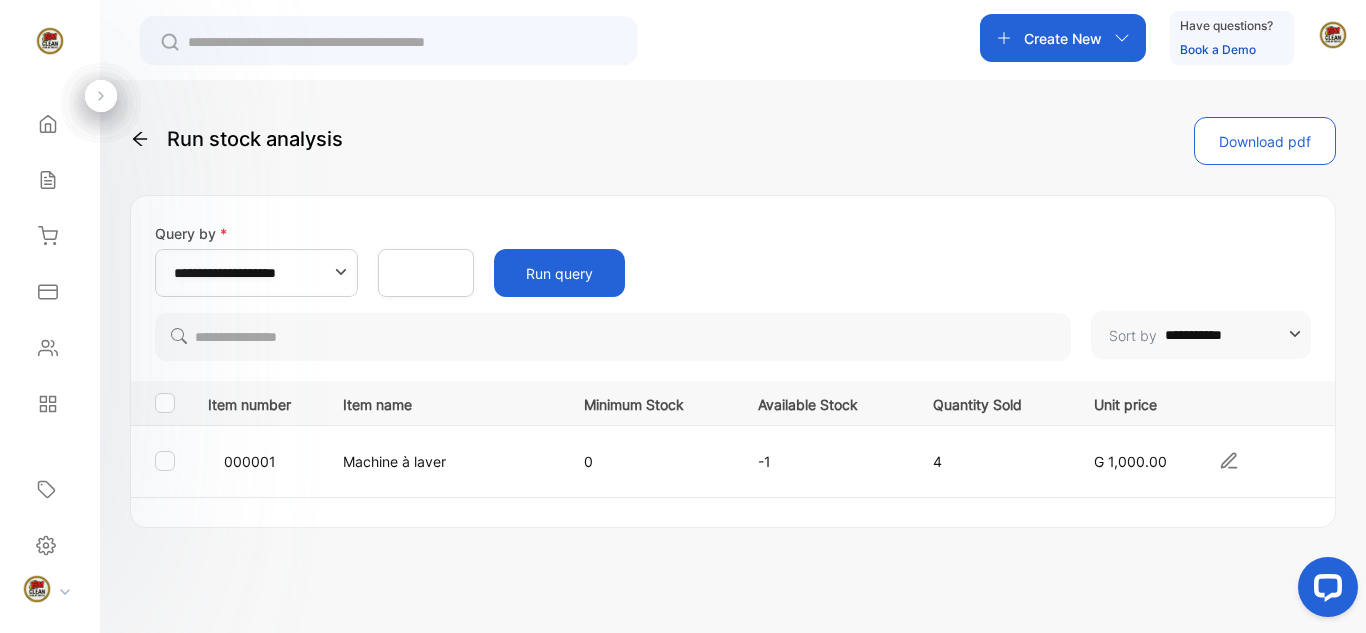 click on "4" at bounding box center (993, 461) 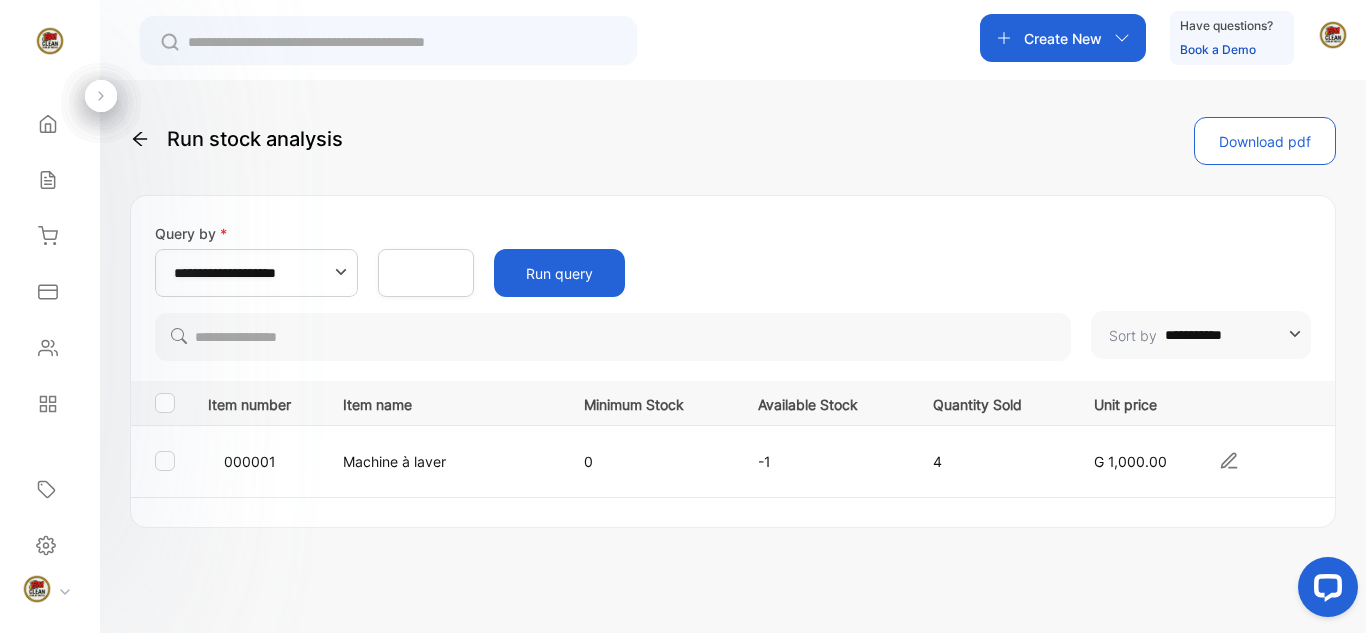drag, startPoint x: 945, startPoint y: 460, endPoint x: 1229, endPoint y: 457, distance: 284.01584 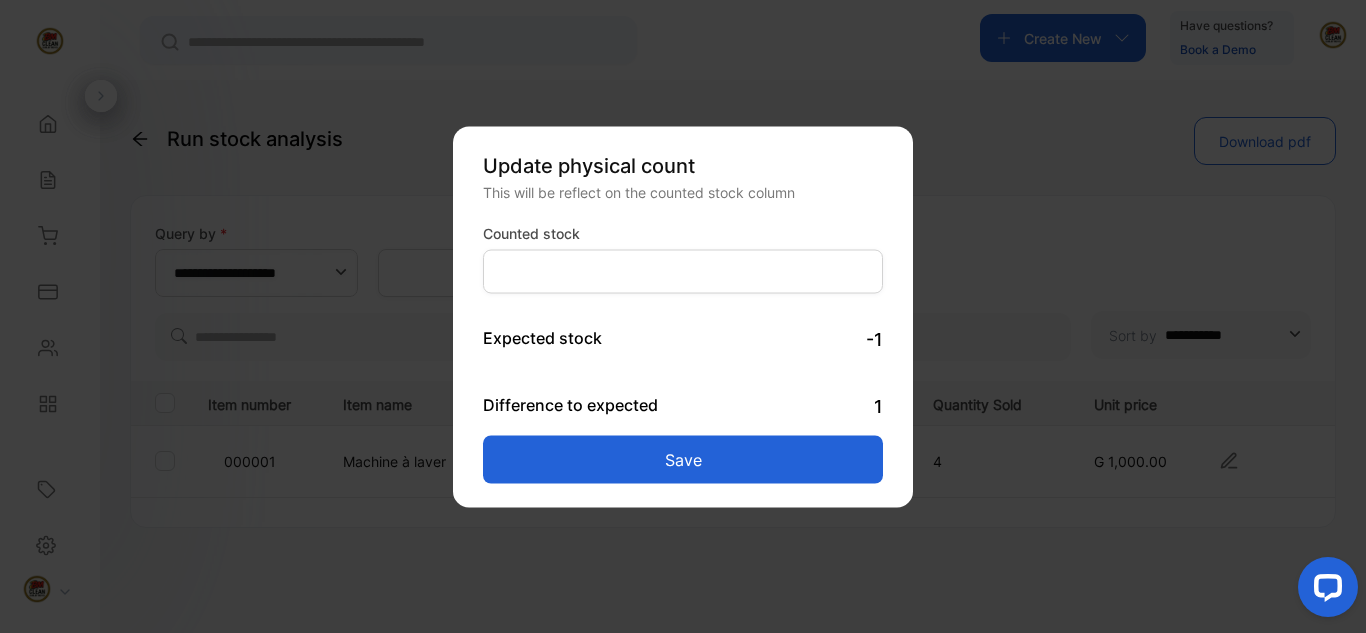 click on "-1" at bounding box center (874, 338) 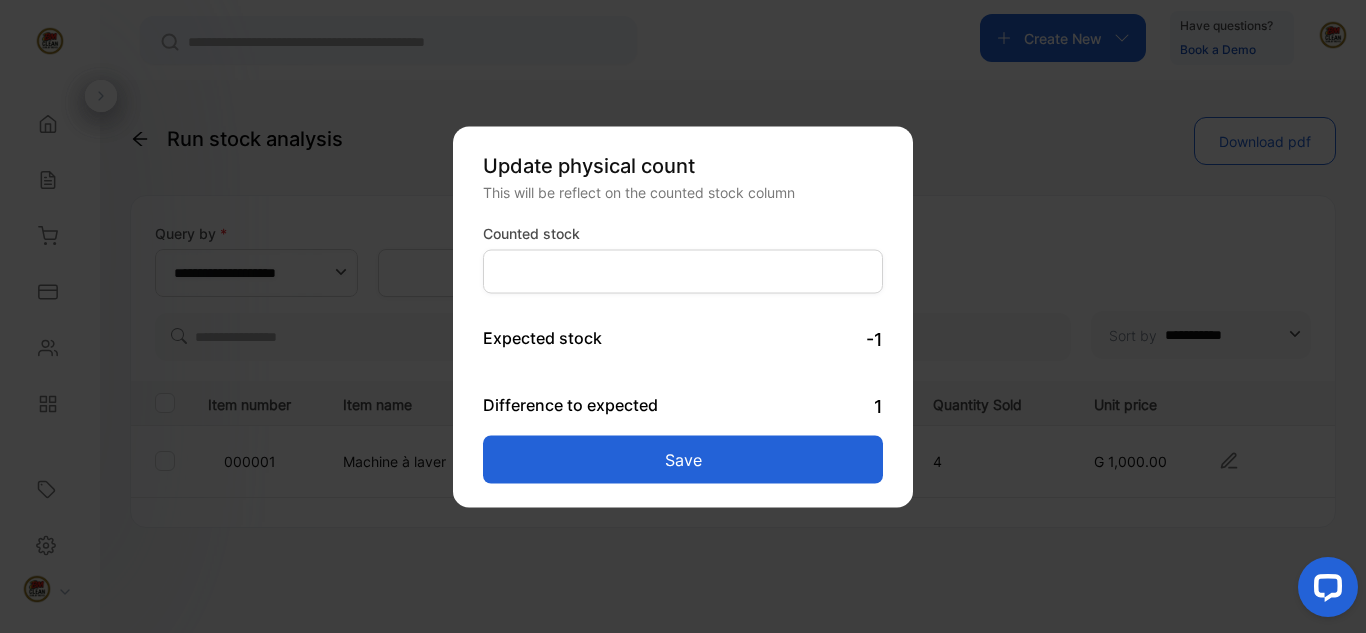 click on "-1" at bounding box center (874, 338) 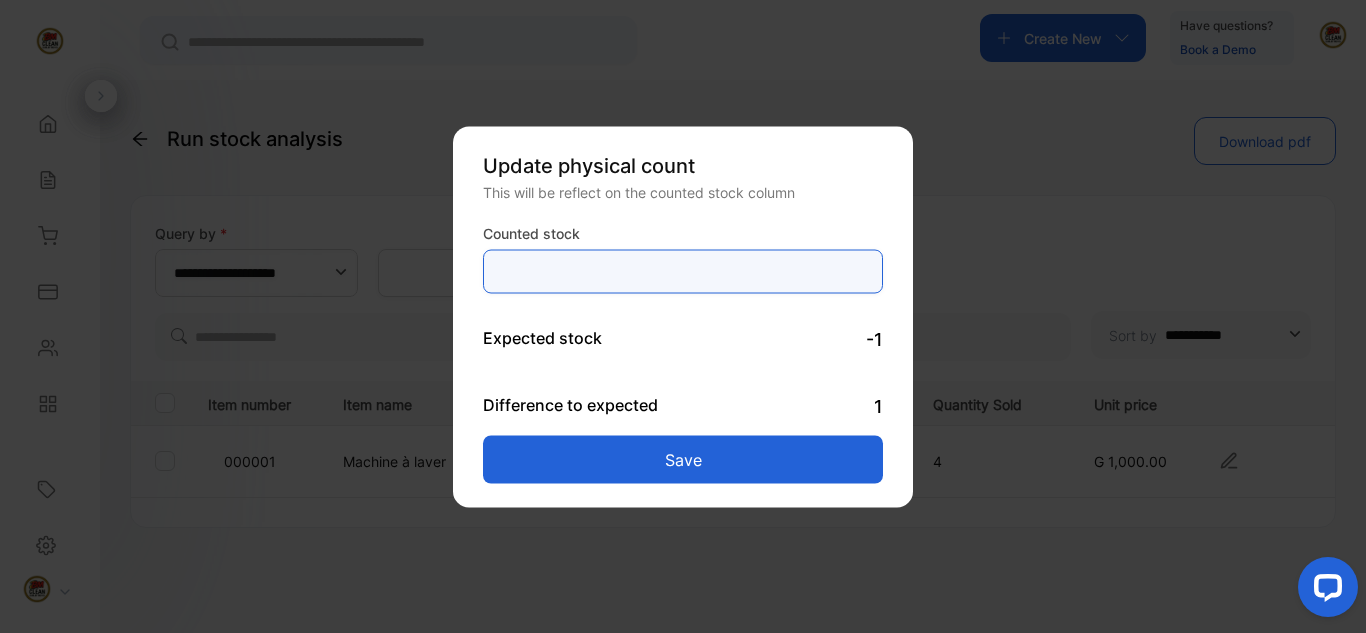 click on "*" at bounding box center (683, 271) 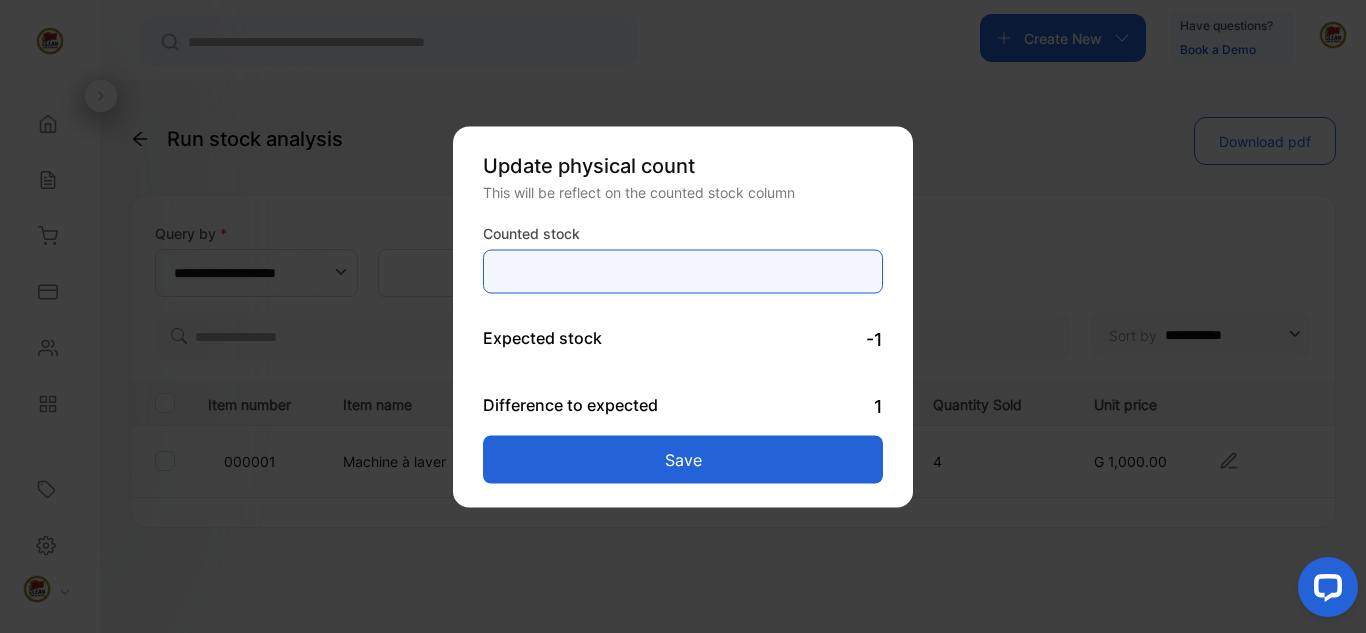 click on "****" at bounding box center [683, 271] 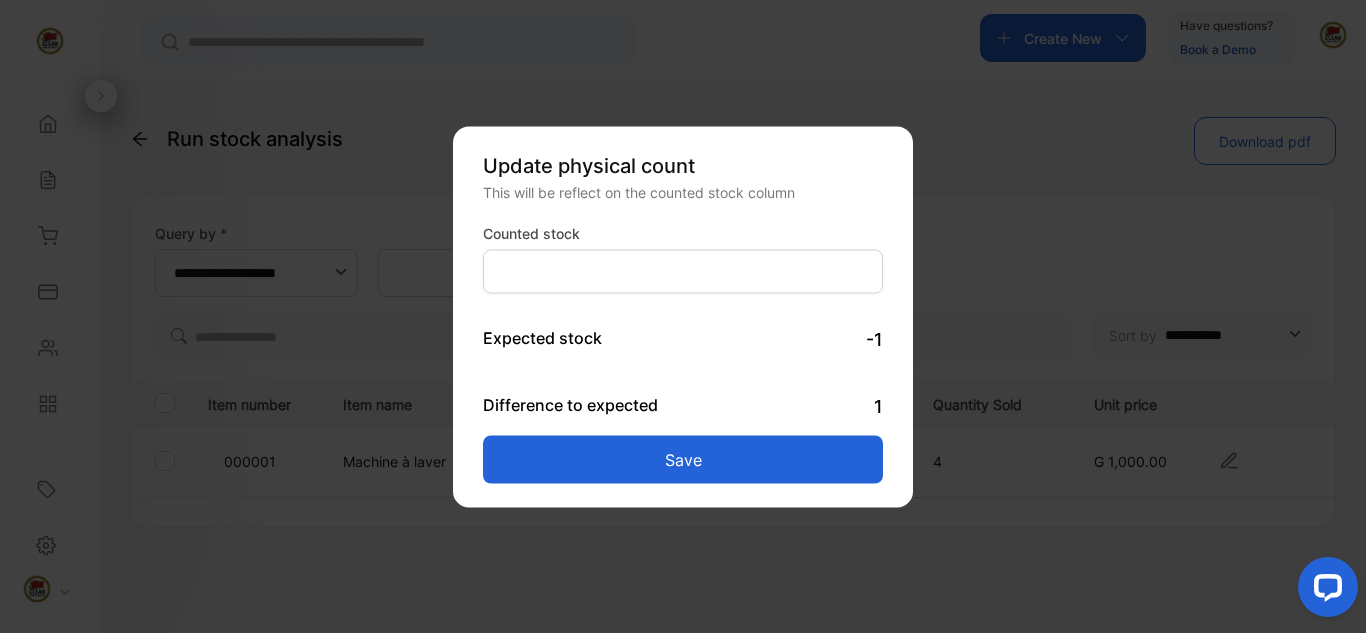 click on "Counted stock   **** Expected stock -1 Difference to expected 1 Save" at bounding box center (683, 352) 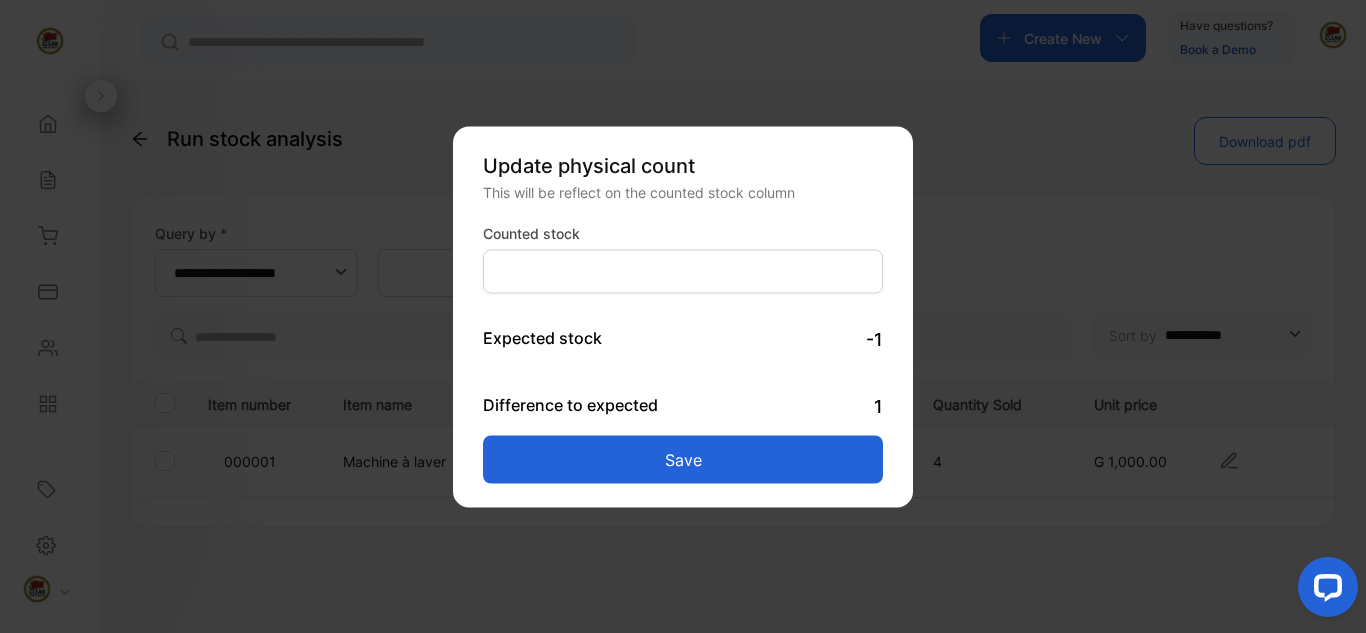click on "-1" at bounding box center [874, 338] 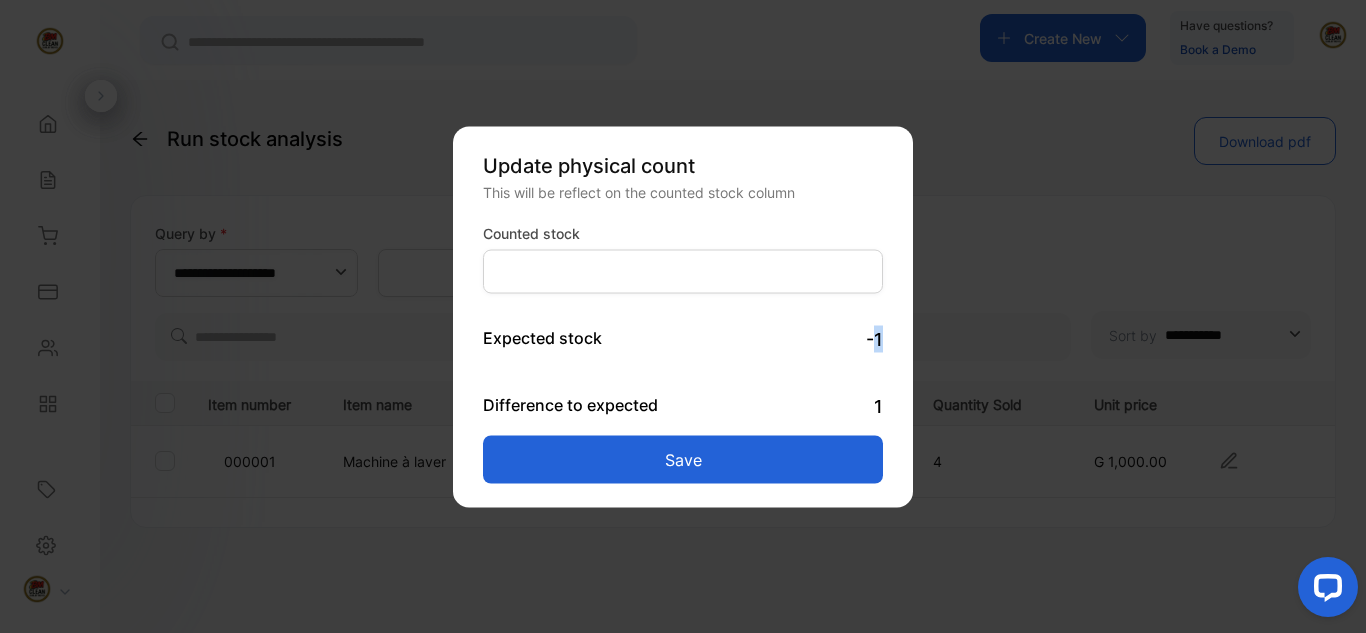 click on "-1" at bounding box center (874, 338) 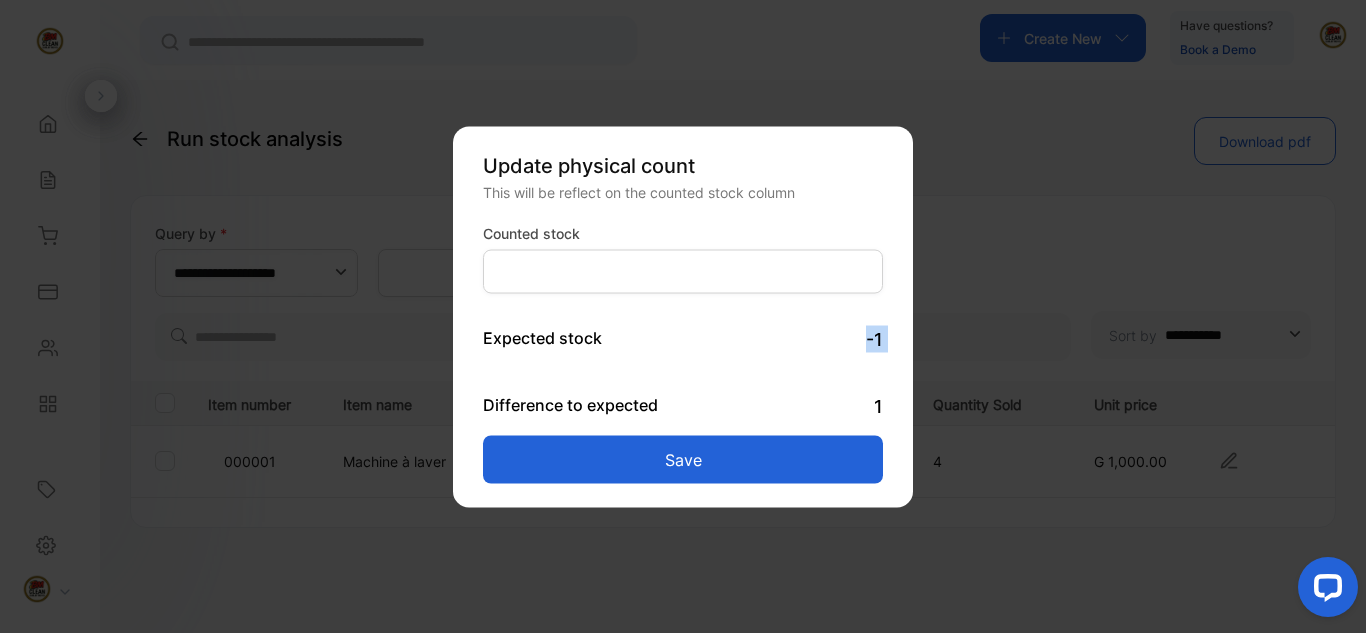 click on "-1" at bounding box center (874, 338) 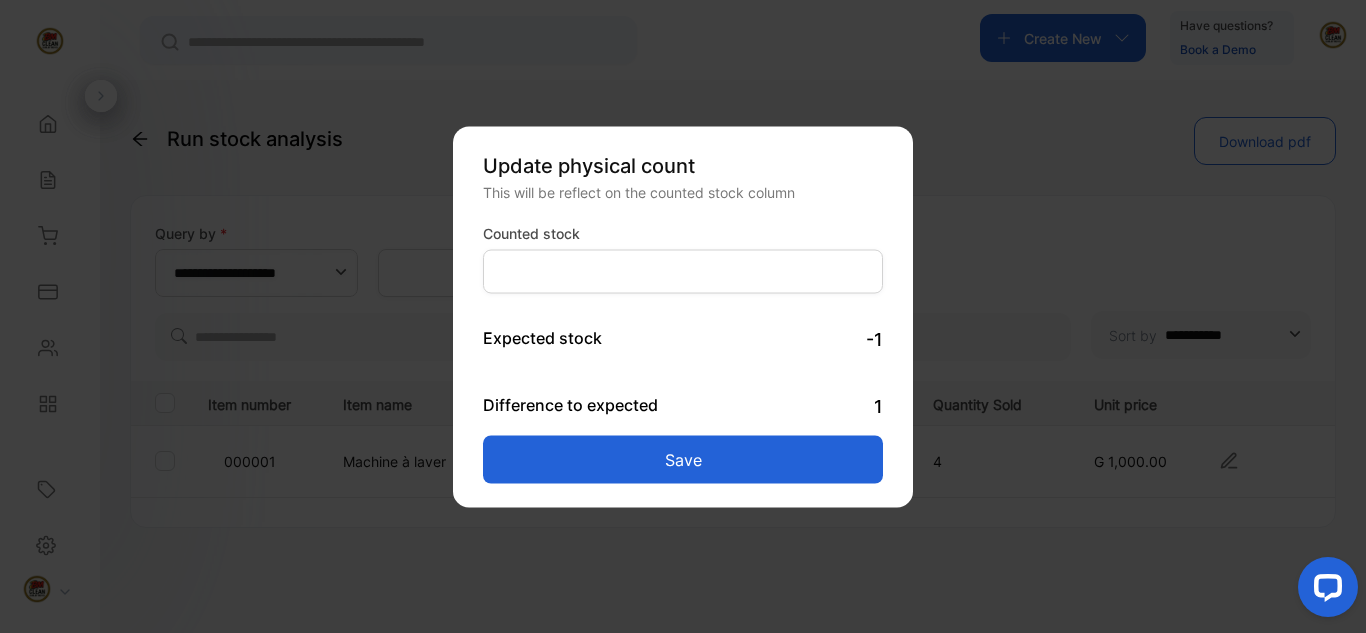 click on "Update physical count This will be reflect on the counted stock column Counted stock   **** Expected stock -1 Difference to expected 1 Save" at bounding box center (733, 528) 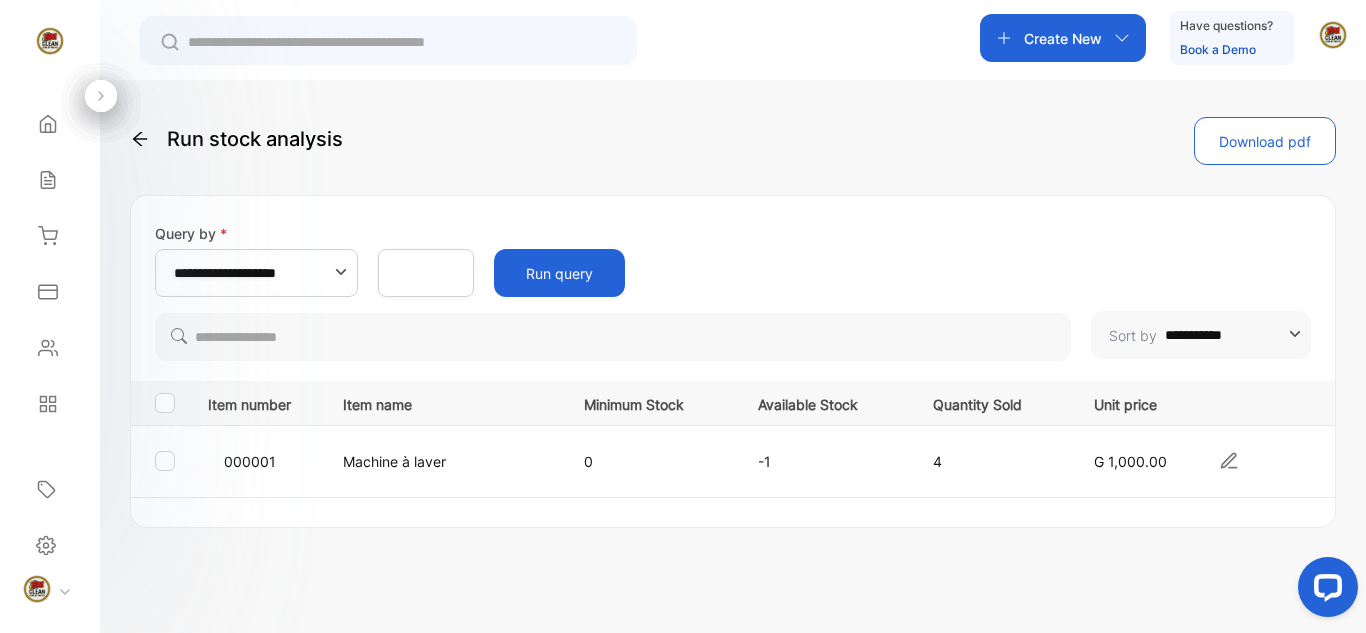 click on "**********" at bounding box center (1232, 335) 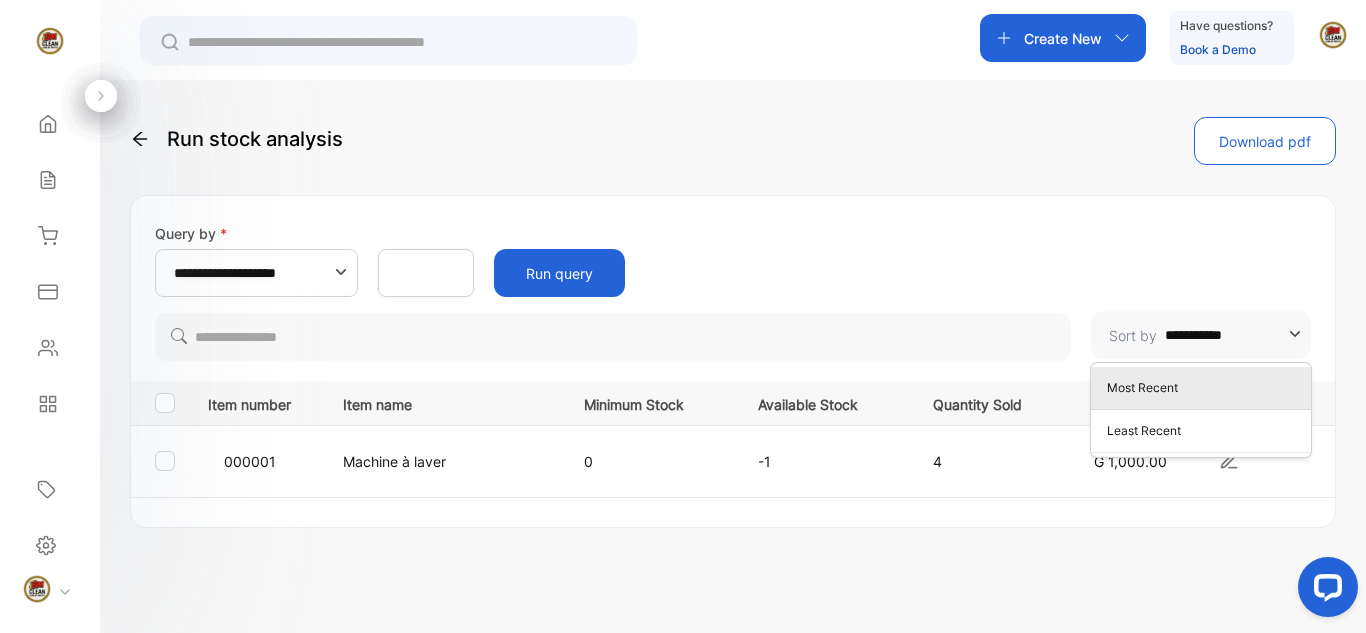 click on "Most Recent" at bounding box center (1201, 388) 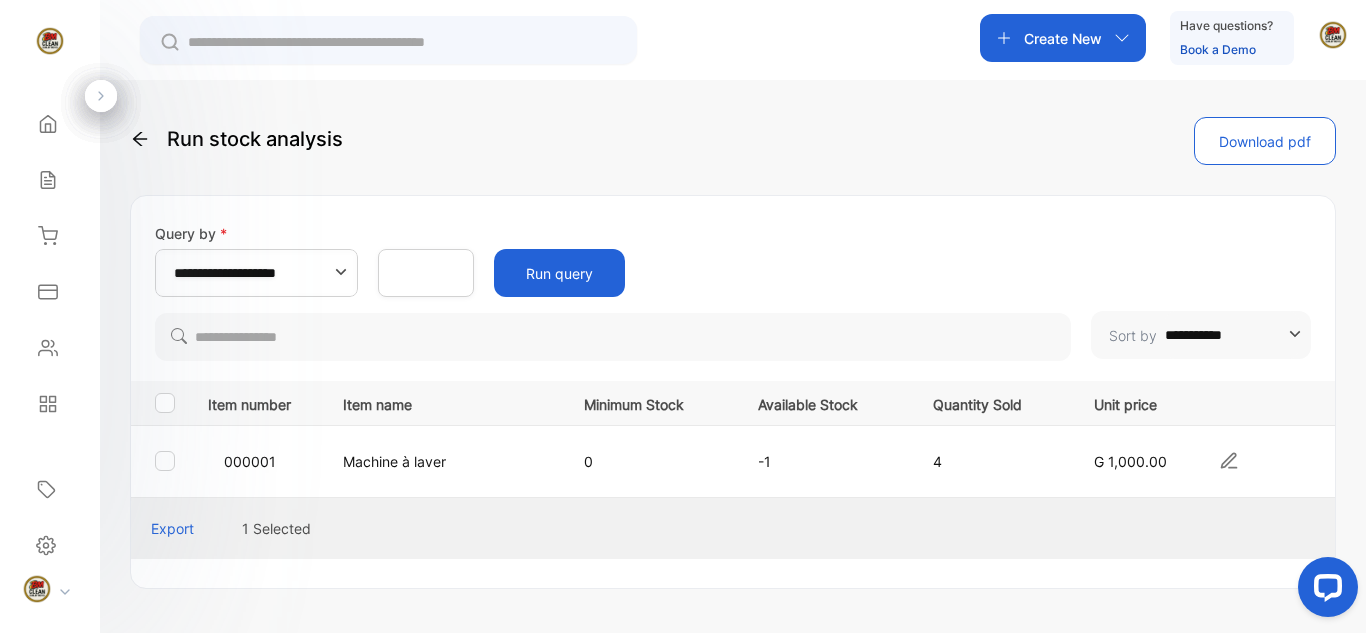 click on "Export" at bounding box center (172, 528) 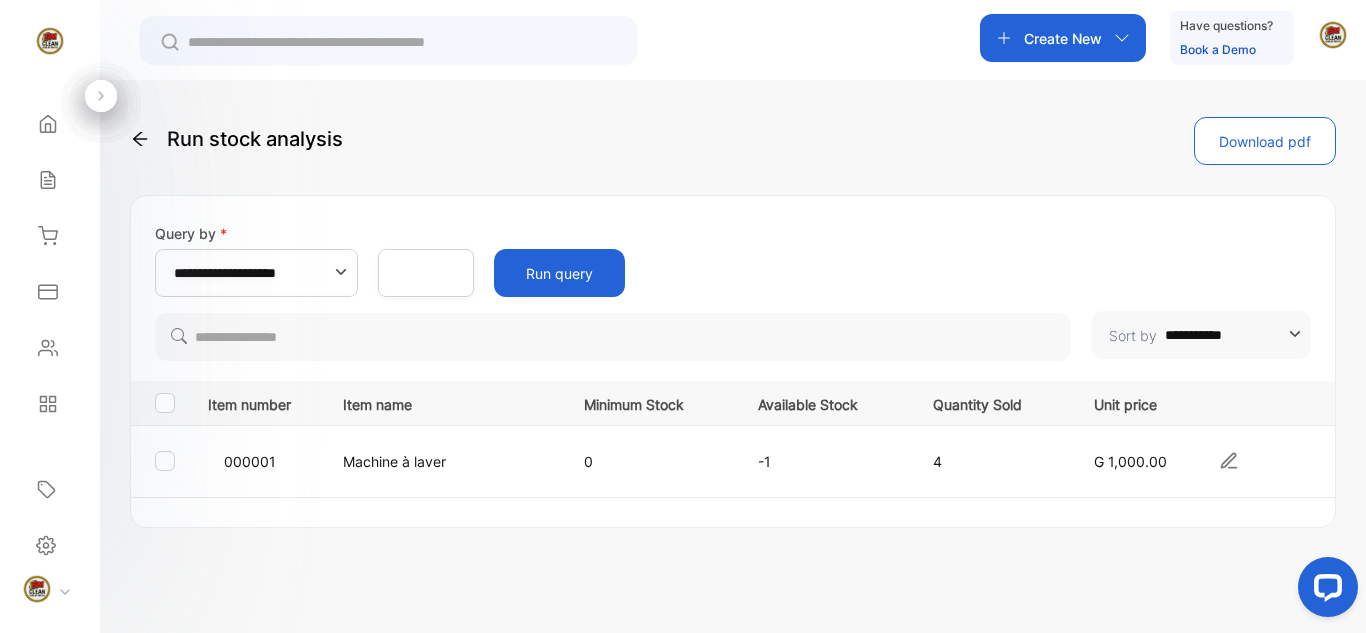 click at bounding box center [157, 461] 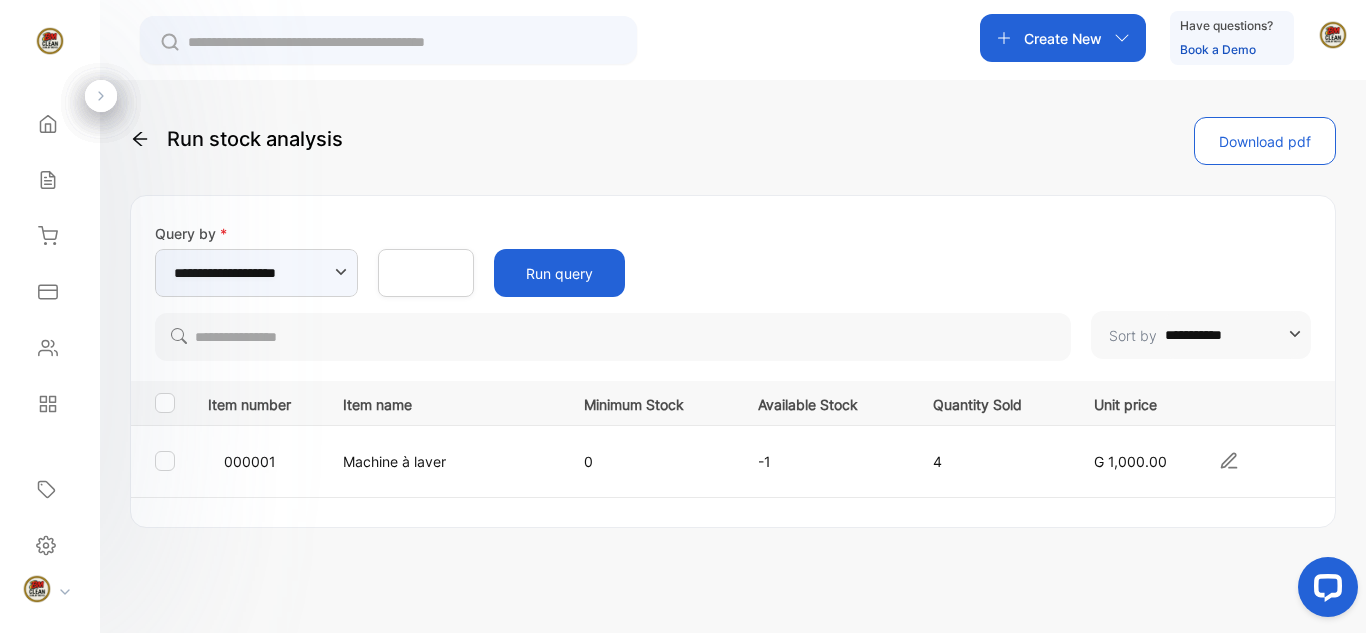 click on "**********" at bounding box center (256, 273) 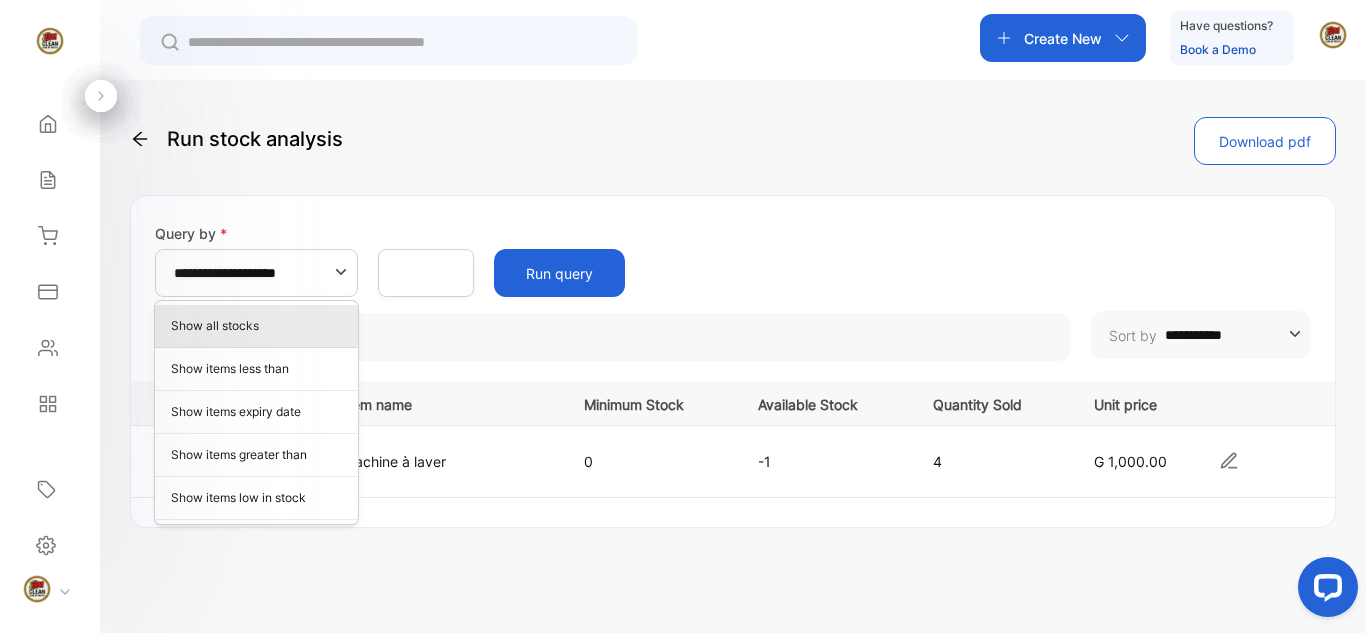 click on "Show all stocks" at bounding box center [260, 326] 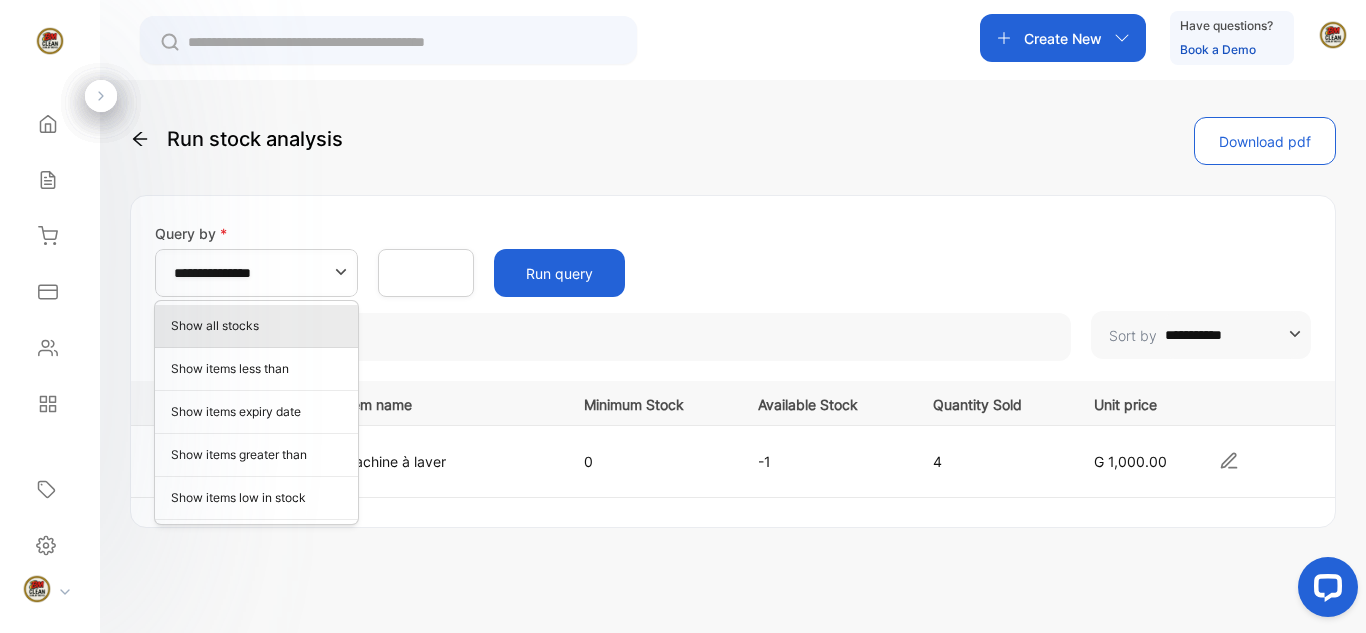 click on "Show all stocks" at bounding box center [260, 326] 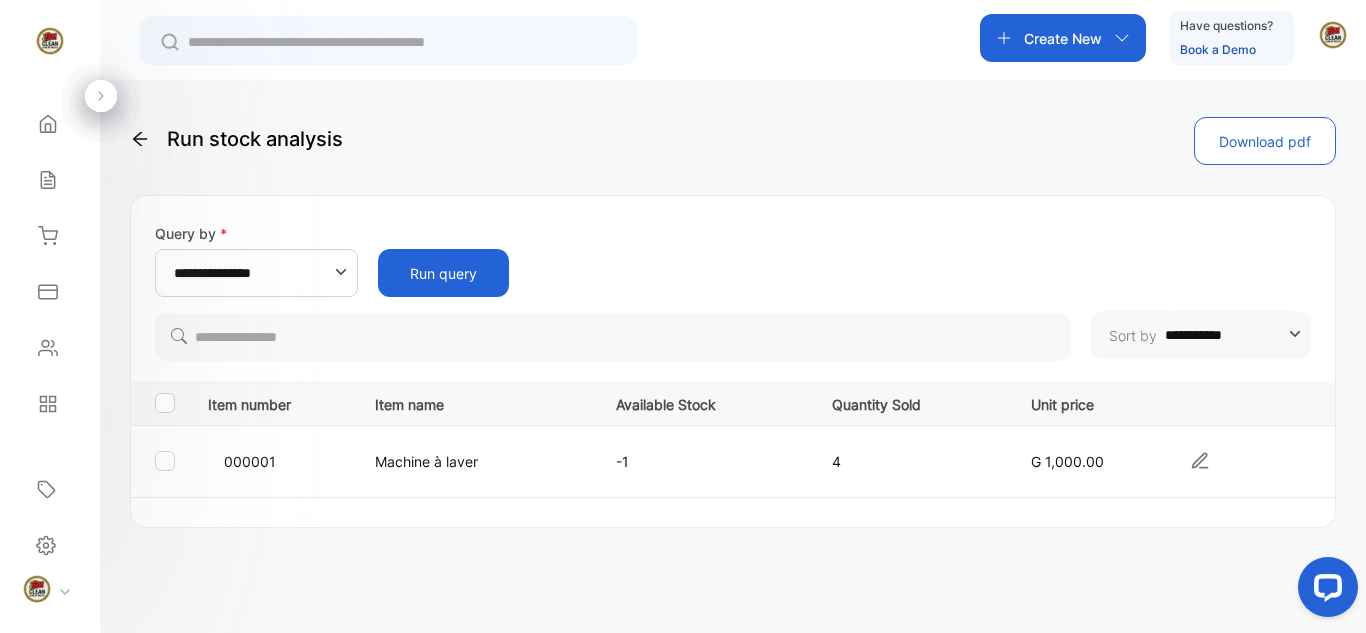click on "4" at bounding box center [911, 461] 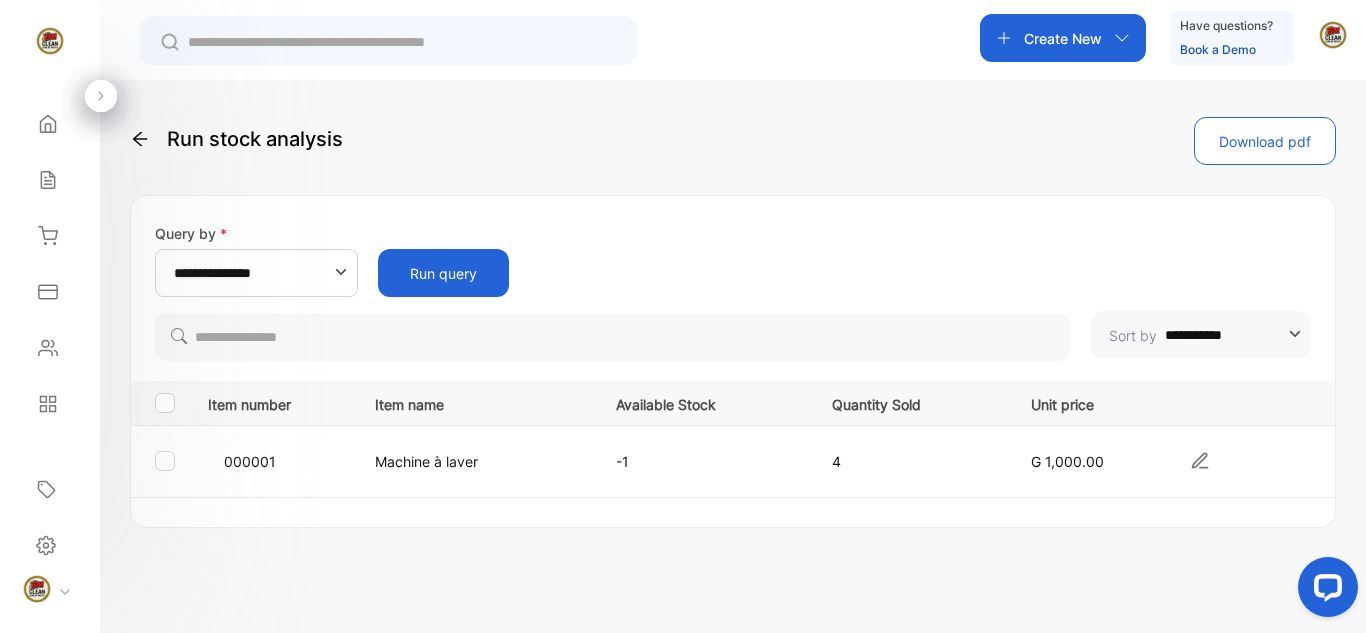 click on "**********" at bounding box center [733, 396] 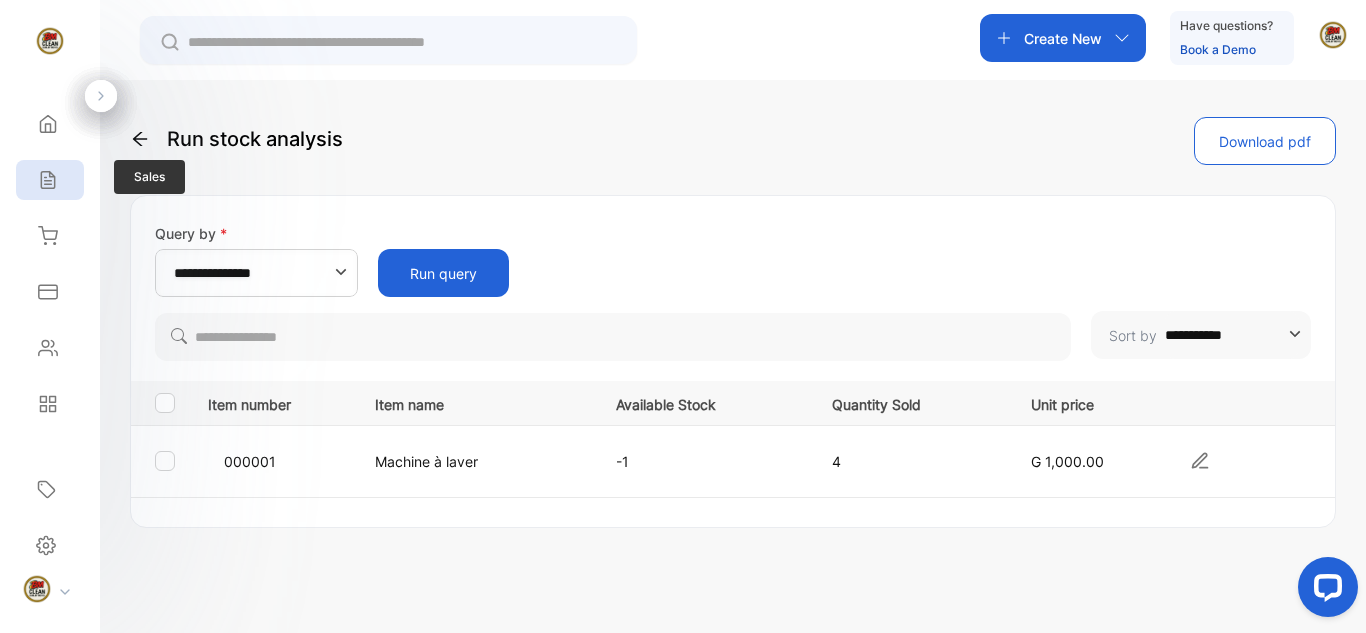click on "Sales" at bounding box center [50, 180] 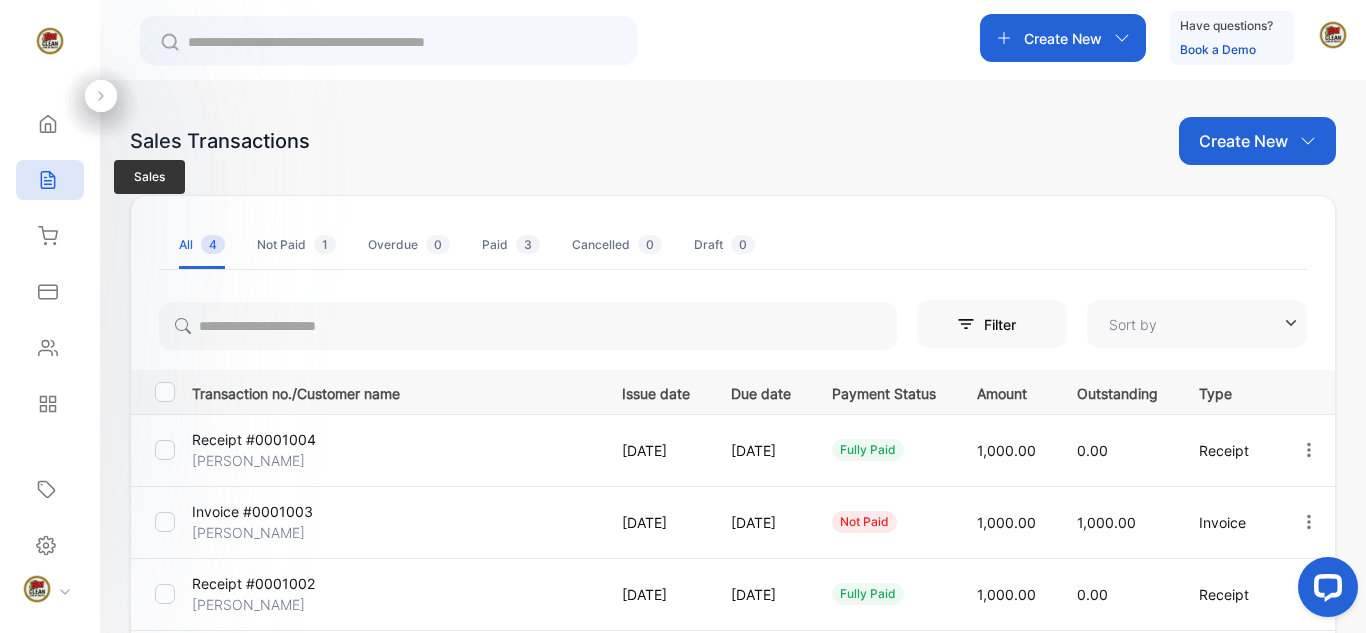 type on "**********" 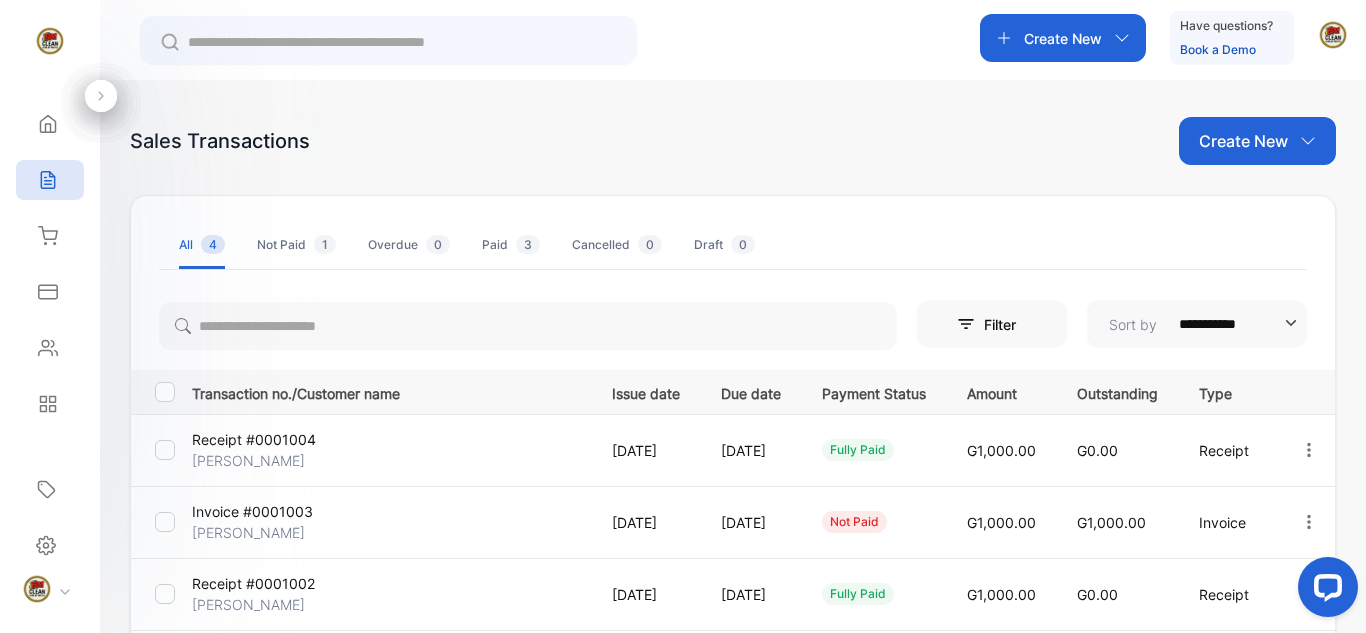 click 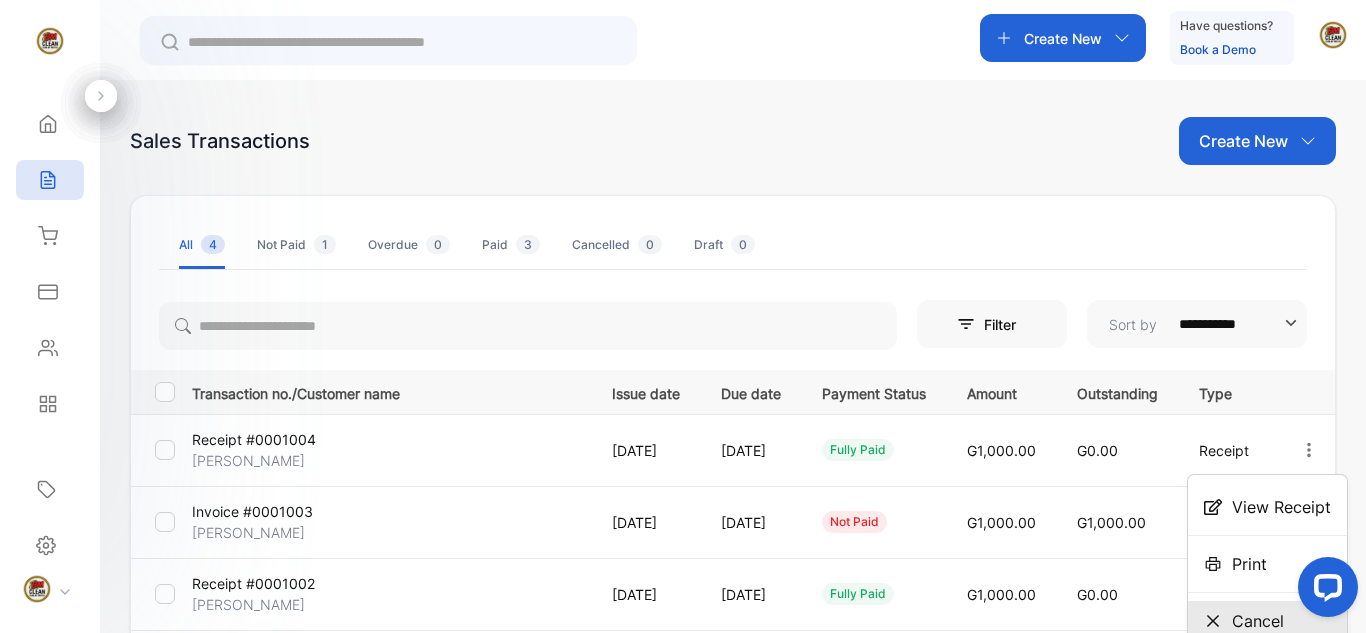 click on "Cancel" at bounding box center (1258, 621) 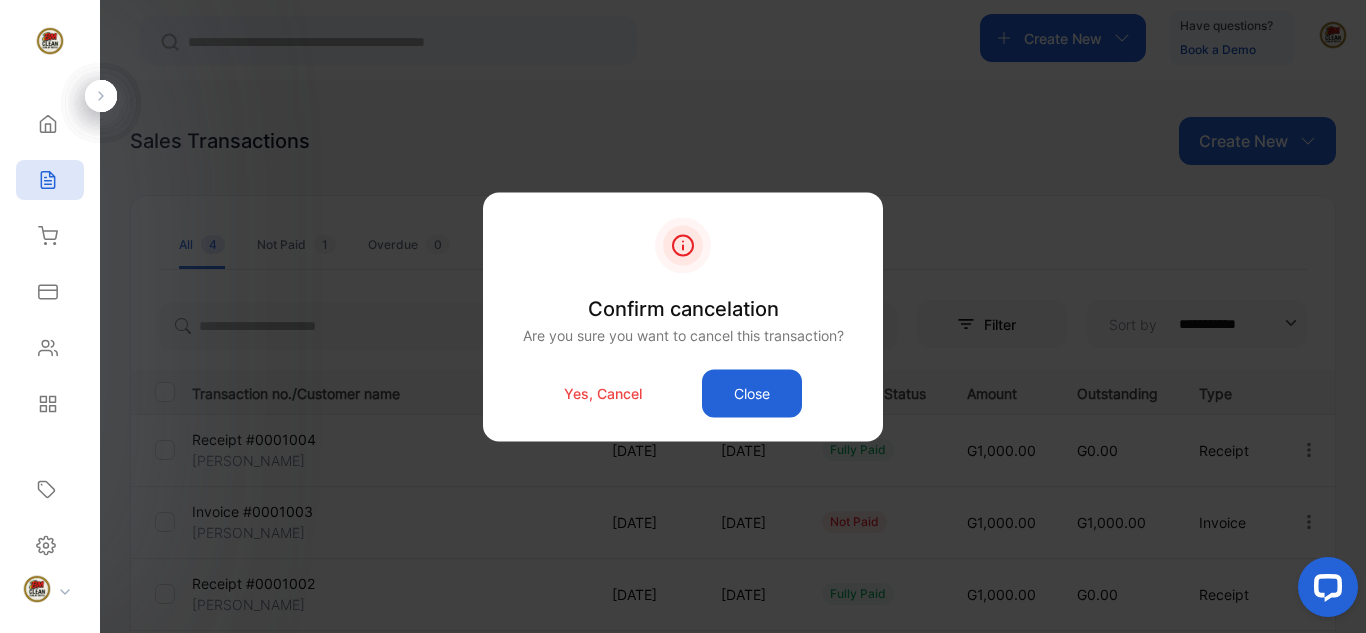 click on "Close" at bounding box center (752, 393) 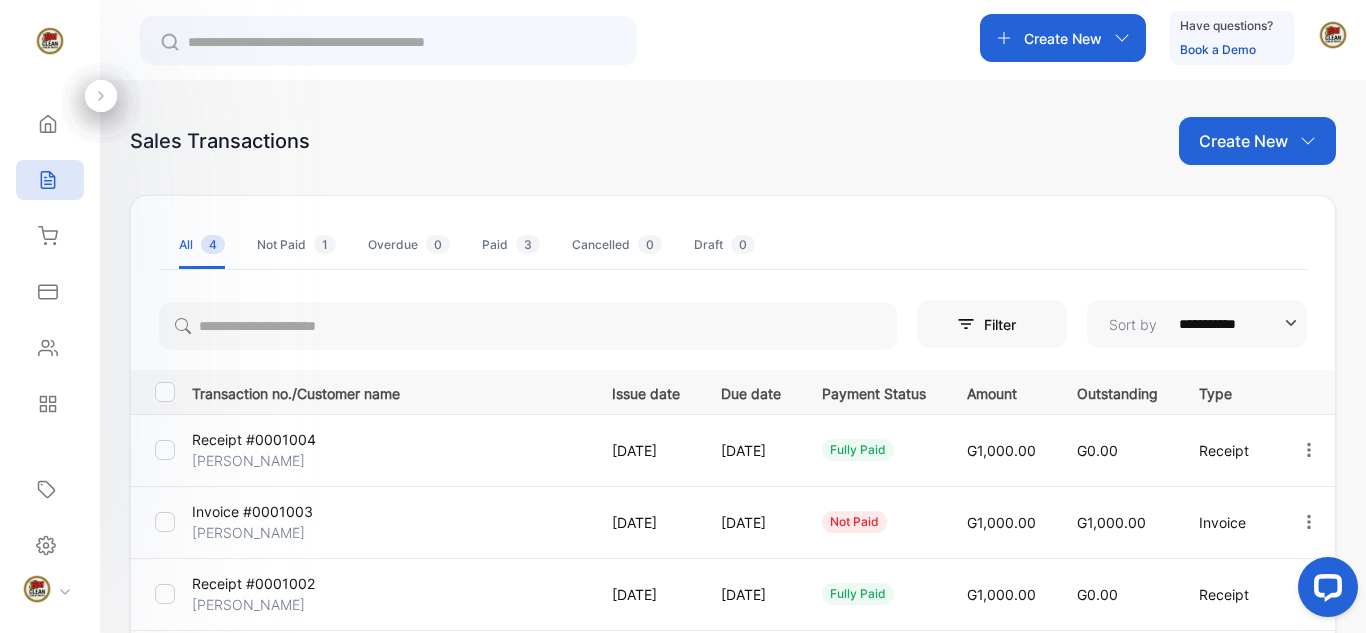 click 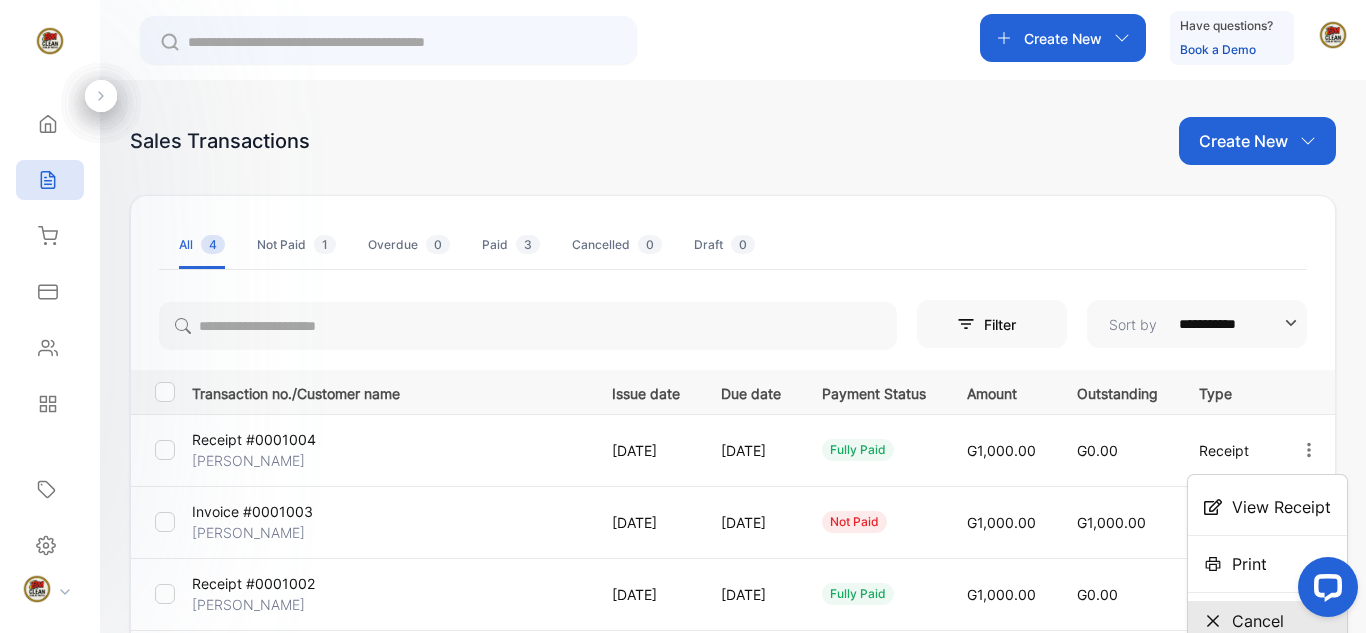 click on "Cancel" at bounding box center [1258, 621] 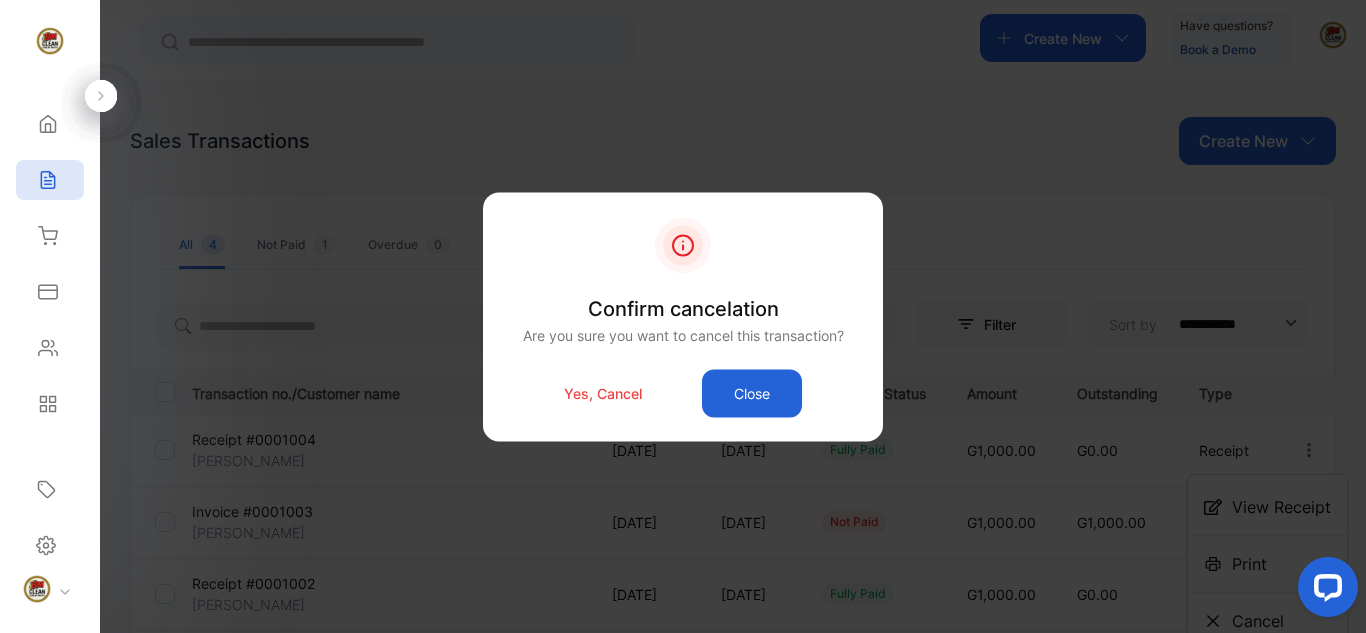 click on "Close" at bounding box center [752, 393] 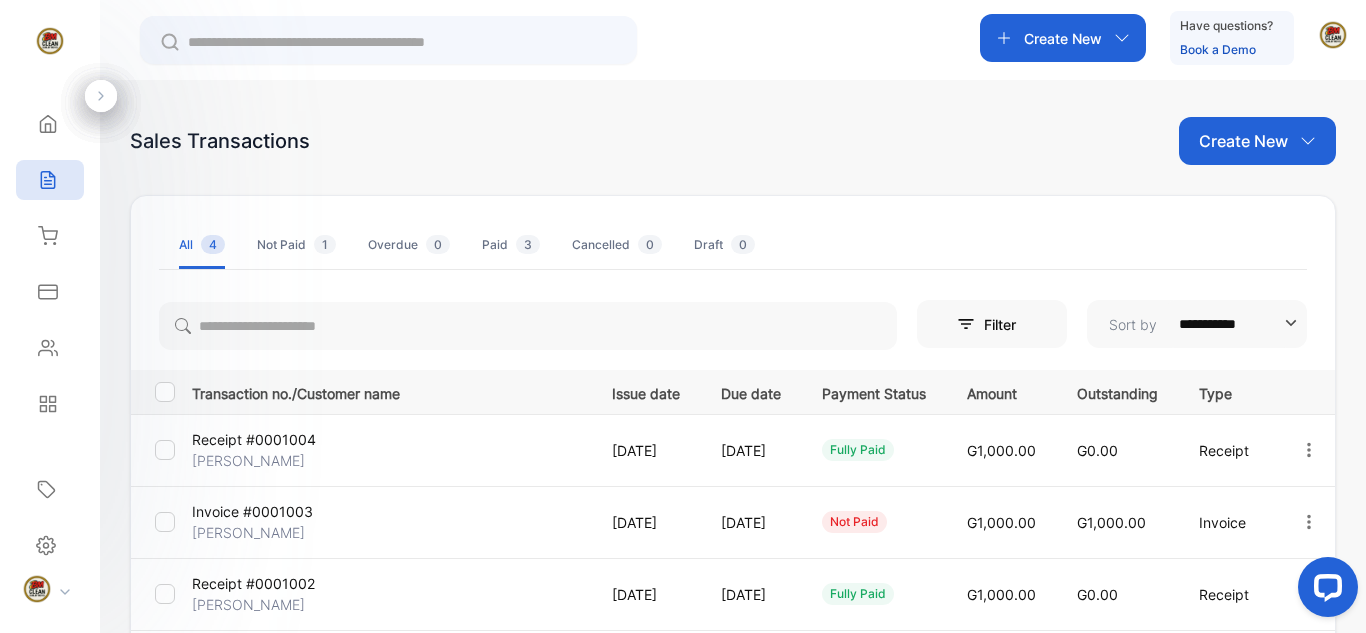 click 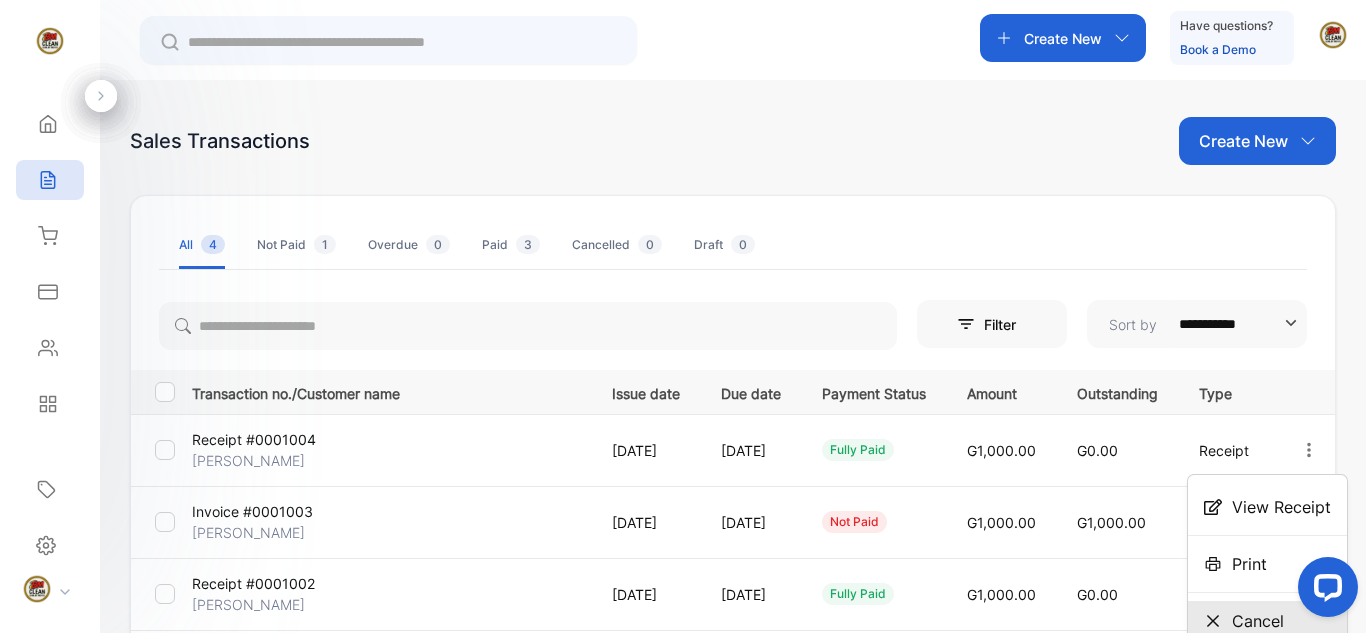click on "Cancel" at bounding box center [1258, 621] 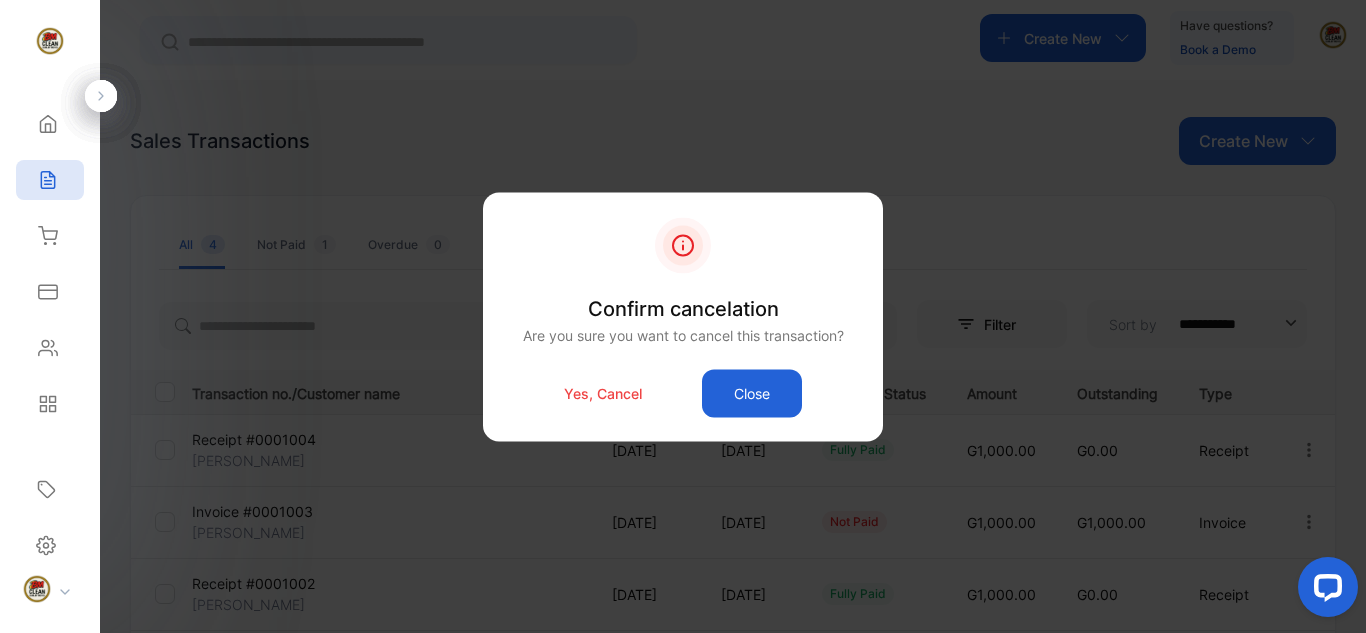 click on "Close" at bounding box center (752, 393) 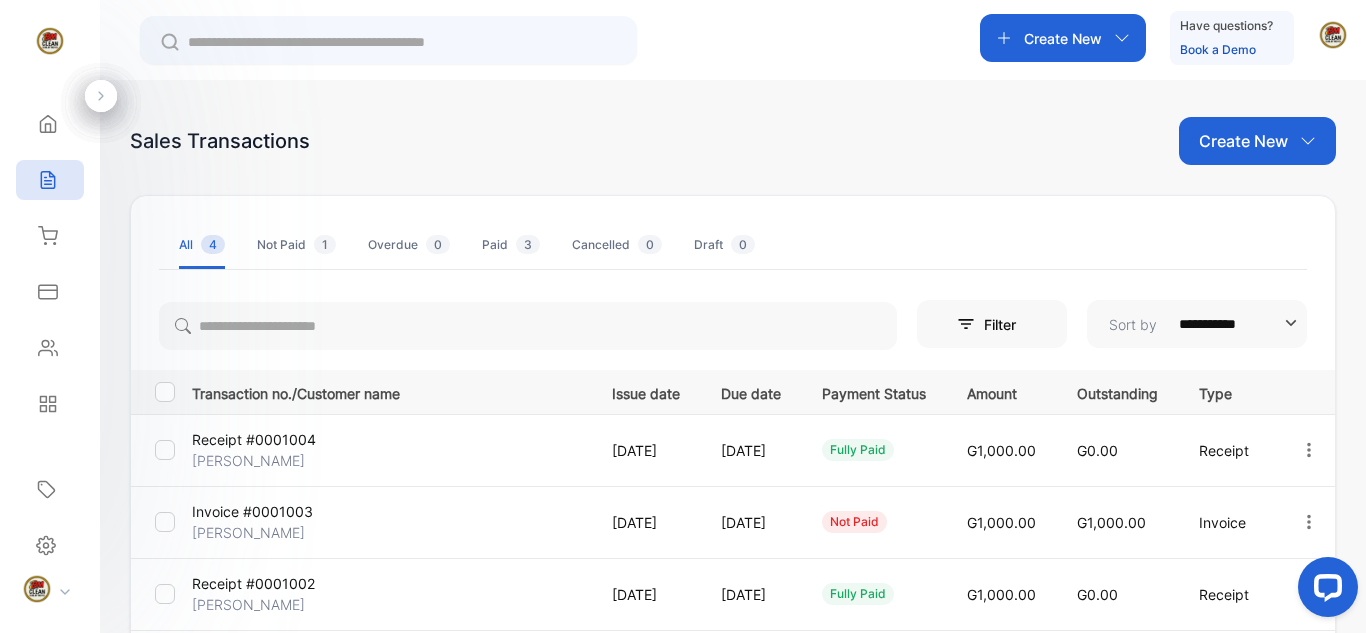 click 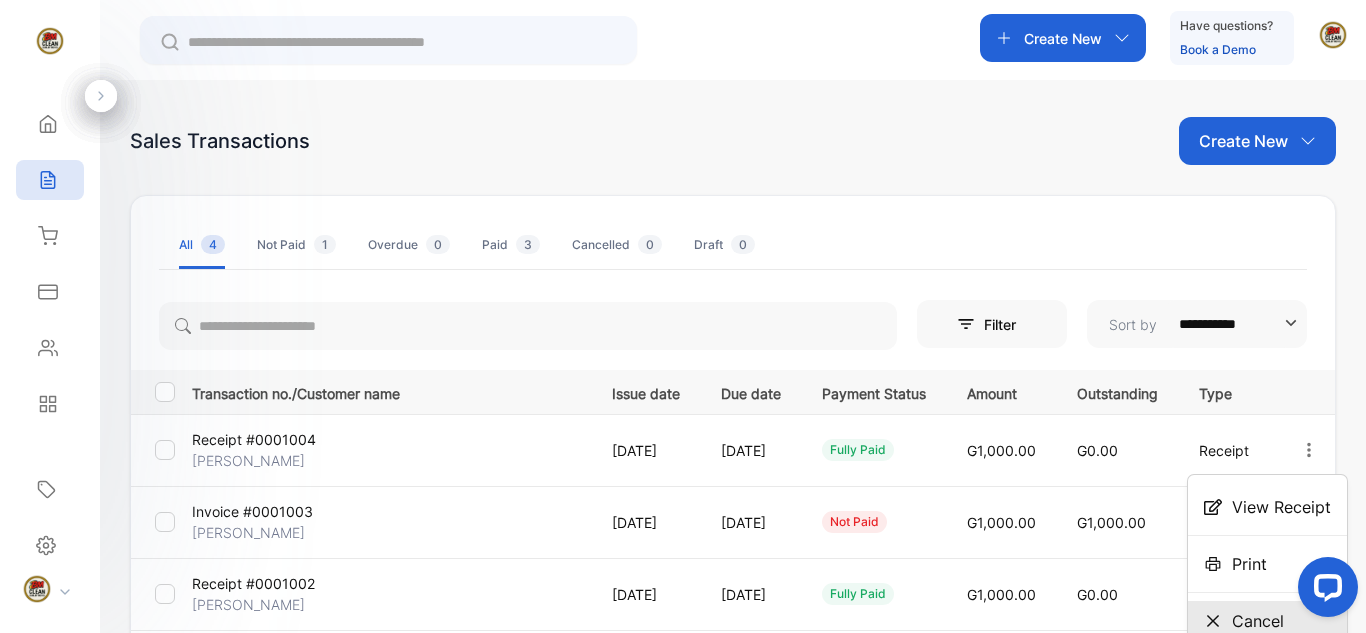 click on "Cancel" at bounding box center (1258, 621) 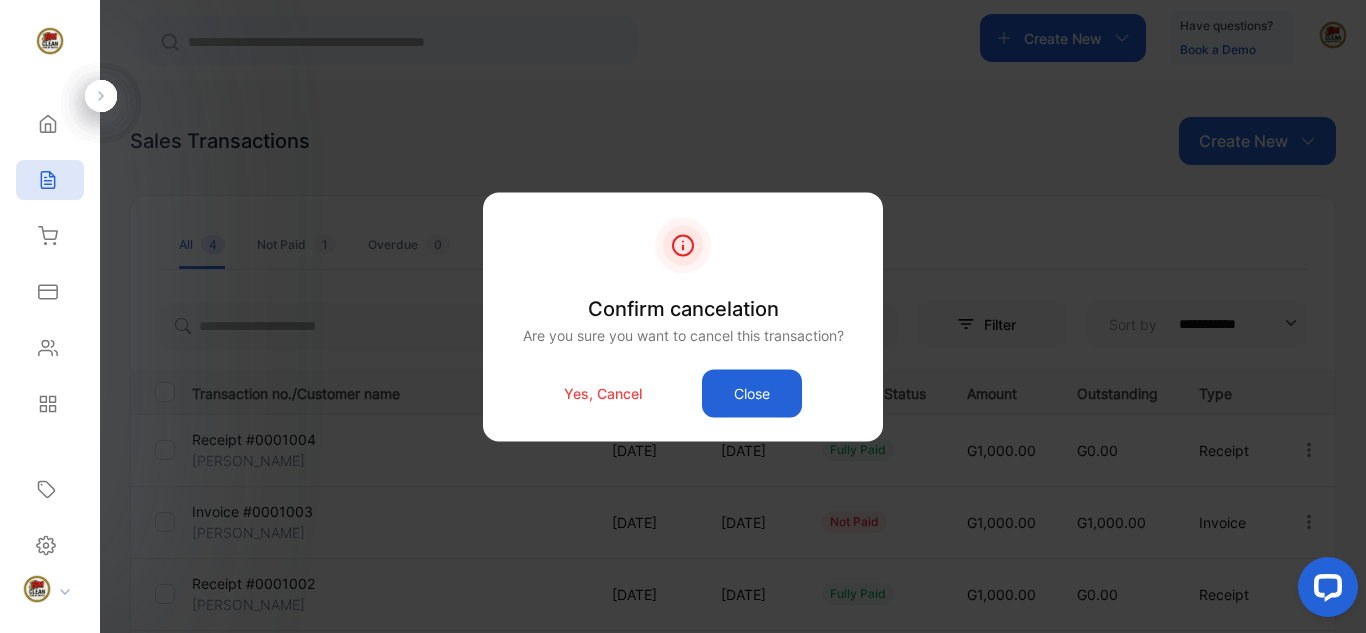 click on "Yes, Cancel" at bounding box center [603, 393] 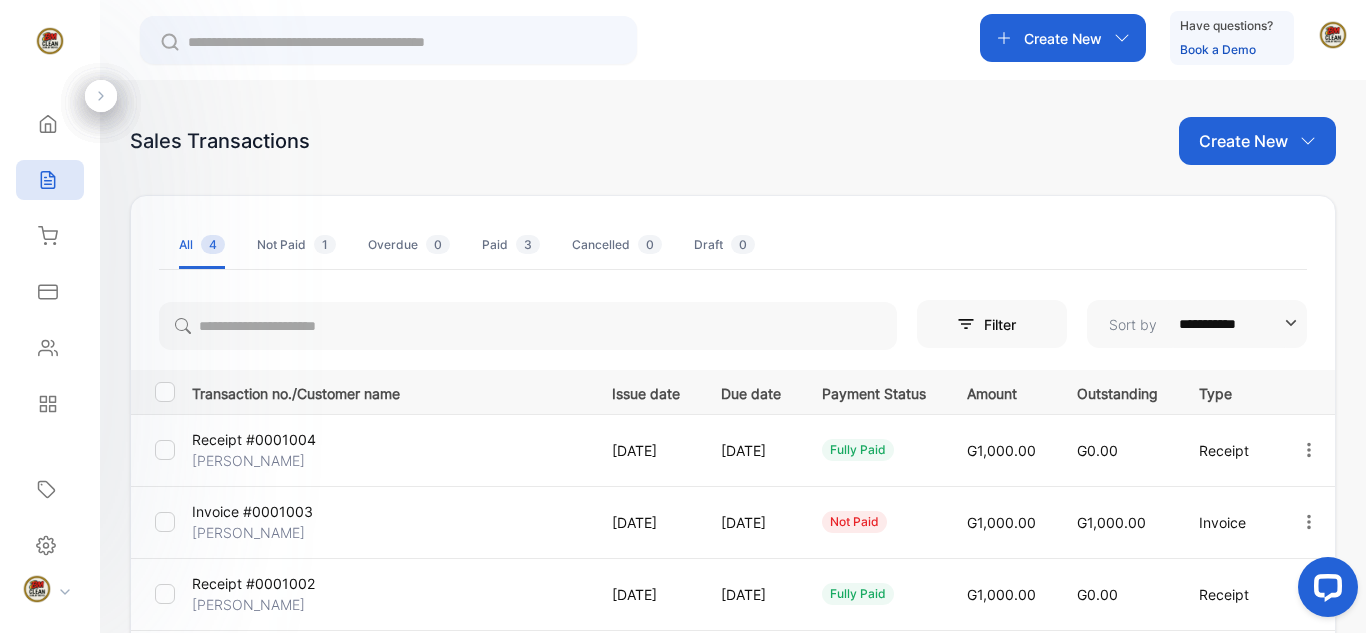 click at bounding box center [1324, 591] 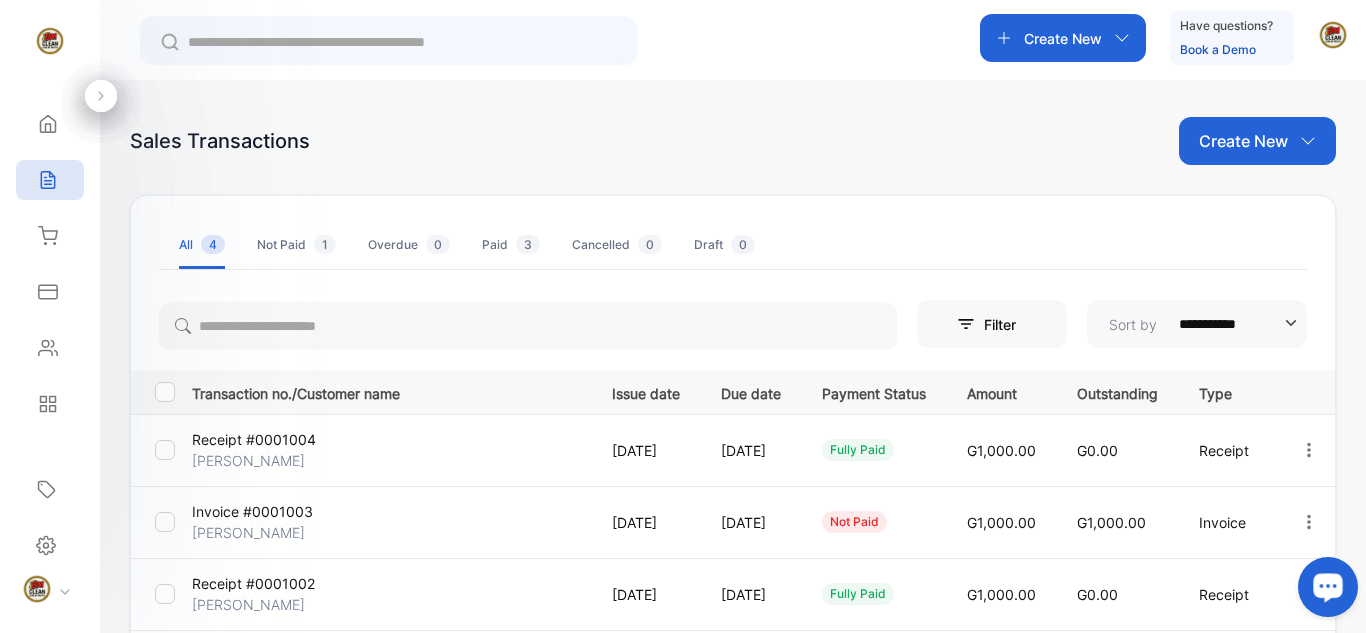 click at bounding box center (1324, 591) 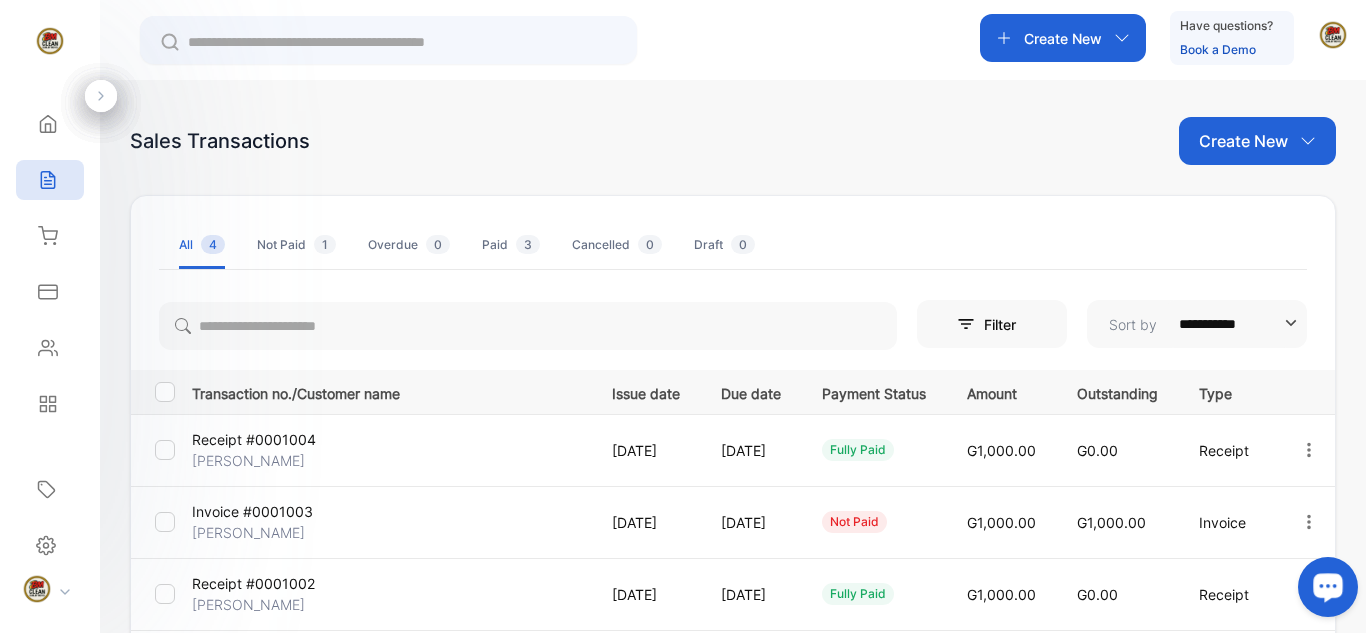 click on "**********" at bounding box center (733, 396) 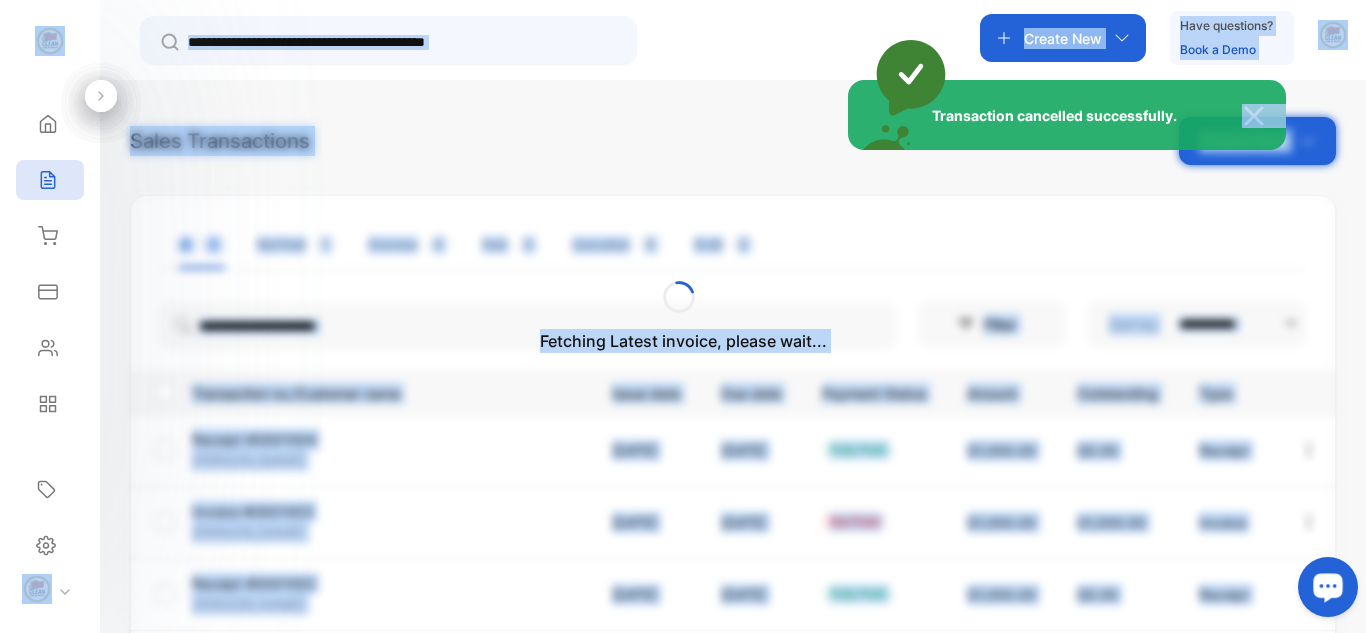 drag, startPoint x: 1345, startPoint y: 479, endPoint x: 1365, endPoint y: 543, distance: 67.052216 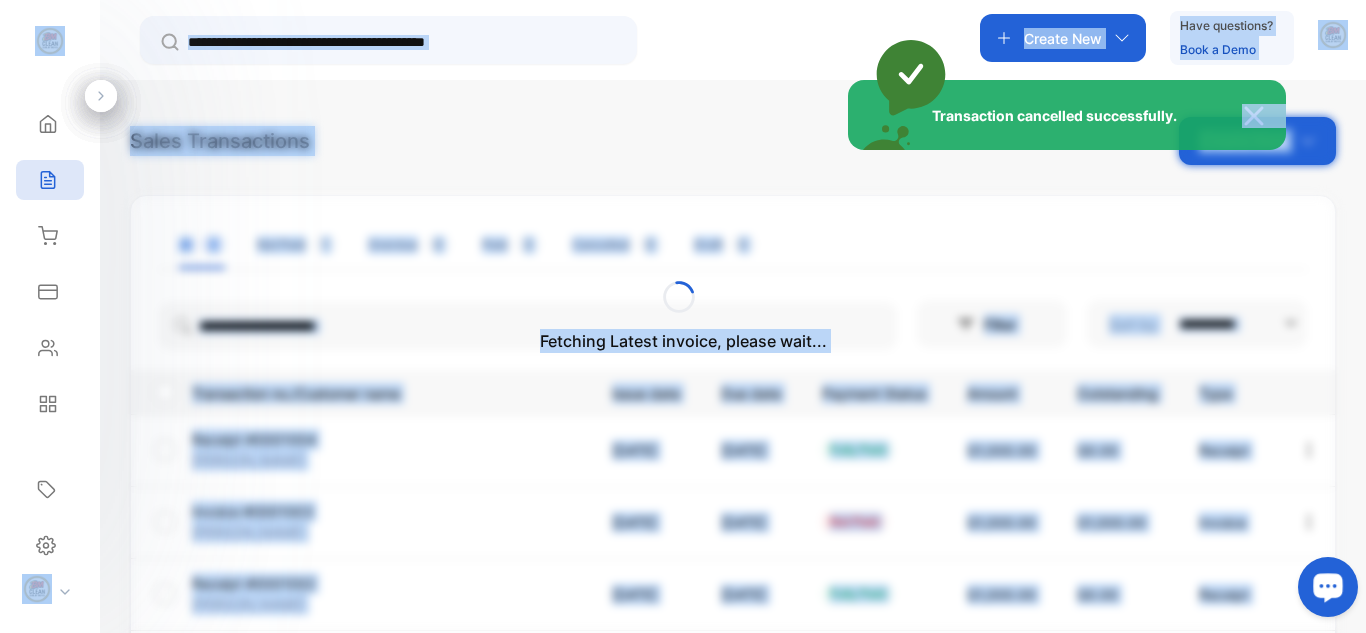 drag, startPoint x: 1365, startPoint y: 543, endPoint x: 865, endPoint y: 350, distance: 535.9562 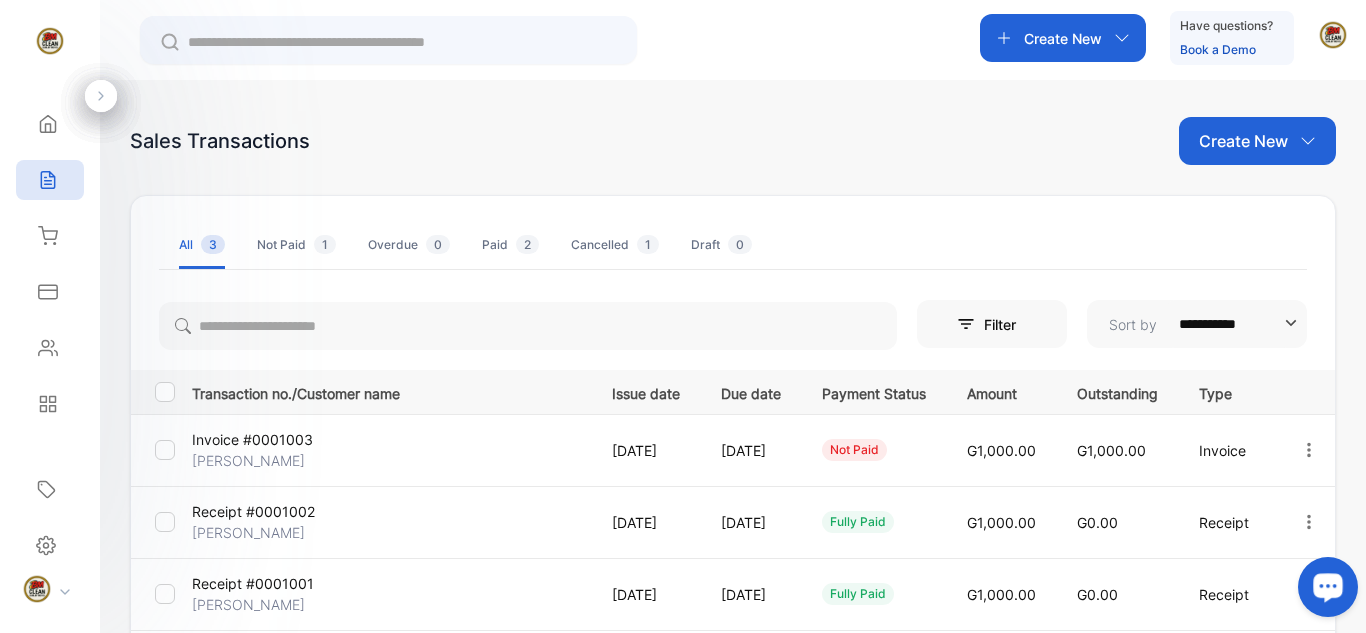 click on "**********" at bounding box center (733, 396) 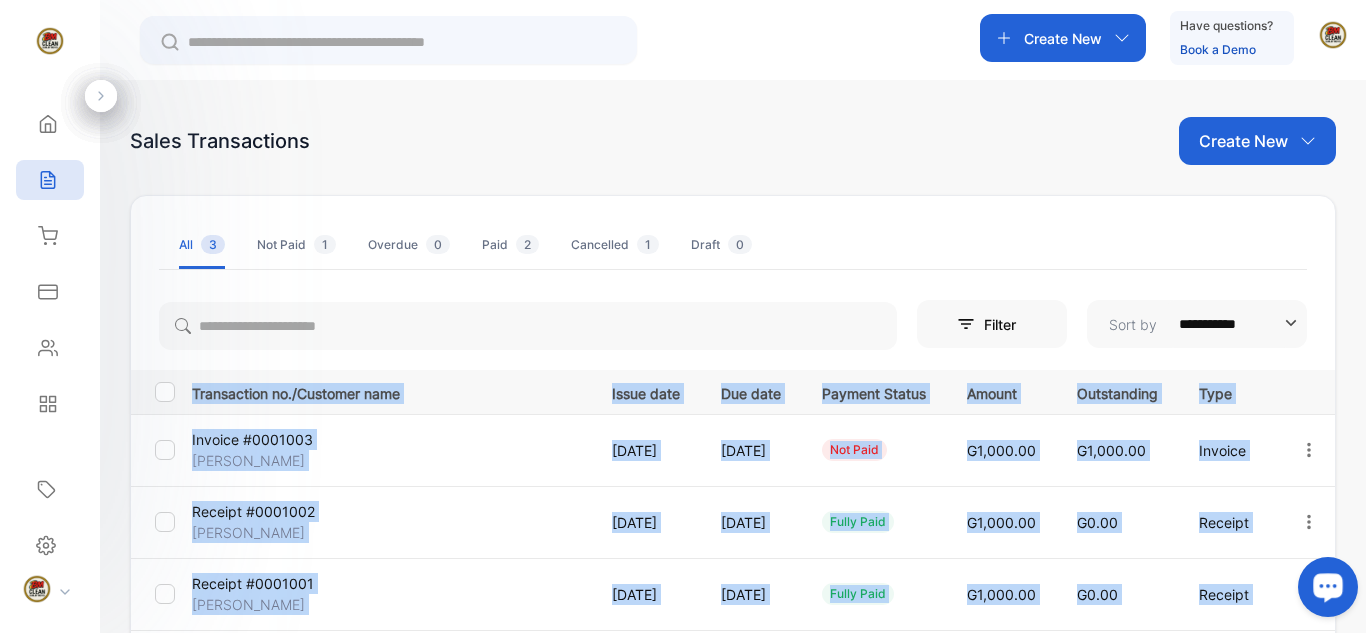 drag, startPoint x: 2641, startPoint y: 1061, endPoint x: 1365, endPoint y: 555, distance: 1372.666 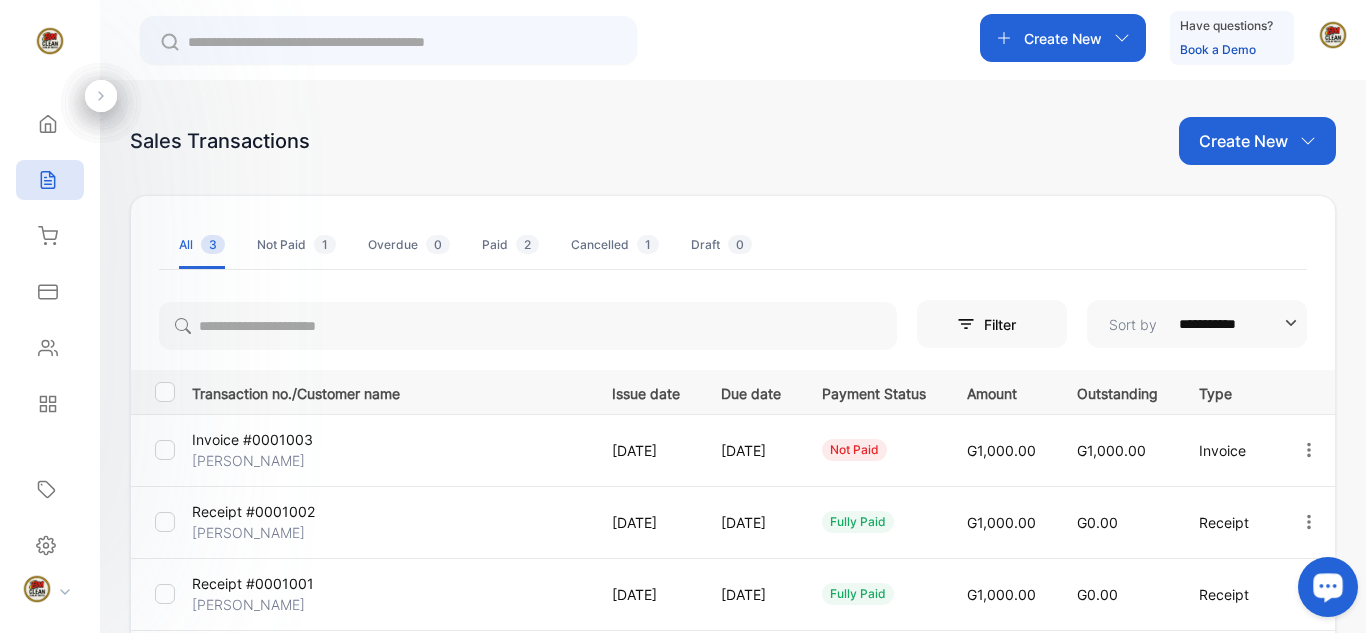 click at bounding box center (1324, 591) 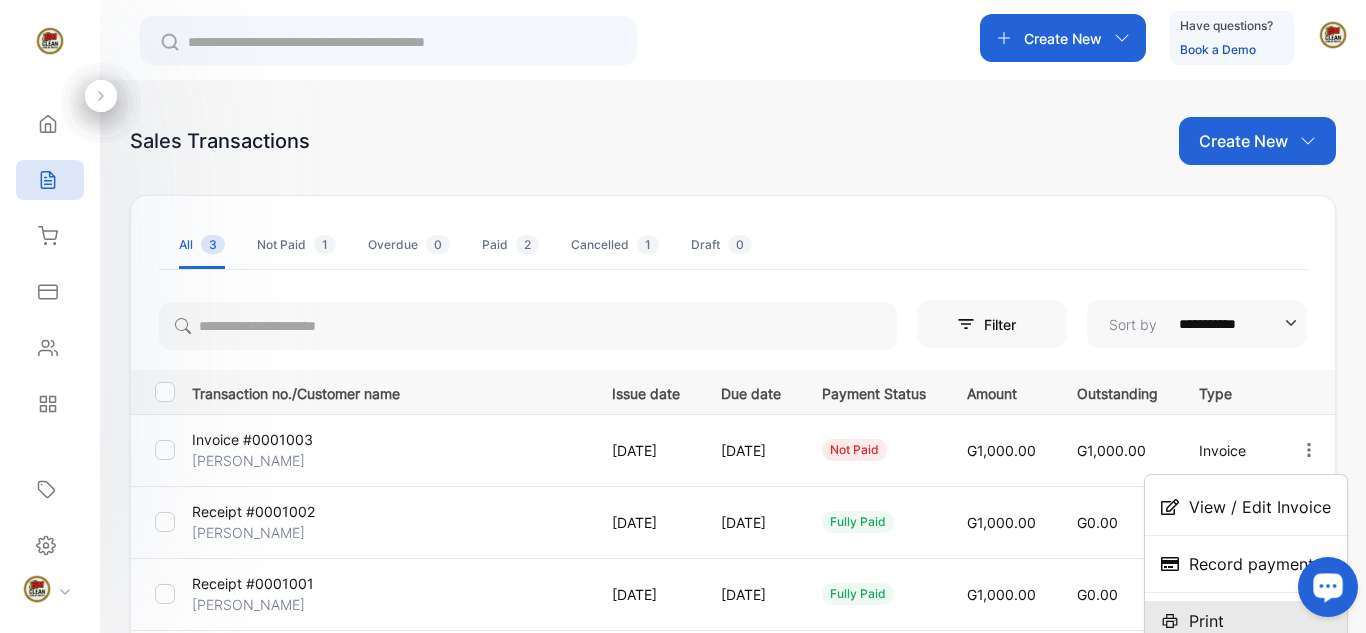 click on "Print" at bounding box center (1246, 621) 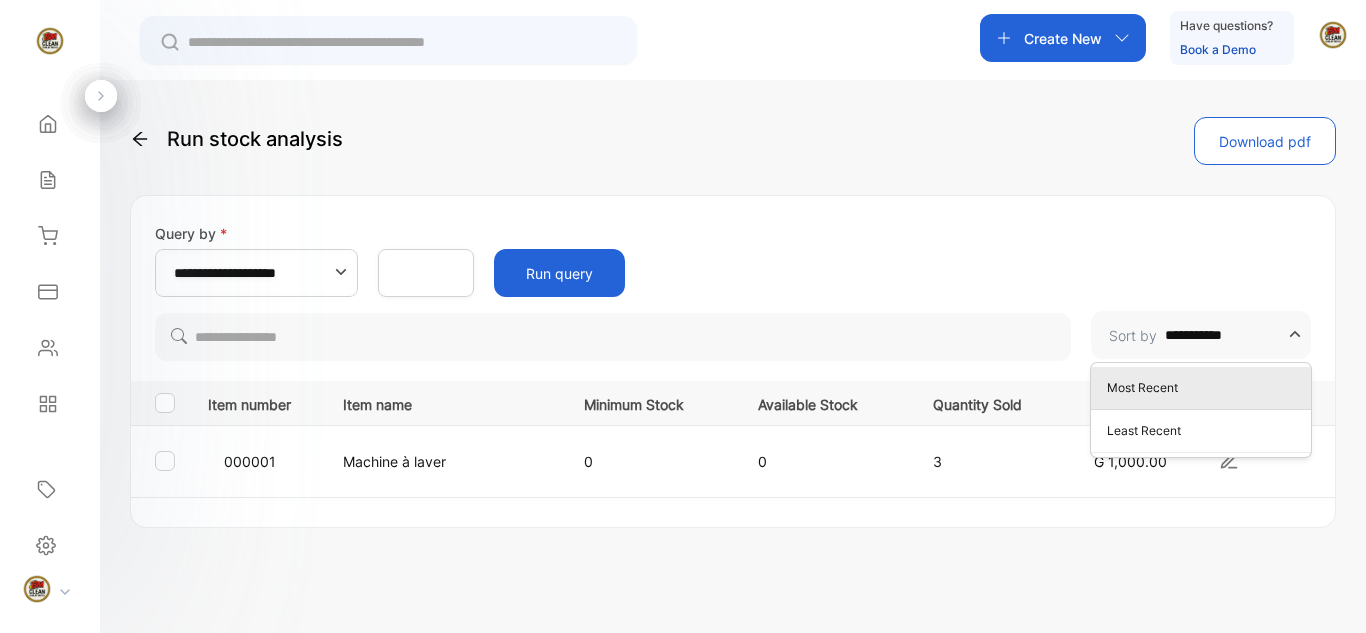 scroll, scrollTop: 0, scrollLeft: 0, axis: both 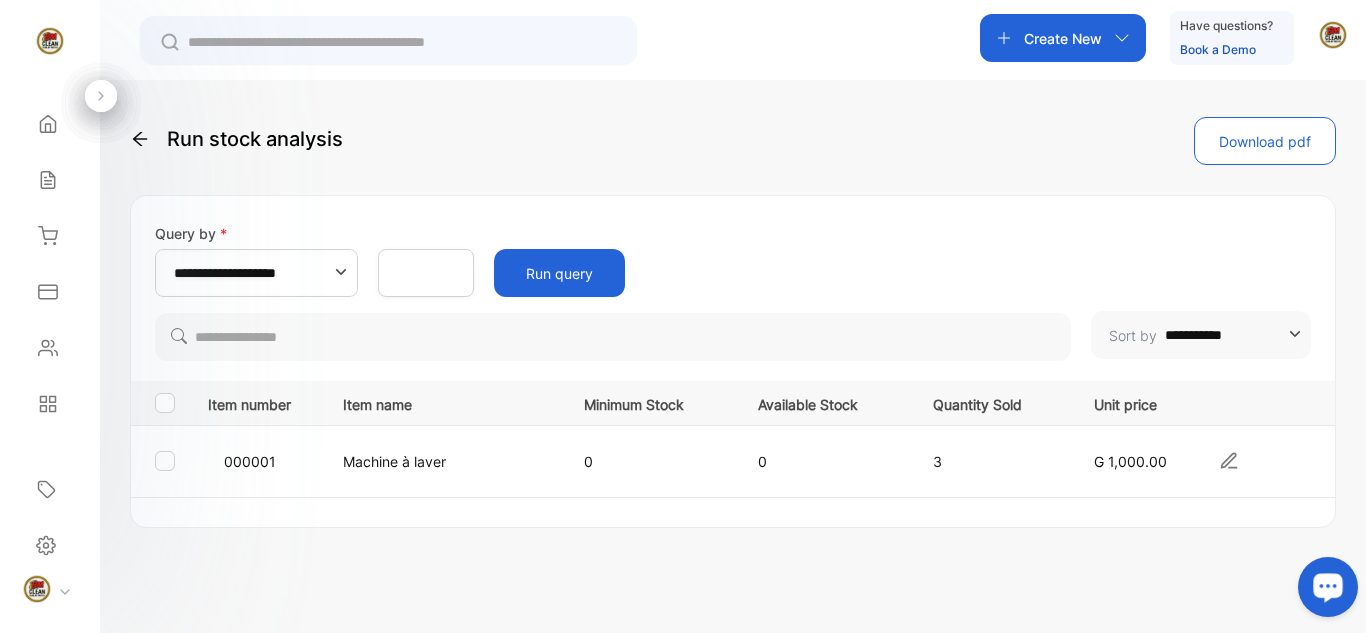 click on "Quantity Sold" at bounding box center (993, 402) 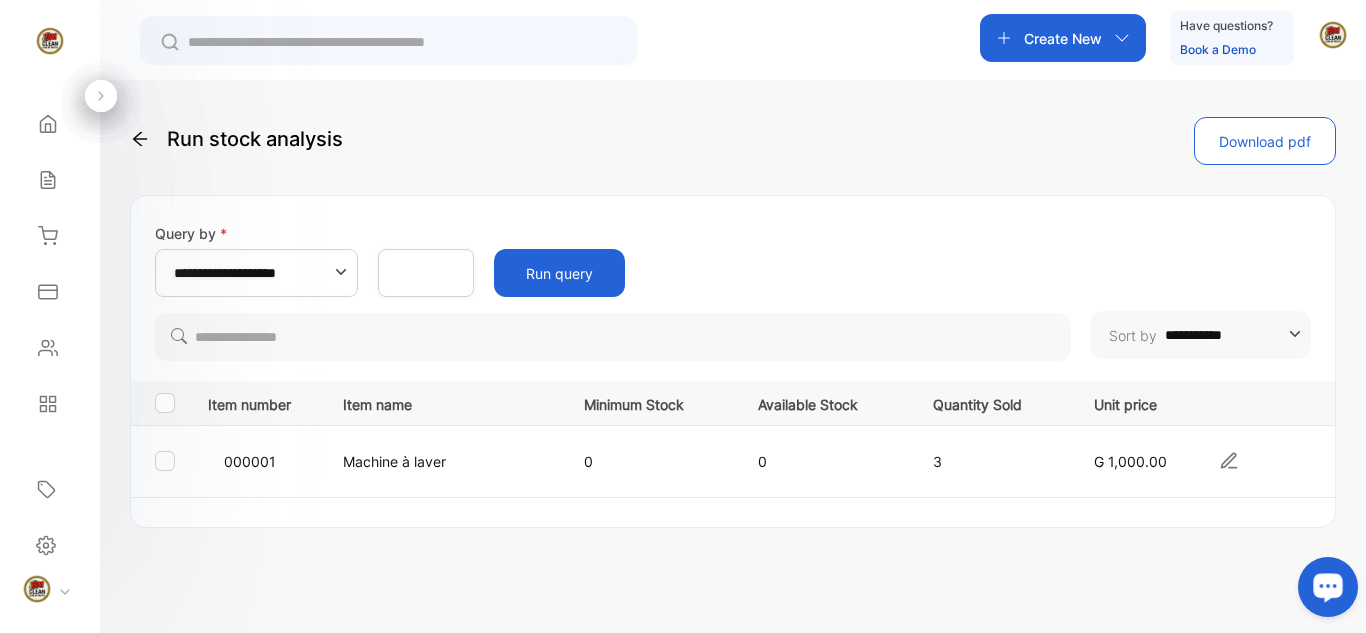 click on "**********" at bounding box center [1232, 335] 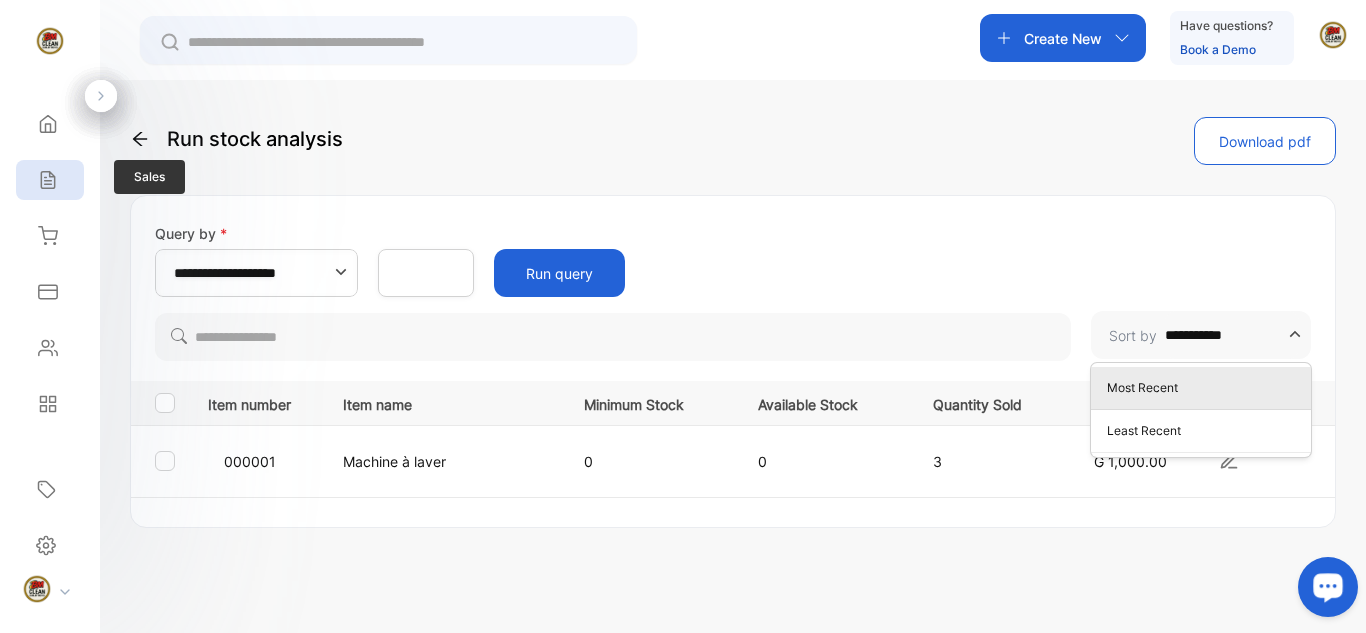 click on "Sales" at bounding box center (50, 180) 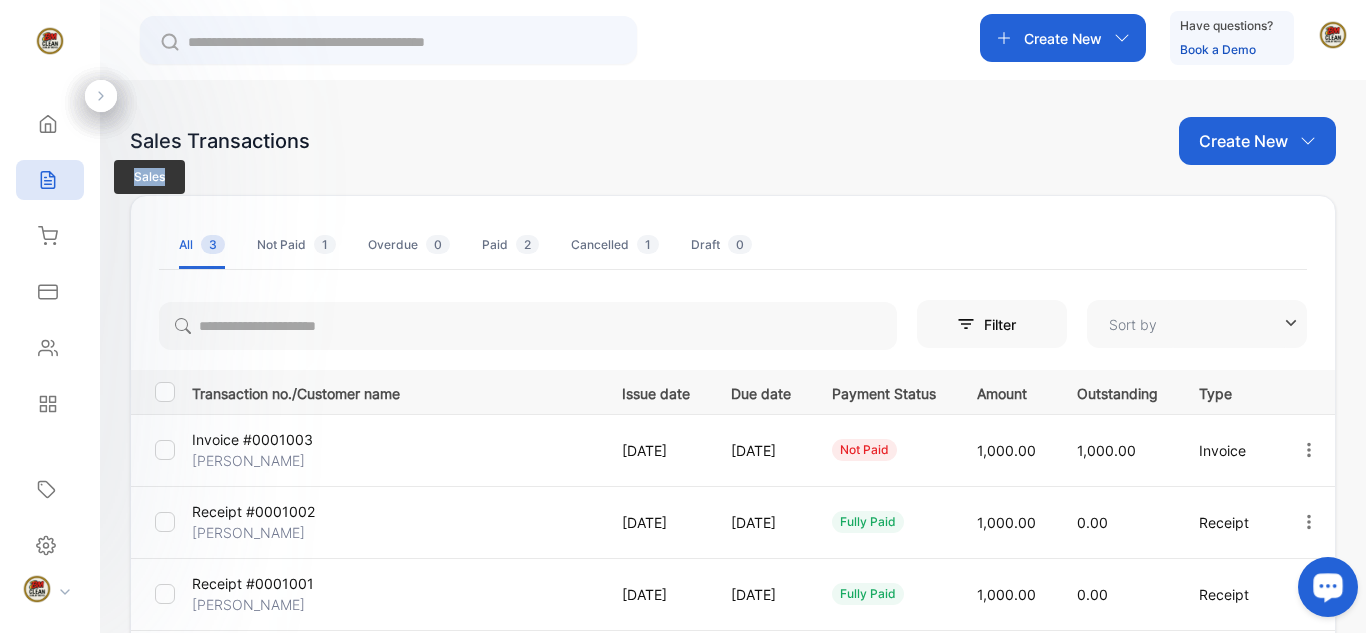 type on "**********" 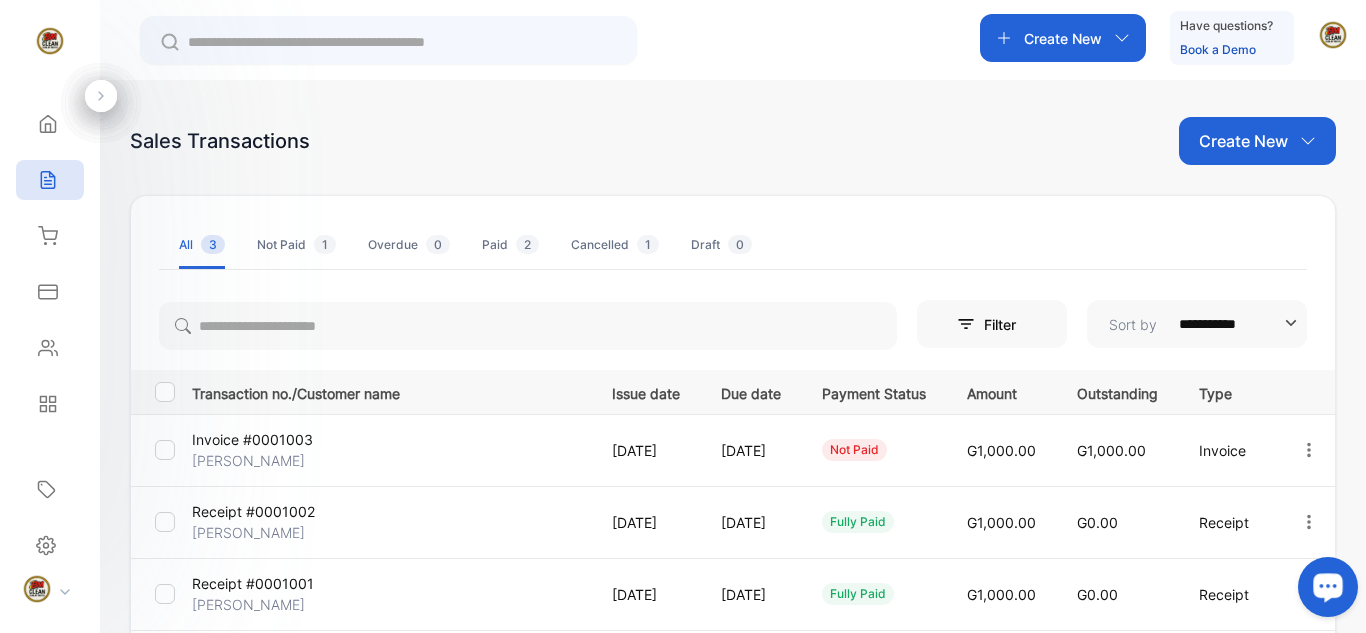 click 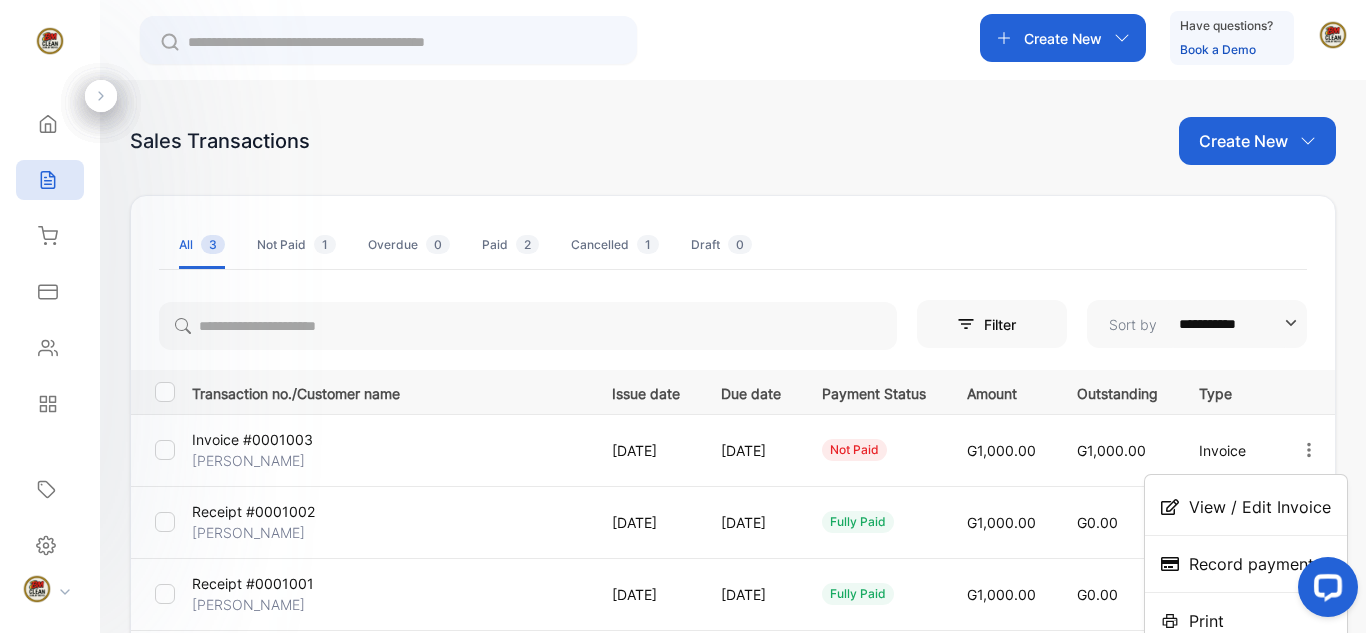 click at bounding box center [1324, 591] 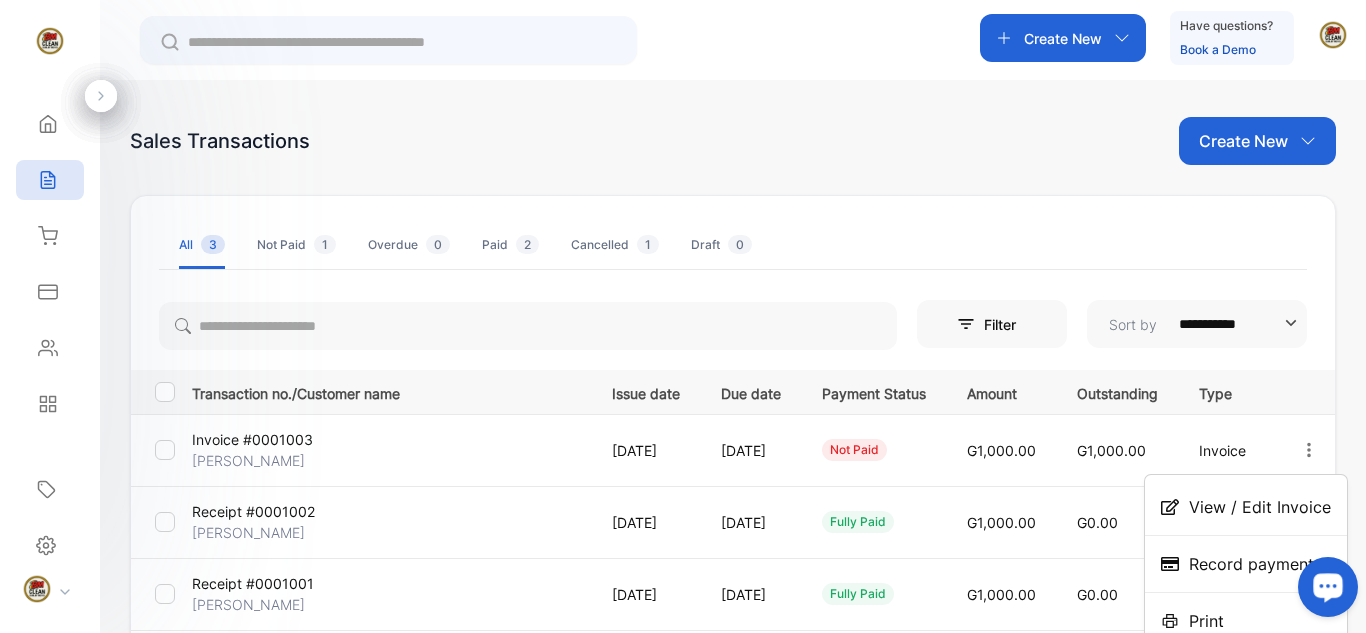 click at bounding box center [1308, 450] 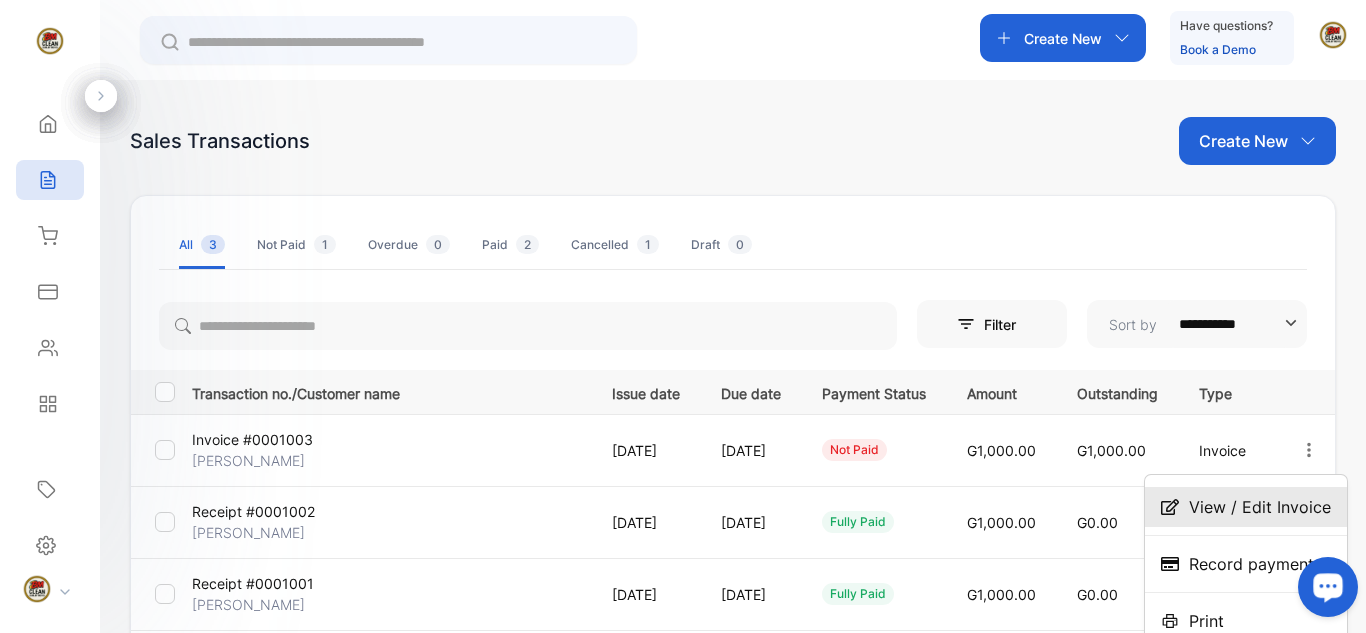 click on "View / Edit Invoice" at bounding box center [1260, 507] 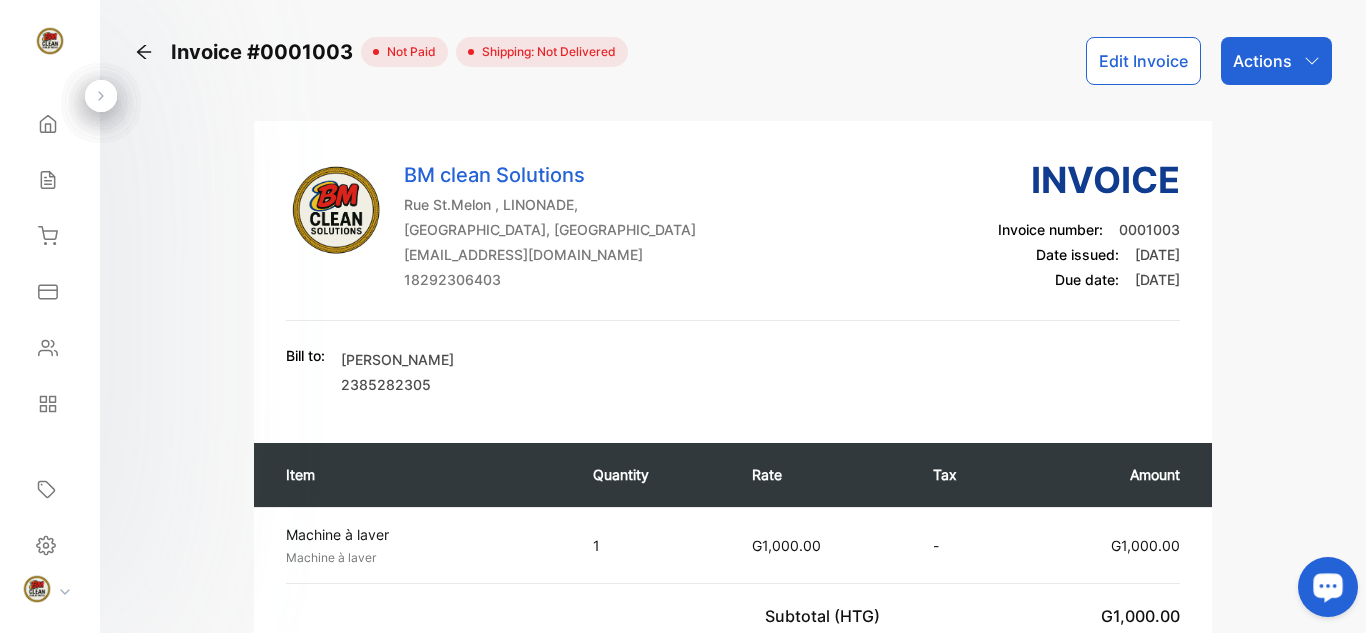 click on "G1,000.00" at bounding box center [1108, 545] 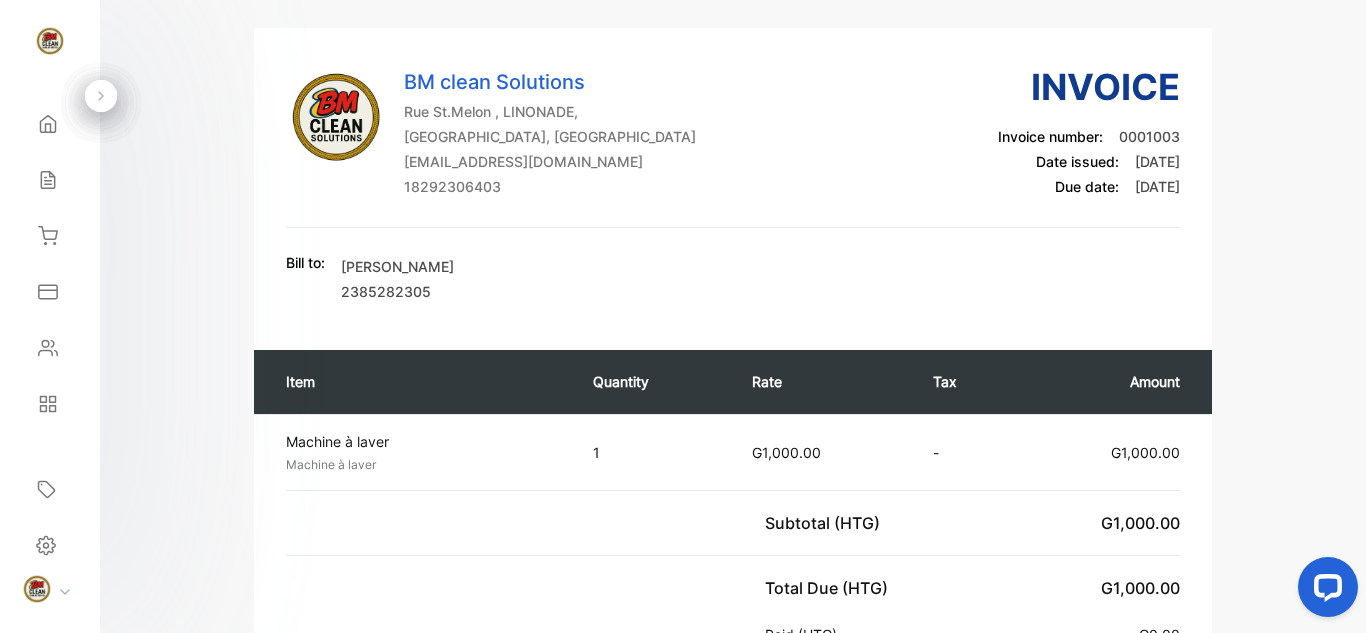 scroll, scrollTop: 0, scrollLeft: 0, axis: both 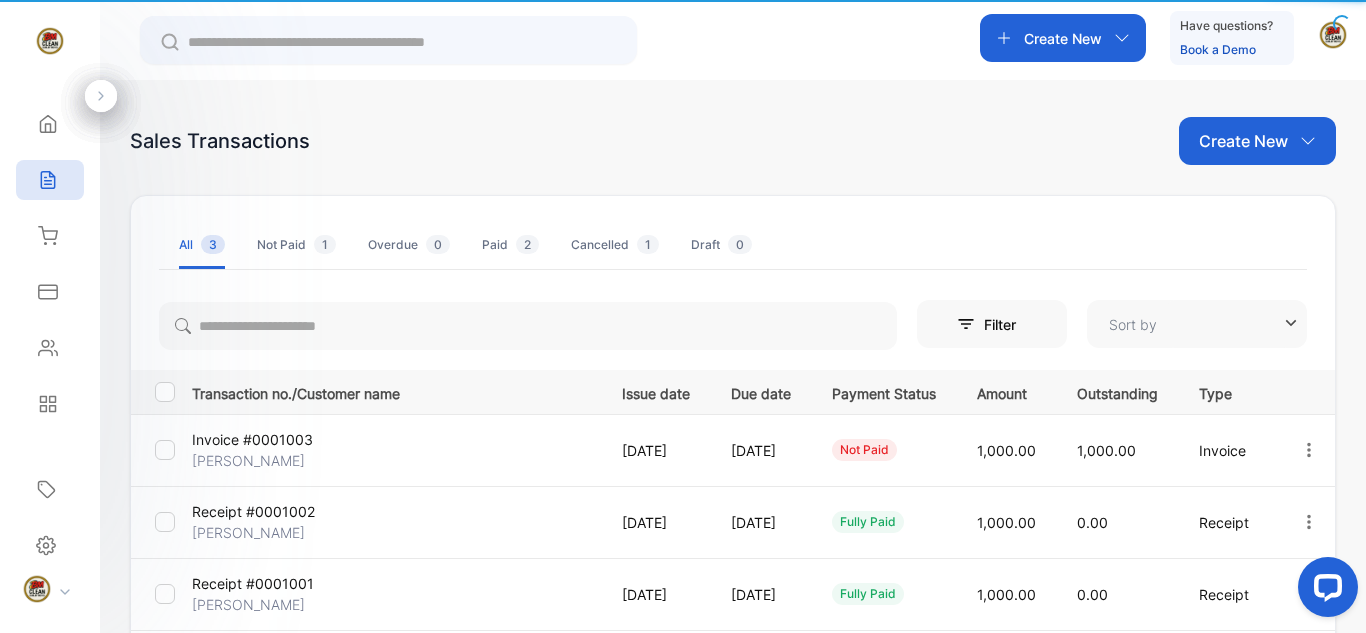 type on "**********" 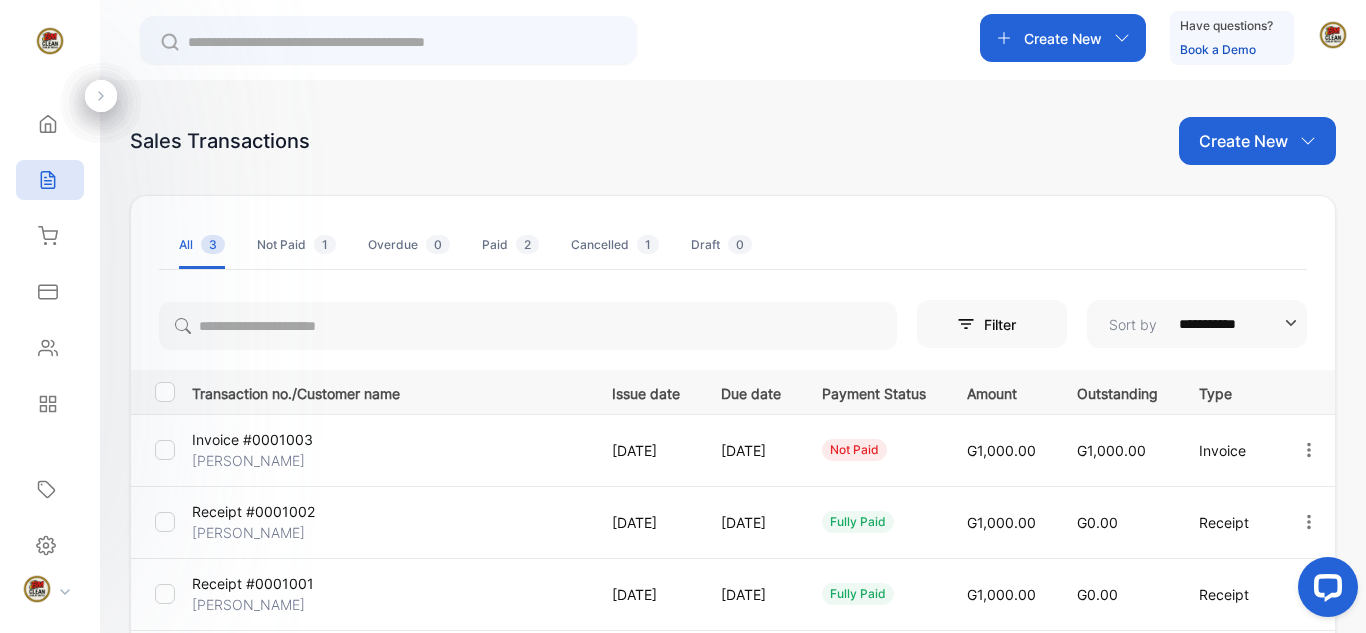 click 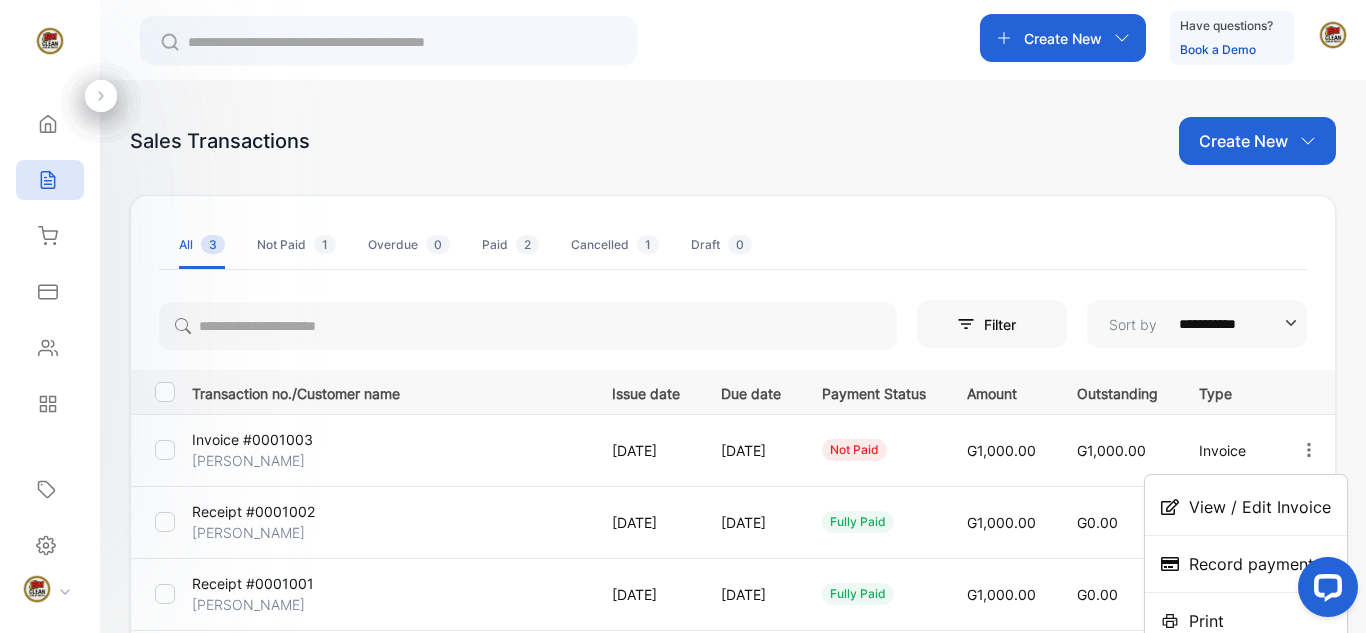 type 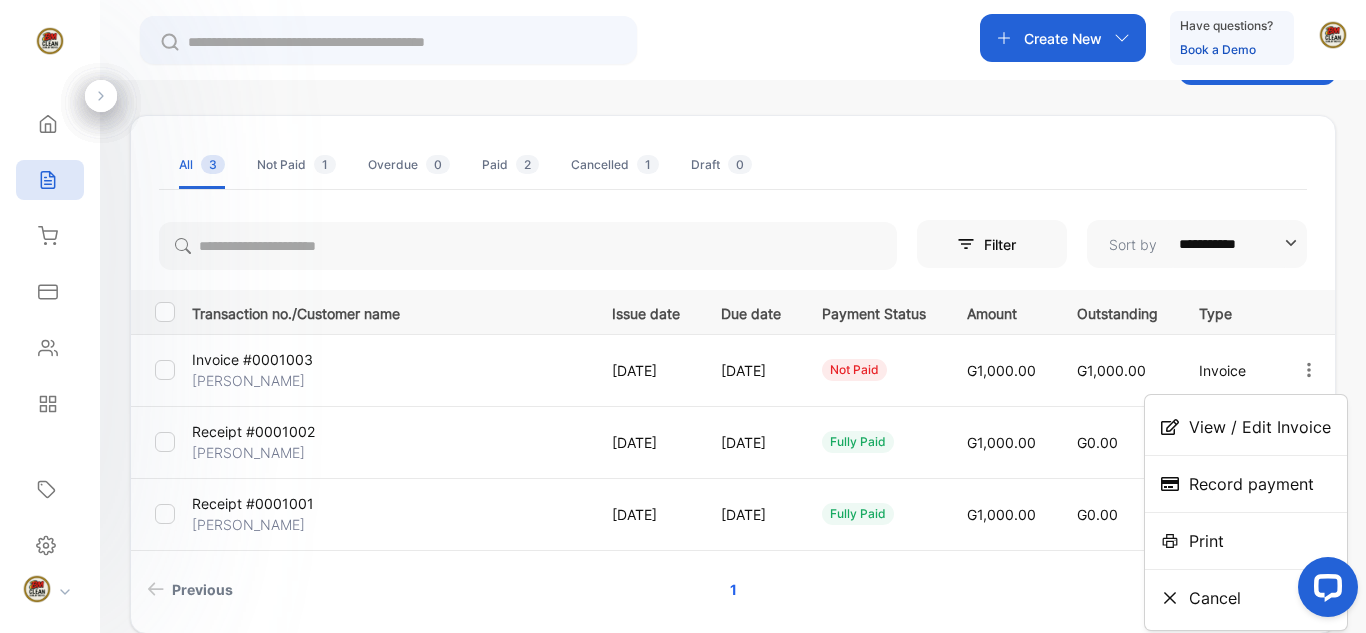 scroll, scrollTop: 120, scrollLeft: 0, axis: vertical 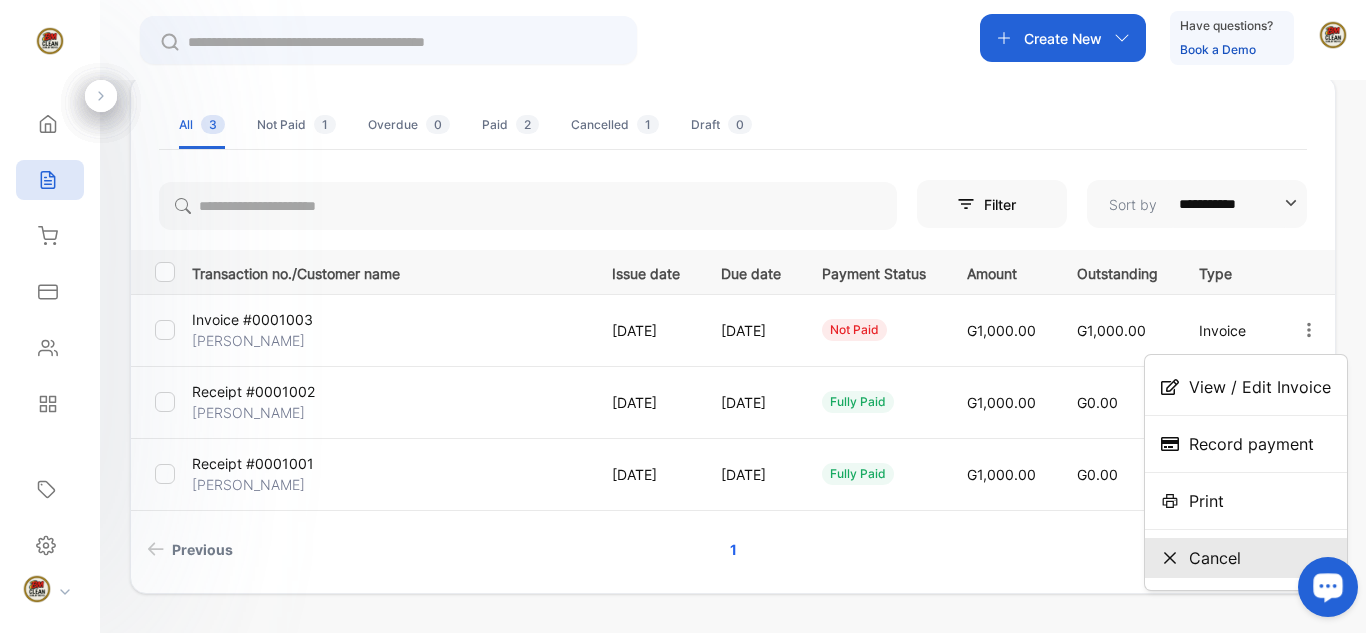 click on "Cancel" at bounding box center (1246, 558) 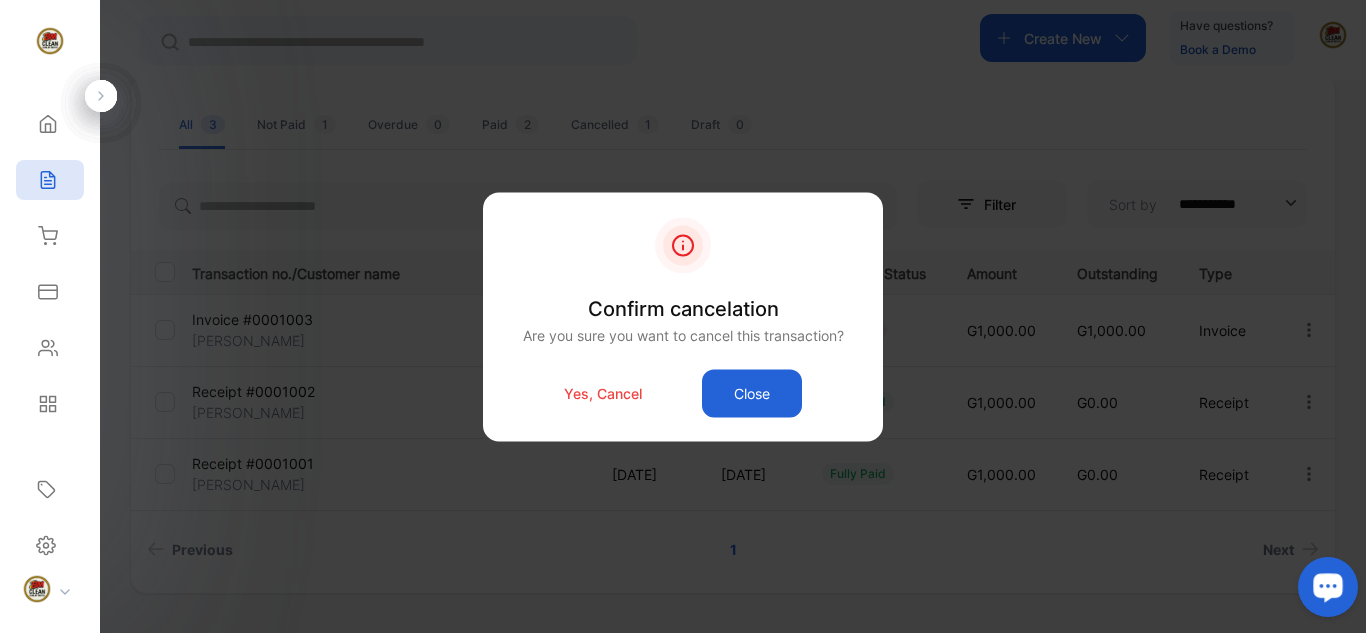 click on "Yes, Cancel" at bounding box center [603, 393] 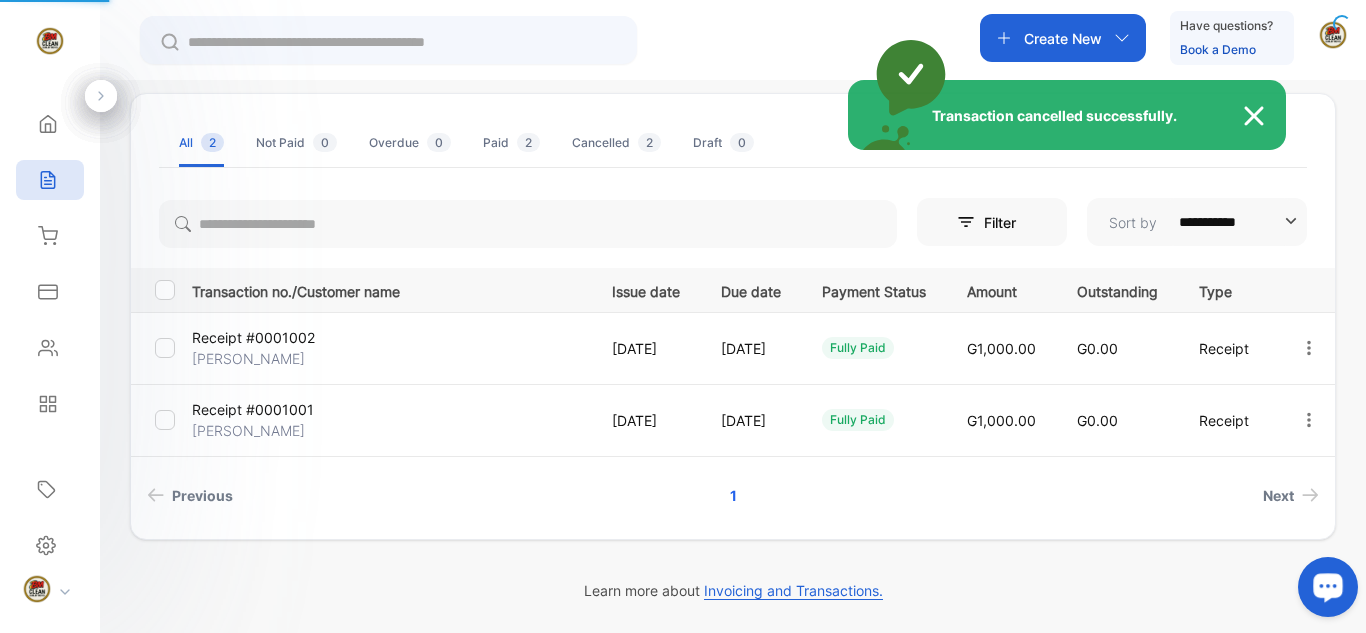 scroll, scrollTop: 102, scrollLeft: 0, axis: vertical 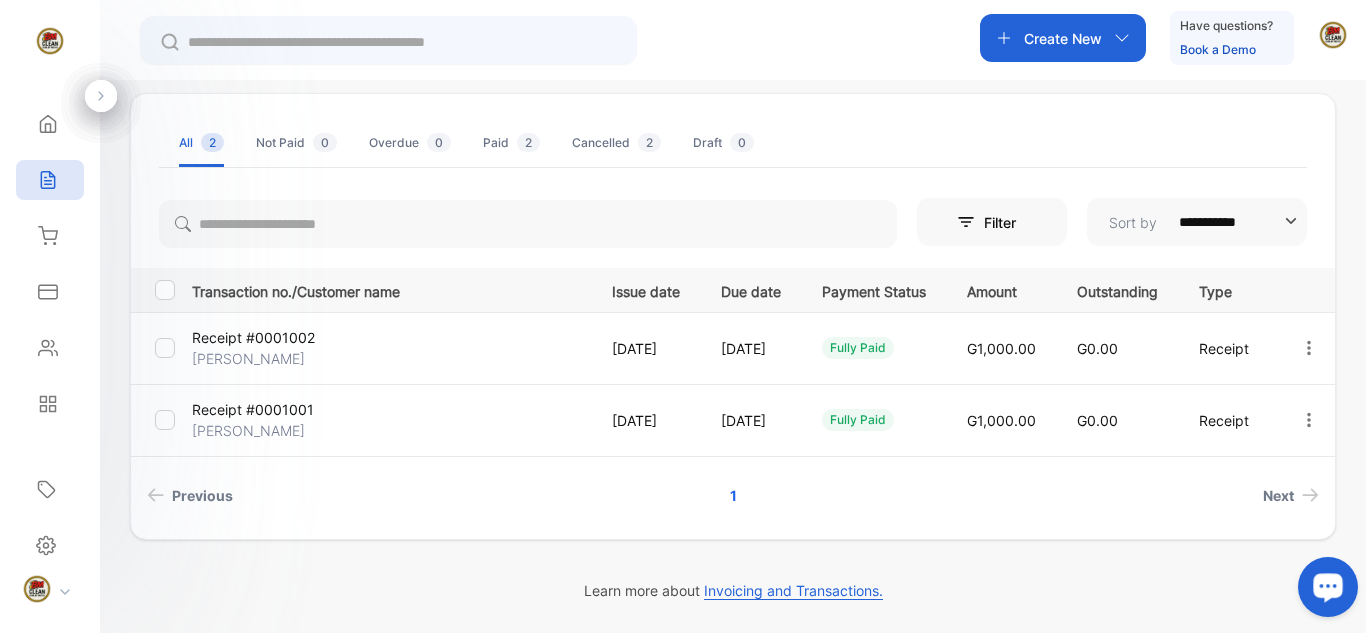 click 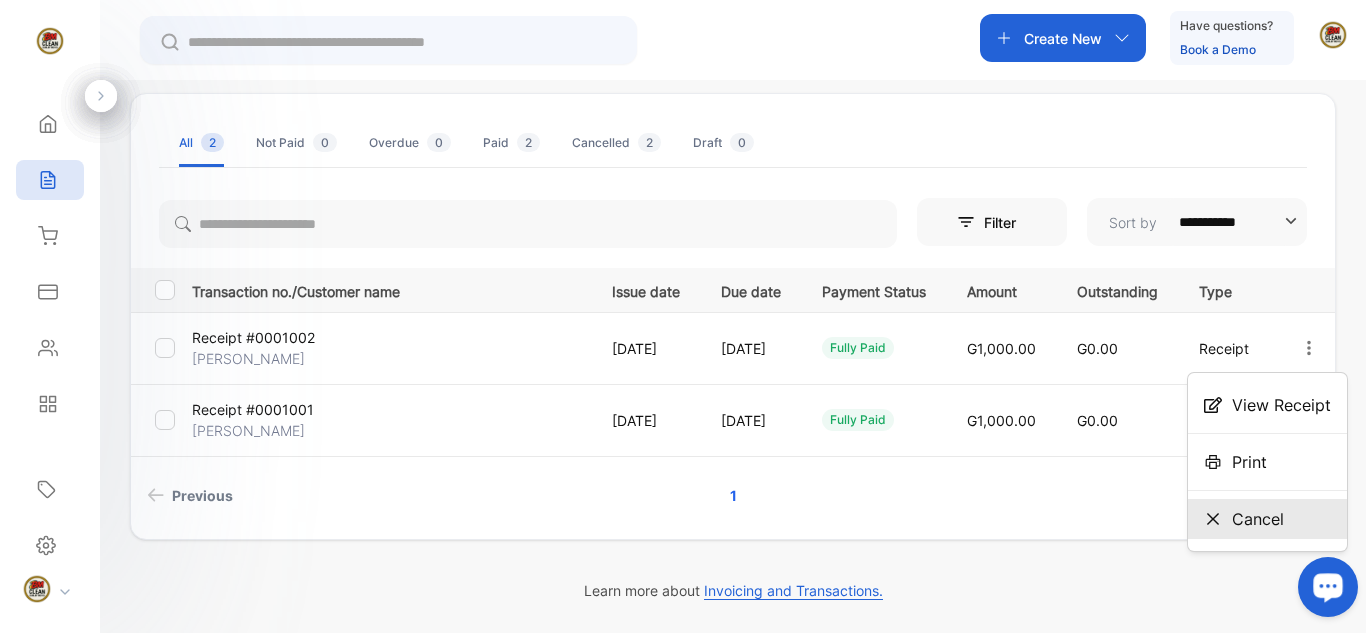 click on "Cancel" at bounding box center (1267, 519) 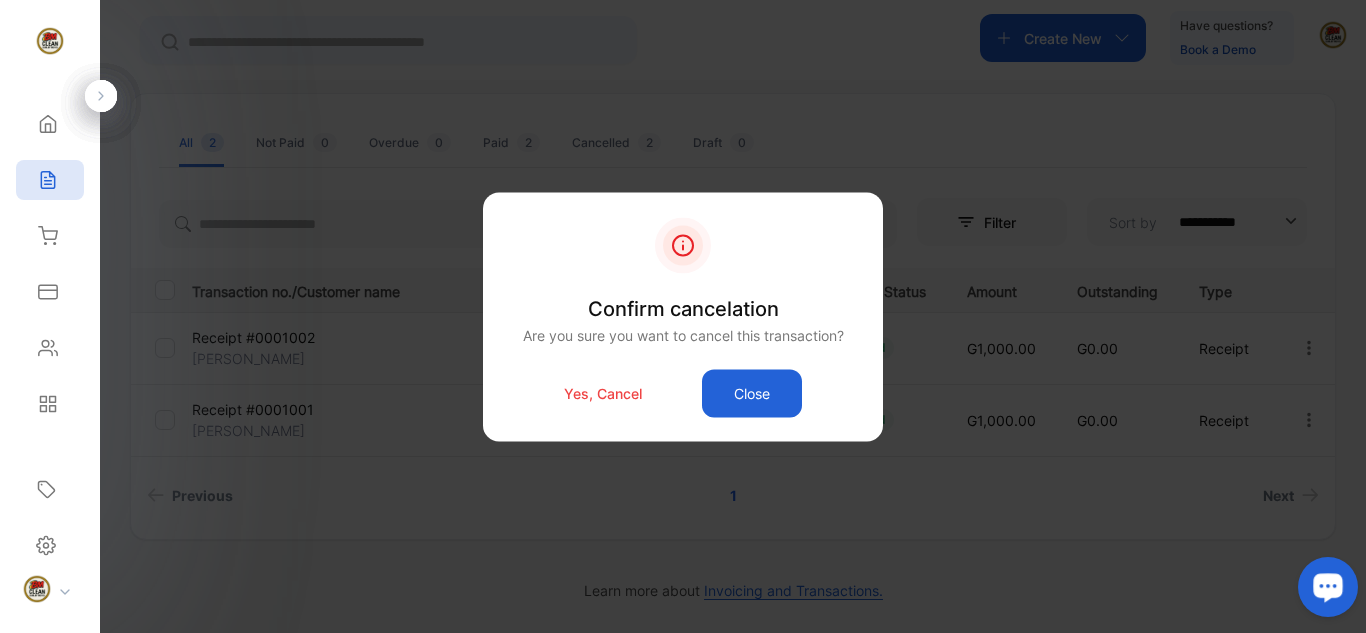 click on "Yes, Cancel" at bounding box center (603, 393) 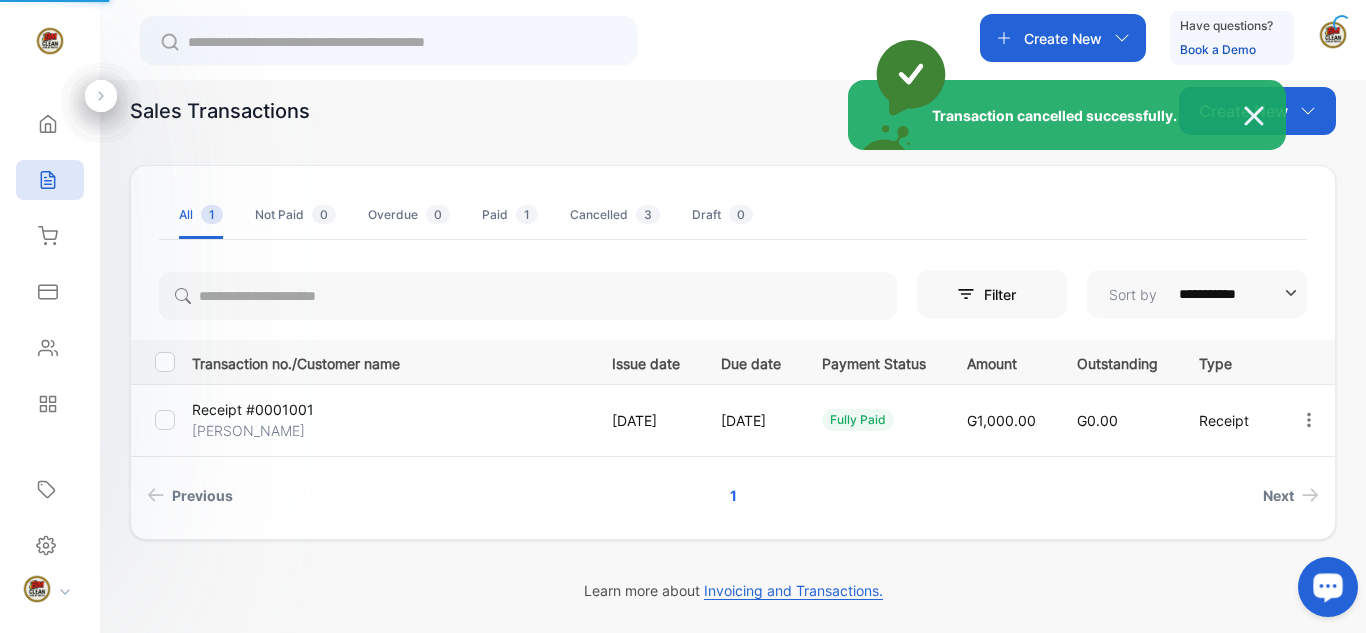 scroll, scrollTop: 30, scrollLeft: 0, axis: vertical 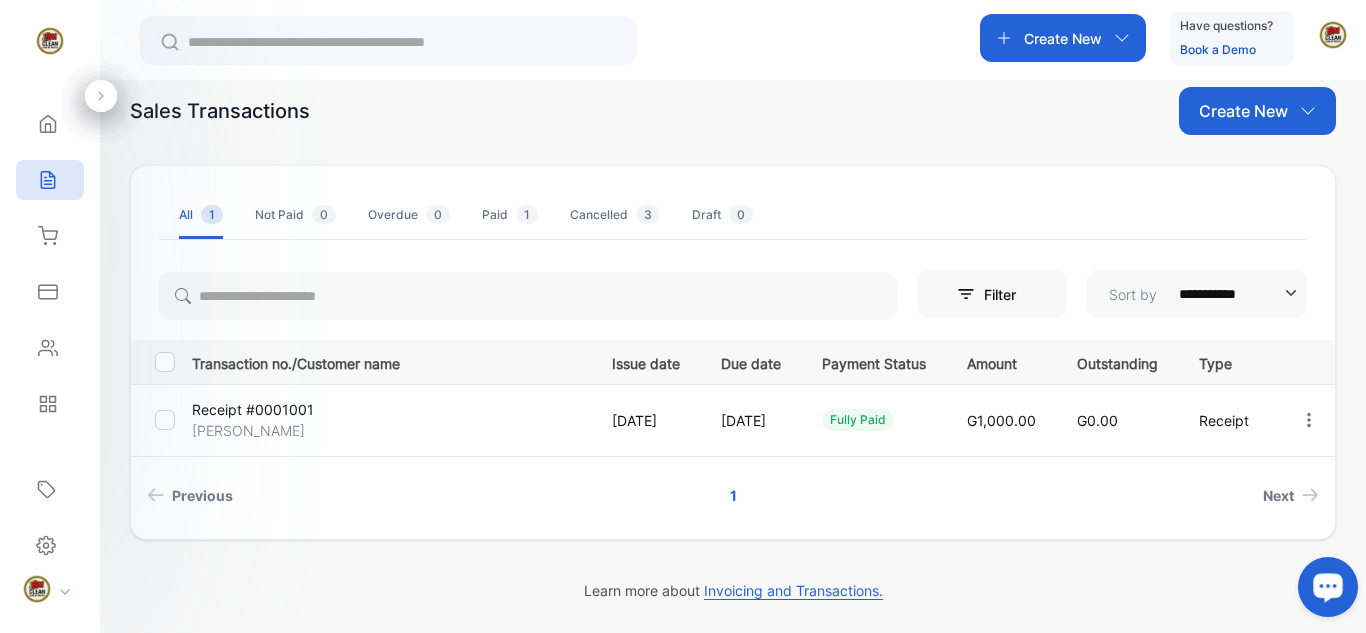 click on "3" at bounding box center [648, 214] 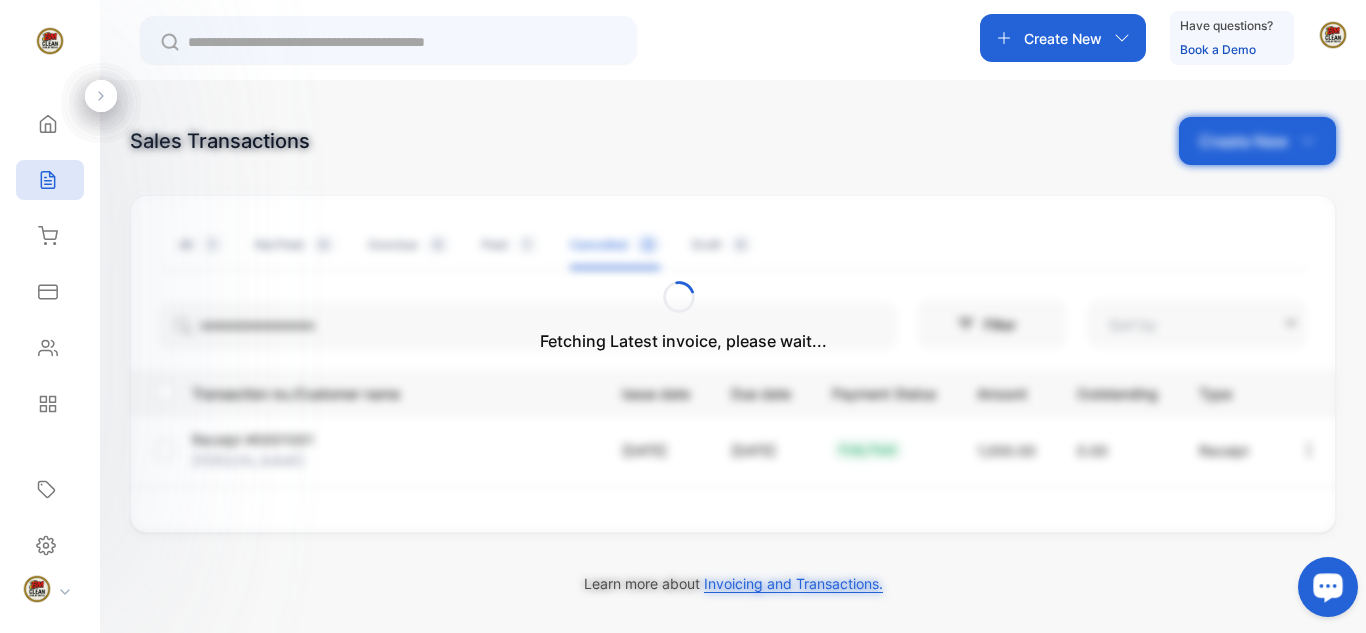 type on "**********" 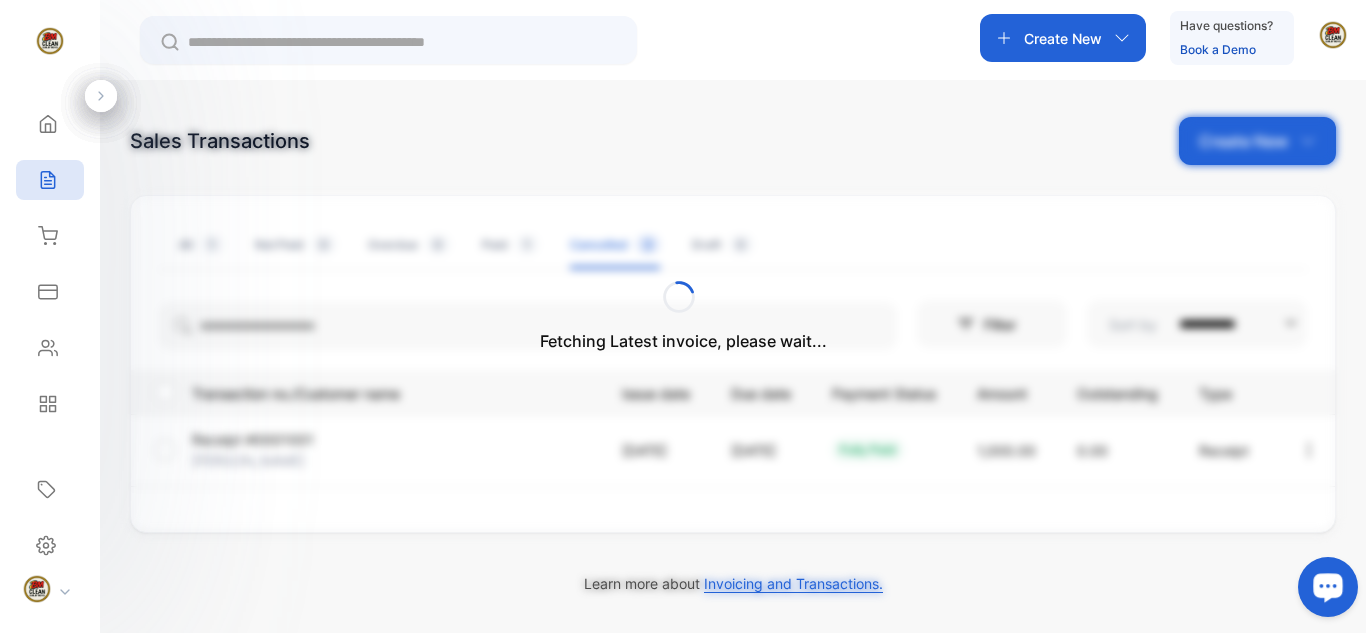 scroll, scrollTop: 0, scrollLeft: 0, axis: both 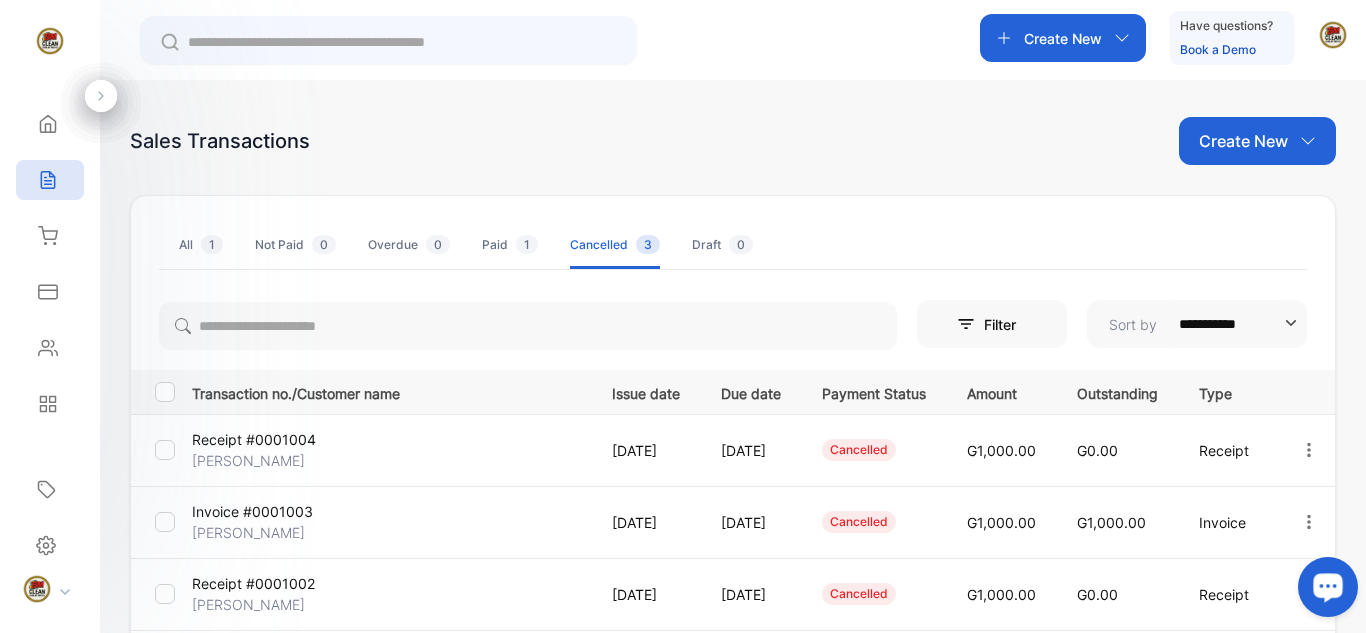 click 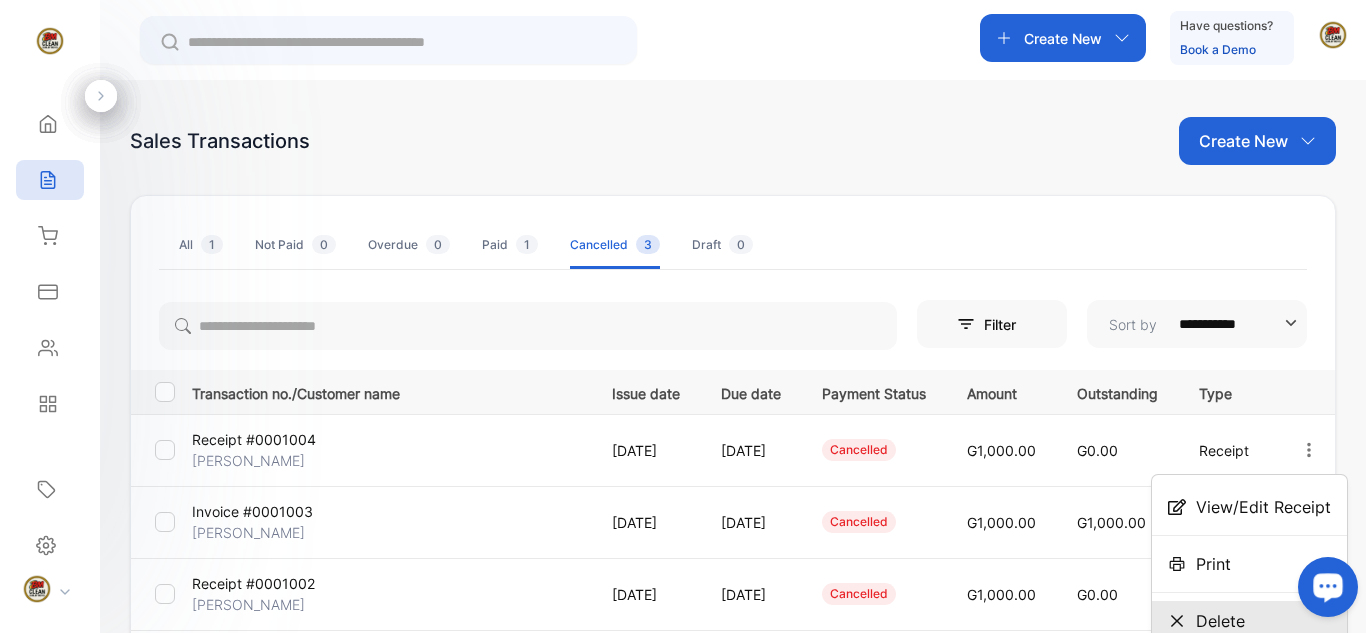 click on "Delete" at bounding box center (1220, 621) 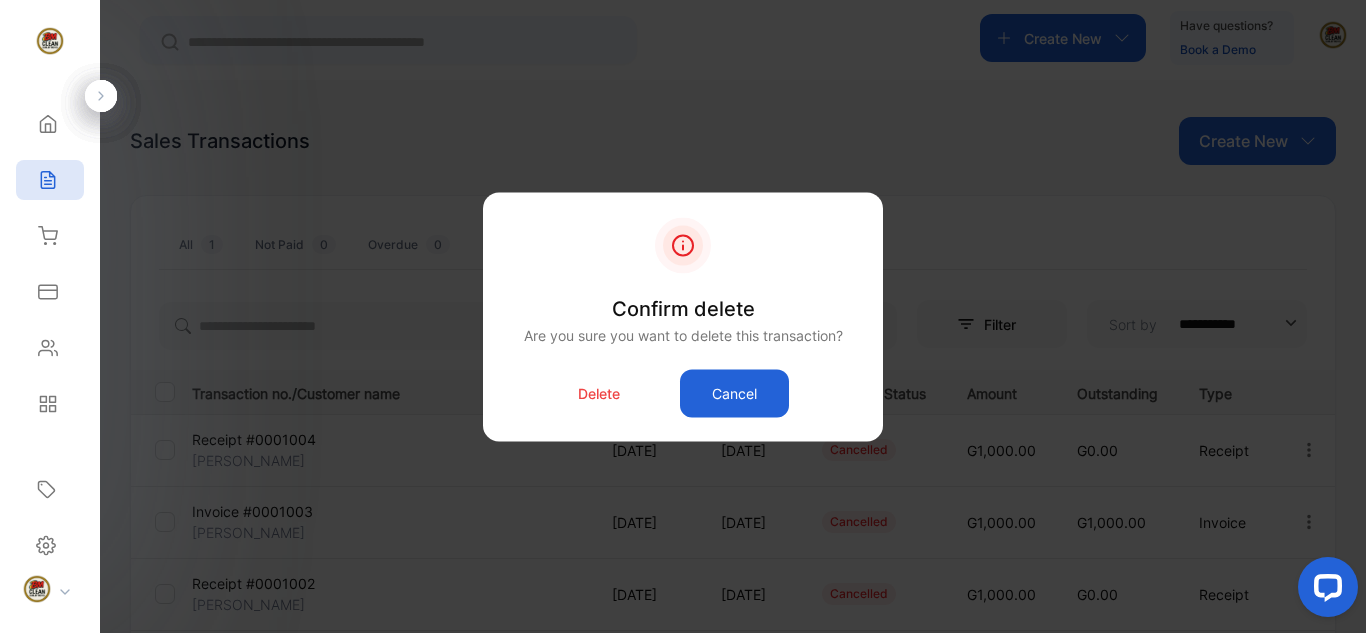 click on "Delete" at bounding box center (599, 393) 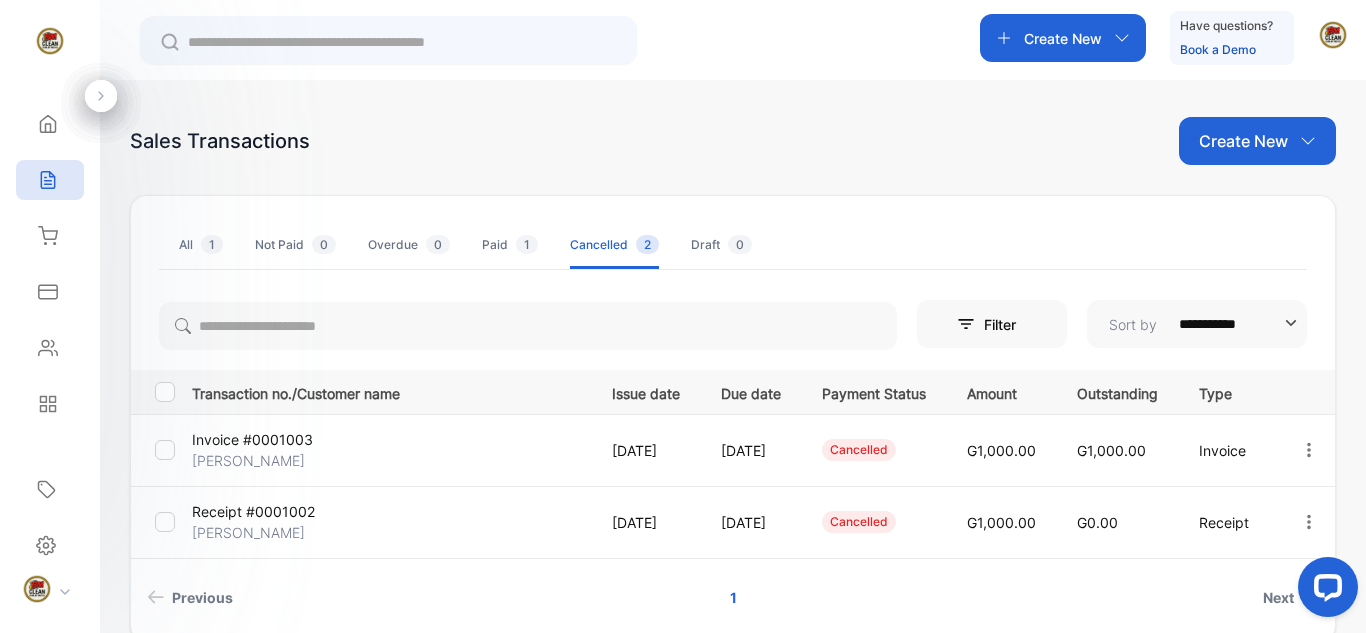 click 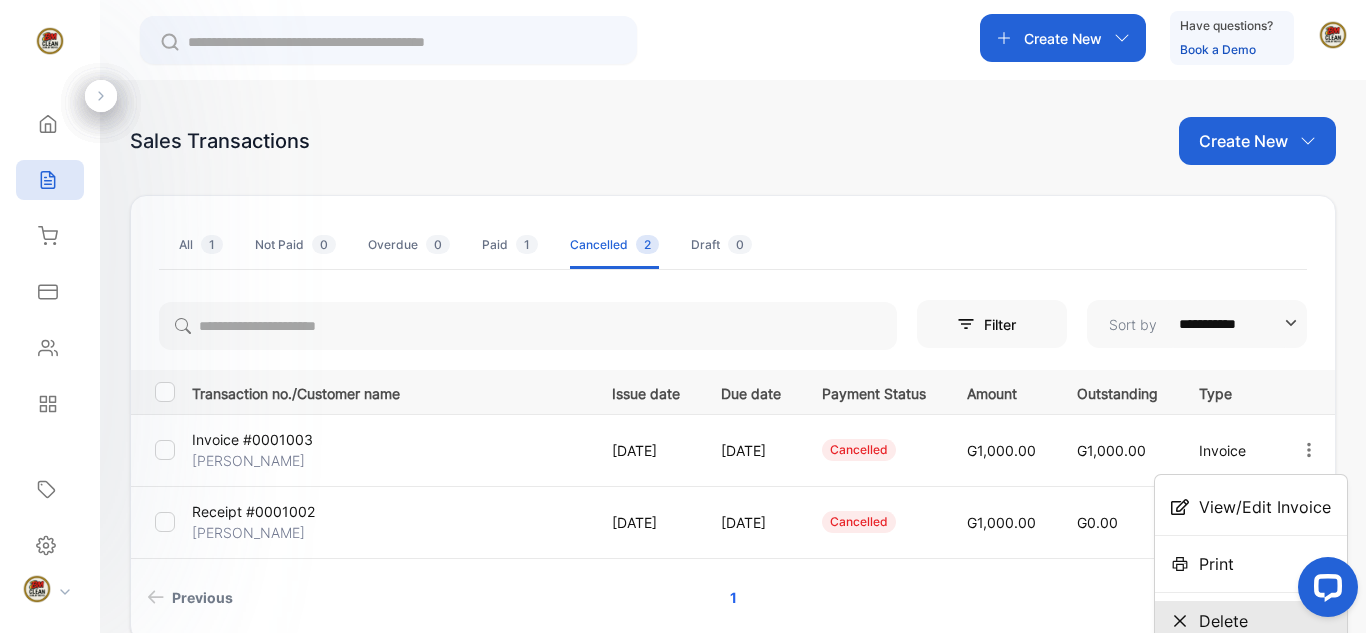 click on "Delete" at bounding box center [1223, 621] 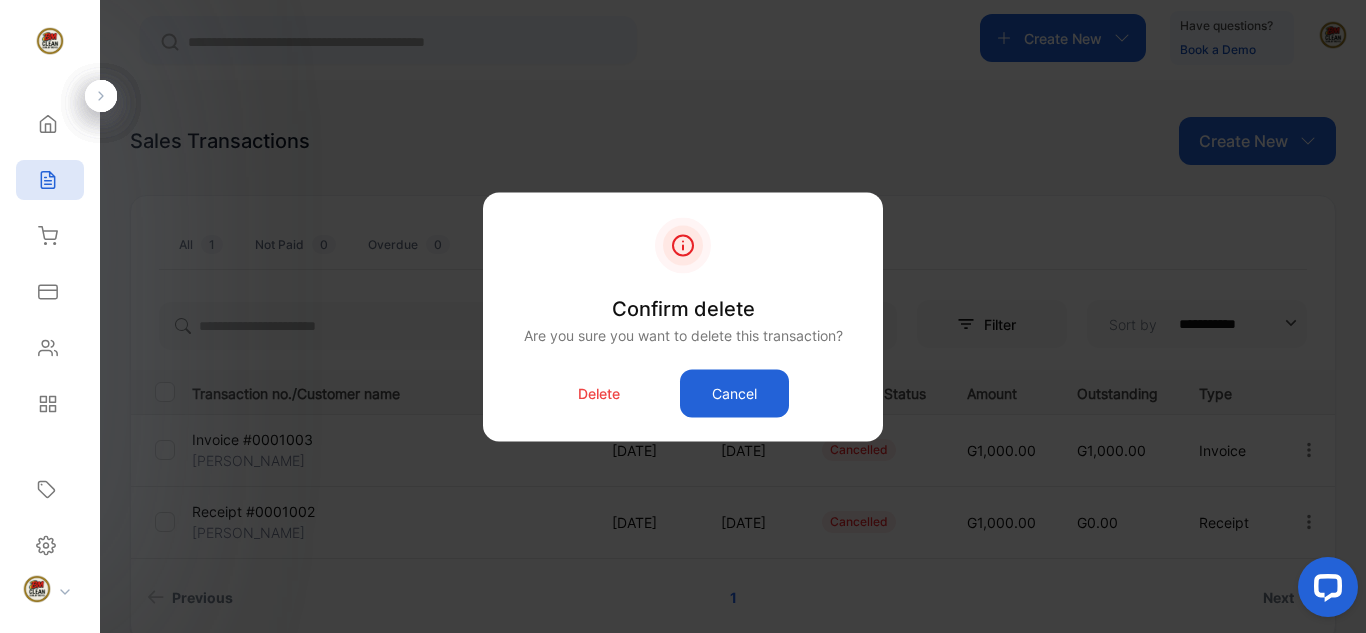 click on "Delete" at bounding box center (599, 393) 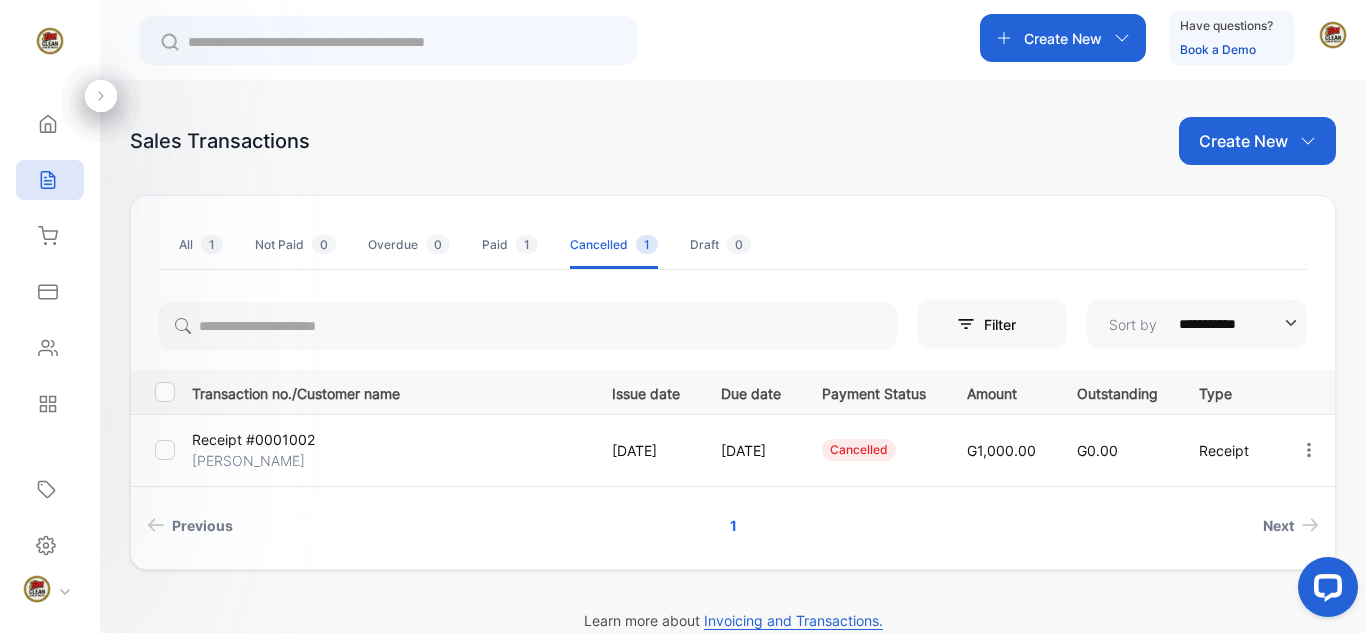 click 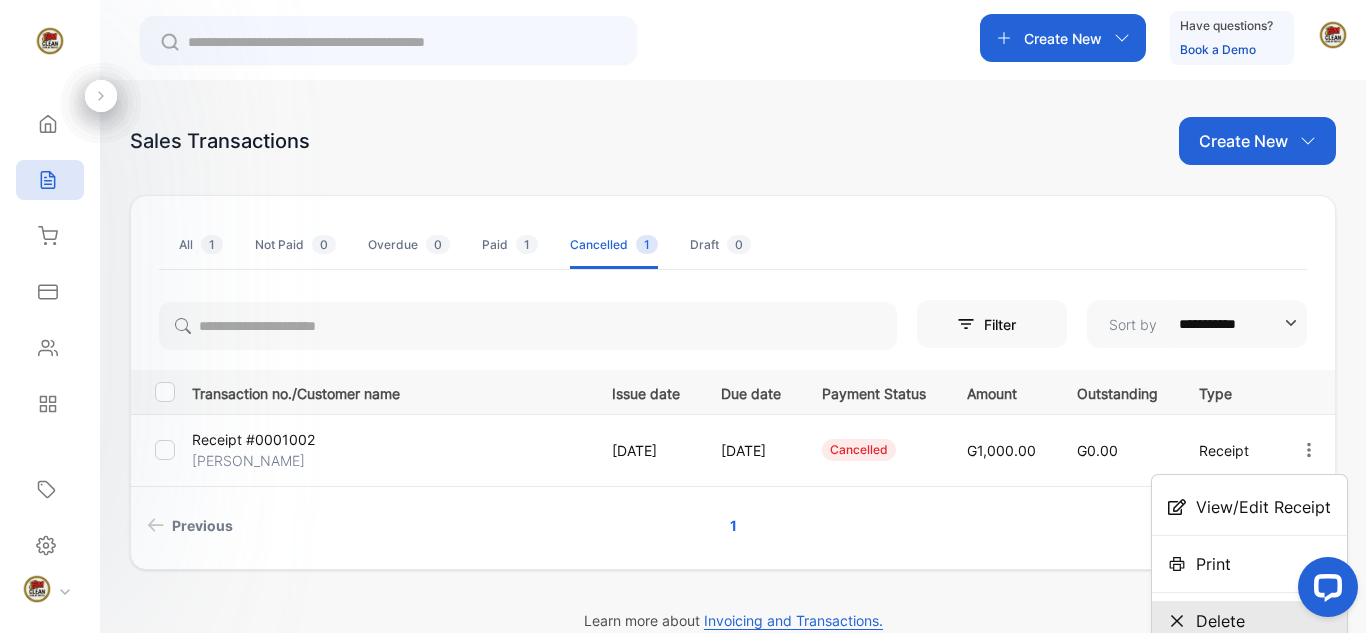 click on "Delete" at bounding box center [1220, 621] 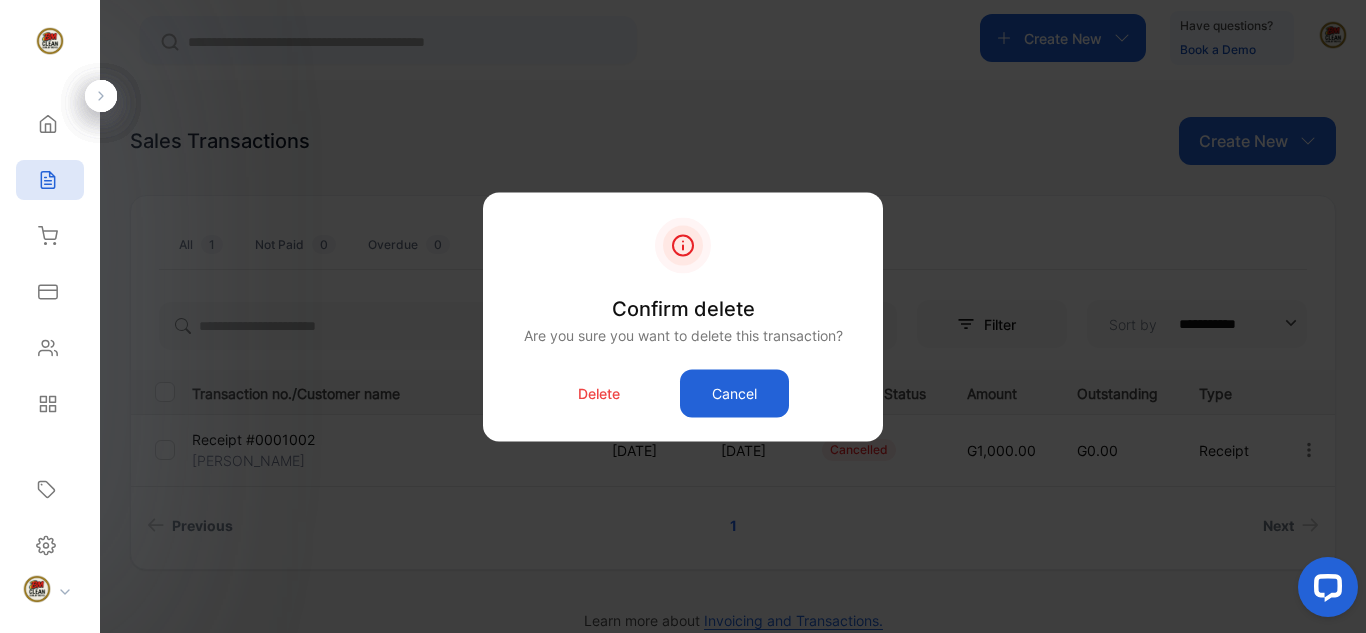 click on "Delete" at bounding box center [599, 393] 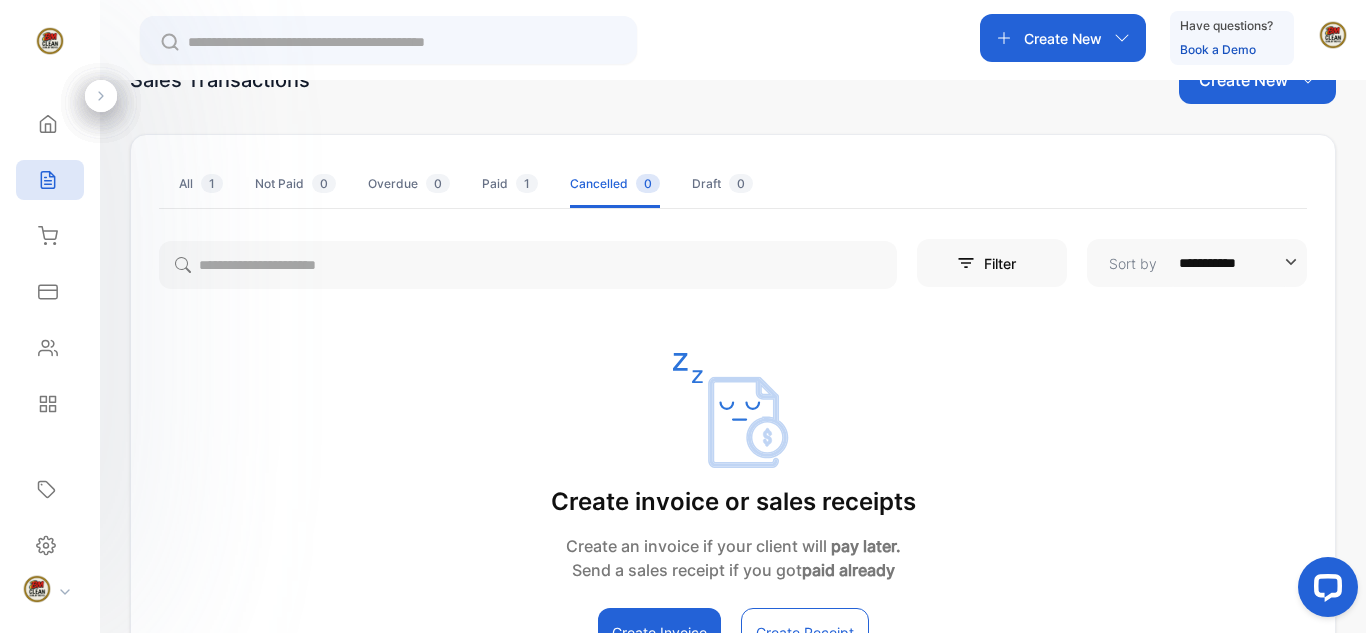 scroll, scrollTop: 0, scrollLeft: 0, axis: both 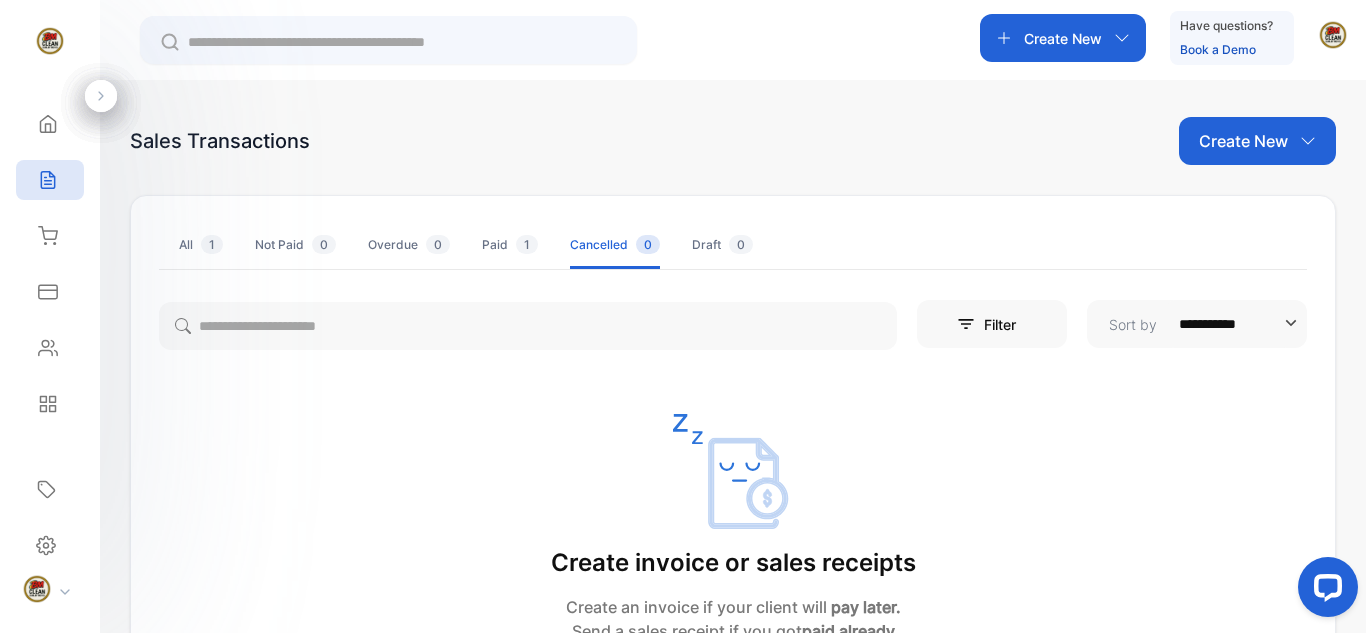 click on "All 1" at bounding box center [201, 245] 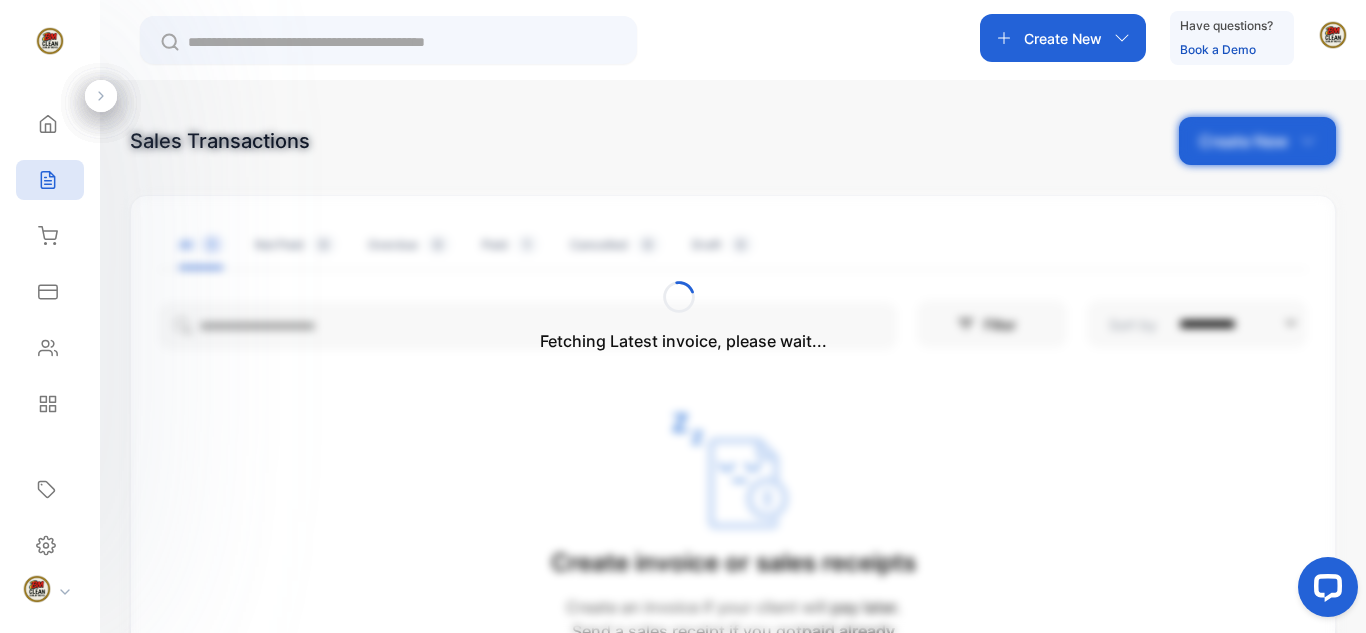 click on "Fetching Latest invoice, please wait..." at bounding box center (683, 316) 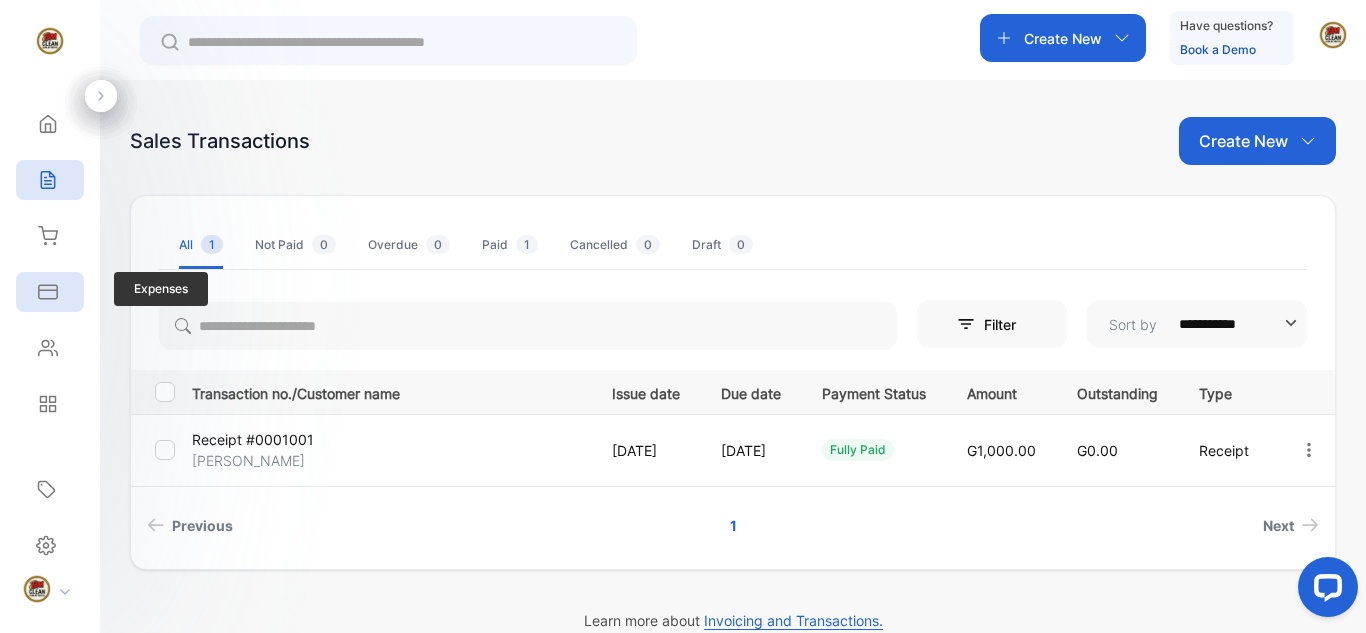 click on "Expenses" at bounding box center (50, 292) 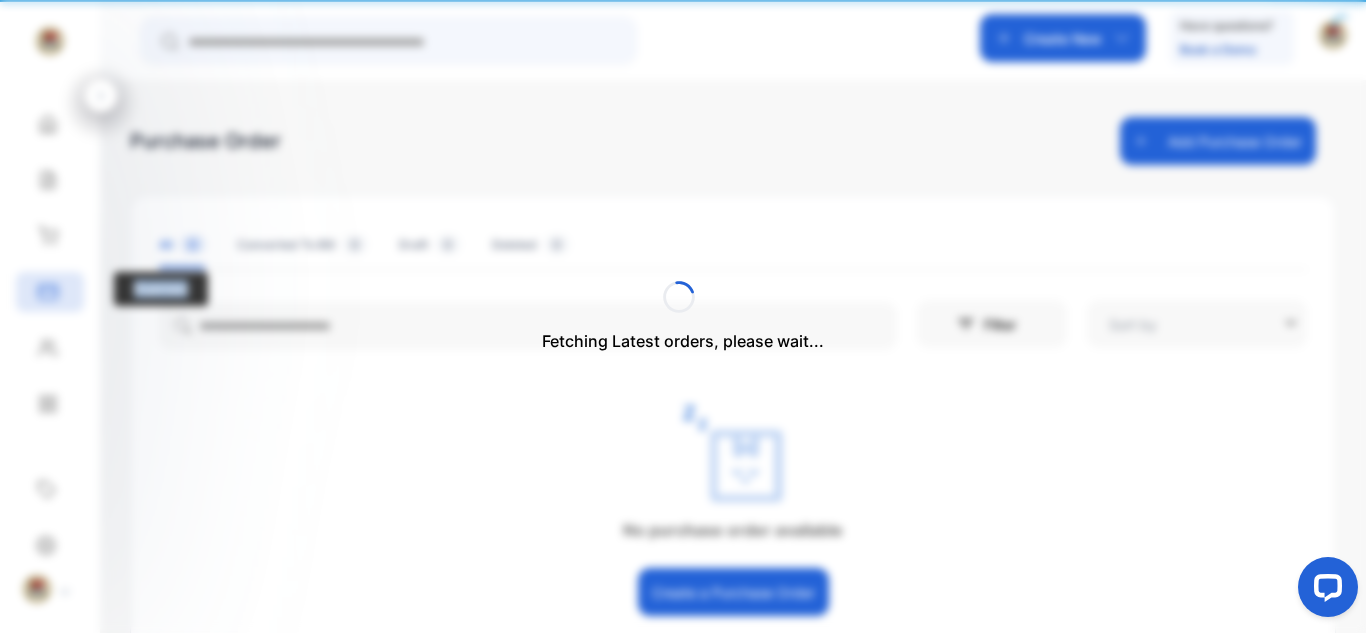 type on "**********" 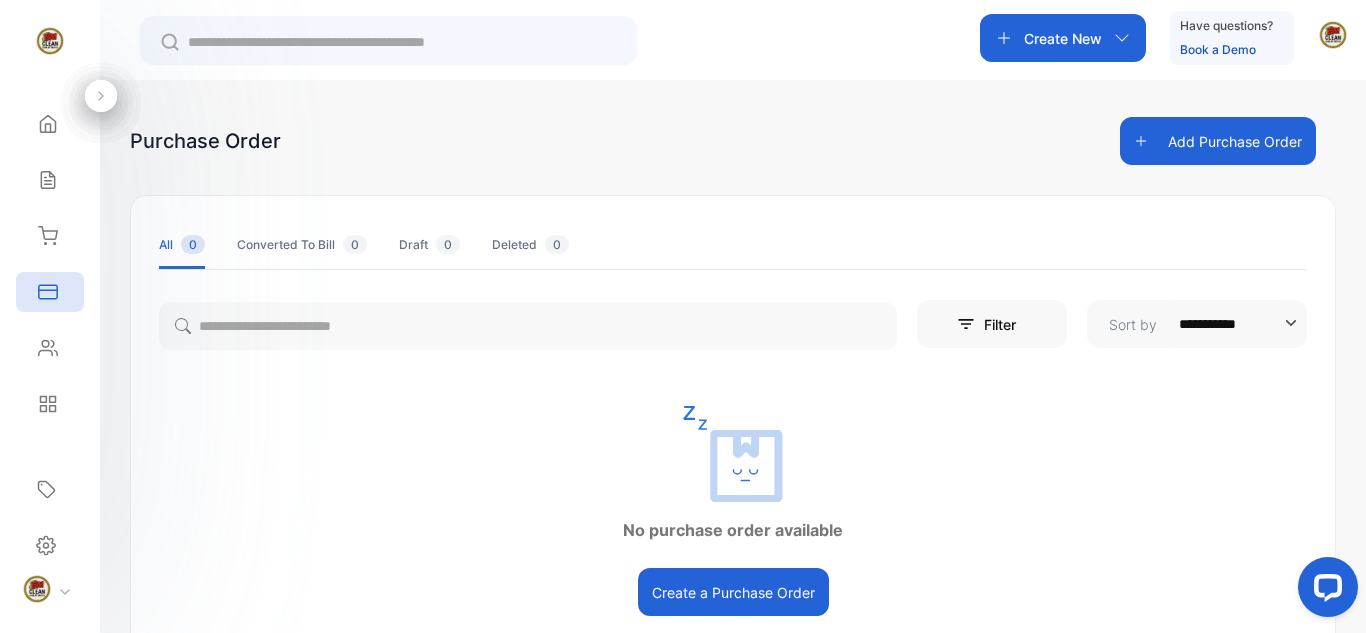 click on "Converted To Bill 0" at bounding box center (302, 245) 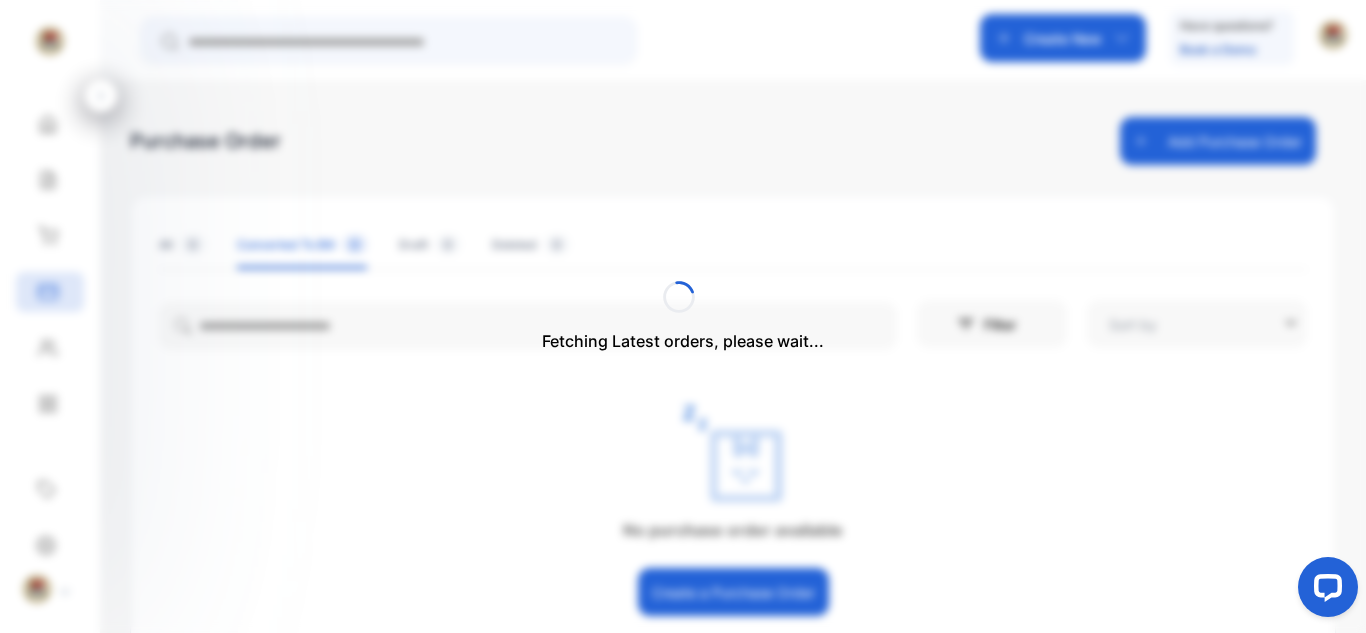 type on "**********" 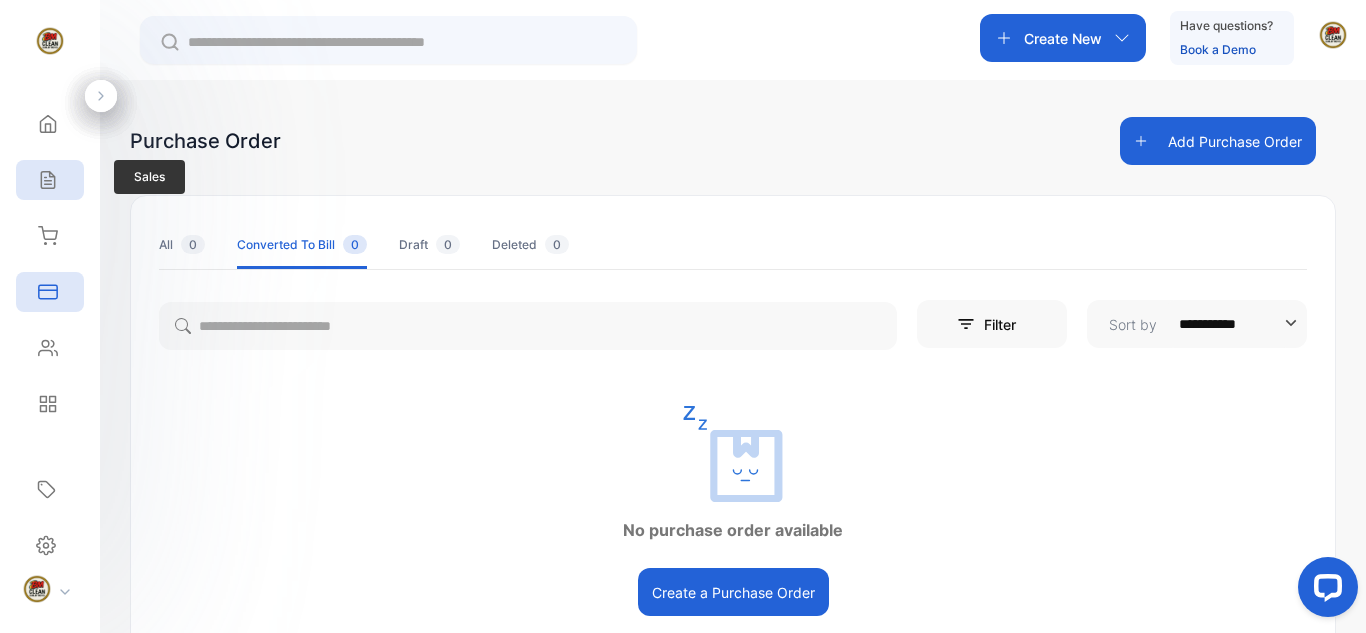 click 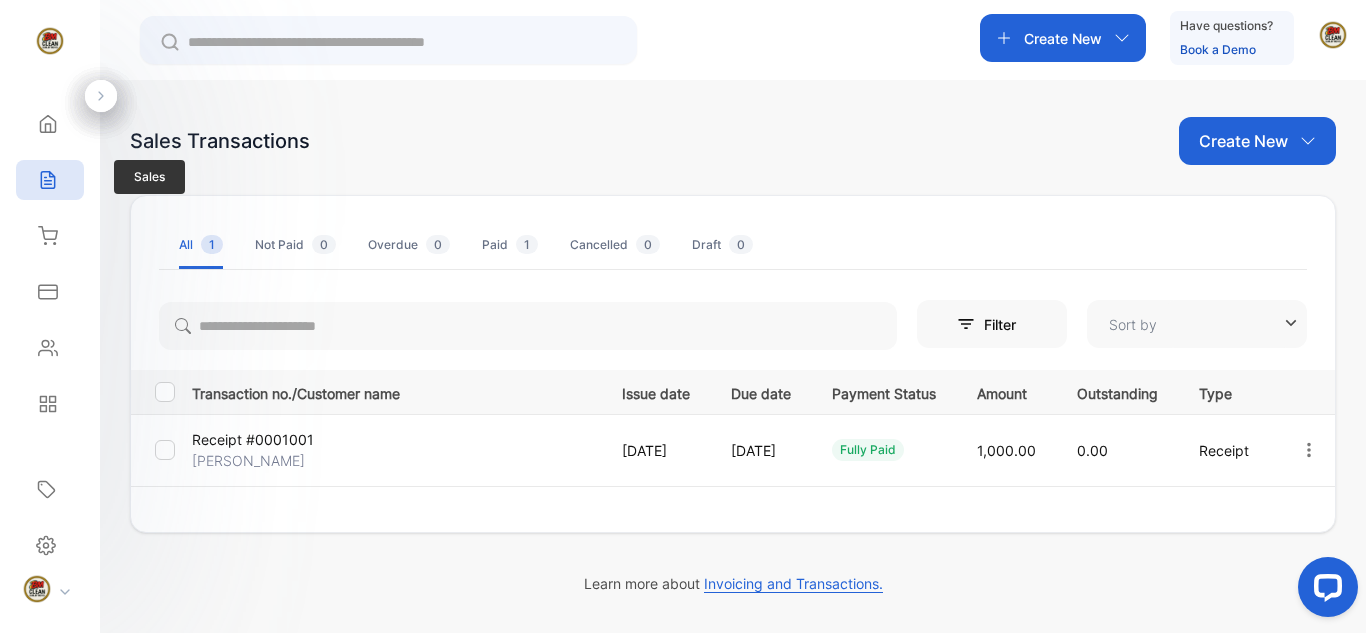 type on "**********" 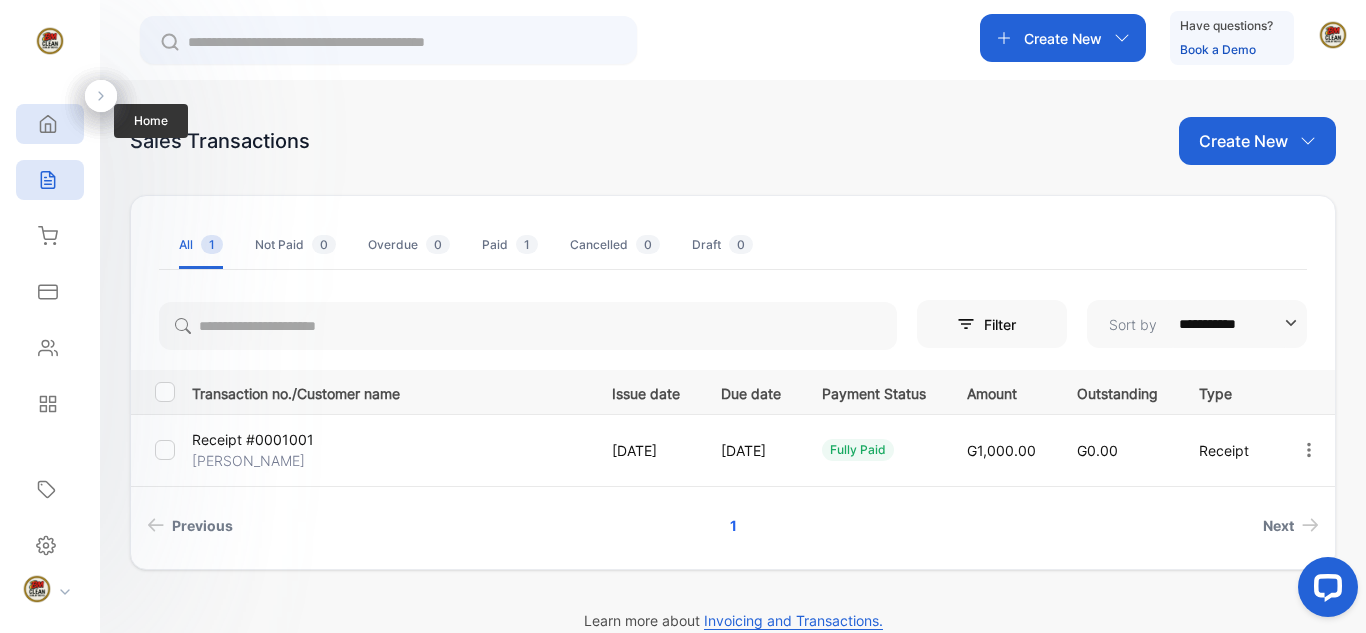 click 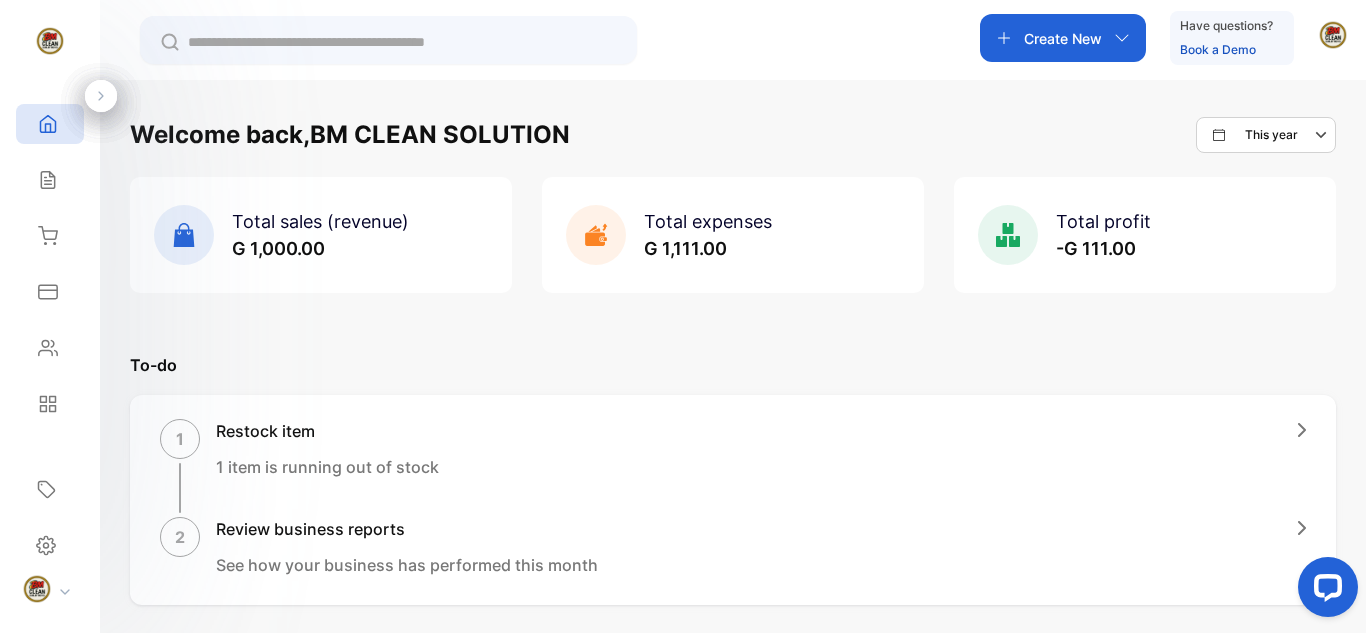 click on "Total sales (revenue)" at bounding box center [320, 221] 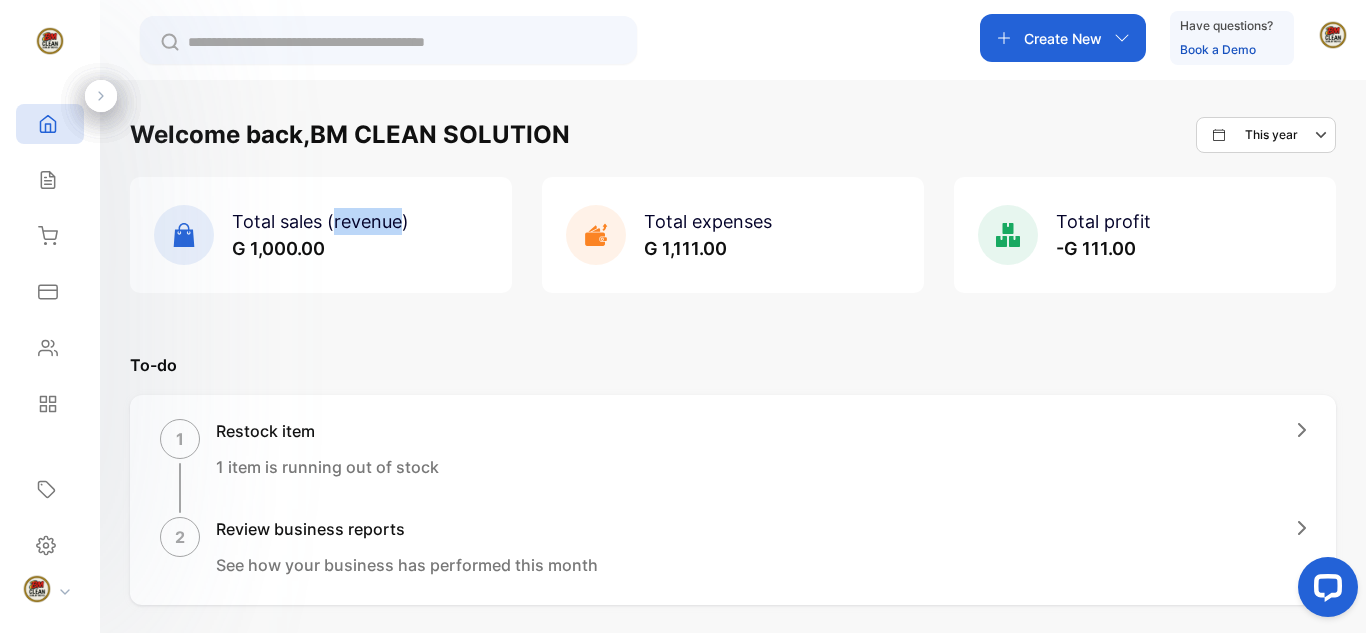 click on "Total sales (revenue)" at bounding box center (320, 221) 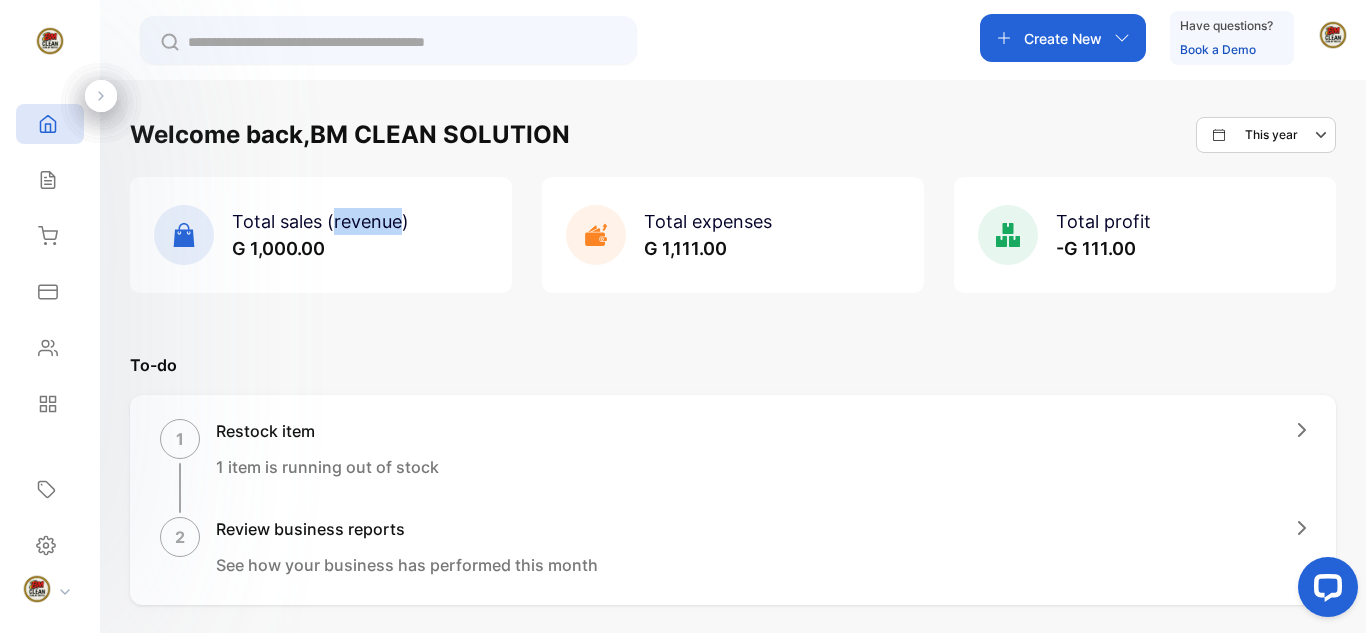 drag, startPoint x: 395, startPoint y: 228, endPoint x: 215, endPoint y: 231, distance: 180.025 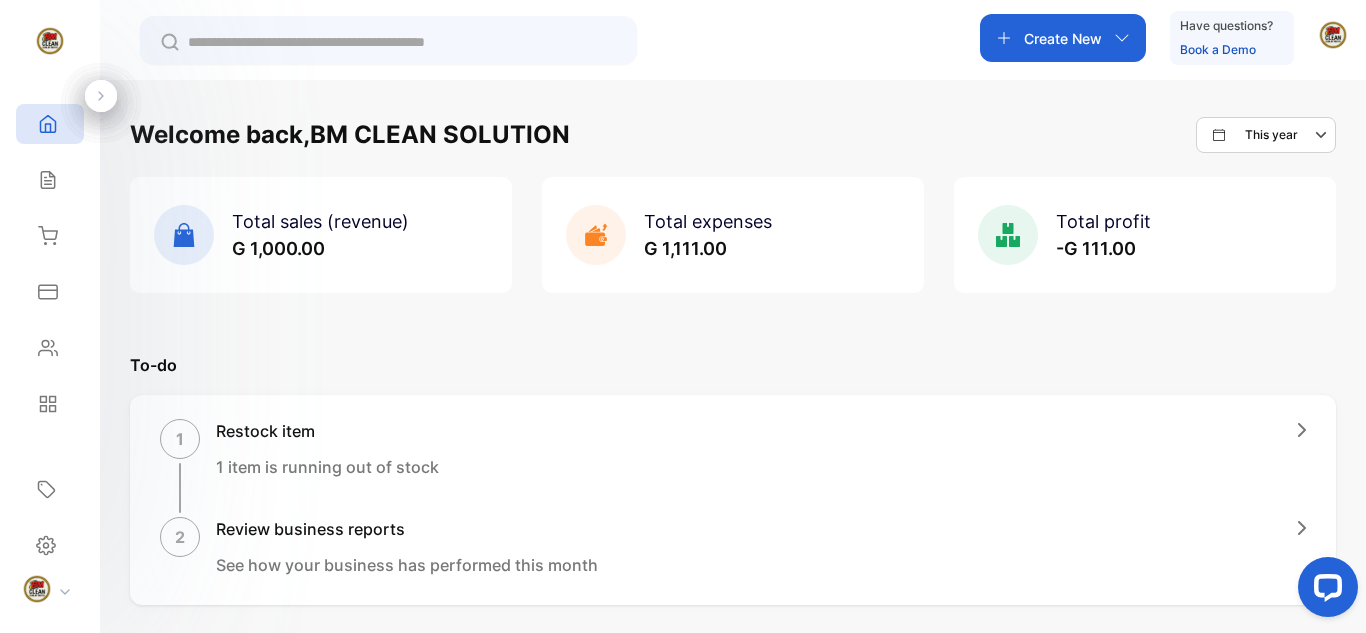 click on "G 1,111.00" at bounding box center [685, 248] 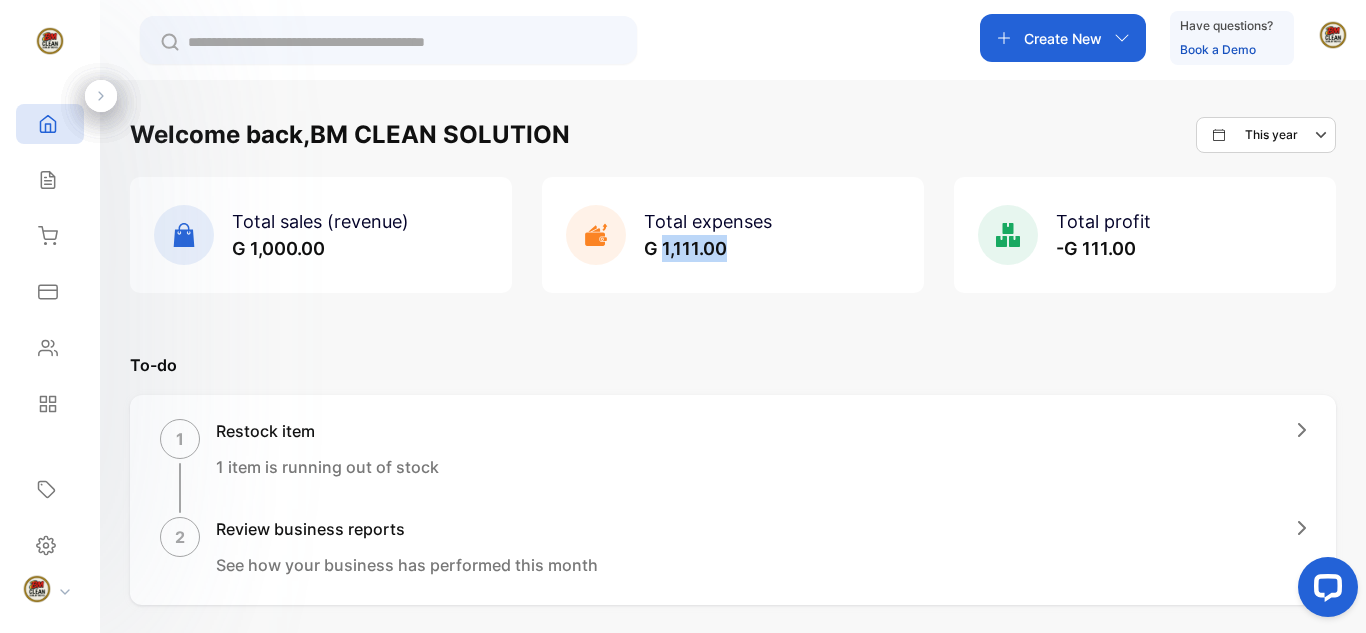 click on "G 1,111.00" at bounding box center [685, 248] 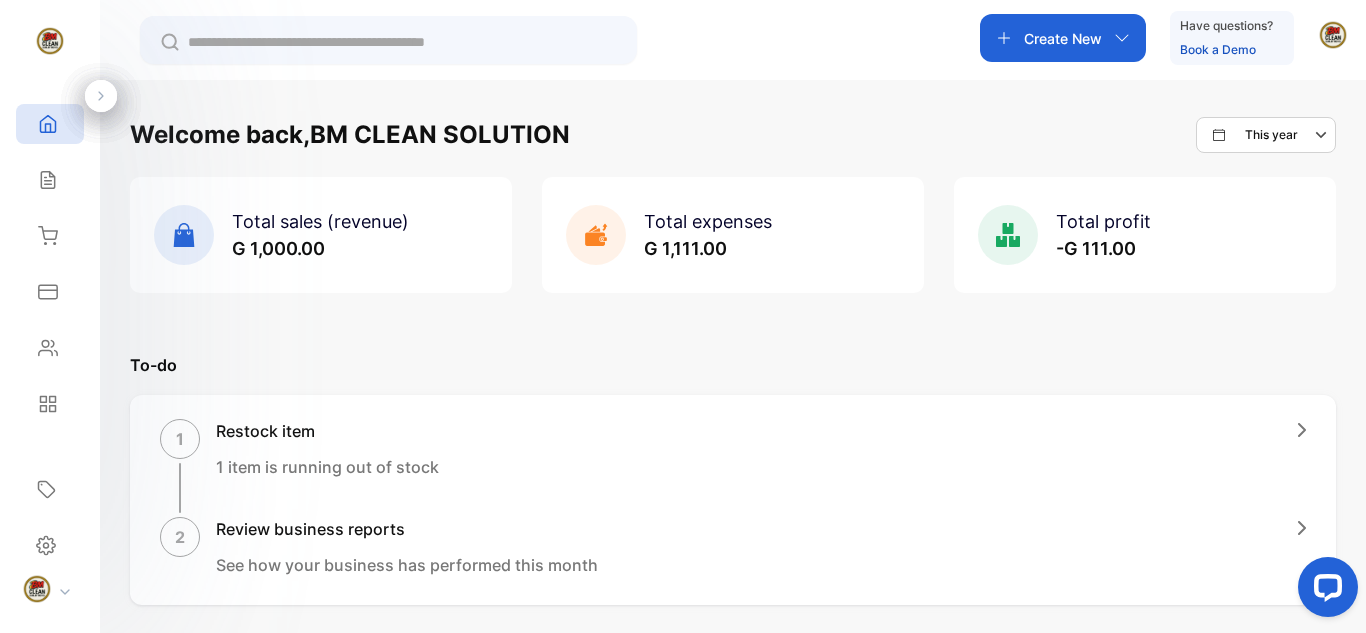 click 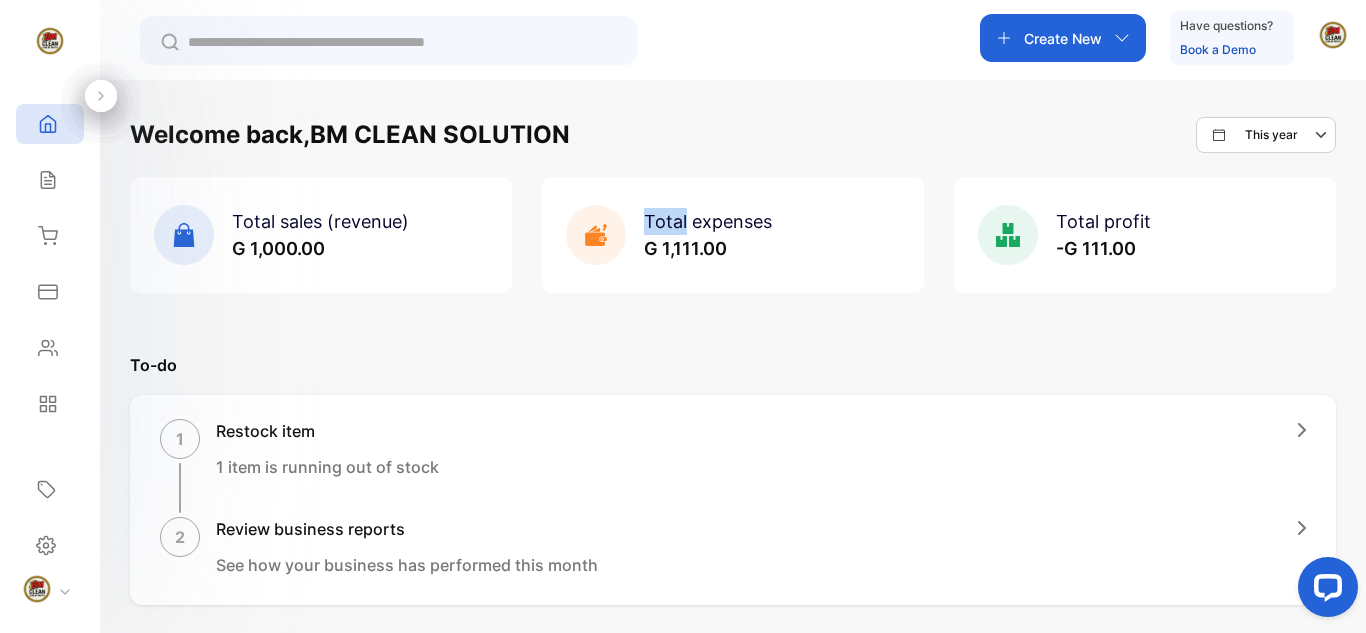 click 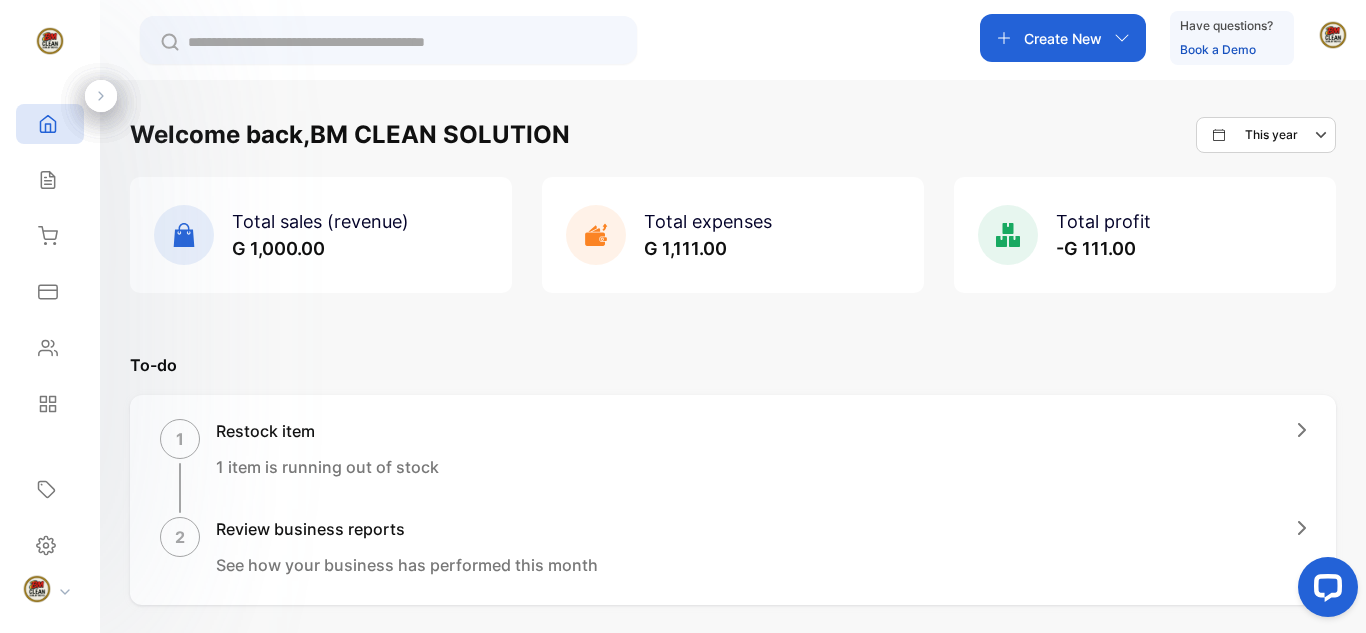 click on "Total profit -G 111.00" at bounding box center (1103, 235) 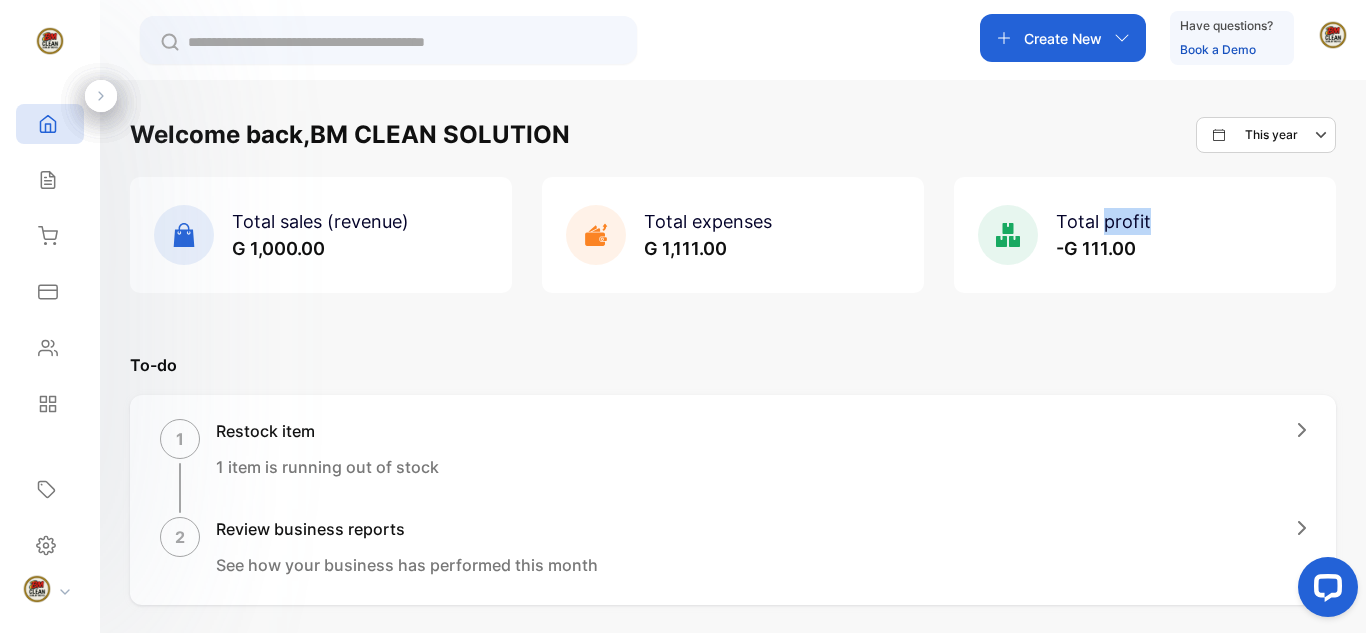 click on "Total profit -G 111.00" at bounding box center [1103, 235] 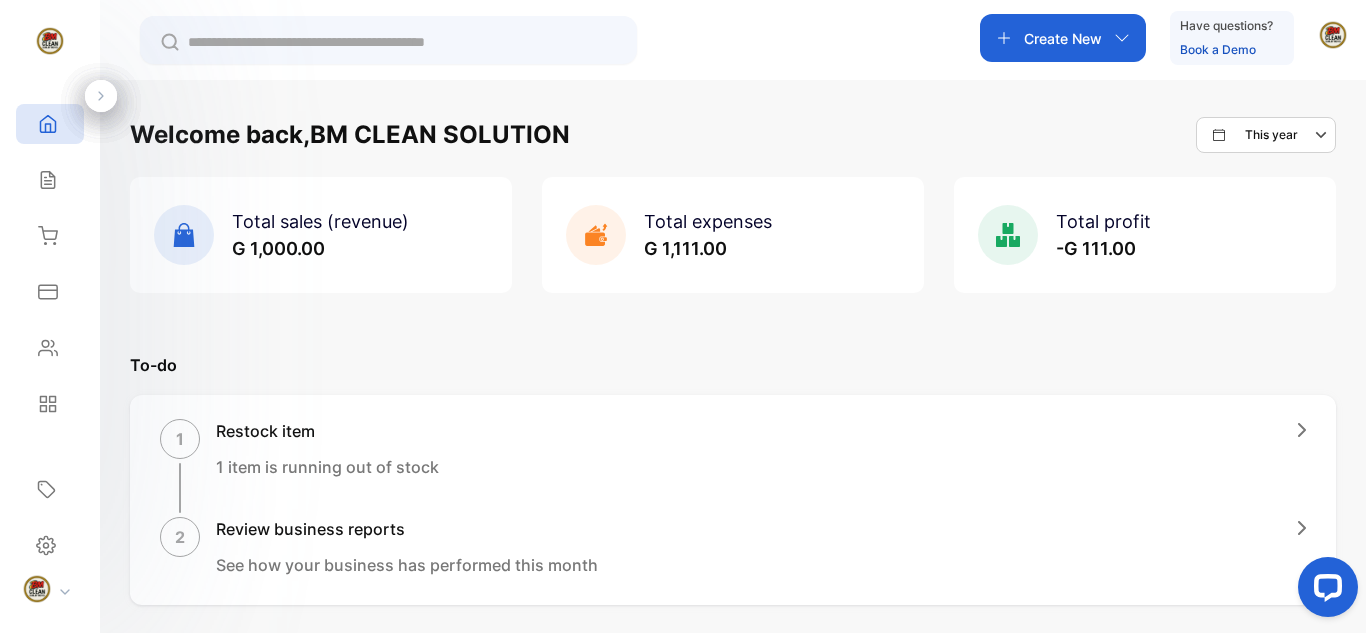 click 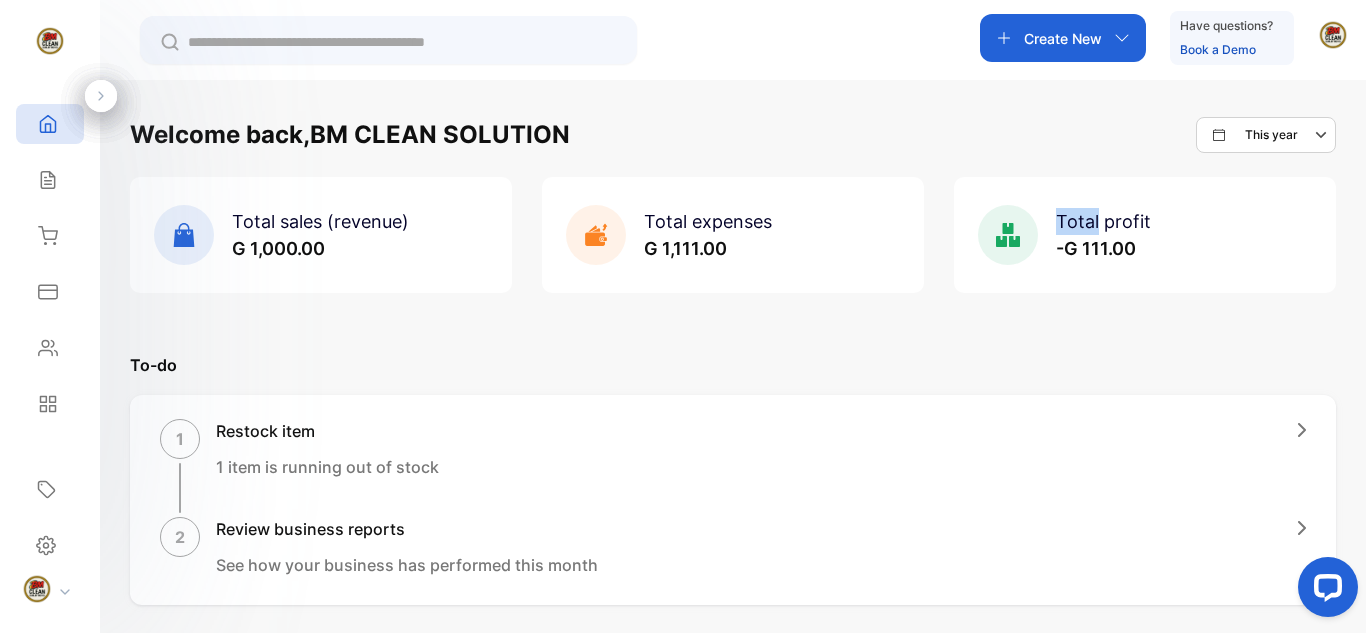 click 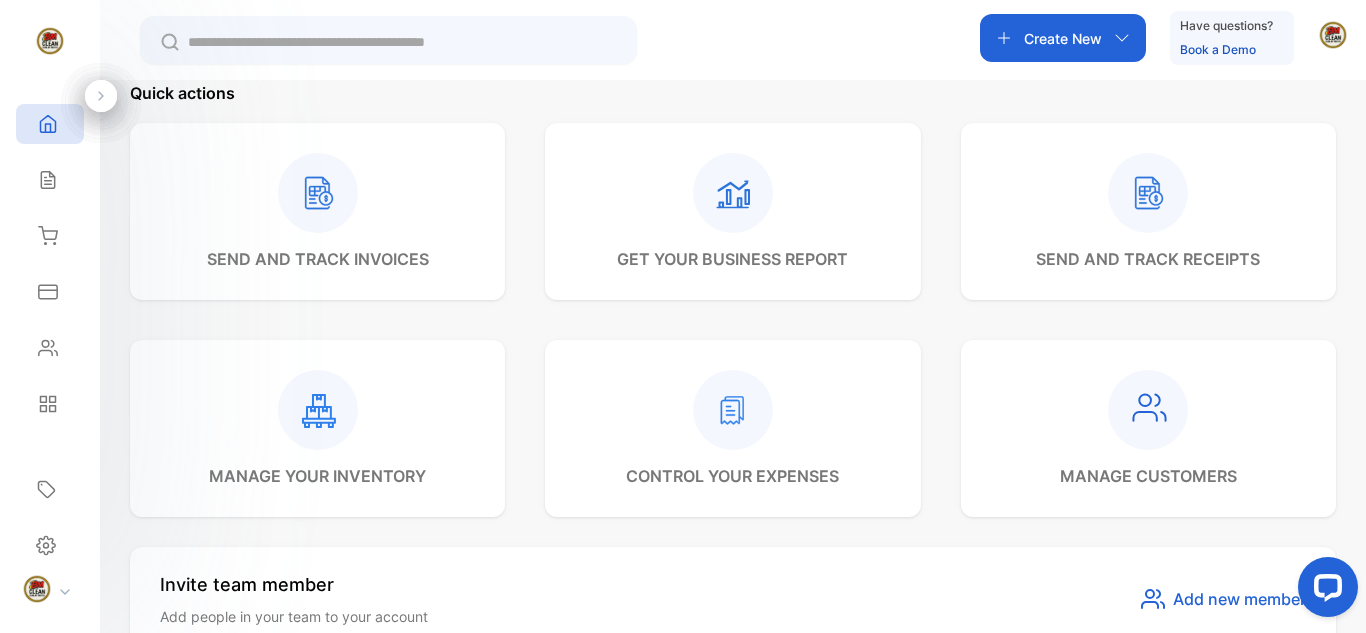 scroll, scrollTop: 0, scrollLeft: 0, axis: both 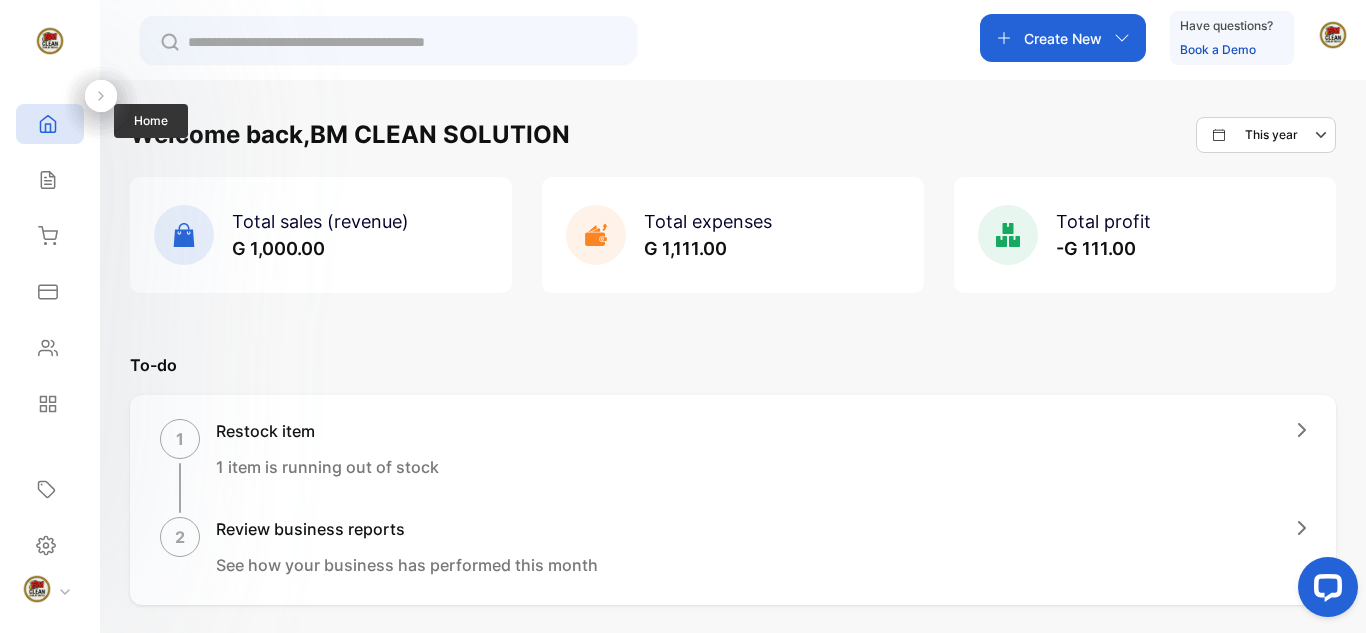 click 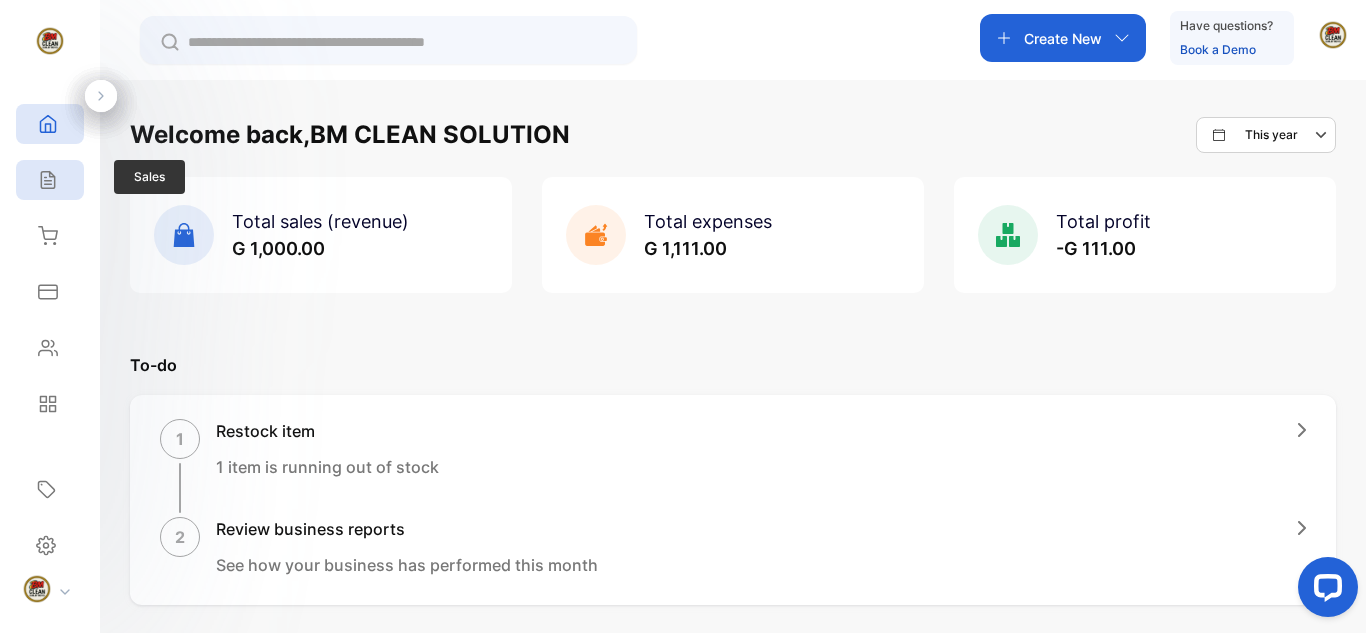 click 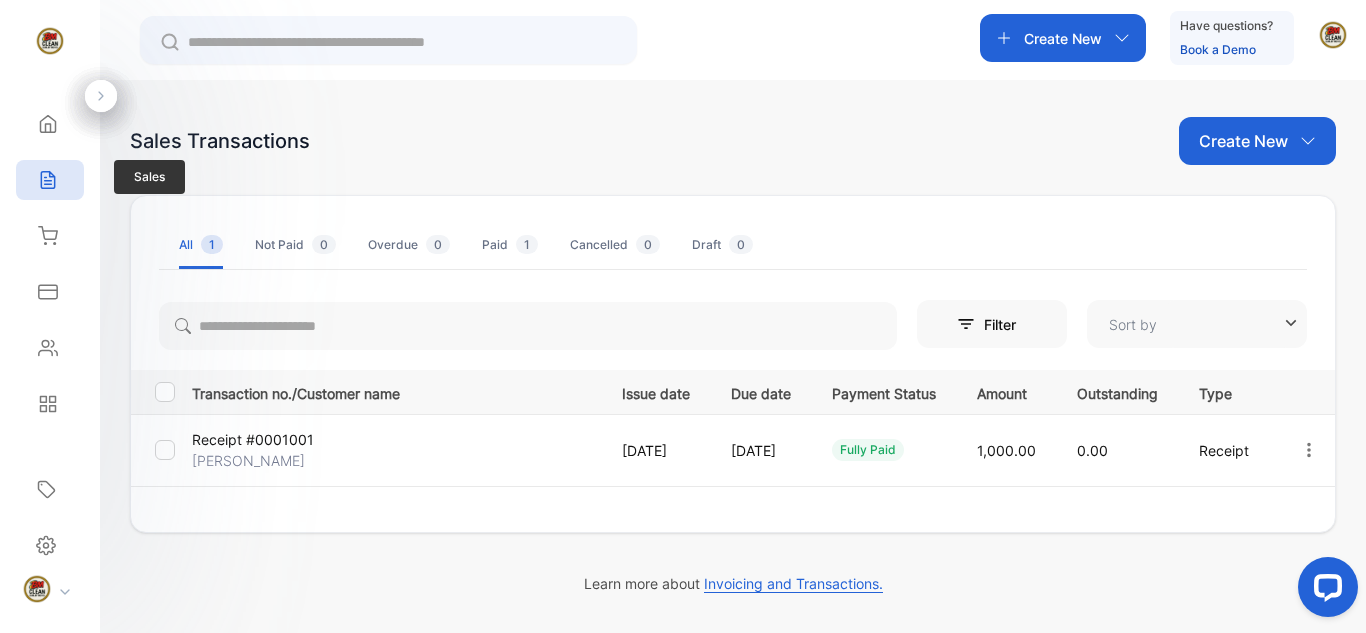 type on "**********" 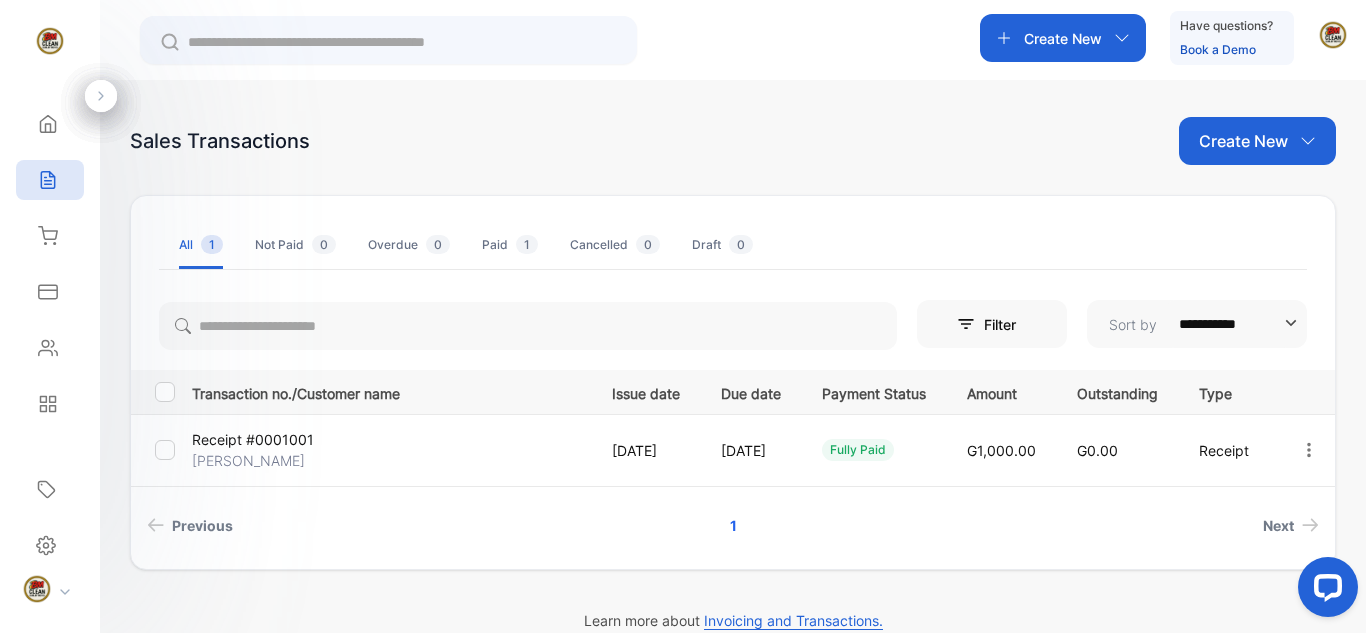 drag, startPoint x: 1216, startPoint y: 448, endPoint x: 1306, endPoint y: 455, distance: 90.27181 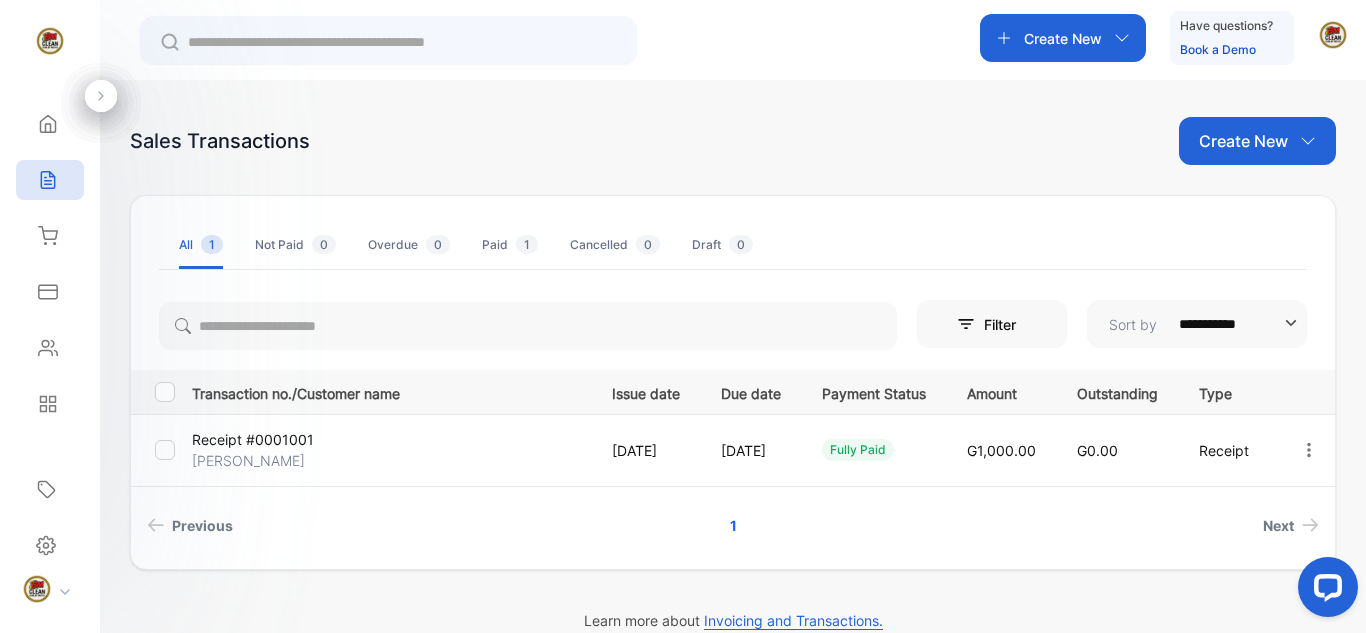 click 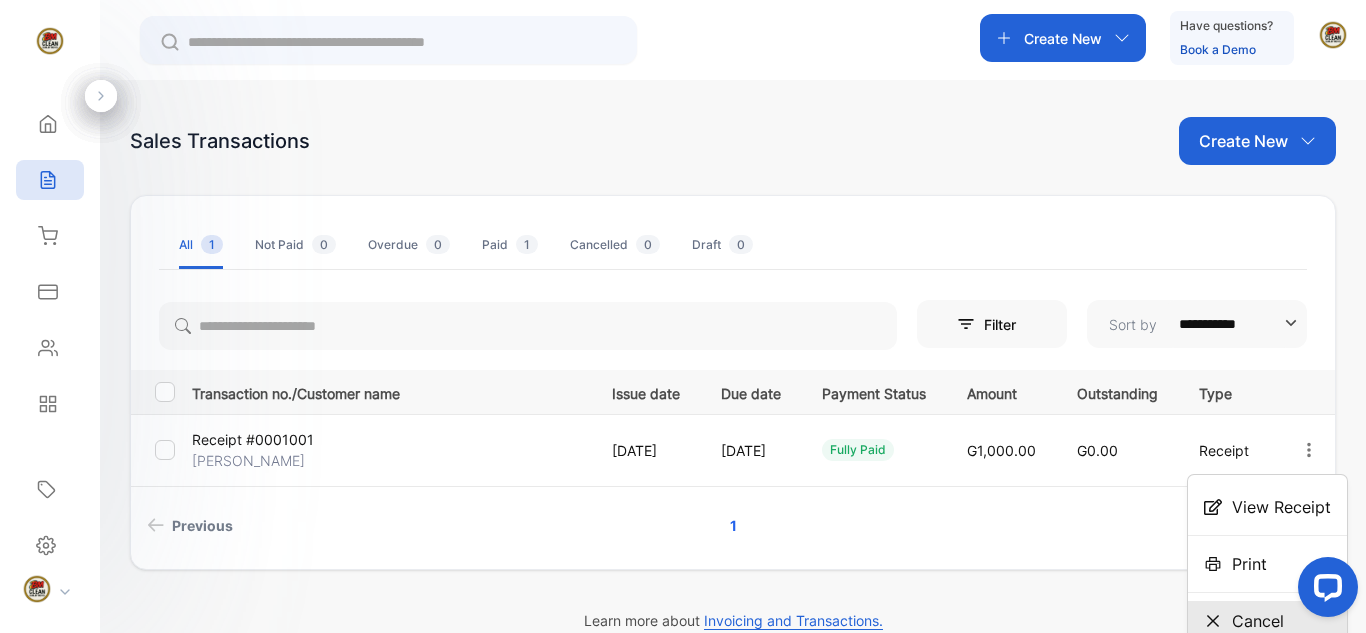 click on "Cancel" at bounding box center (1258, 621) 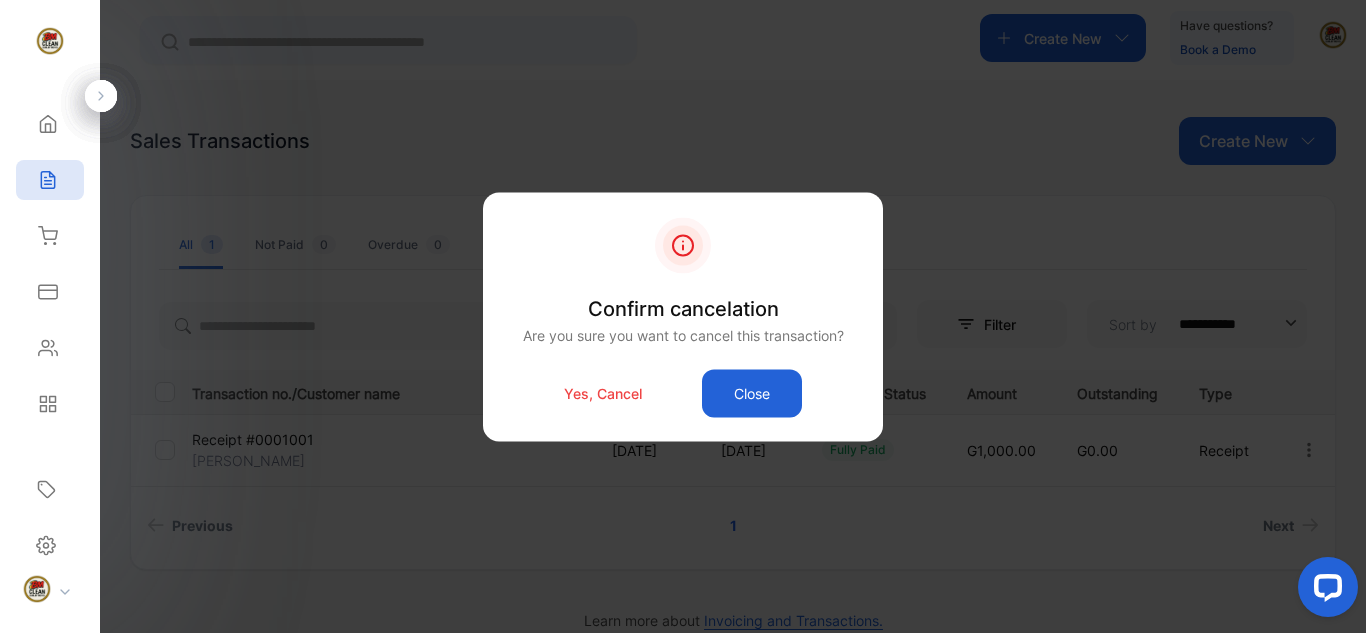 click on "Yes, Cancel" at bounding box center [603, 393] 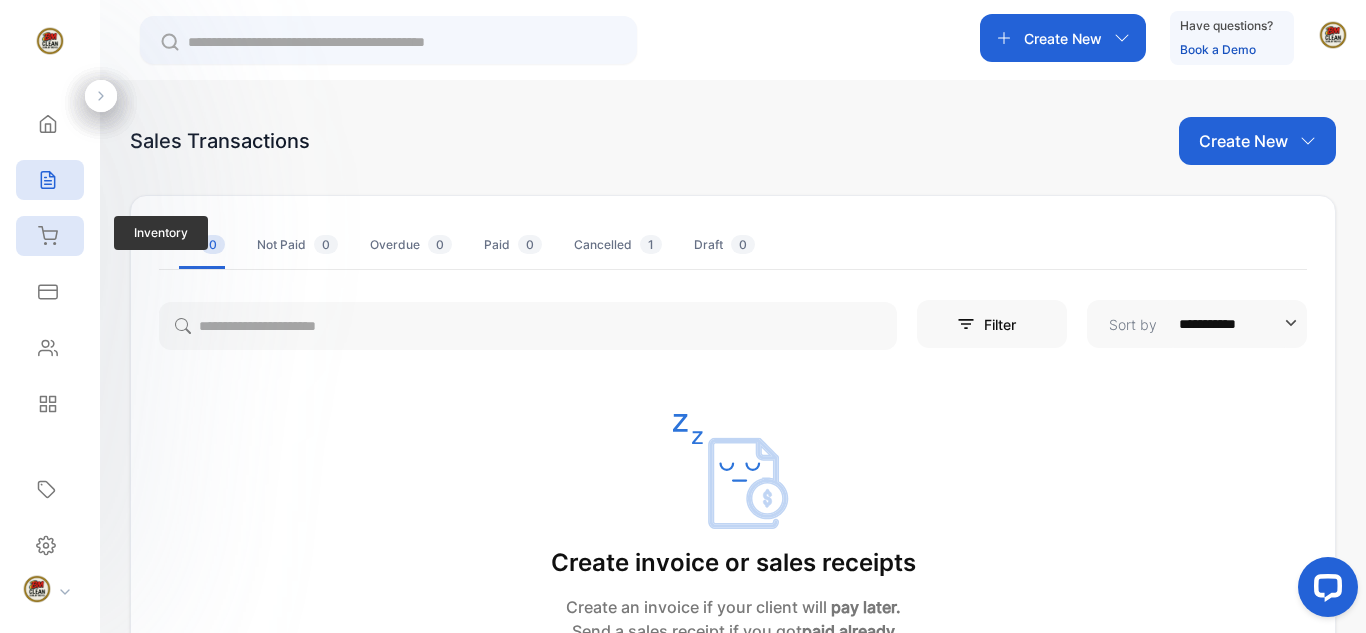 click 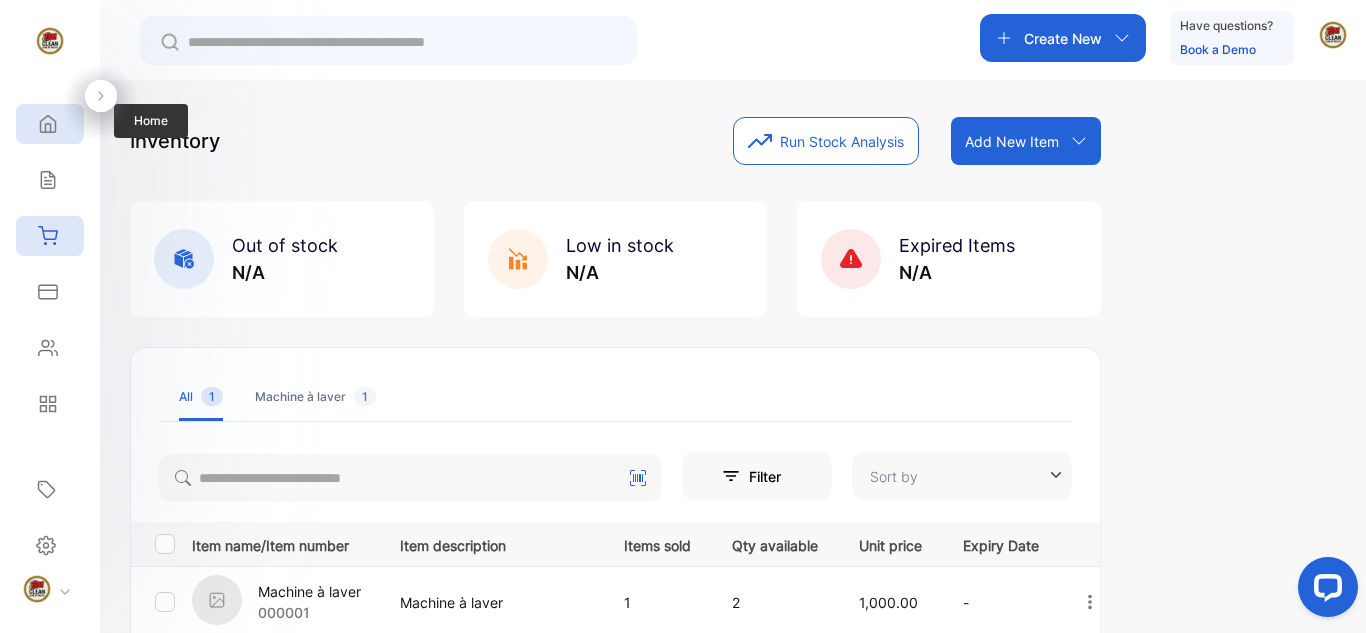 type on "**********" 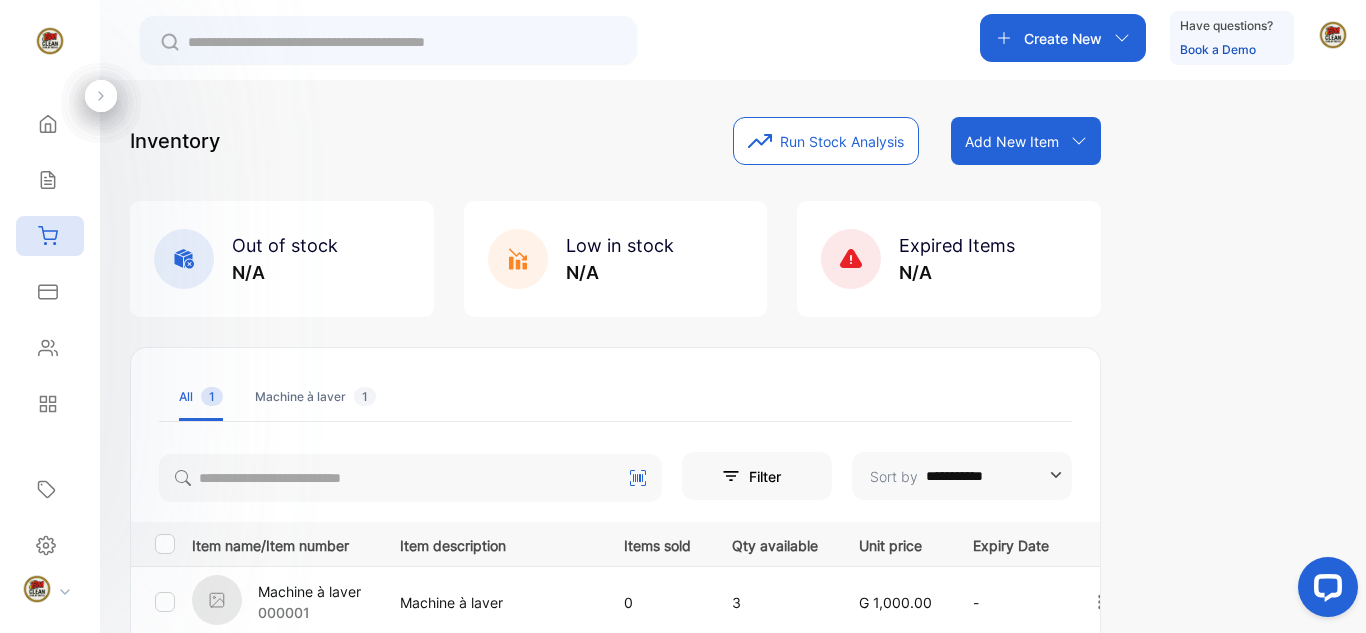 click on "**********" at bounding box center (615, 534) 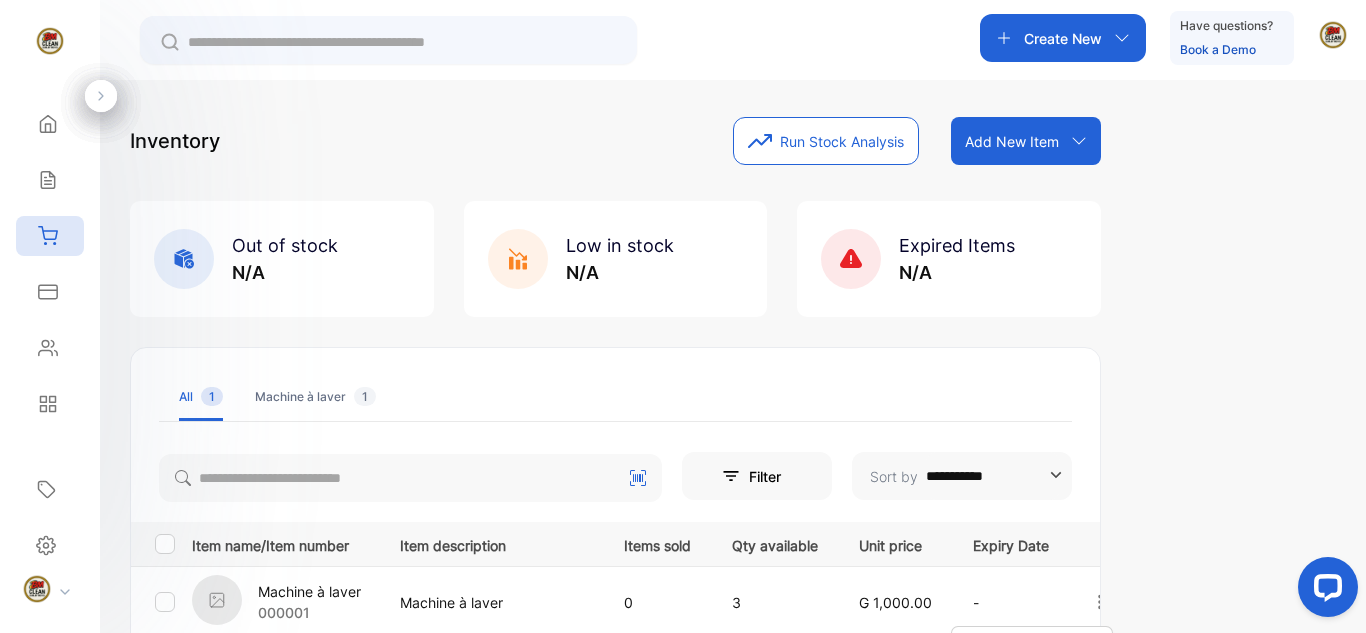 click 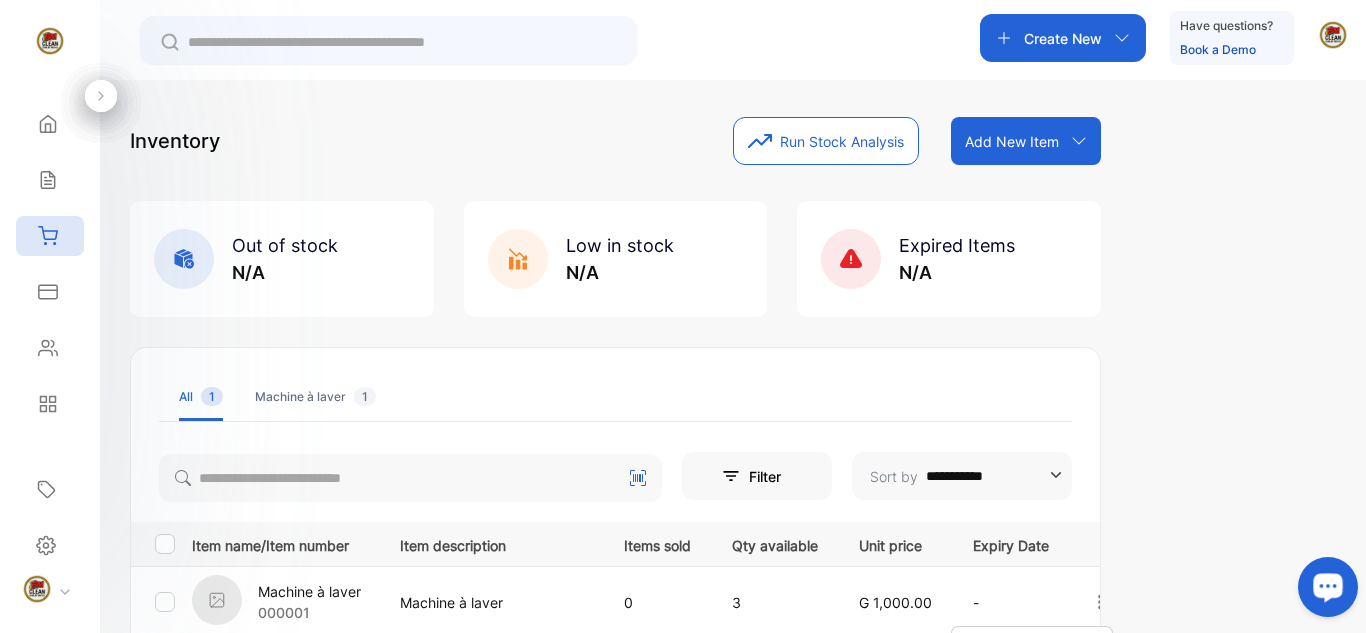 click at bounding box center (1324, 591) 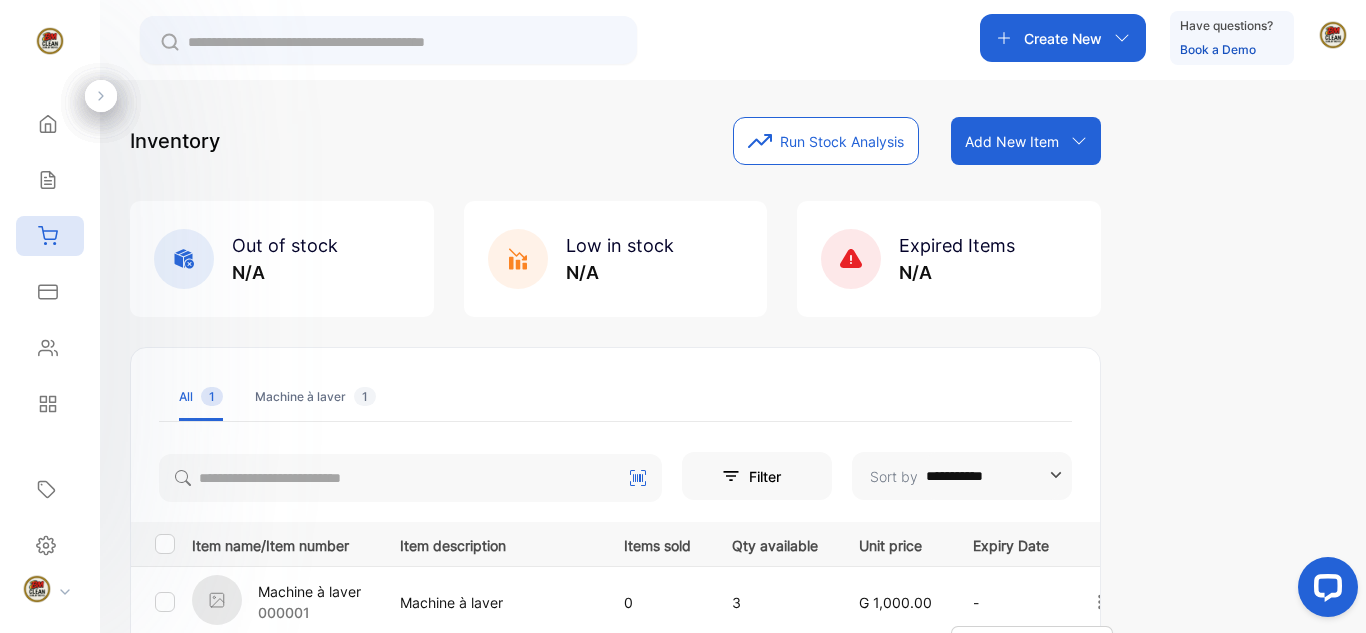 drag, startPoint x: 1365, startPoint y: 550, endPoint x: 1100, endPoint y: 628, distance: 276.24084 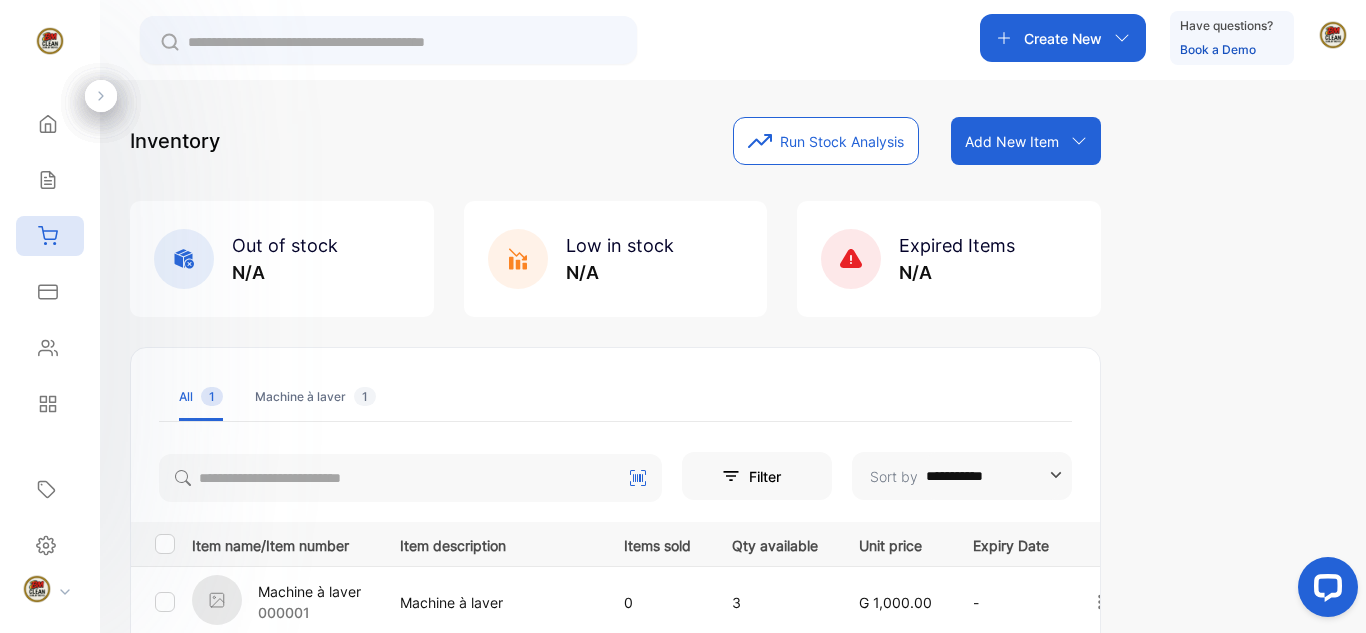 click on "**********" at bounding box center [733, 396] 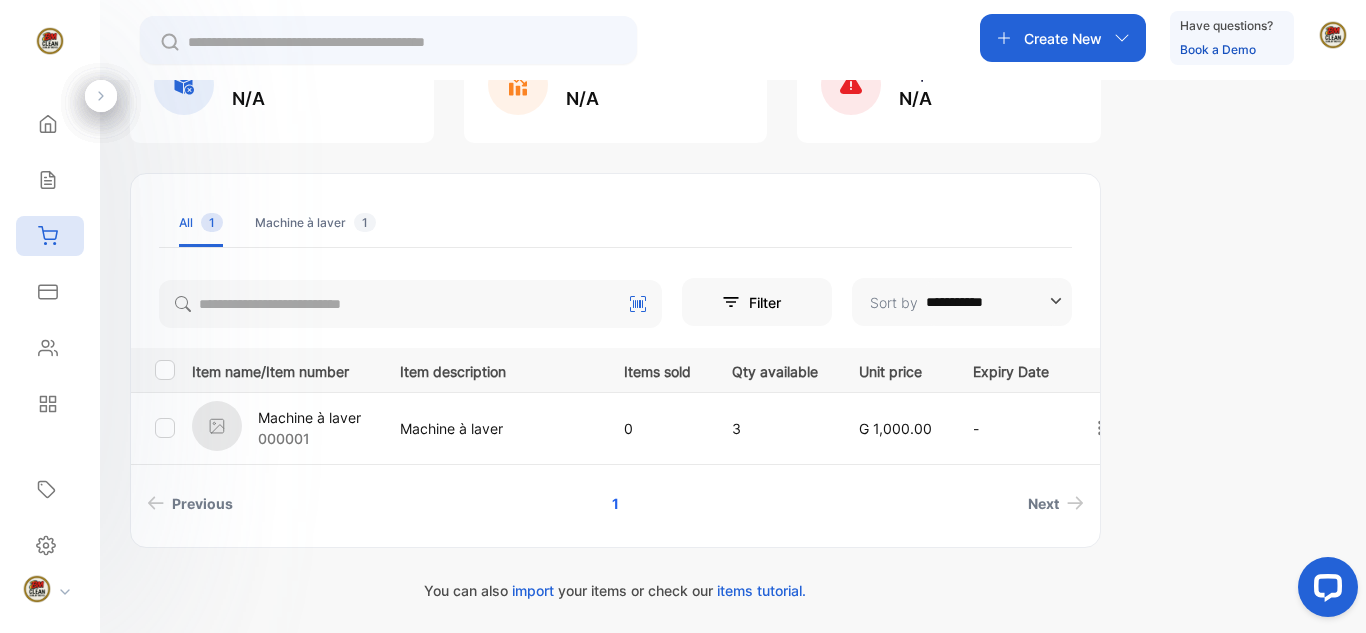 click 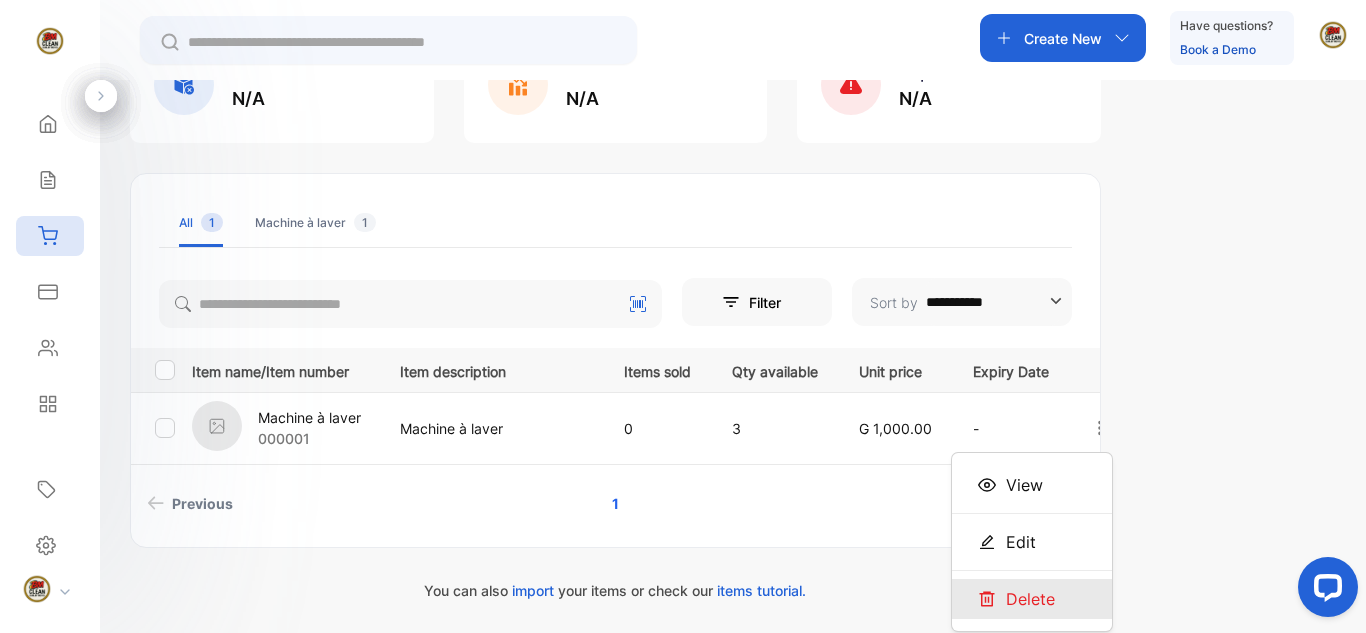 click on "Delete" at bounding box center (1032, 599) 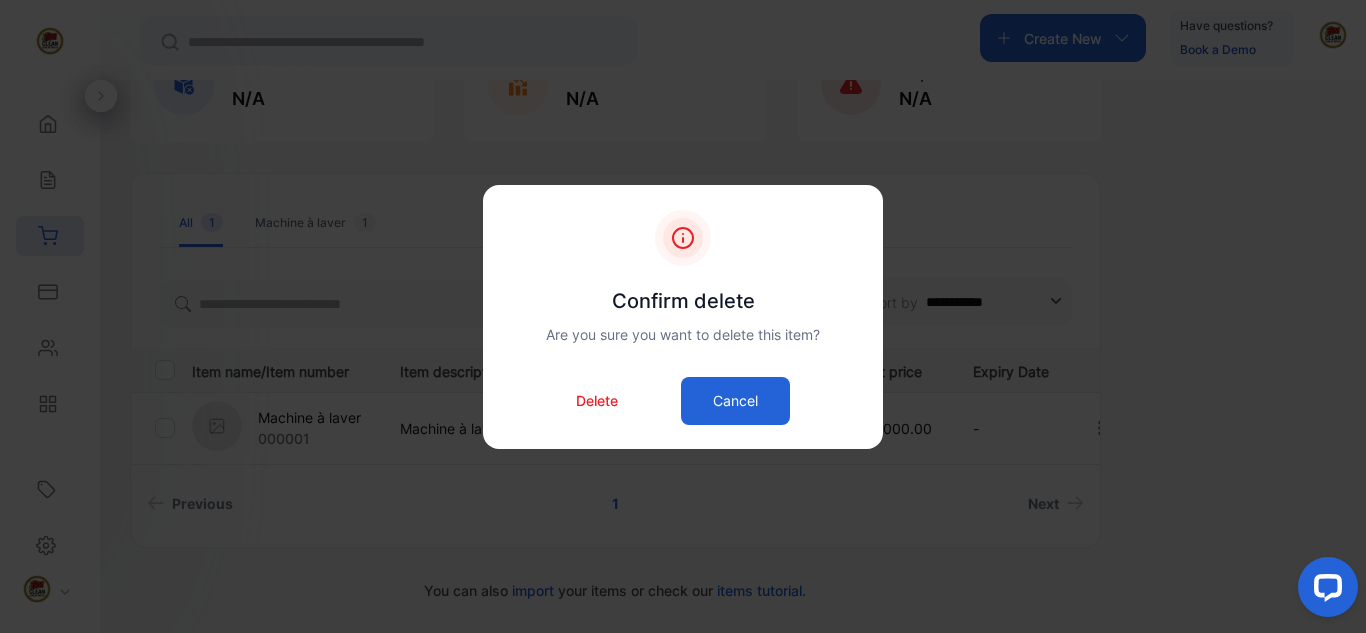 click on "Delete" at bounding box center (597, 400) 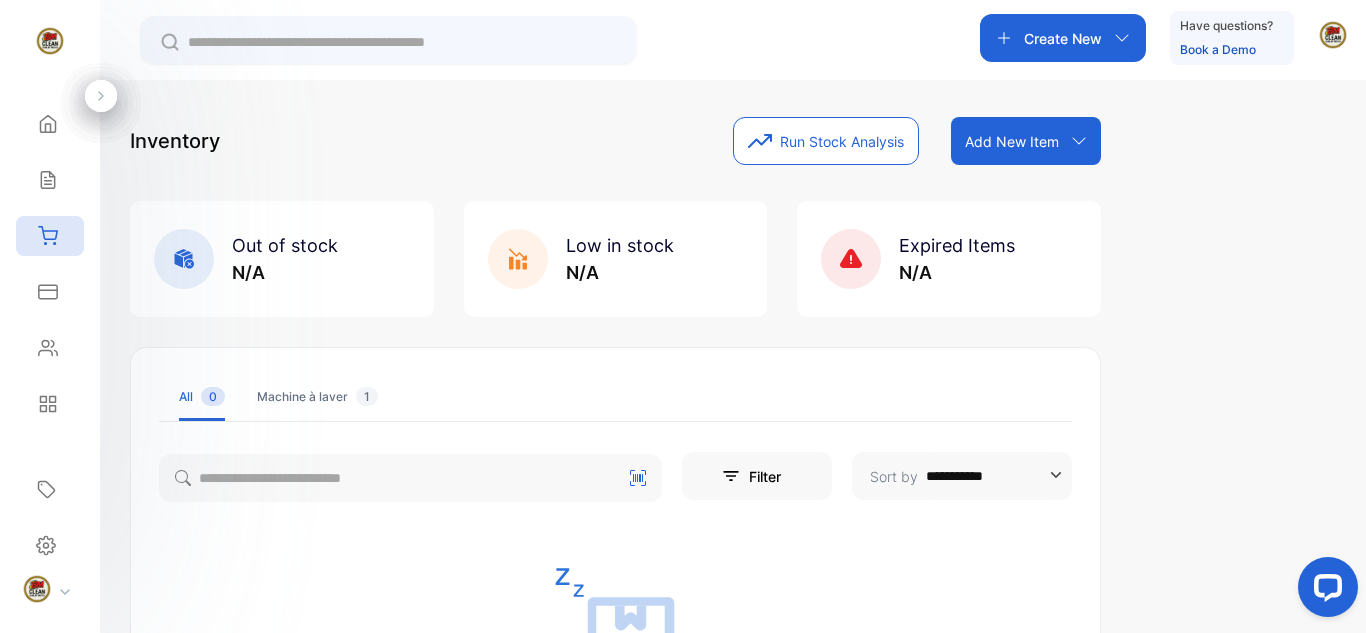 scroll, scrollTop: 2, scrollLeft: 0, axis: vertical 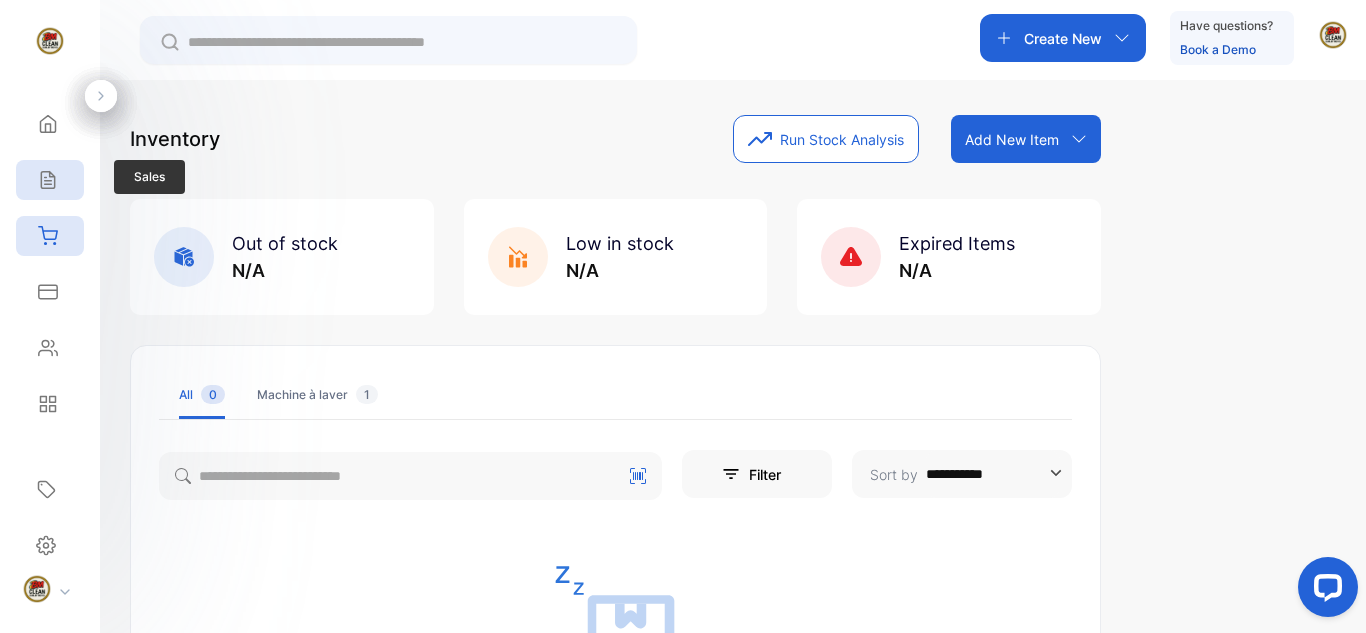 click on "Sales" at bounding box center [50, 180] 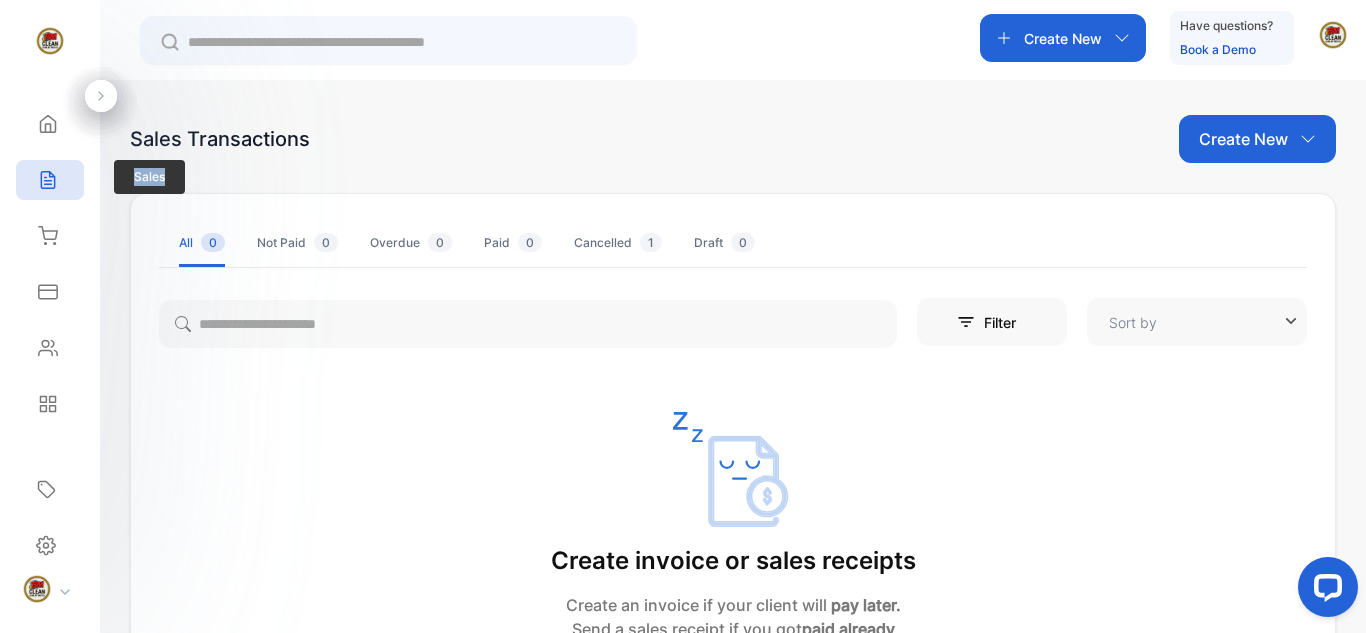 type on "**********" 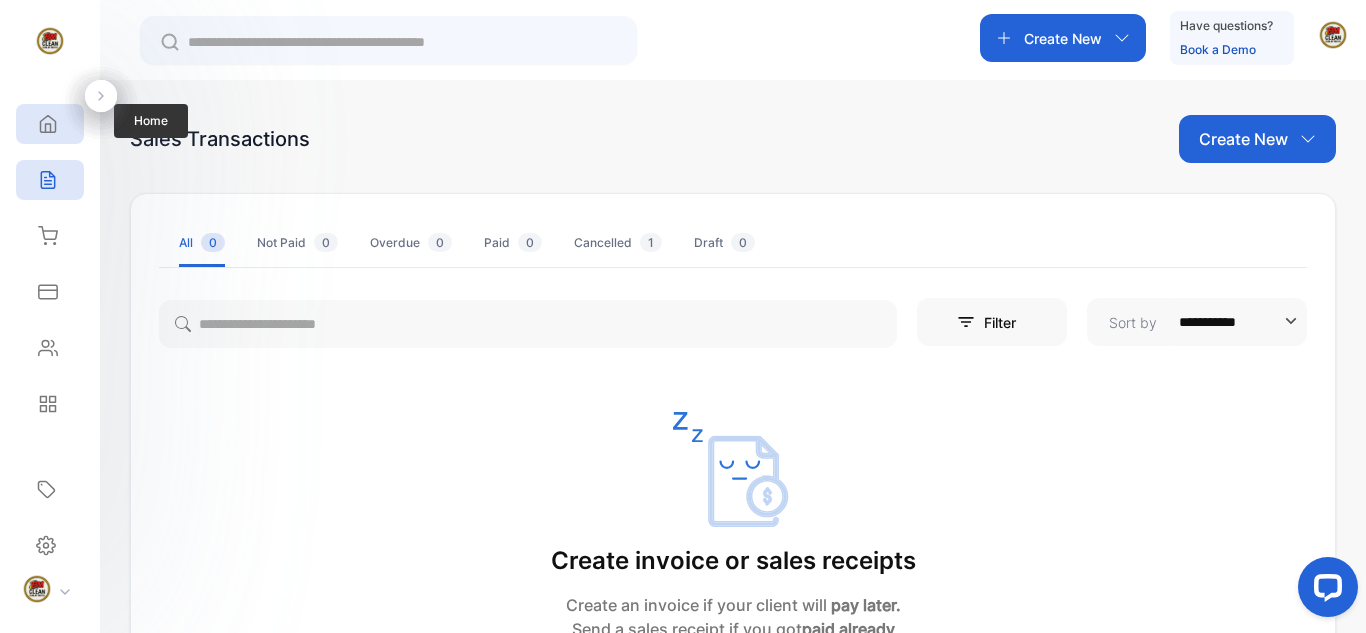 click 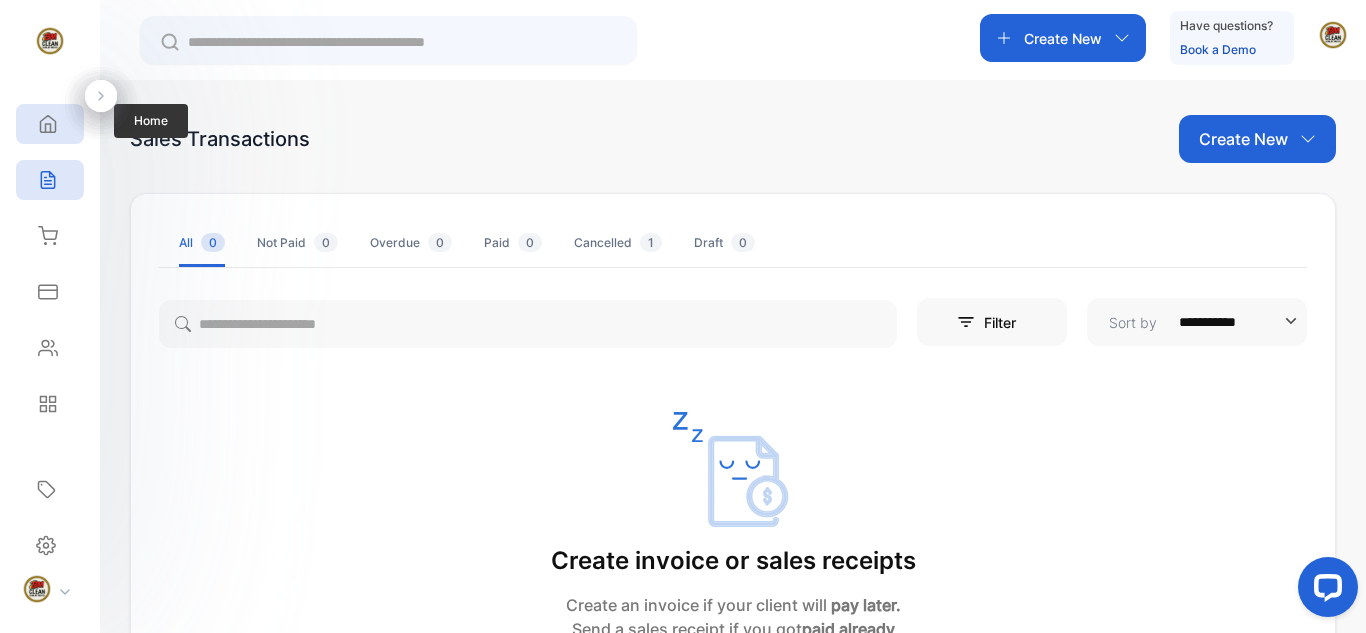 click 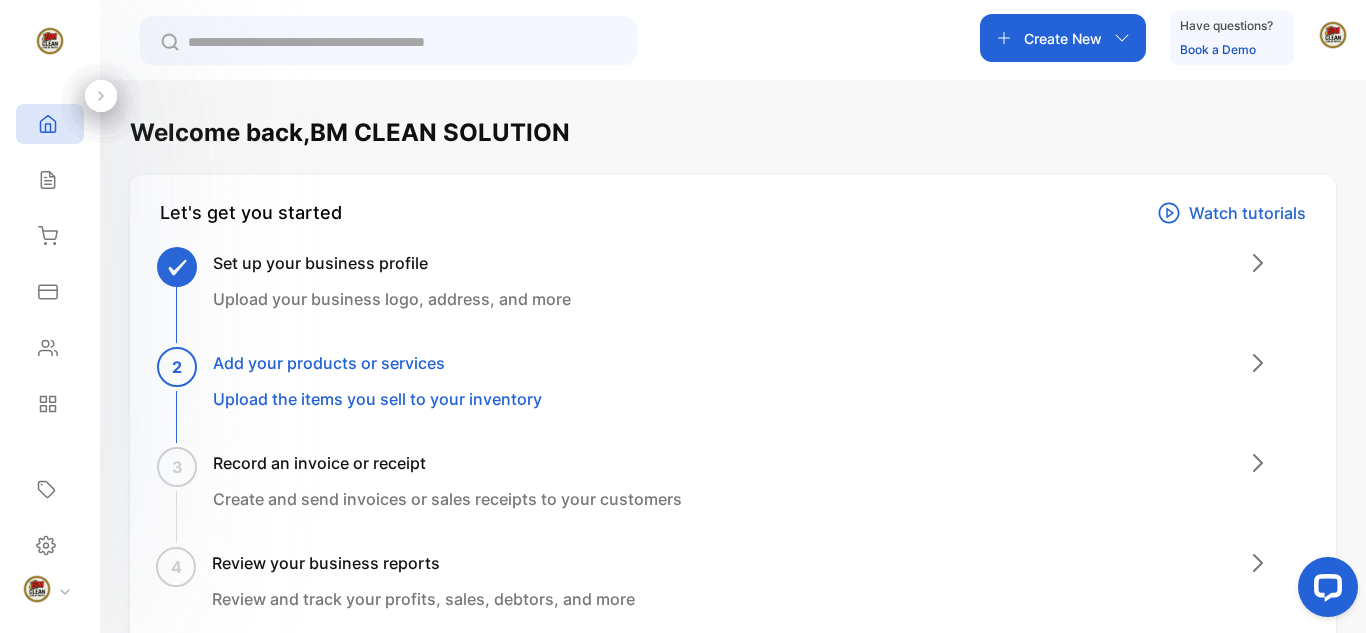 click on "Add your products or services" at bounding box center (377, 363) 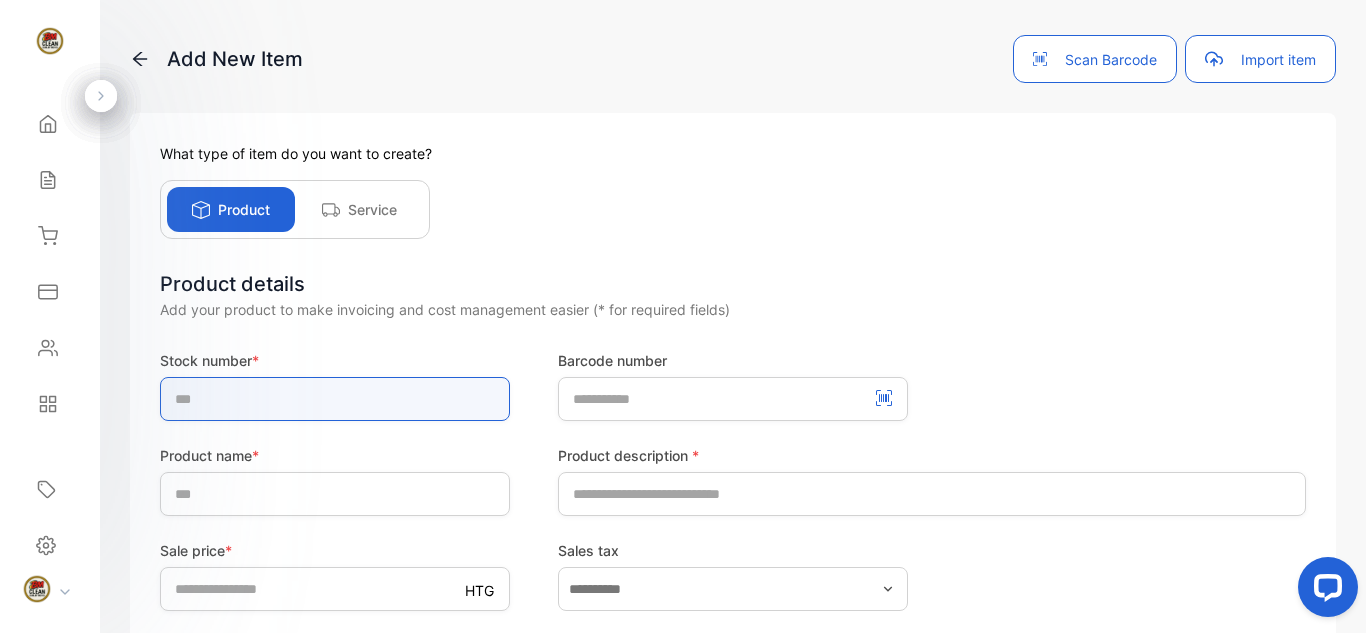 click at bounding box center [335, 399] 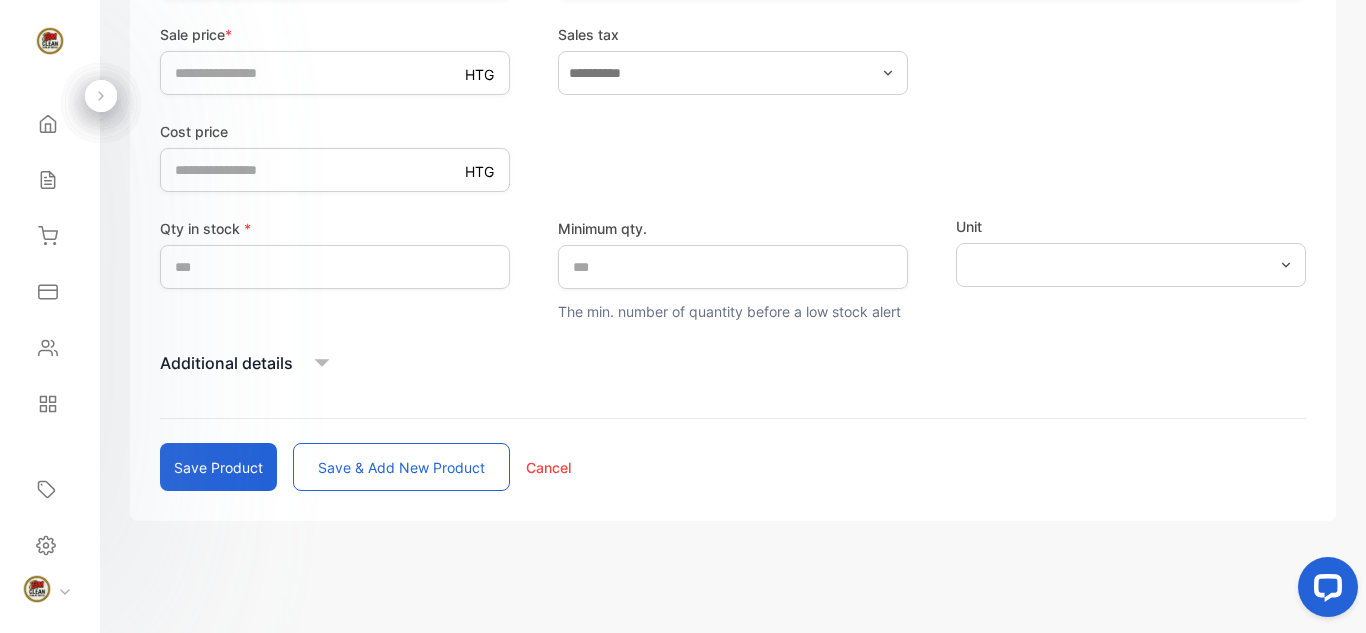 scroll, scrollTop: 0, scrollLeft: 0, axis: both 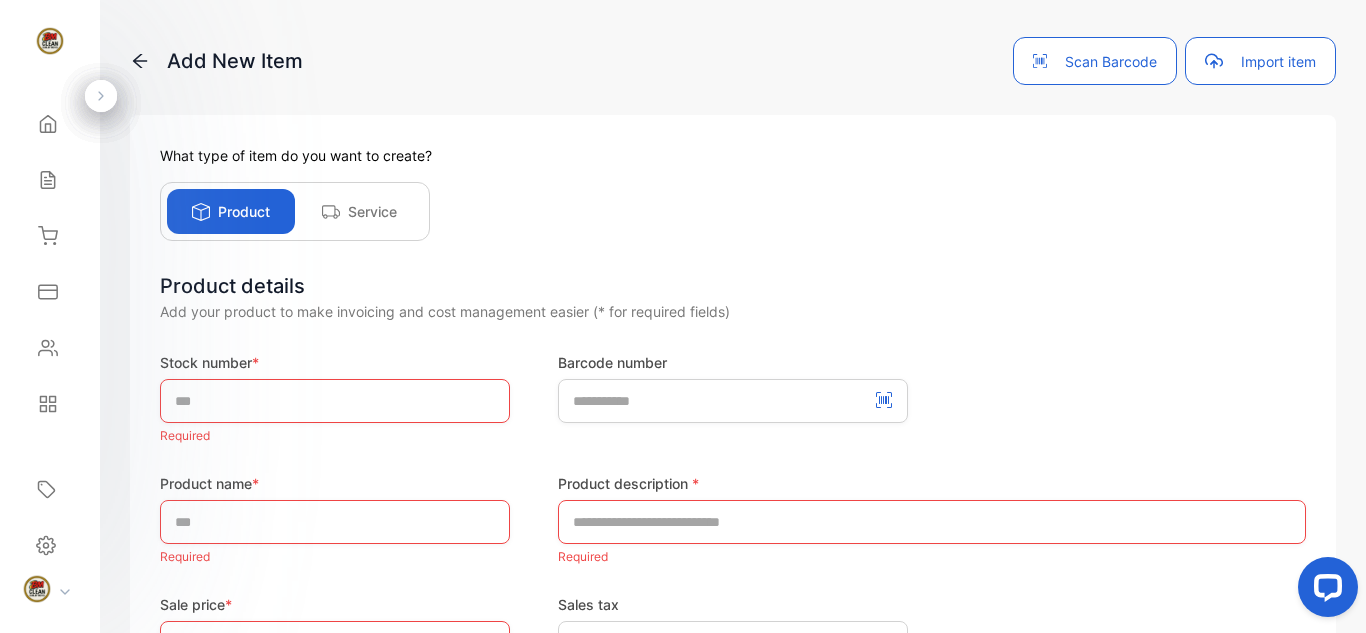 click 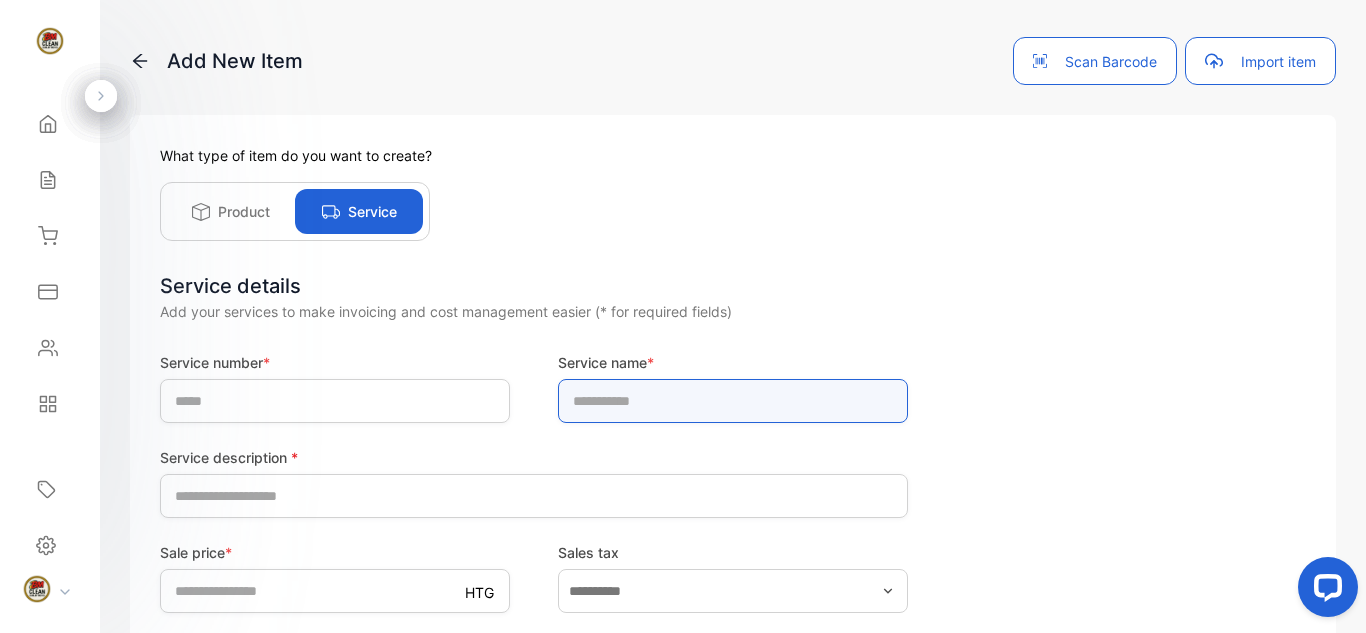 click at bounding box center [733, 401] 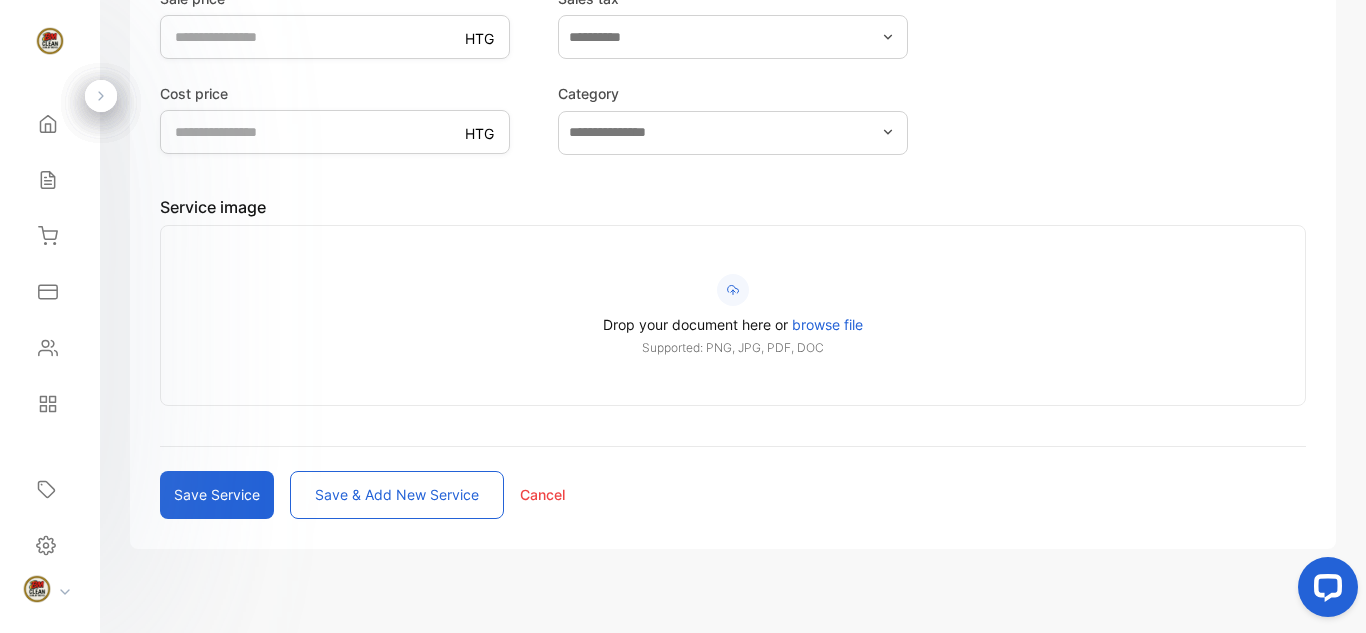 scroll, scrollTop: 0, scrollLeft: 0, axis: both 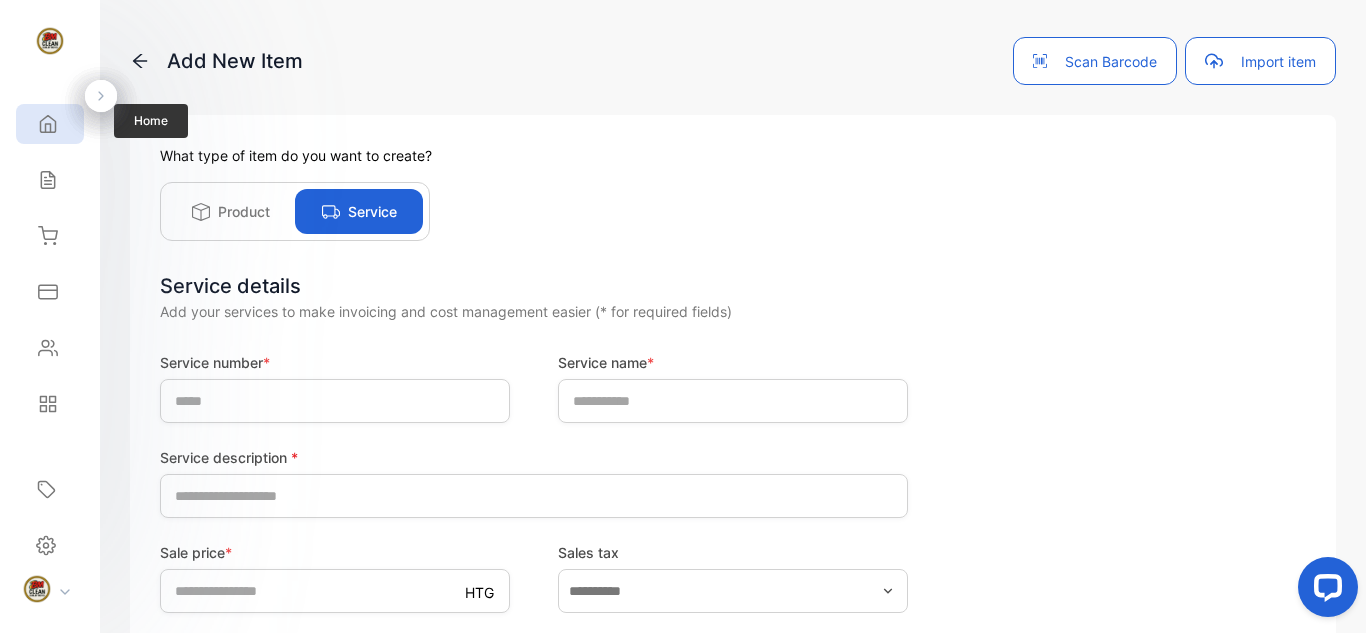 click 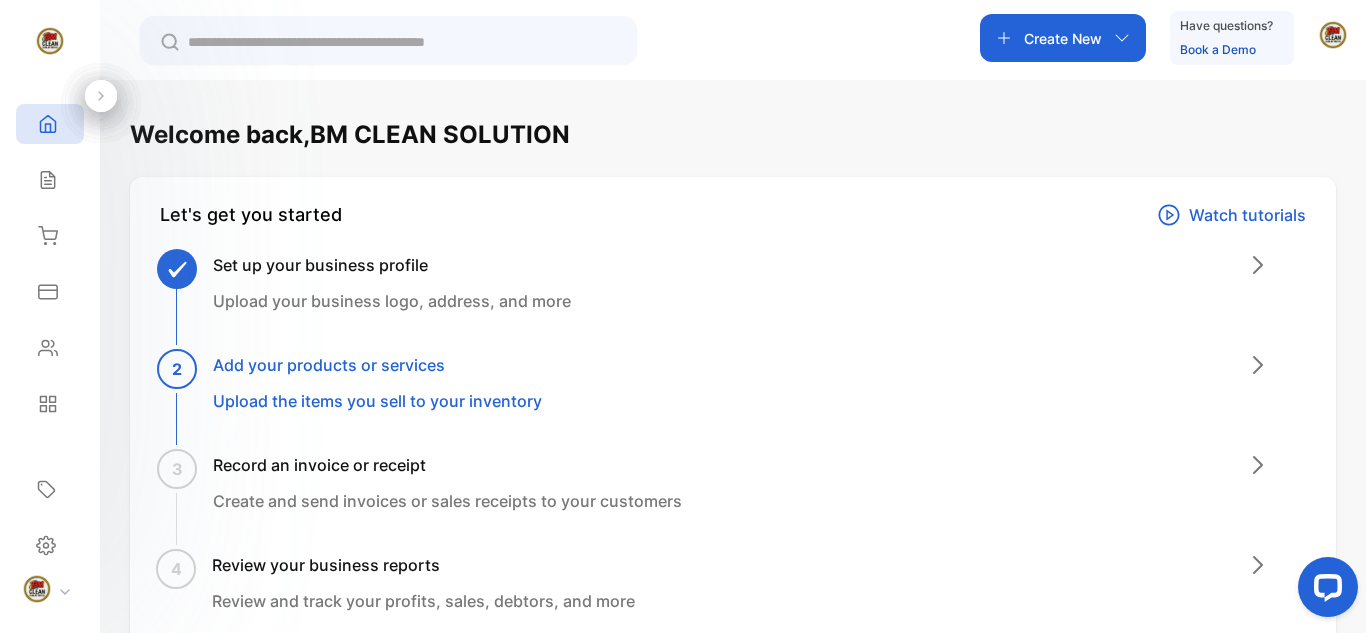 click on "3" at bounding box center [177, 469] 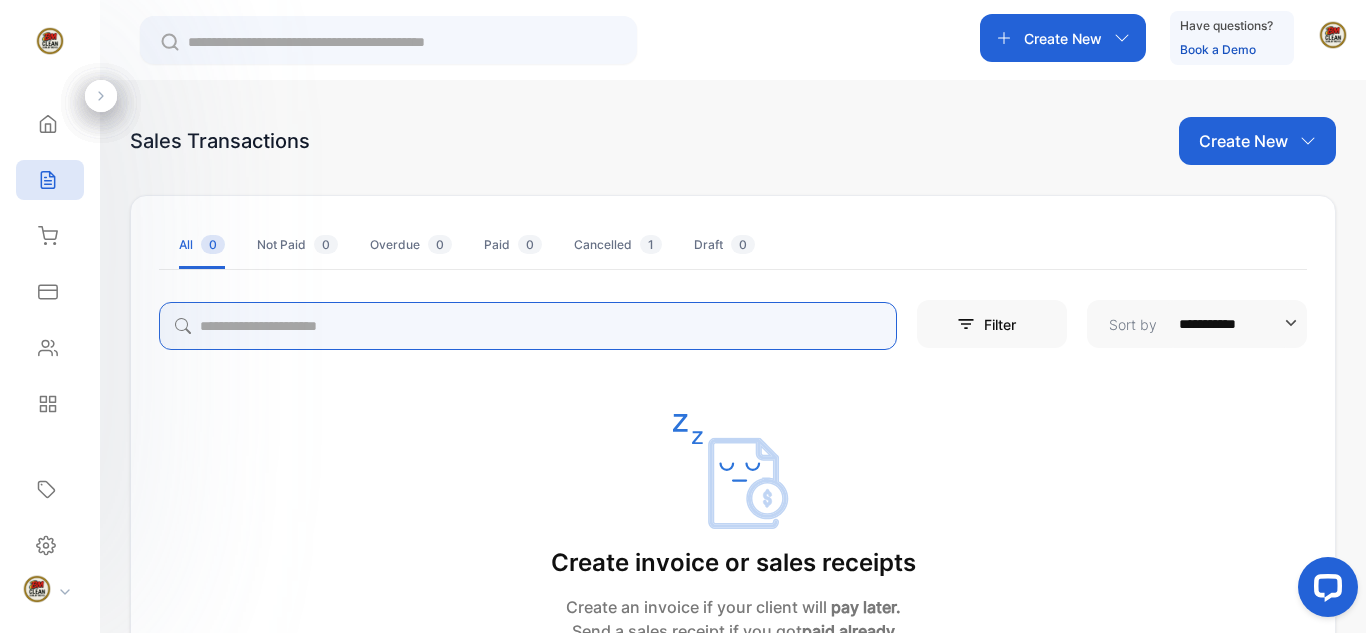 click at bounding box center [528, 326] 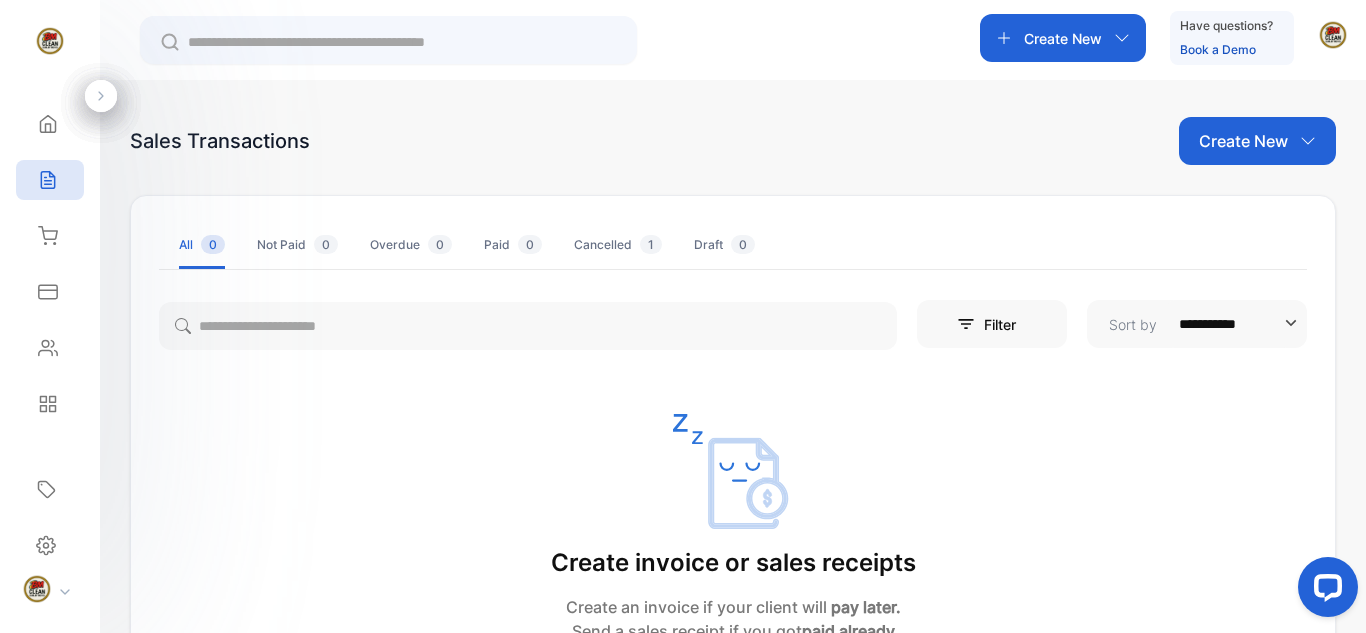 click on "**********" at bounding box center (1229, 324) 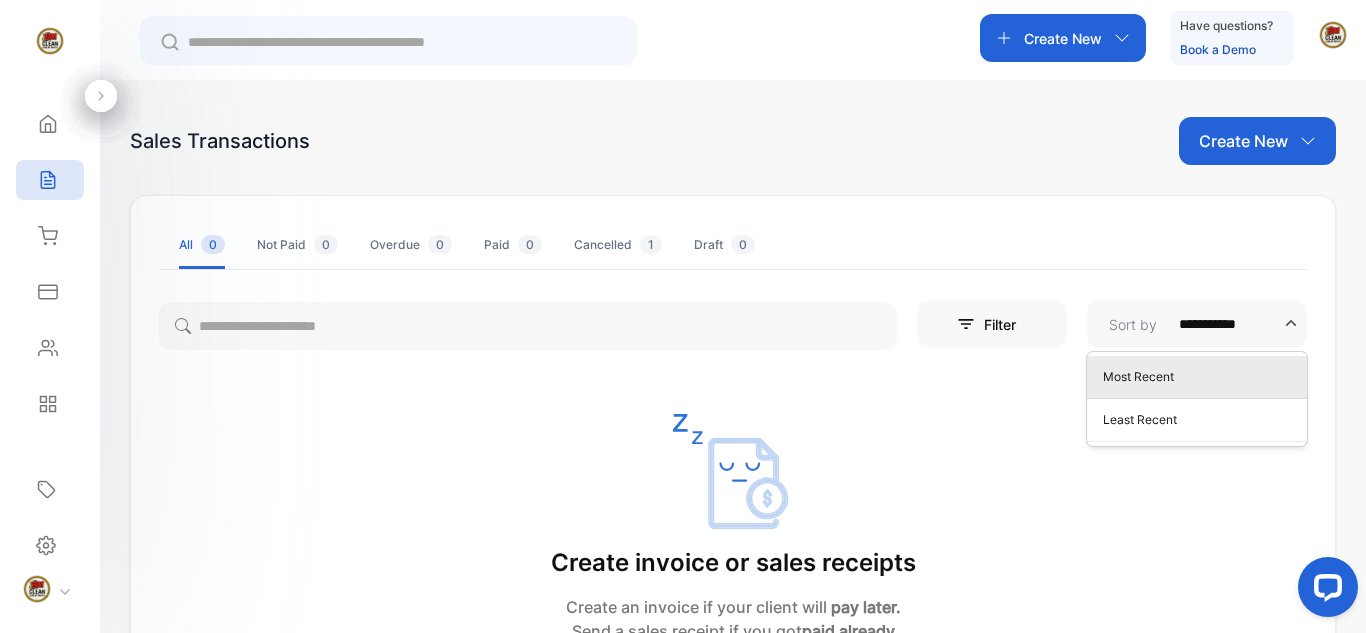 click on "**********" at bounding box center [1229, 324] 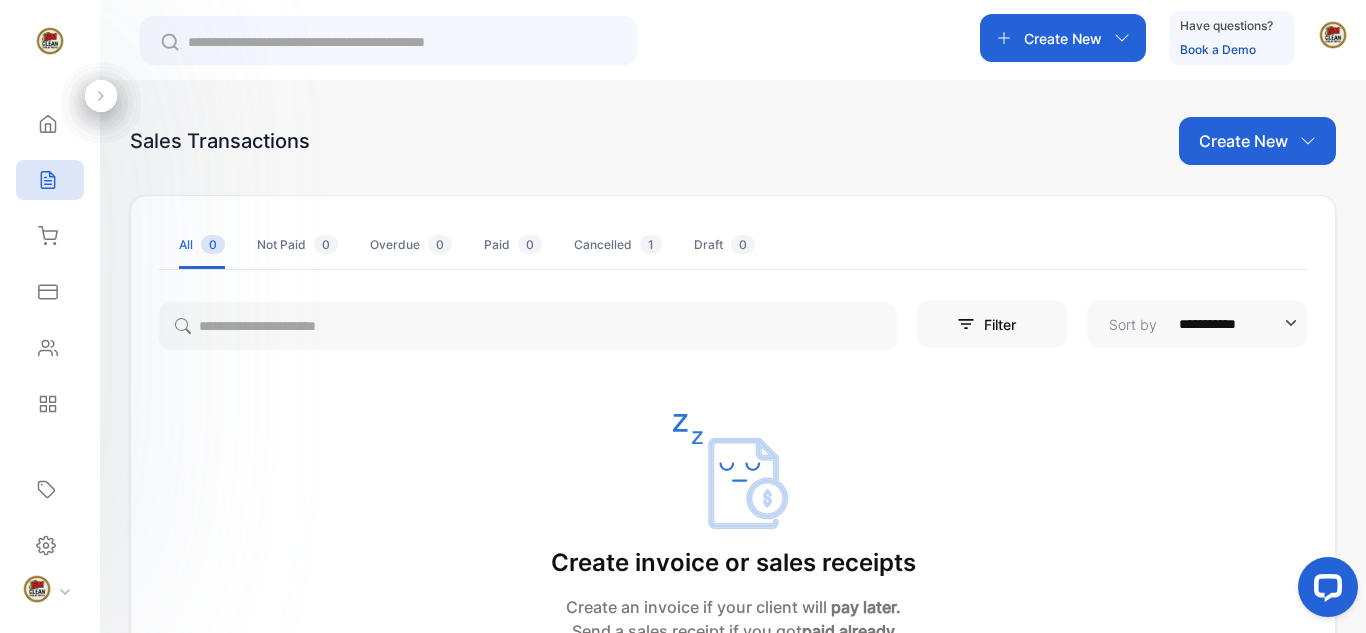 click on "Create New" at bounding box center (1243, 141) 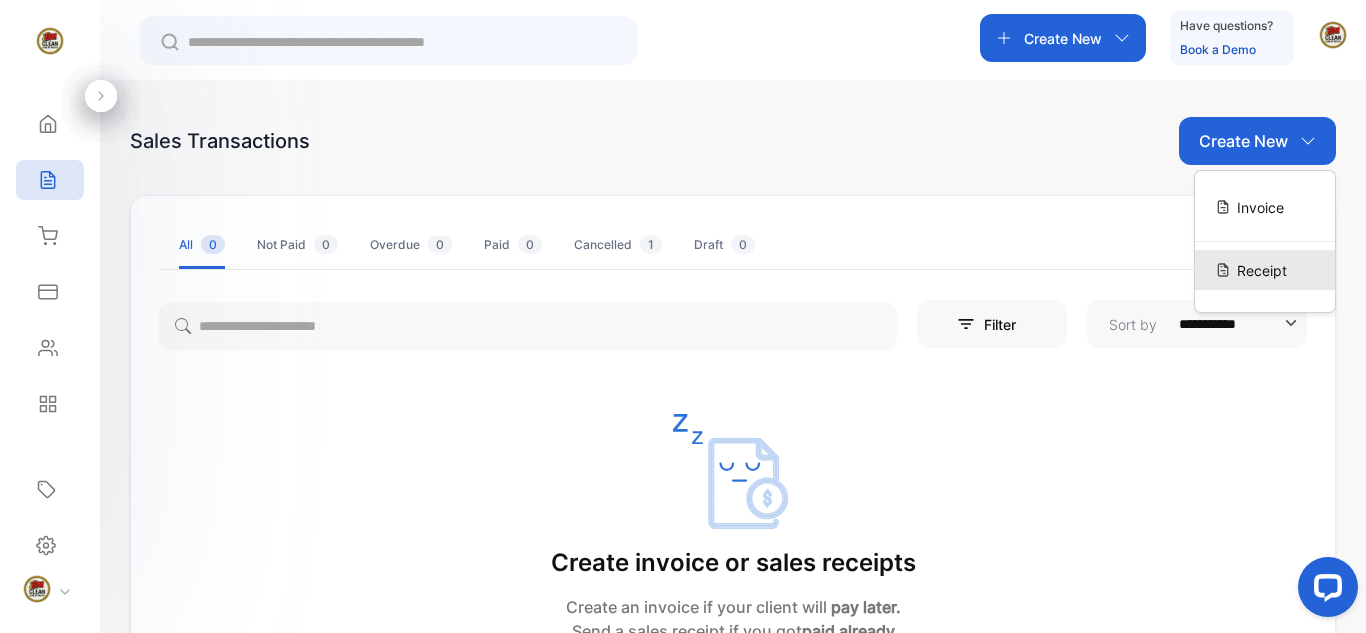 click on "Receipt" at bounding box center [1262, 270] 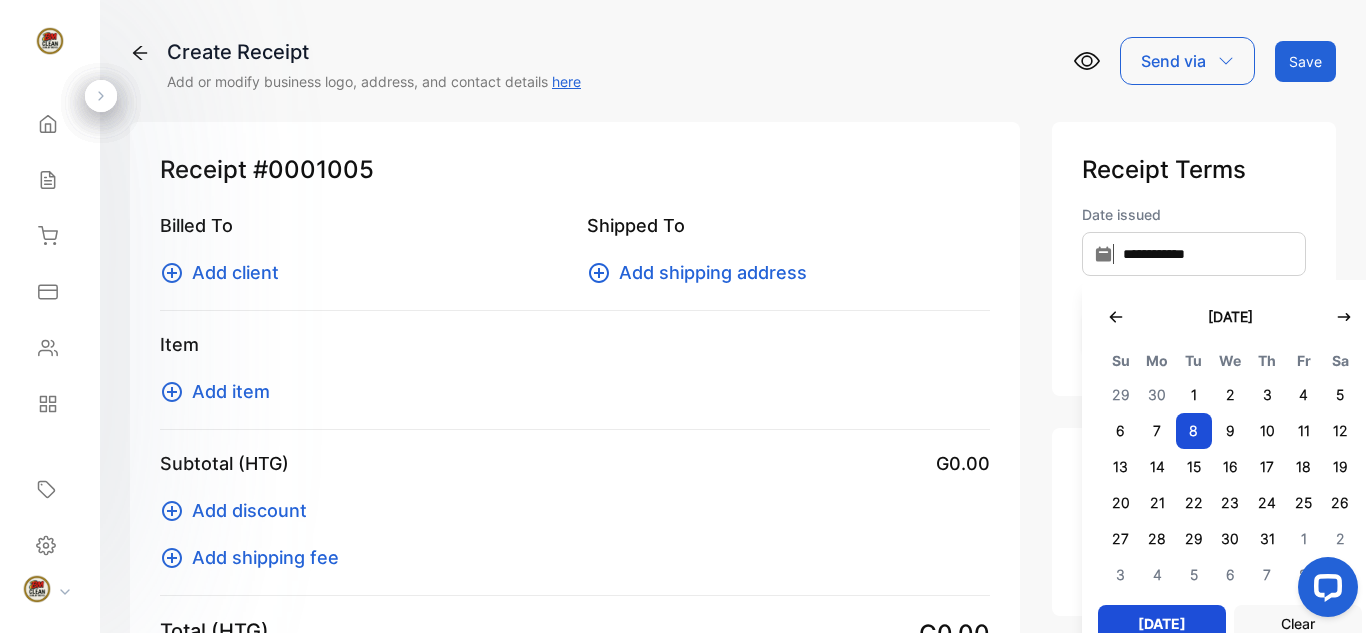 type on "**********" 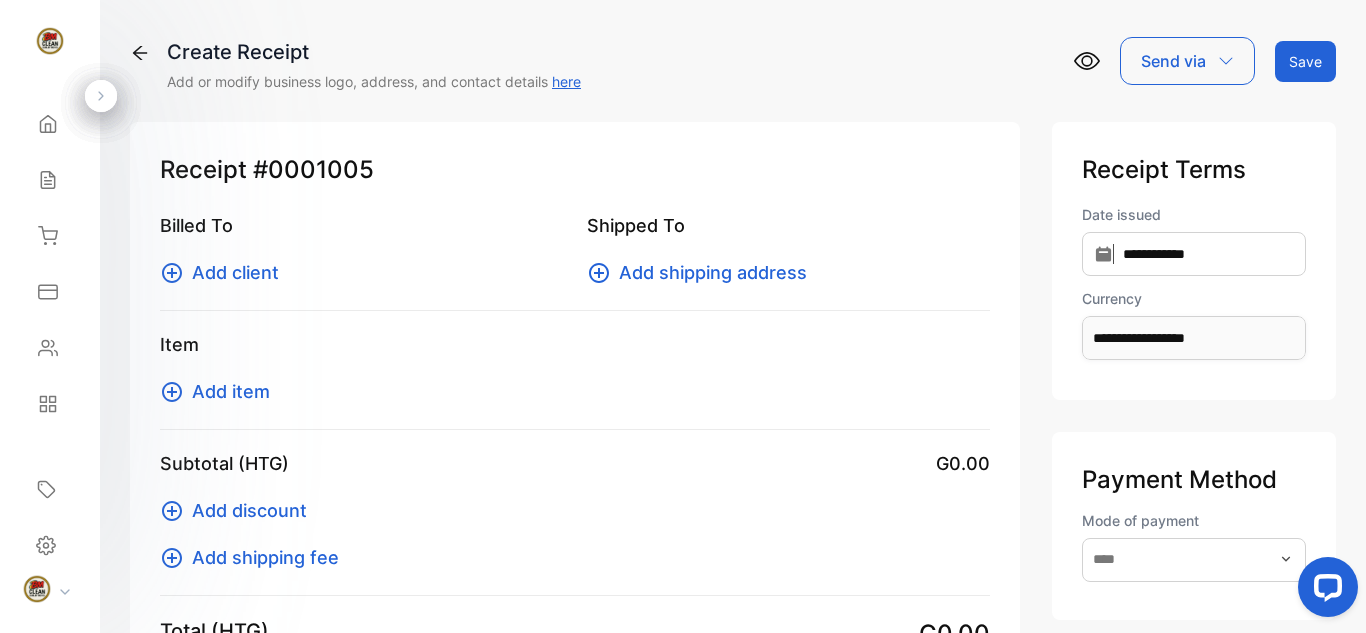 click on "Shipped To" at bounding box center [788, 225] 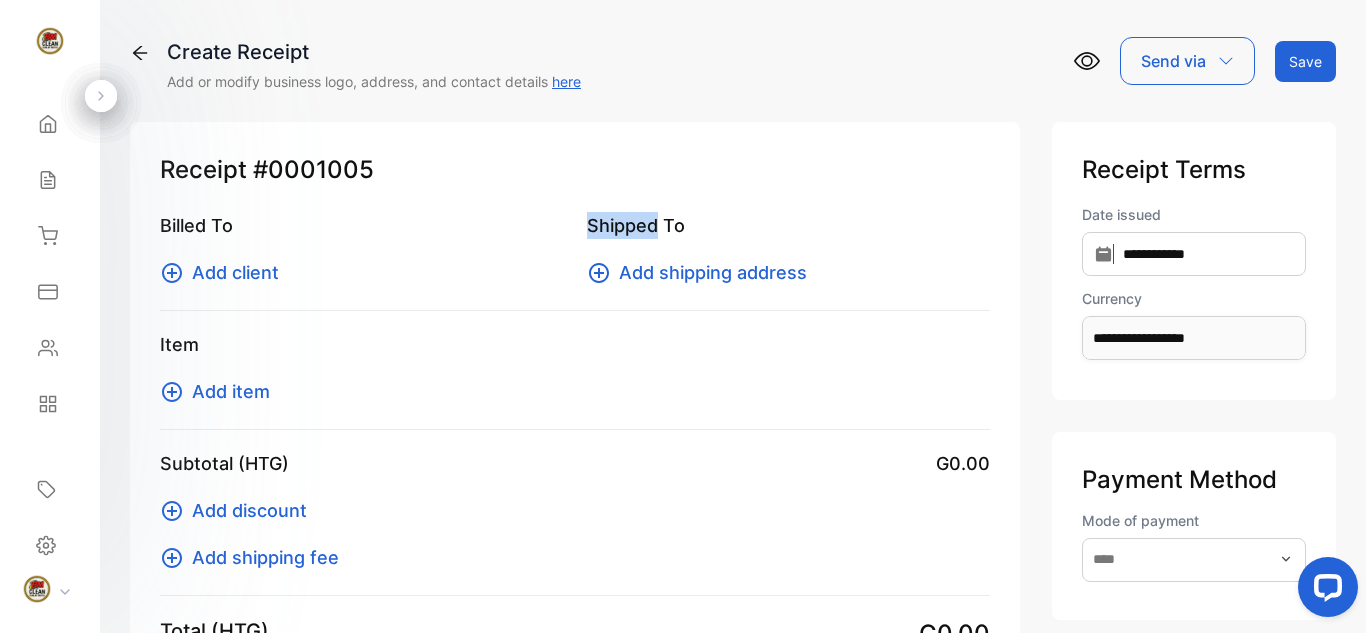 click on "Shipped To" at bounding box center [788, 225] 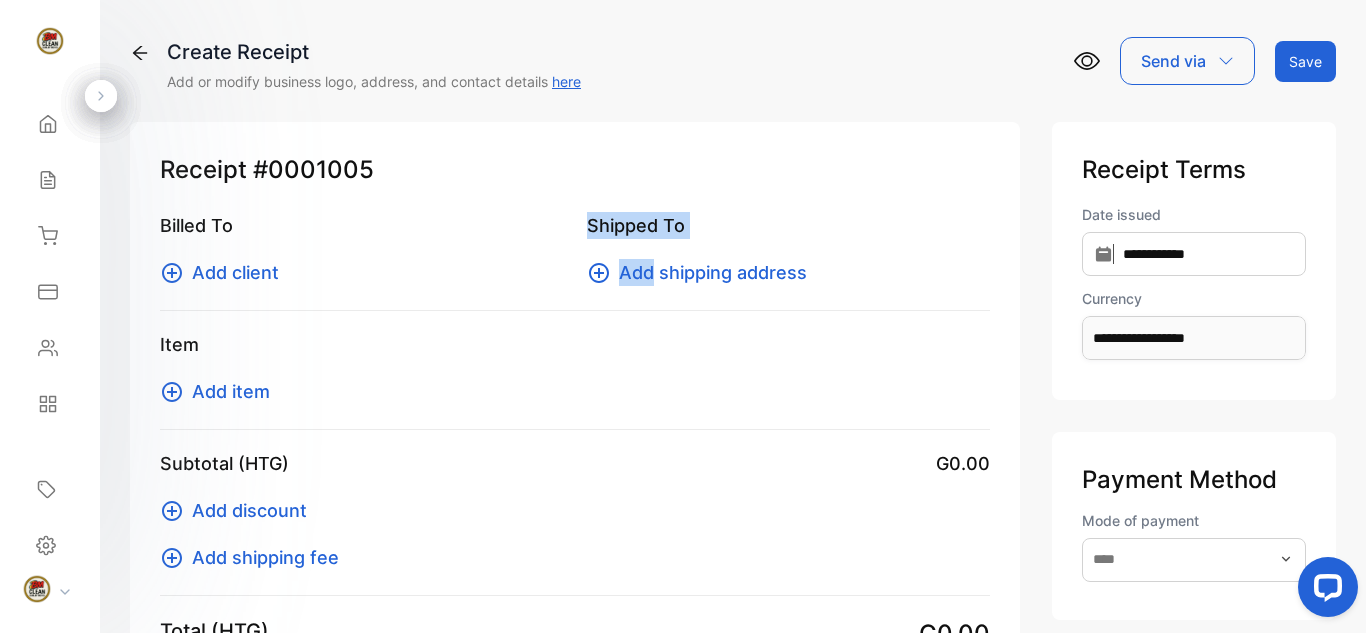 drag, startPoint x: 609, startPoint y: 226, endPoint x: 570, endPoint y: 308, distance: 90.80198 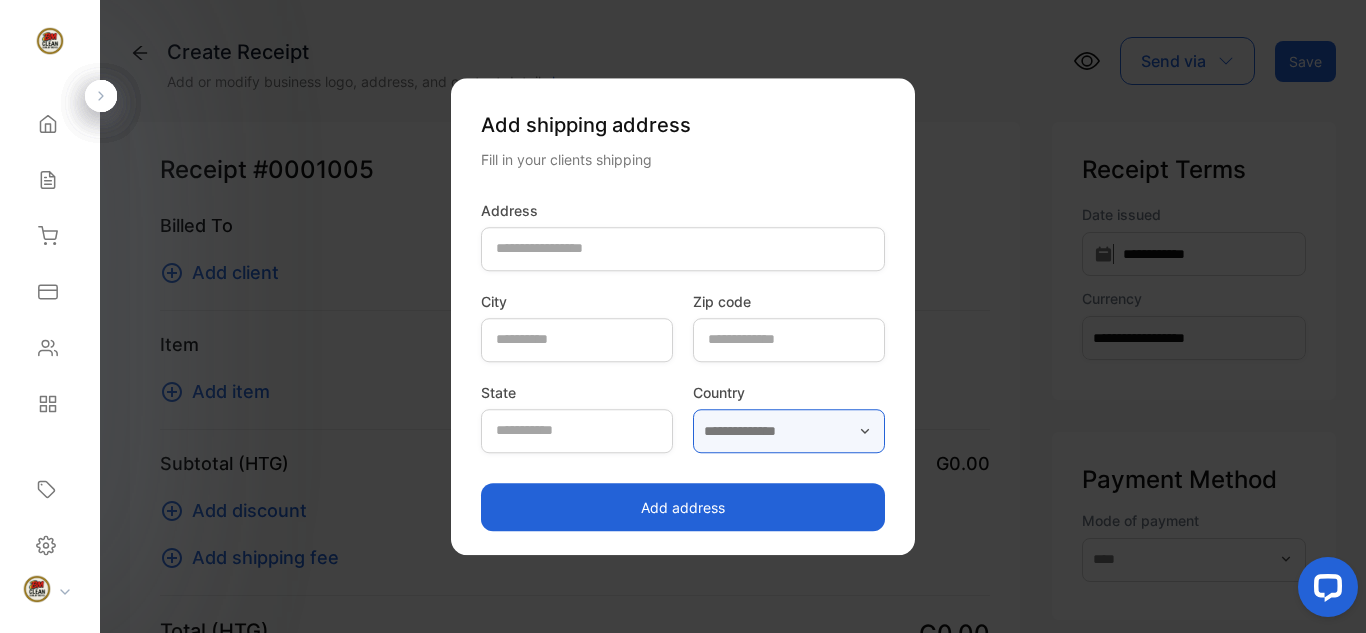 click at bounding box center [789, 431] 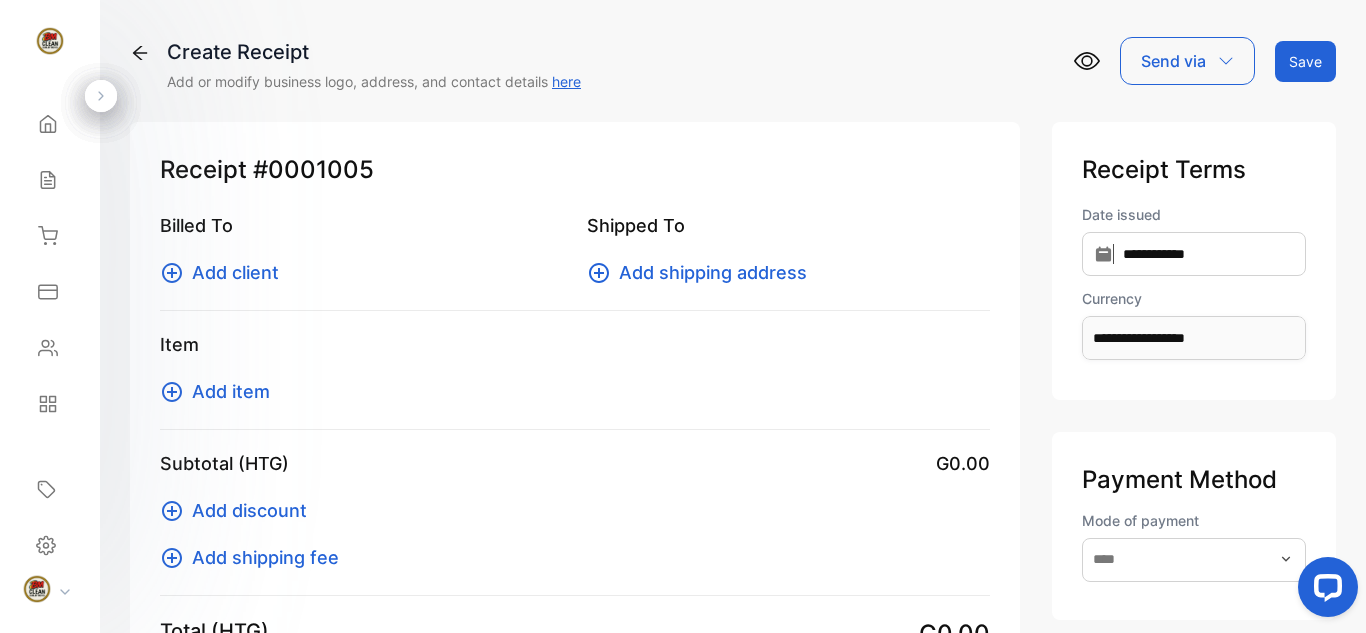 click on "Shipped To" at bounding box center (788, 225) 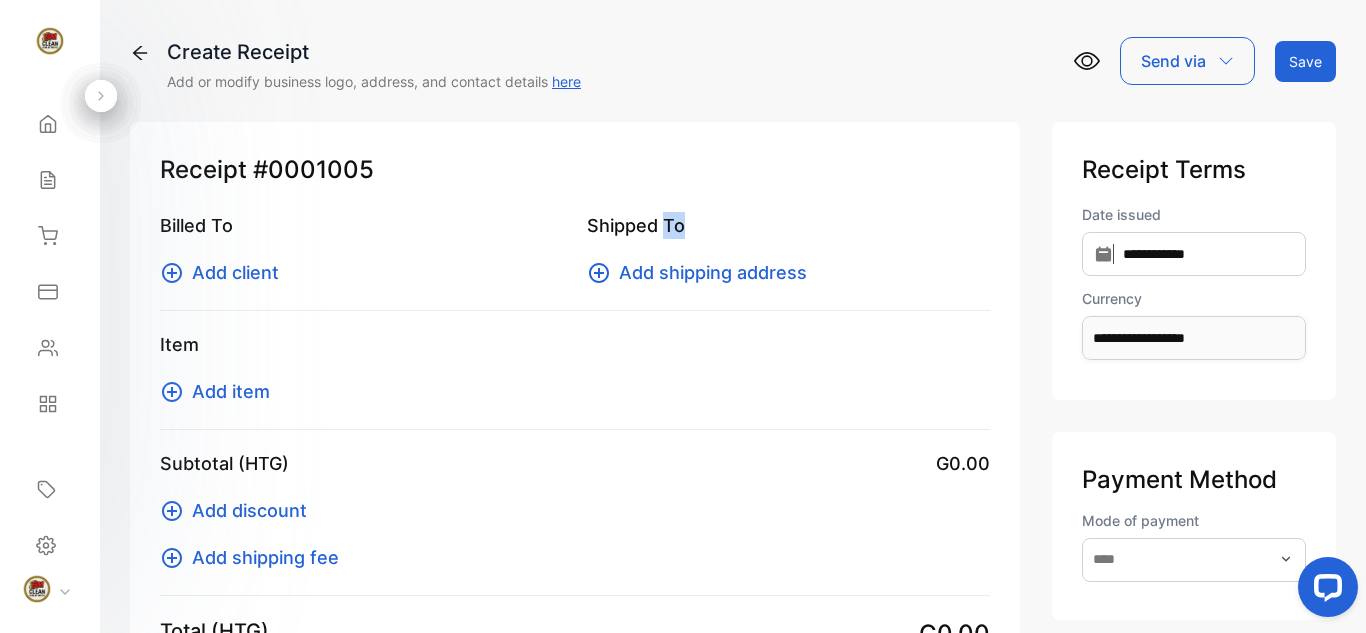 click on "Billed To" at bounding box center (361, 225) 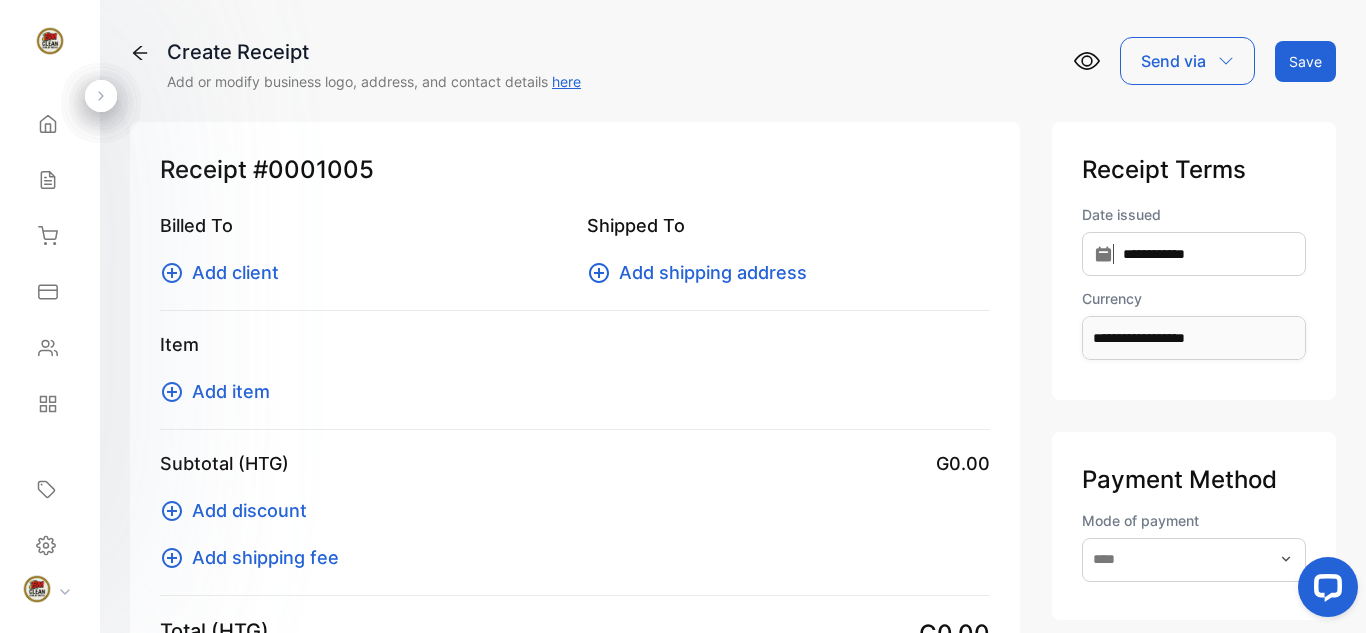 click on "Shipped To Add shipping address" at bounding box center [788, 249] 